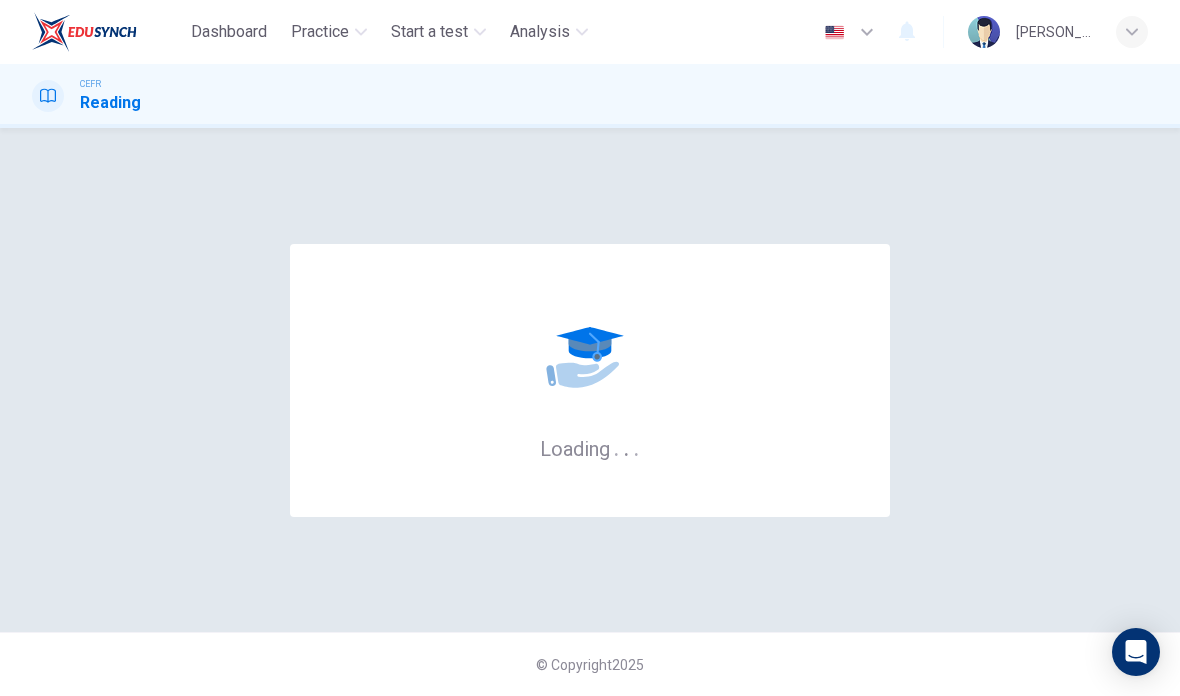 scroll, scrollTop: 0, scrollLeft: 0, axis: both 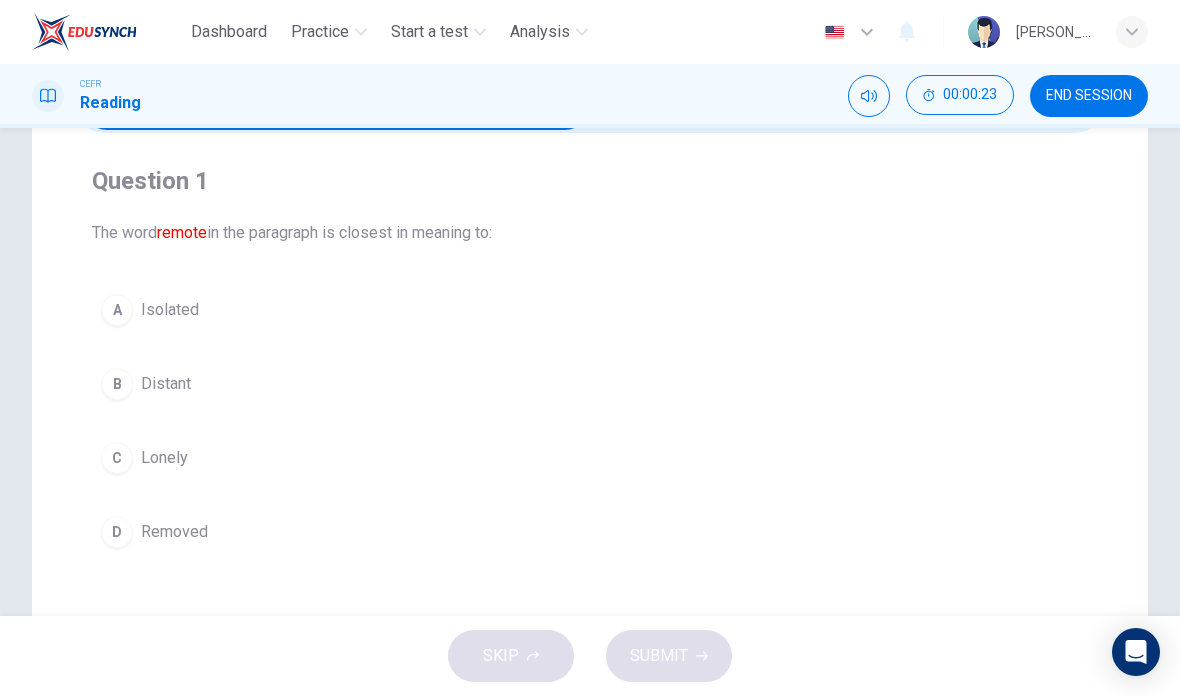 click on "A Isolated" at bounding box center (590, 310) 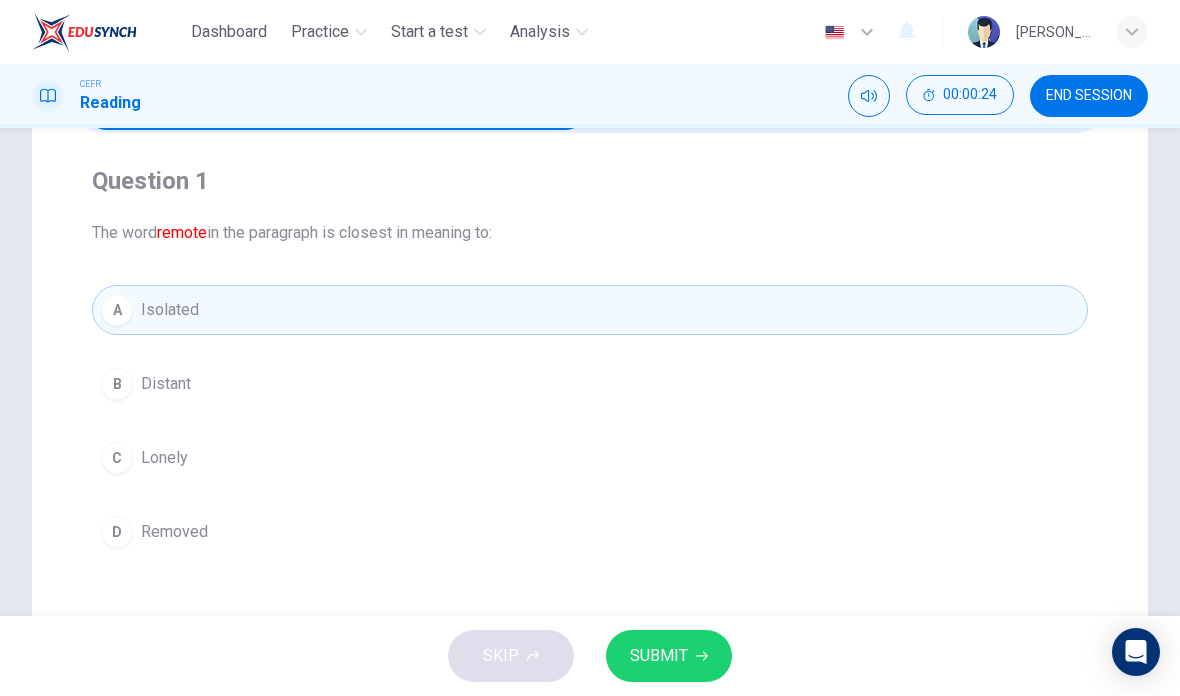 click on "SUBMIT" at bounding box center [659, 656] 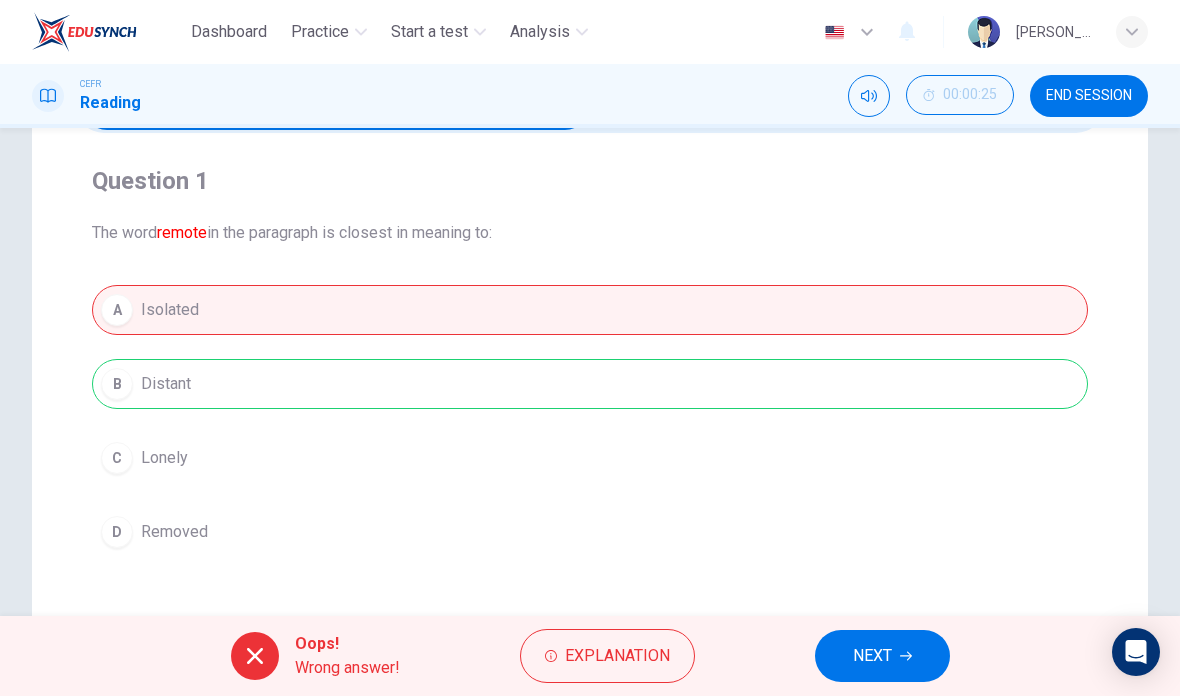 click on "Explanation" at bounding box center (607, 656) 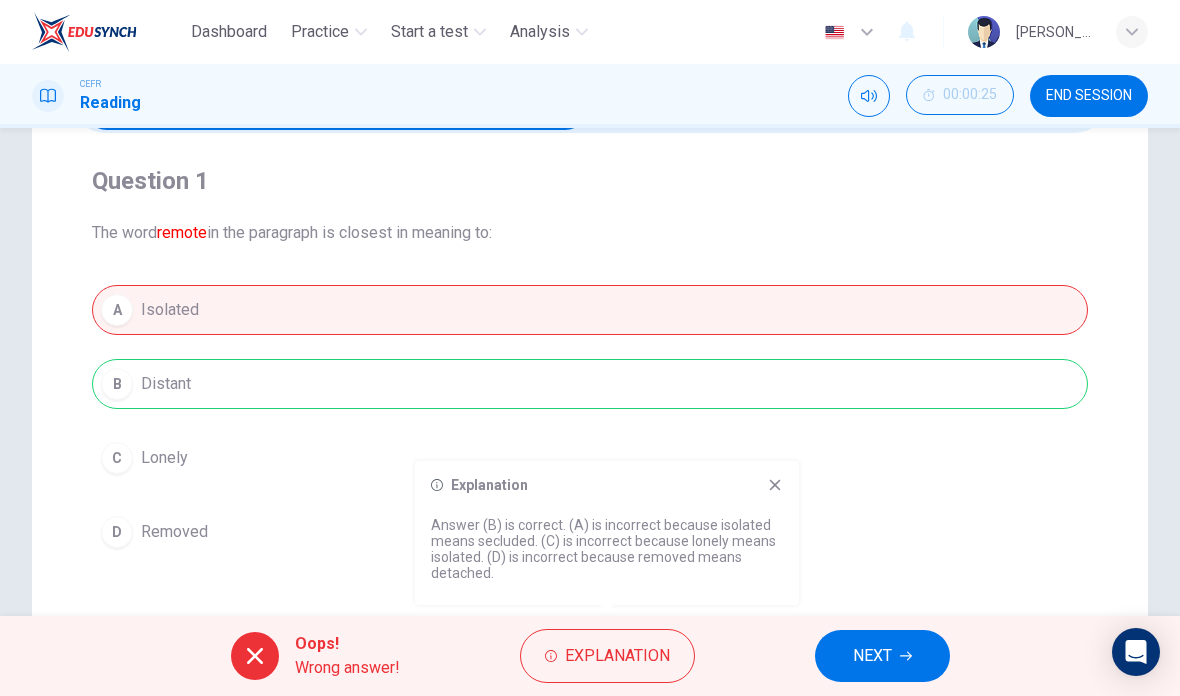click on "NEXT" at bounding box center [882, 656] 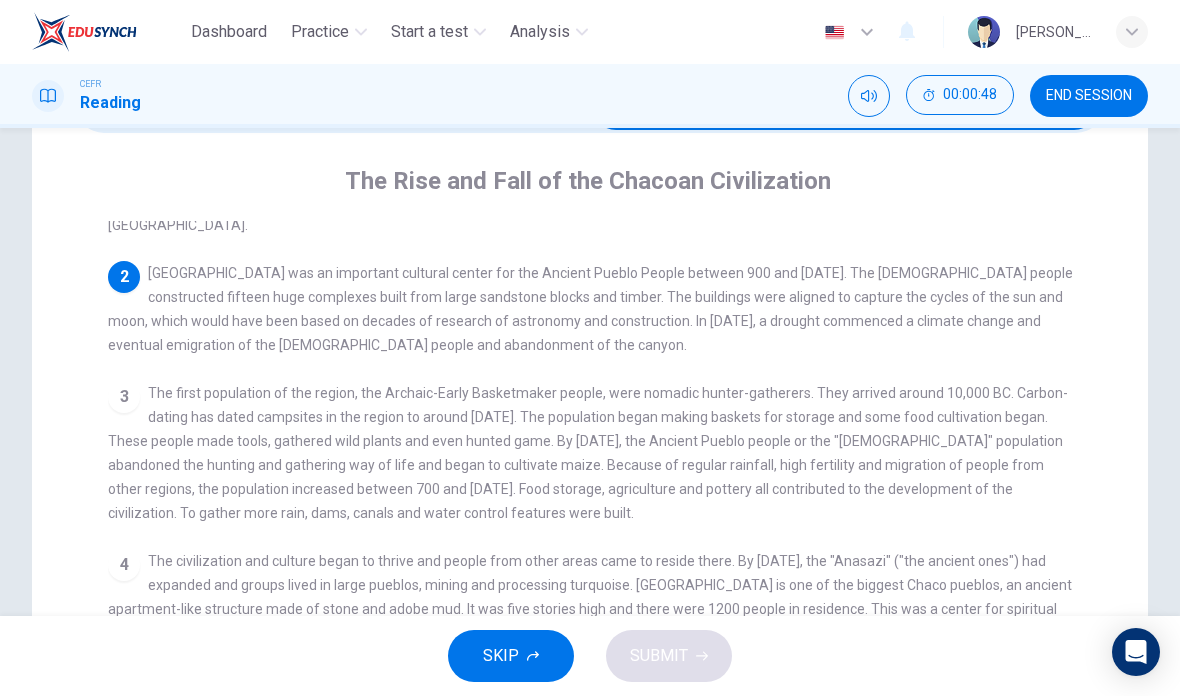 scroll, scrollTop: 57, scrollLeft: 0, axis: vertical 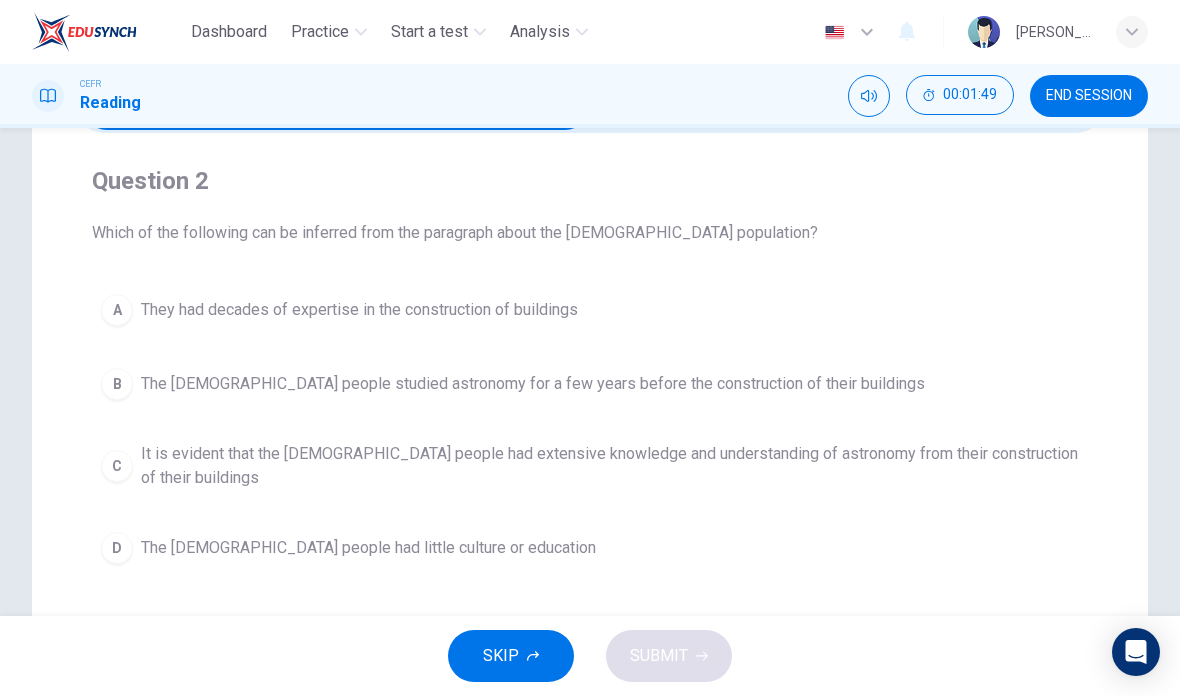 click on "The [DEMOGRAPHIC_DATA] people studied astronomy for a few years before the construction of their buildings" at bounding box center [533, 384] 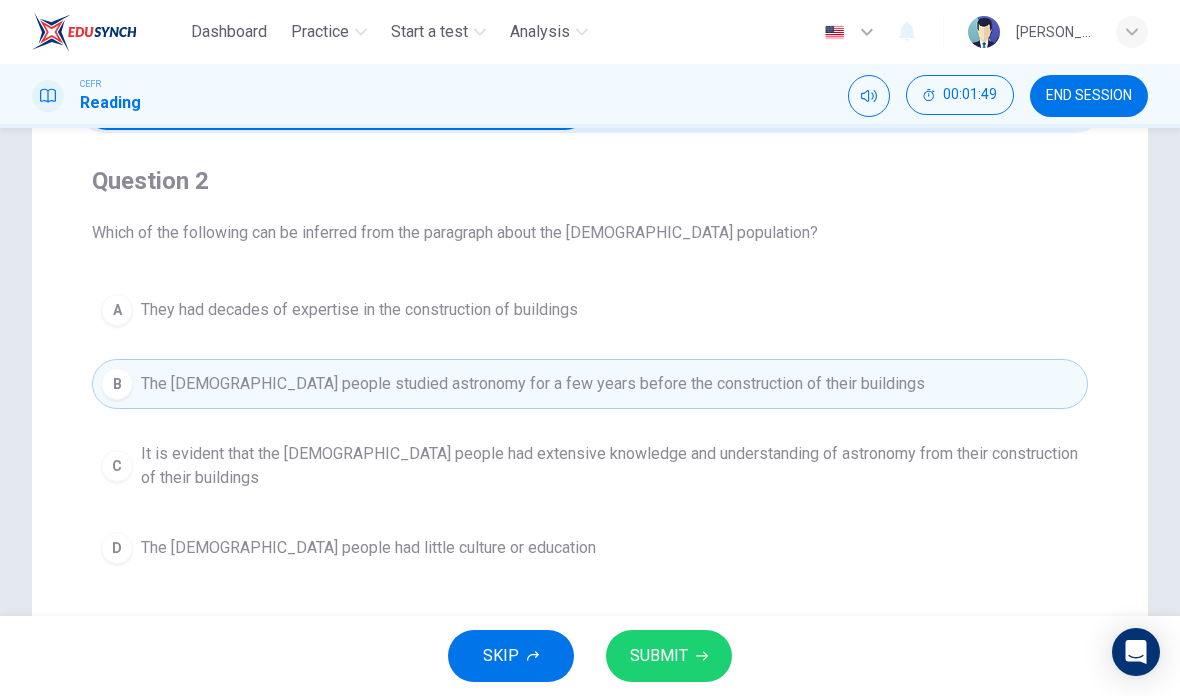 click on "SUBMIT" at bounding box center [669, 656] 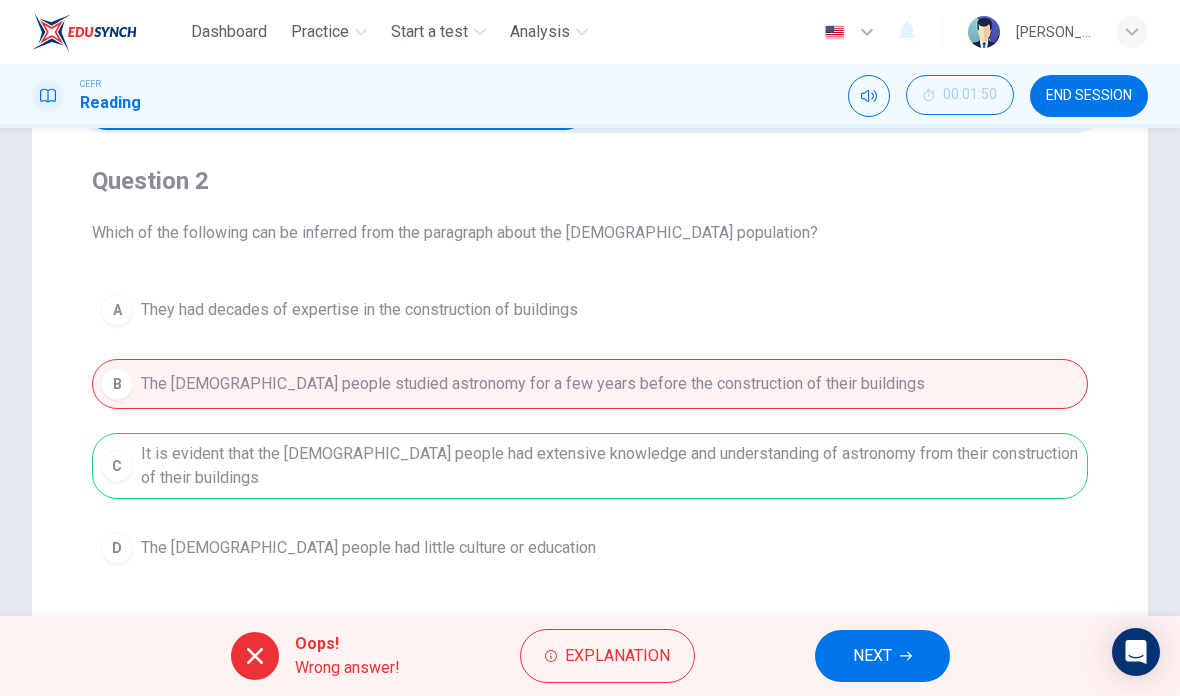 click on "Explanation" at bounding box center [617, 656] 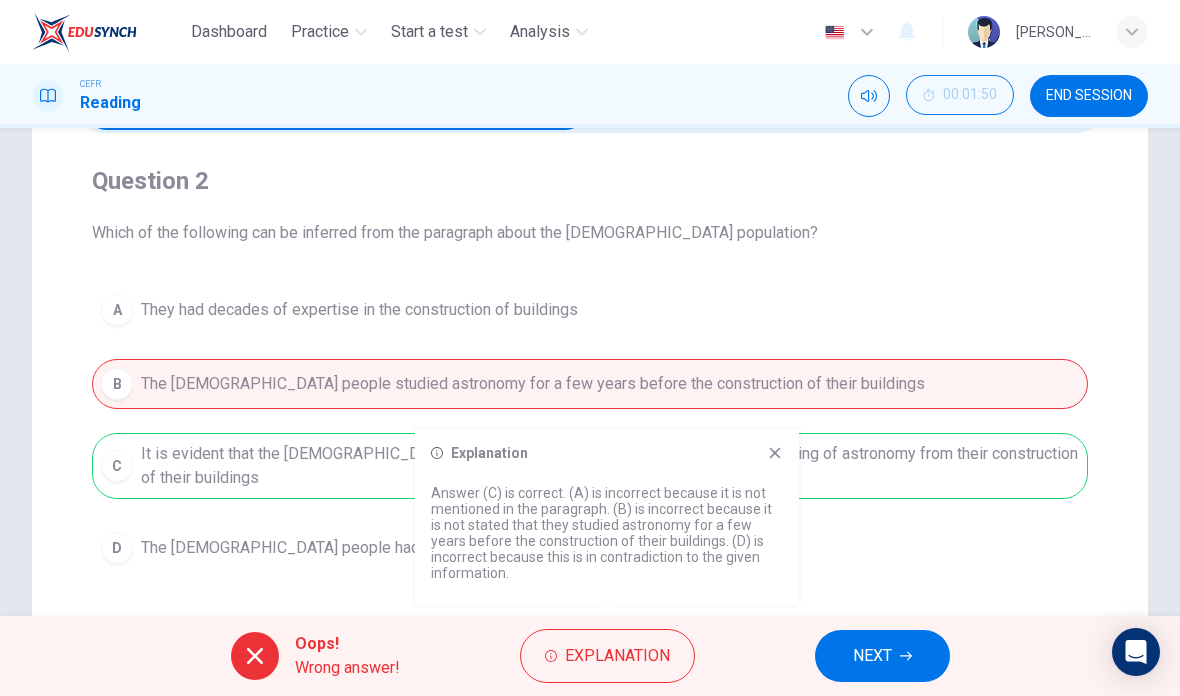 click on "NEXT" at bounding box center (882, 656) 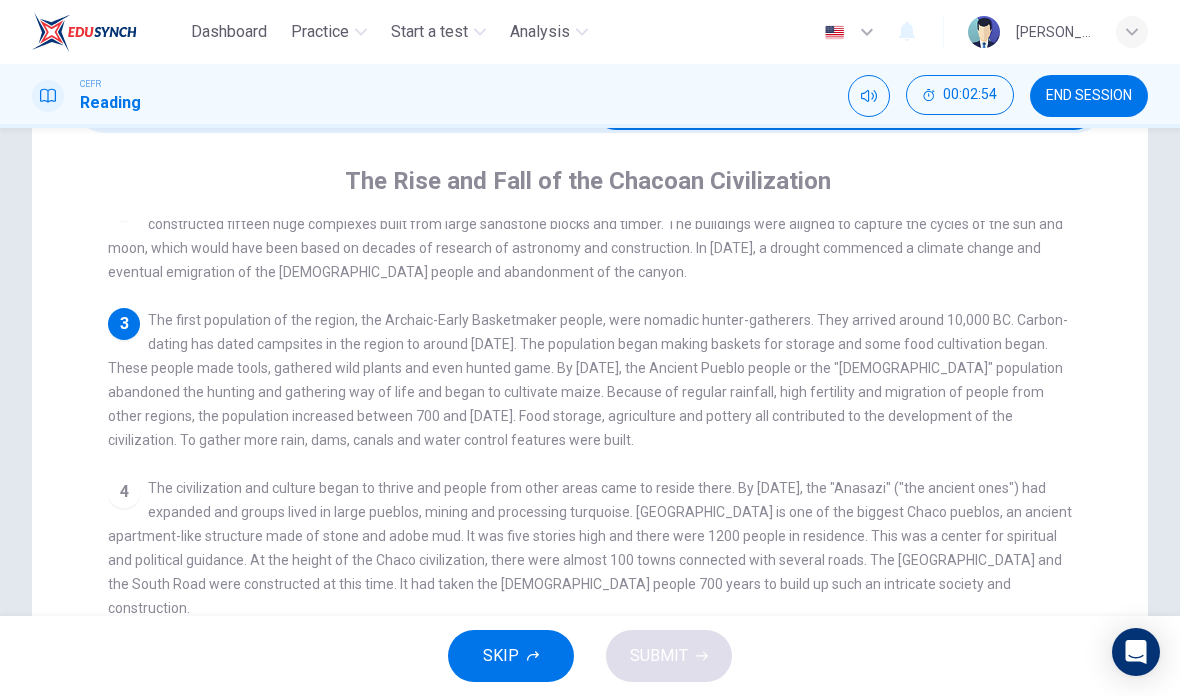 scroll, scrollTop: 128, scrollLeft: 0, axis: vertical 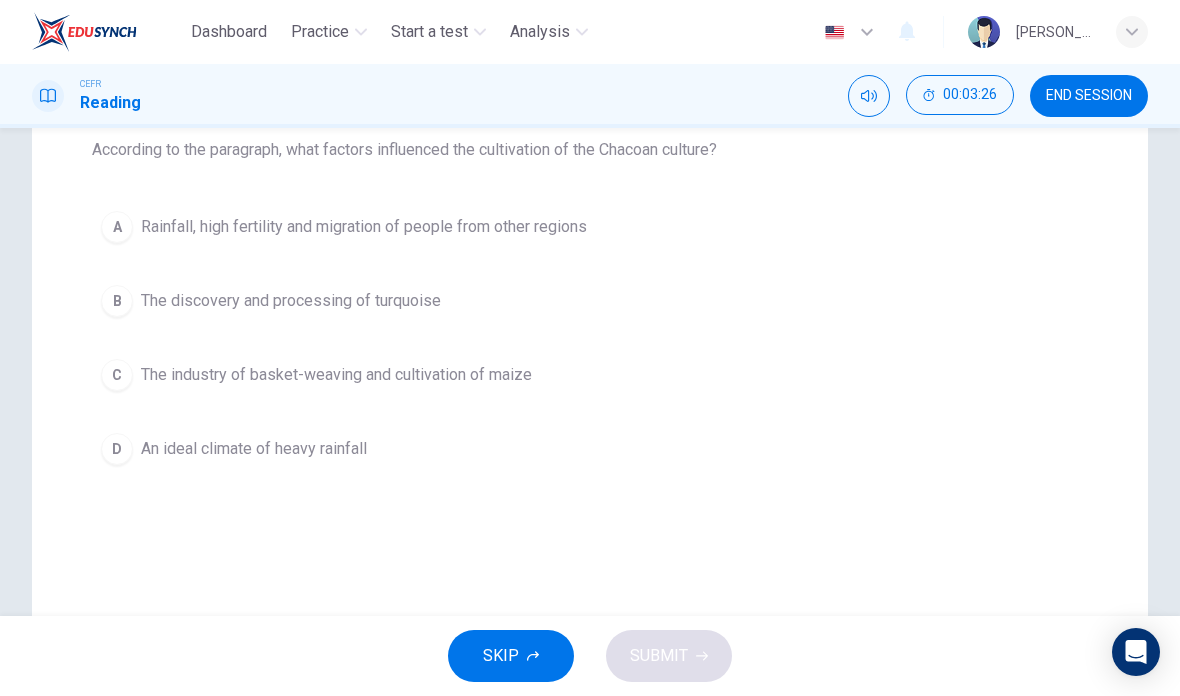 click on "The industry of basket-weaving and cultivation of maize" at bounding box center [336, 375] 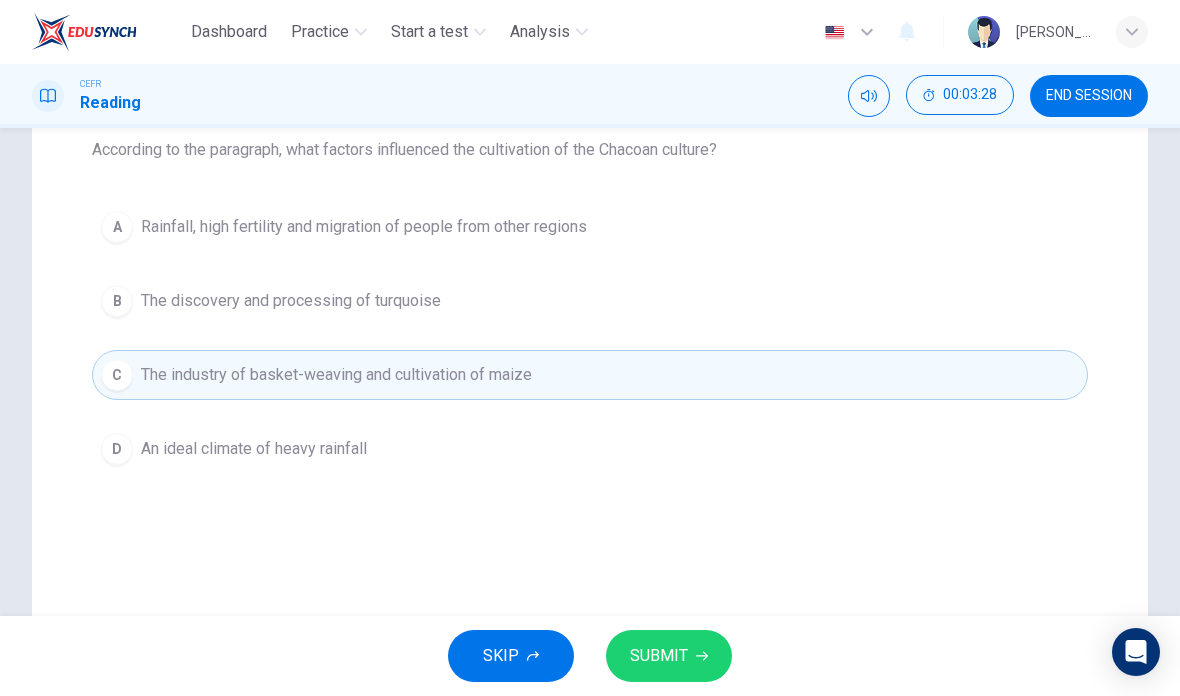 click on "SUBMIT" at bounding box center [659, 656] 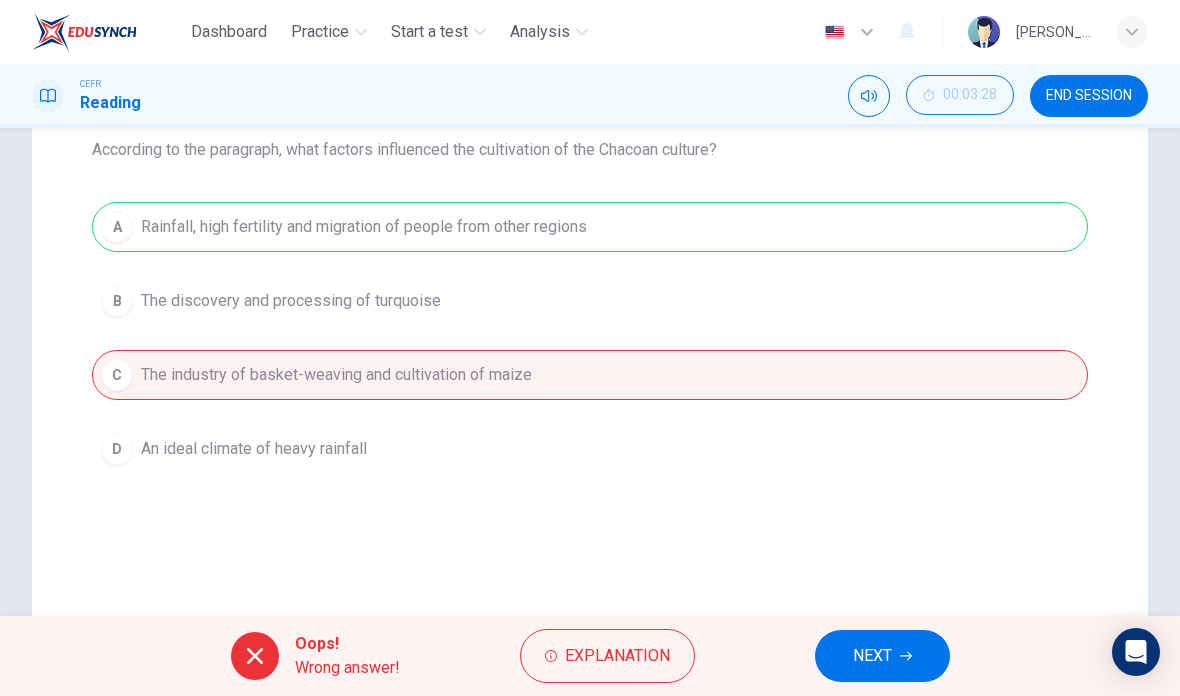 click on "Explanation" at bounding box center [617, 656] 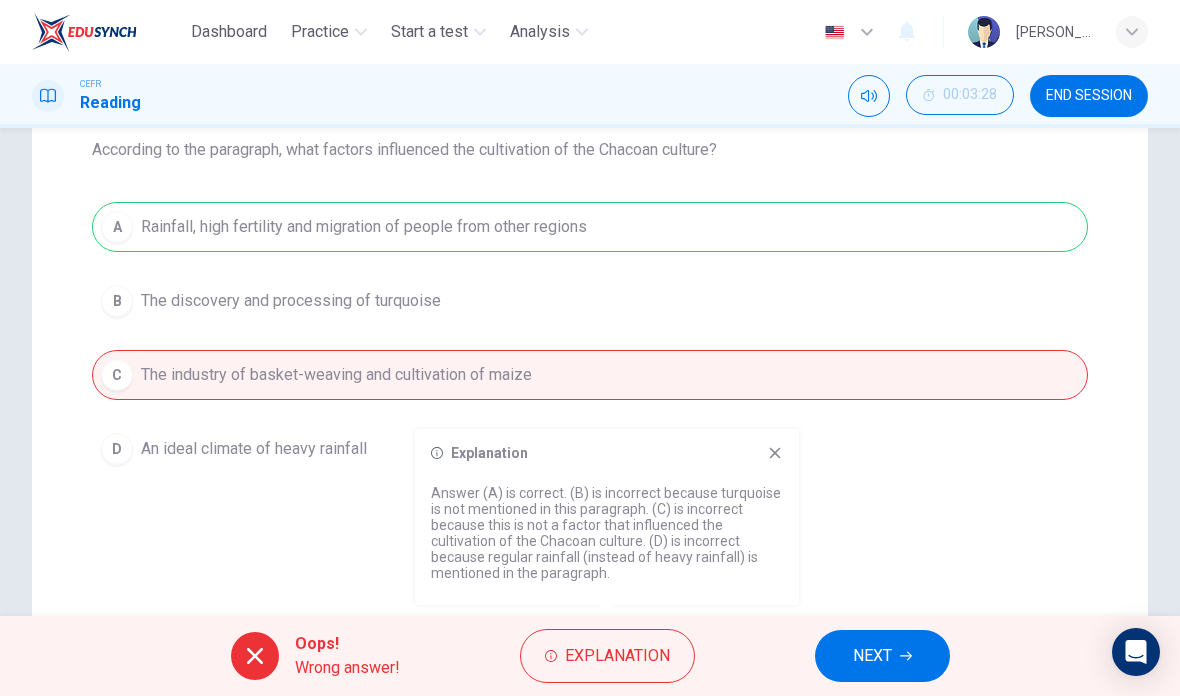 click on "NEXT" at bounding box center (882, 656) 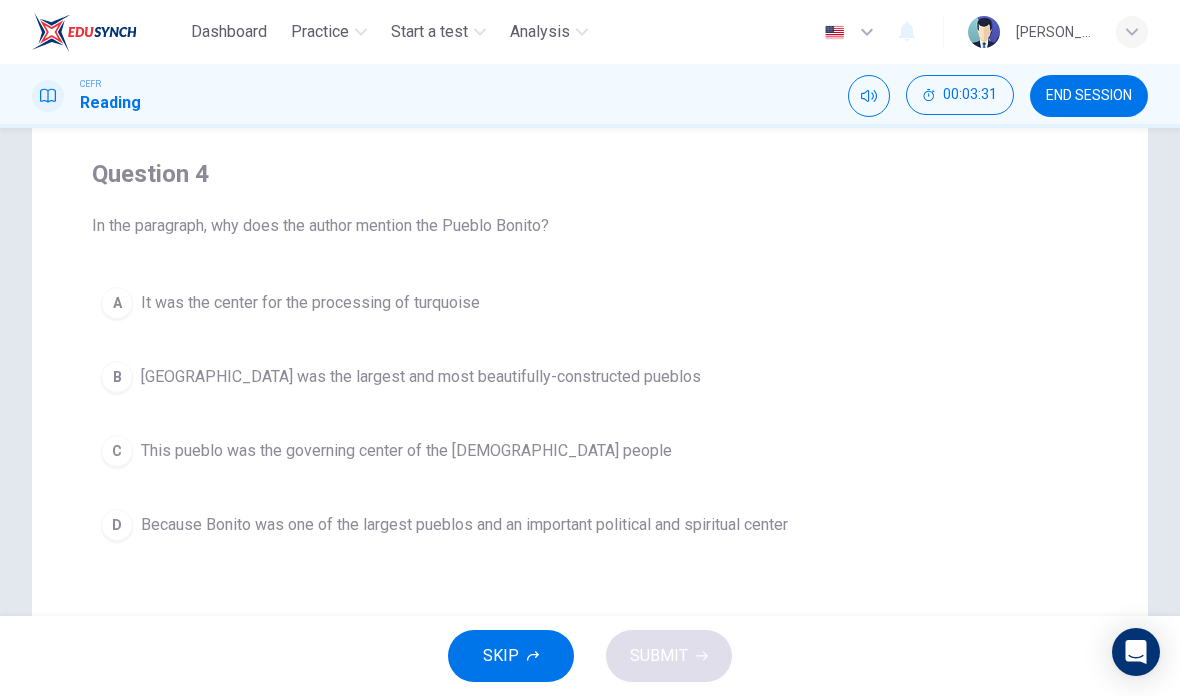 scroll, scrollTop: 141, scrollLeft: 0, axis: vertical 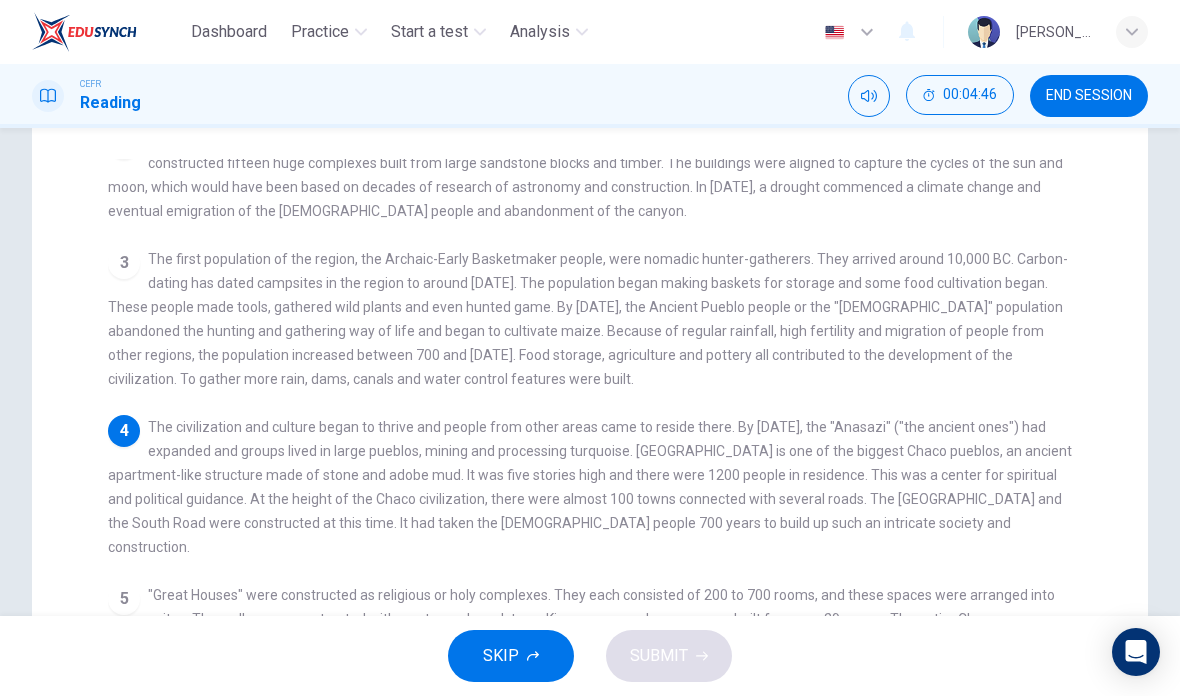 click on "1 [GEOGRAPHIC_DATA] is located in [GEOGRAPHIC_DATA][US_STATE], between a remote canyon in [GEOGRAPHIC_DATA] and [GEOGRAPHIC_DATA], cut by the [GEOGRAPHIC_DATA]. It contains one of the most important pre-Columbian cultural and historical zones in the [GEOGRAPHIC_DATA]. 2 [GEOGRAPHIC_DATA] was an important cultural center for the Ancient Pueblo People between 900 and [DATE]. The [DEMOGRAPHIC_DATA] people constructed fifteen huge complexes built from large sandstone blocks and timber. The buildings were aligned to capture the cycles of the sun and moon, which would have been based on decades of research of astronomy and construction. In [DATE], a drought commenced a climate change and eventual emigration of the [DEMOGRAPHIC_DATA] people and abandonment of the canyon. 3 4 5 6" at bounding box center (603, 517) 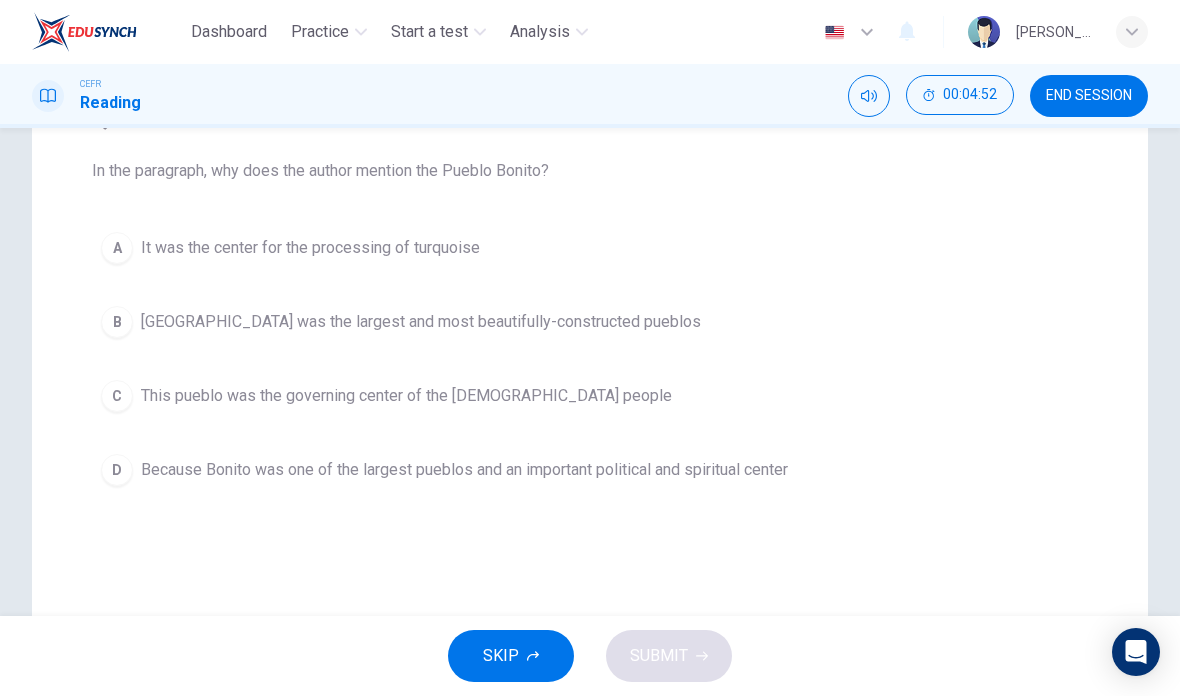 click on "Because Bonito was one of the largest pueblos and an important political and spiritual center" at bounding box center (464, 470) 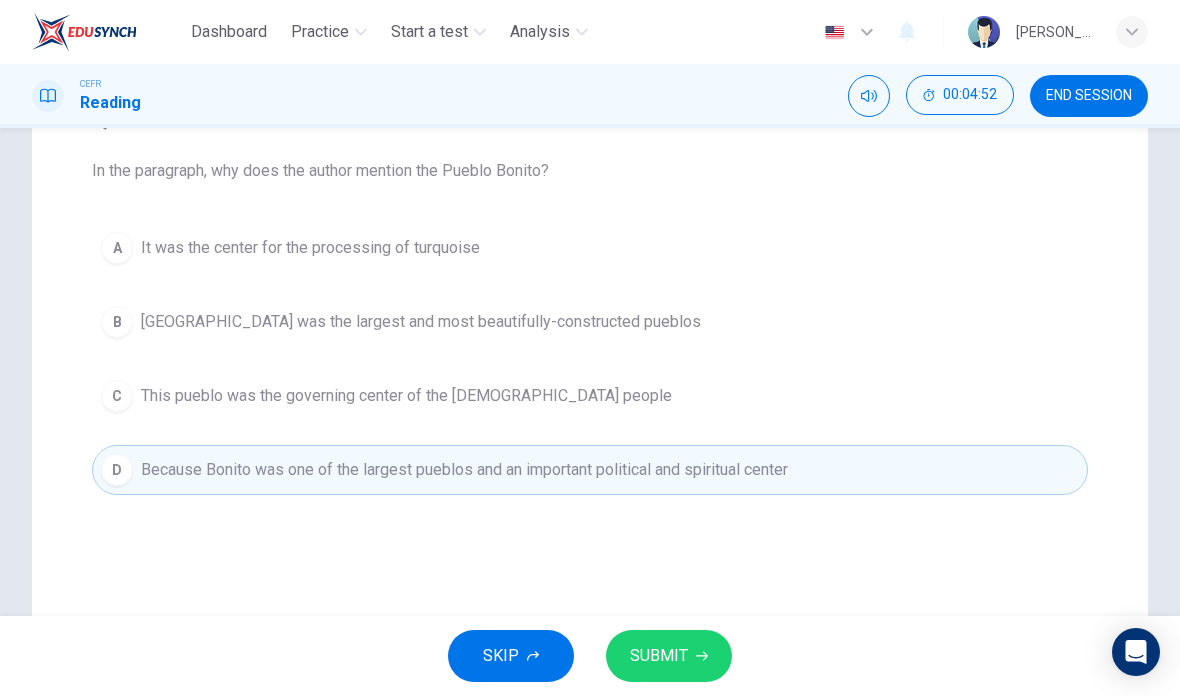 click on "SUBMIT" at bounding box center (669, 656) 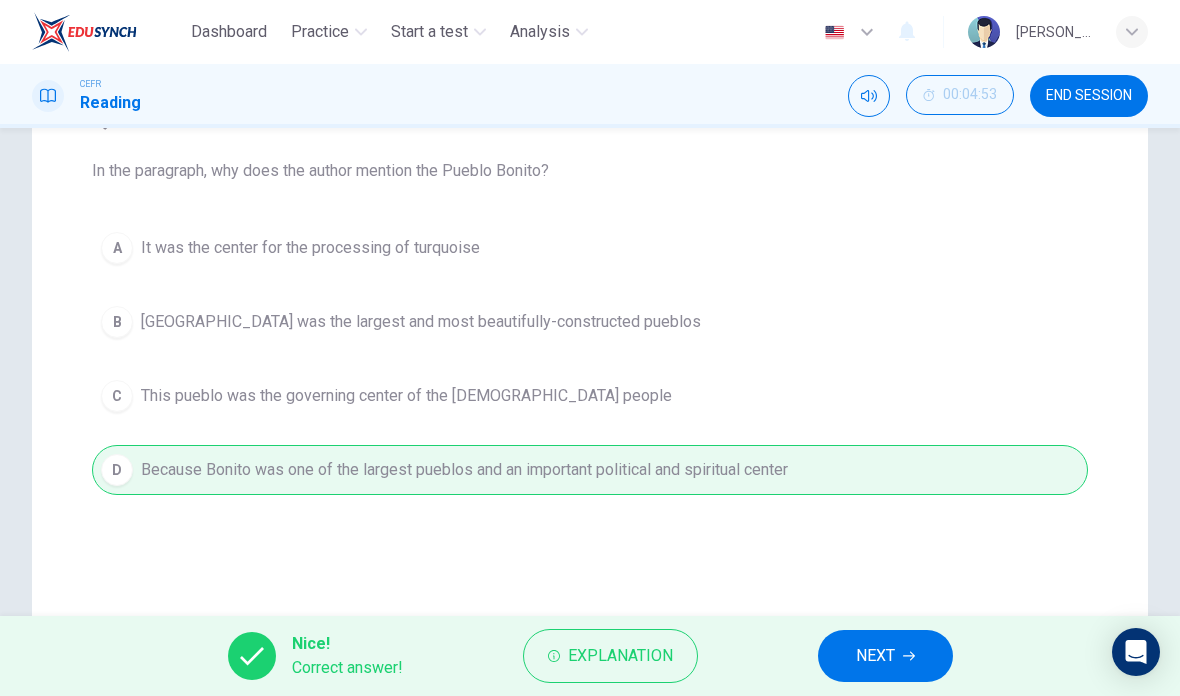 click on "NEXT" at bounding box center (885, 656) 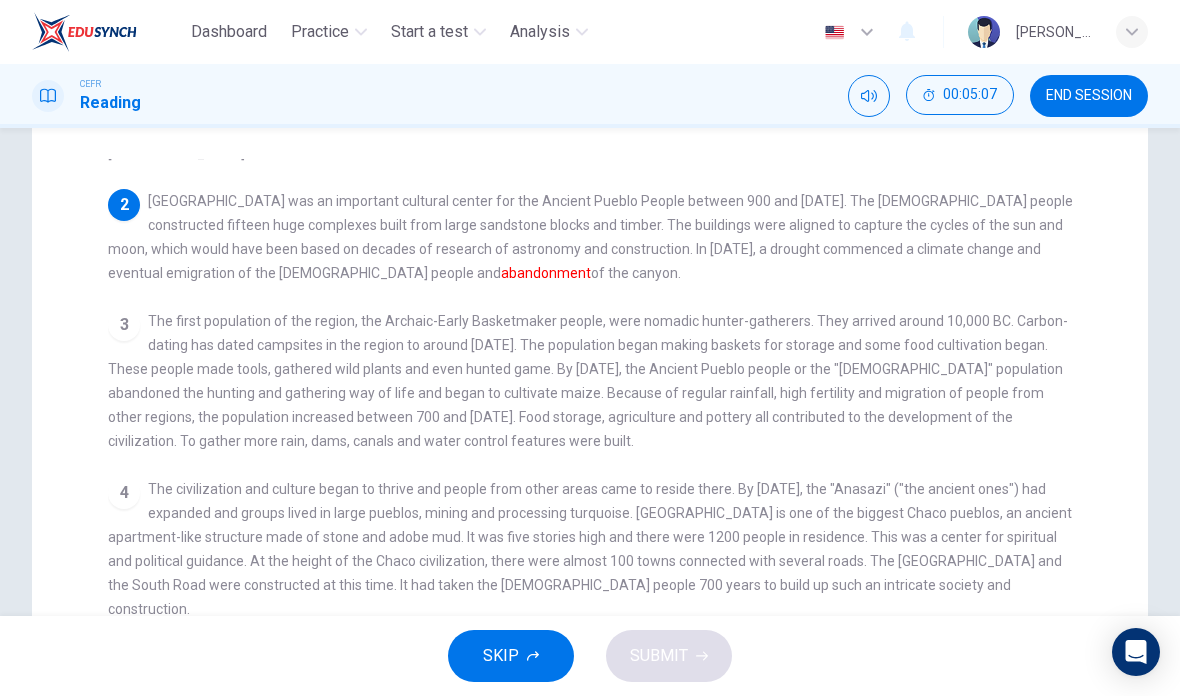 scroll, scrollTop: 67, scrollLeft: 0, axis: vertical 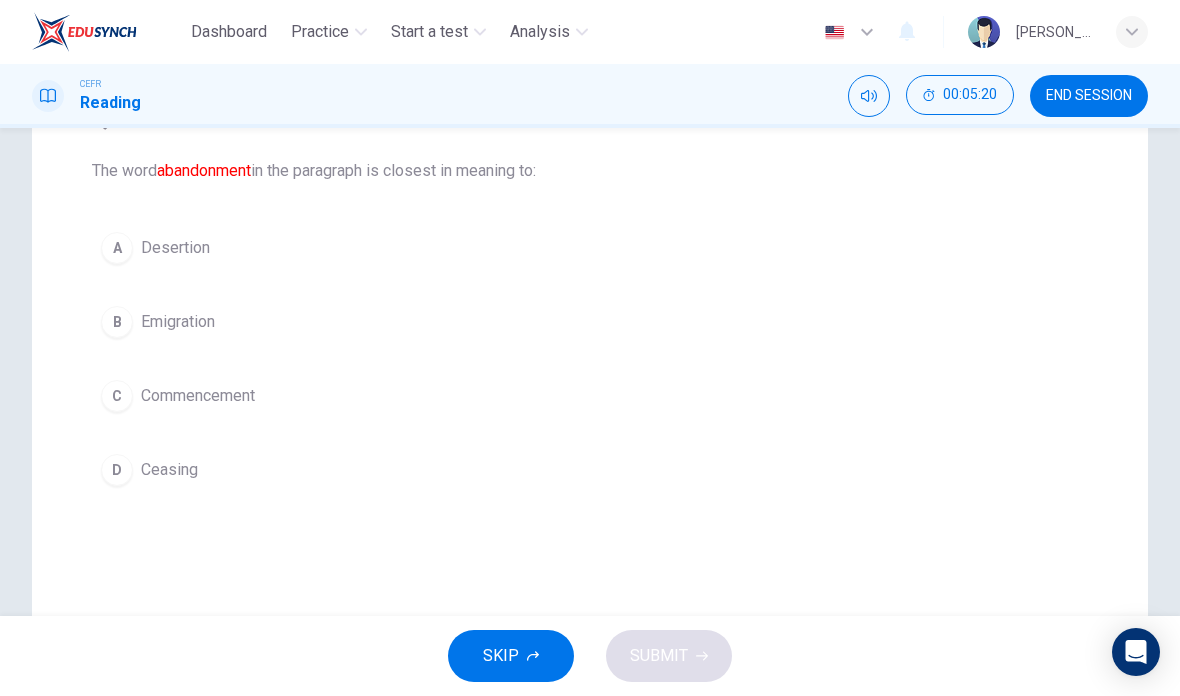 click on "B Emigration" at bounding box center [590, 322] 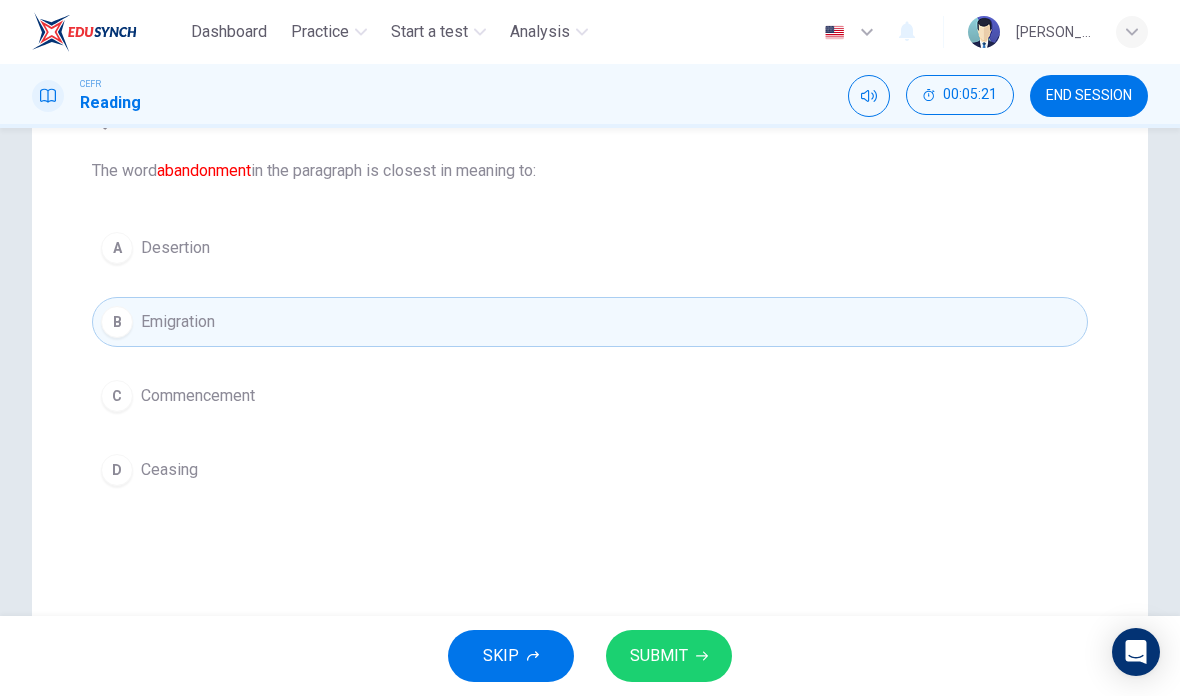 click on "SUBMIT" at bounding box center (659, 656) 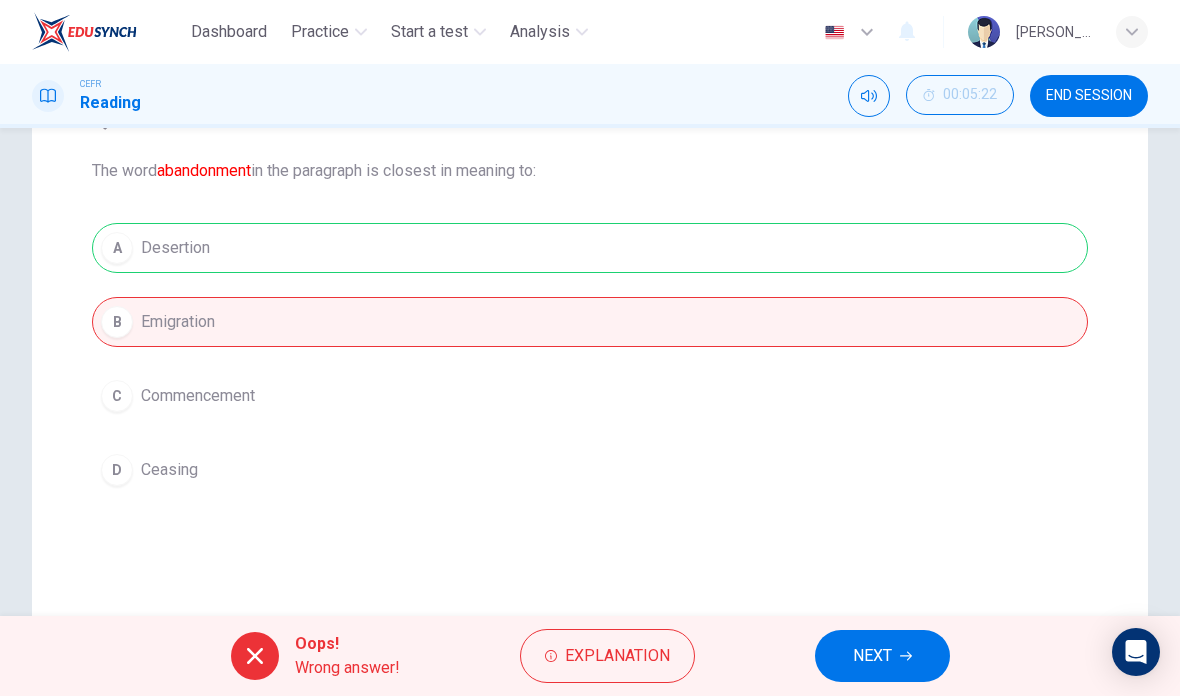 click on "Explanation" at bounding box center (607, 656) 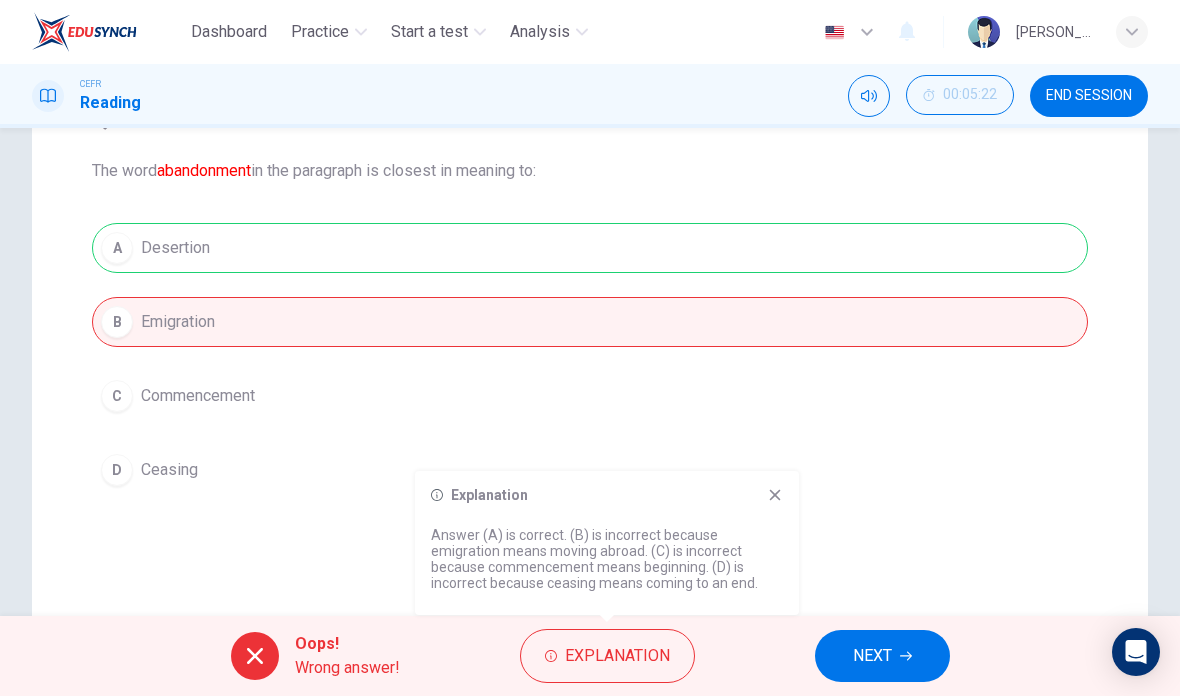 click on "NEXT" at bounding box center (882, 656) 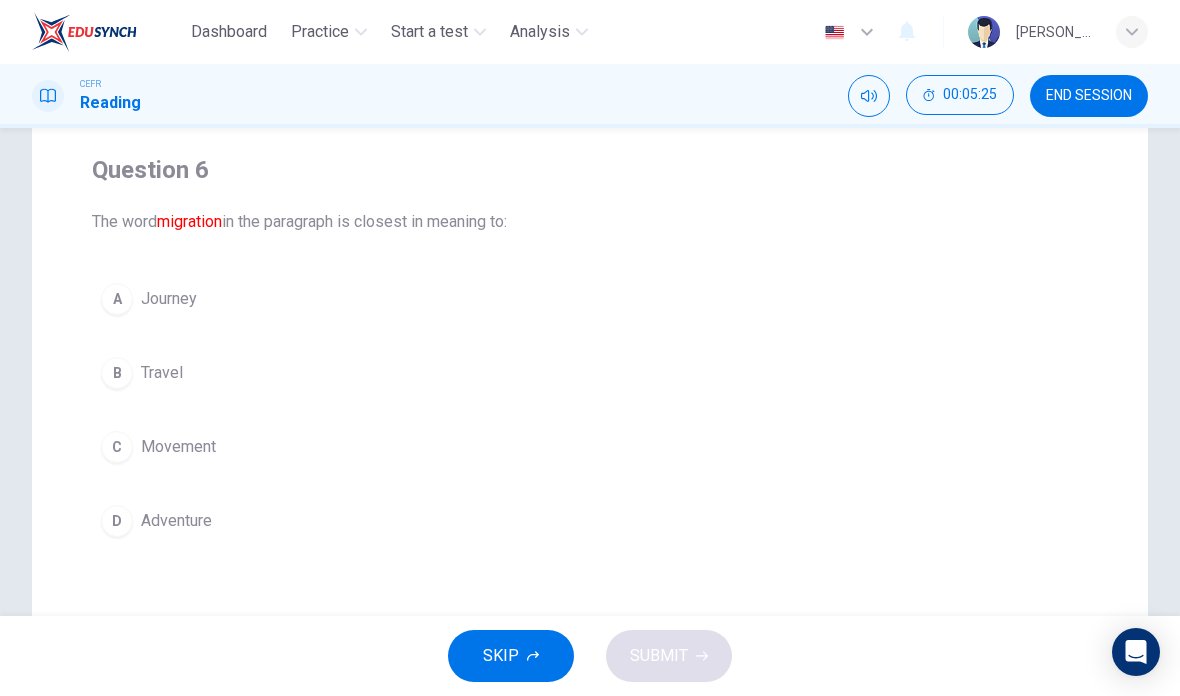 scroll, scrollTop: 177, scrollLeft: 0, axis: vertical 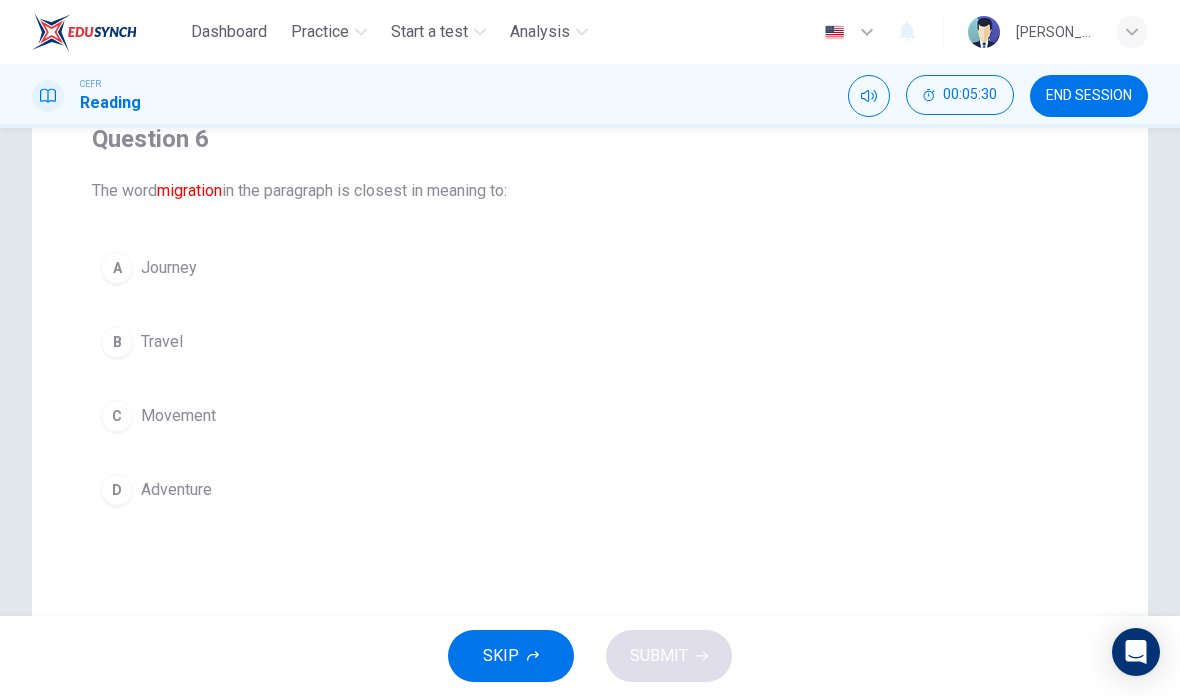 click on "C Movement" at bounding box center [590, 416] 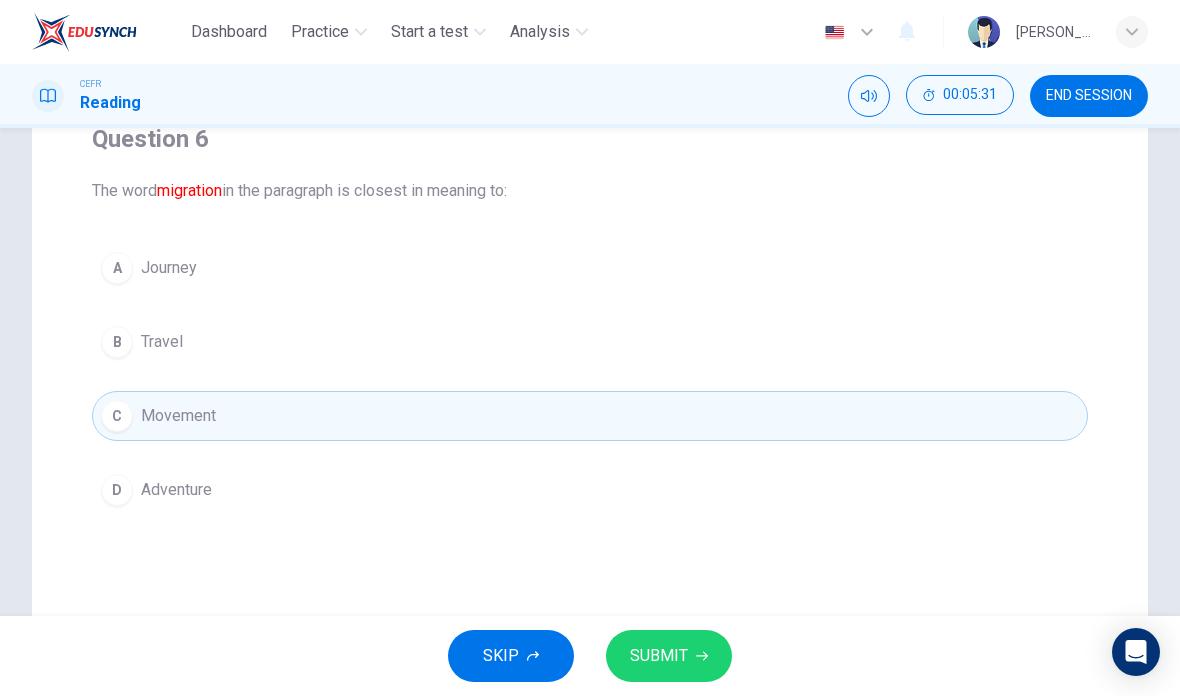 click on "SUBMIT" at bounding box center (659, 656) 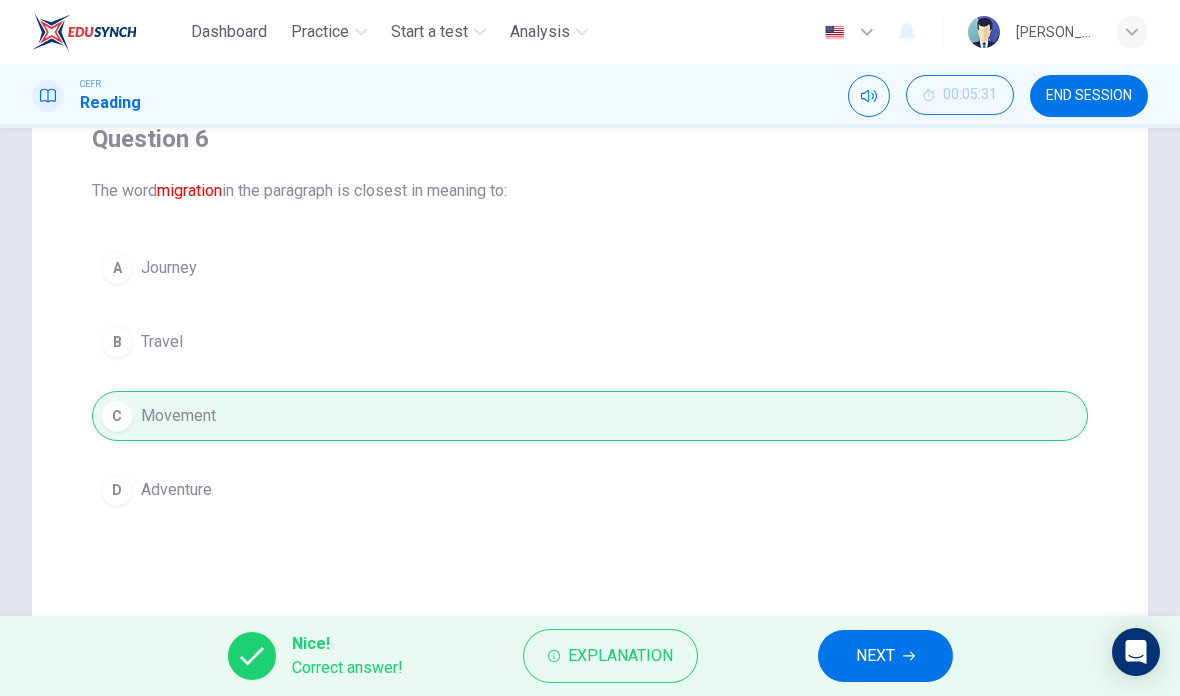 click on "NEXT" at bounding box center (885, 656) 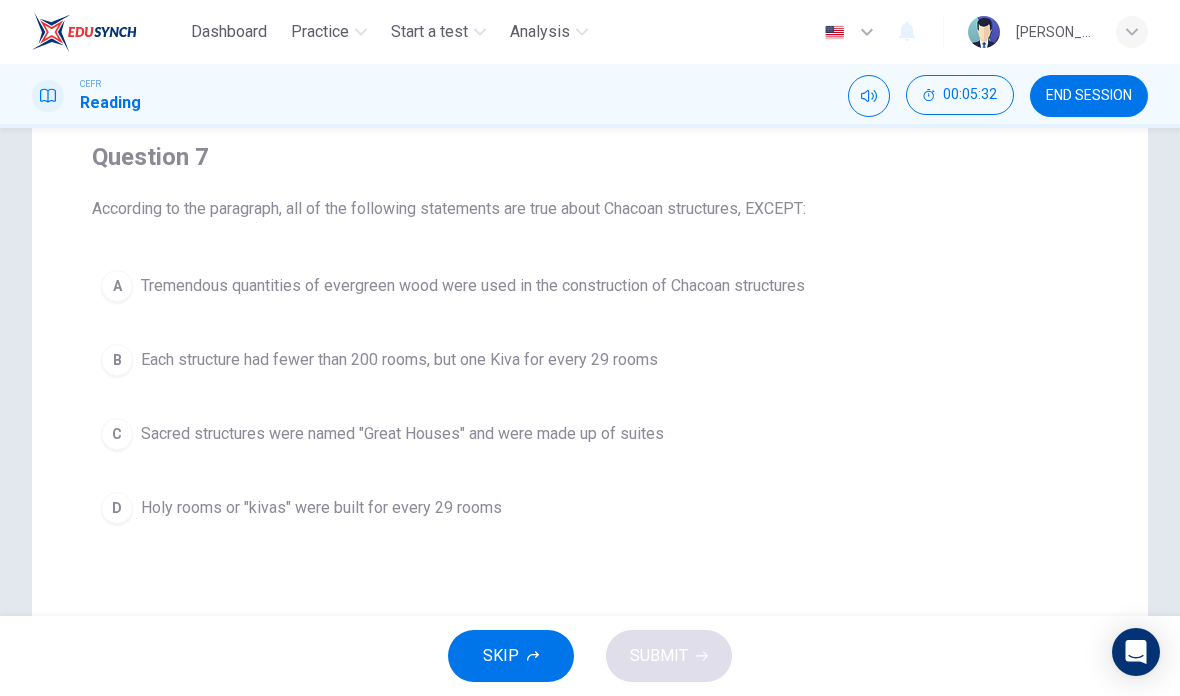 scroll, scrollTop: 157, scrollLeft: 0, axis: vertical 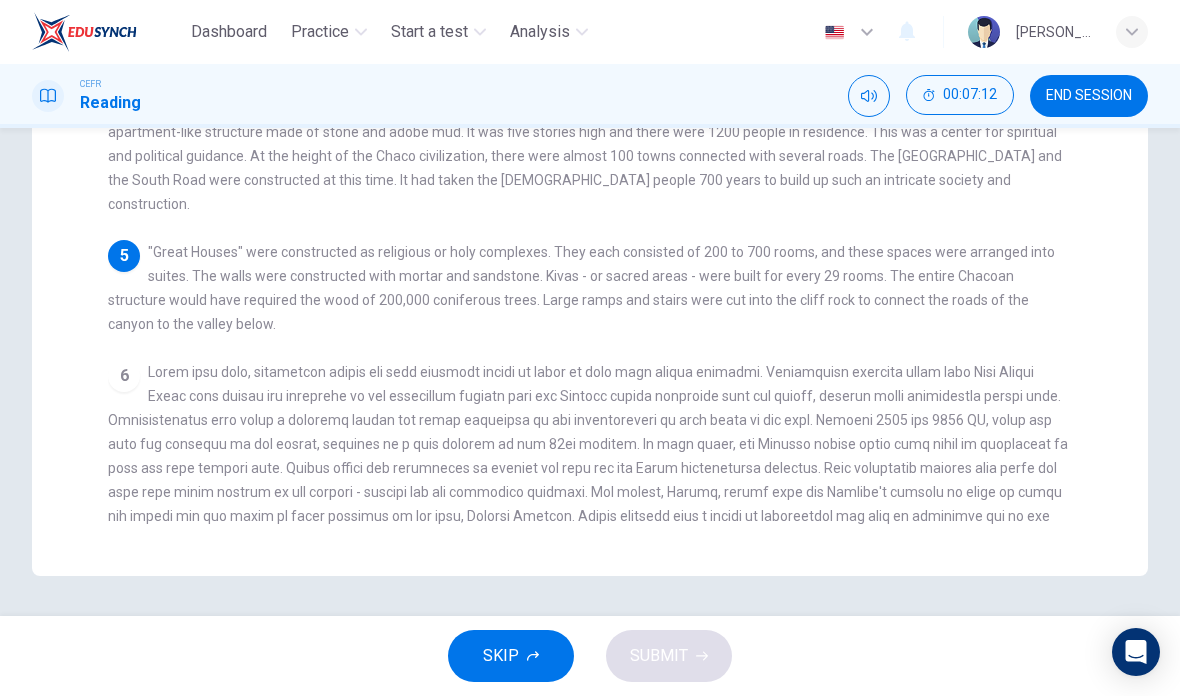 click at bounding box center (588, 456) 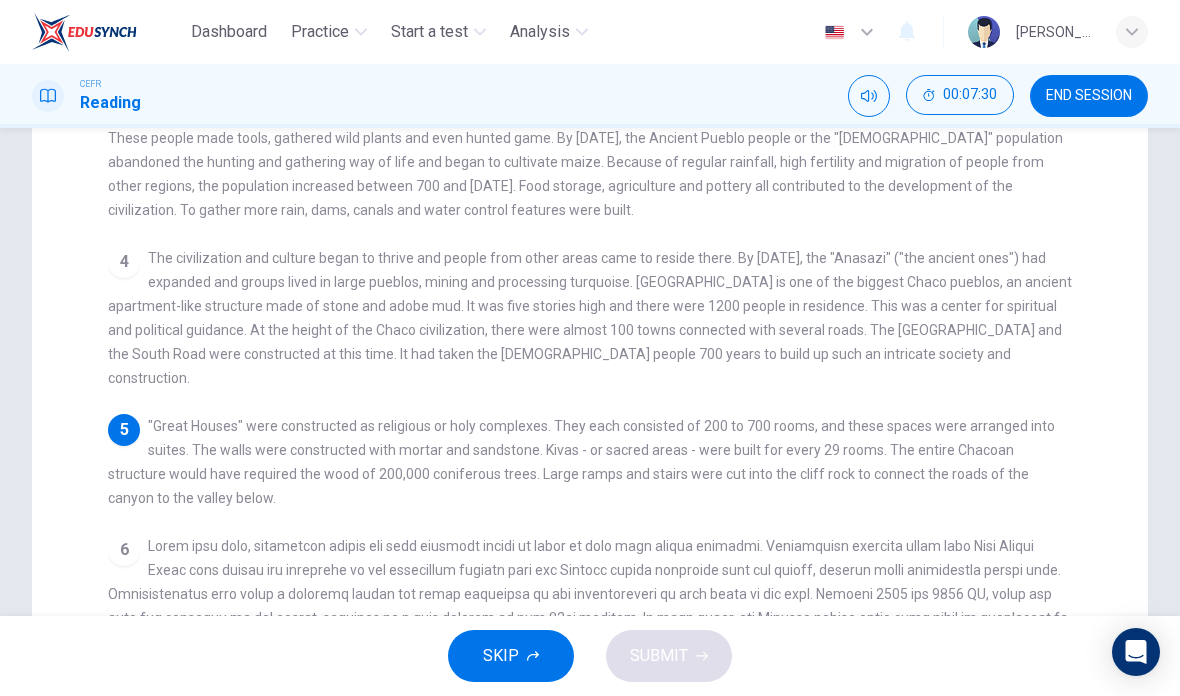 scroll, scrollTop: 367, scrollLeft: 0, axis: vertical 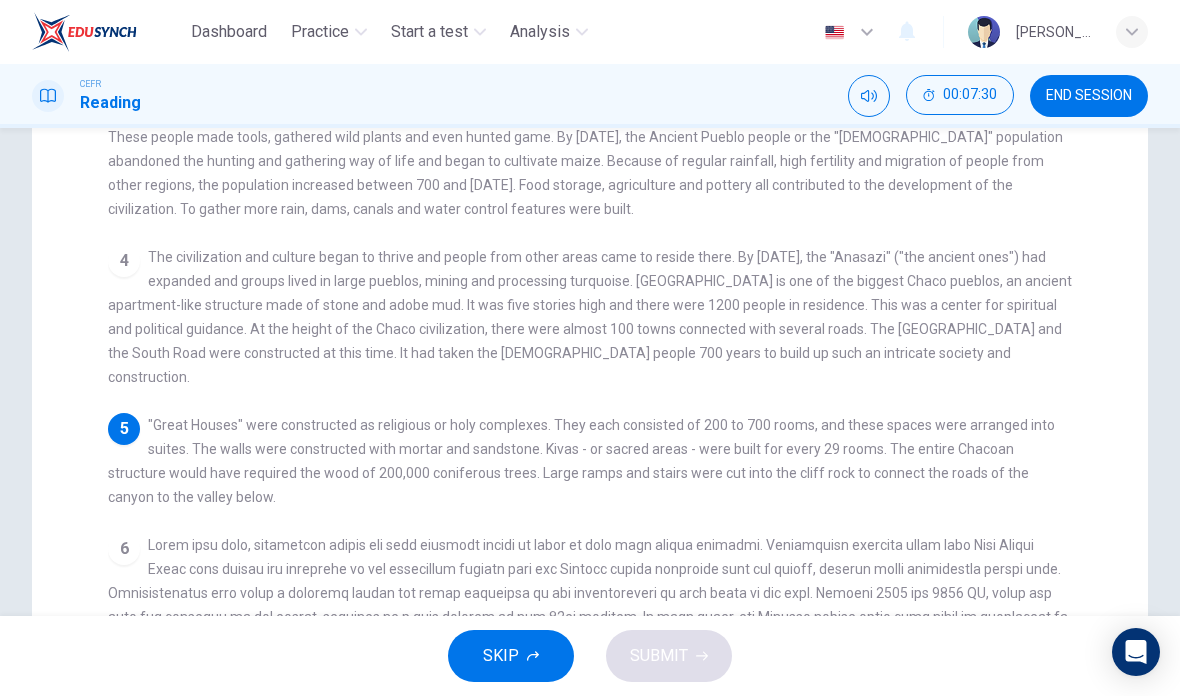 click at bounding box center [588, 629] 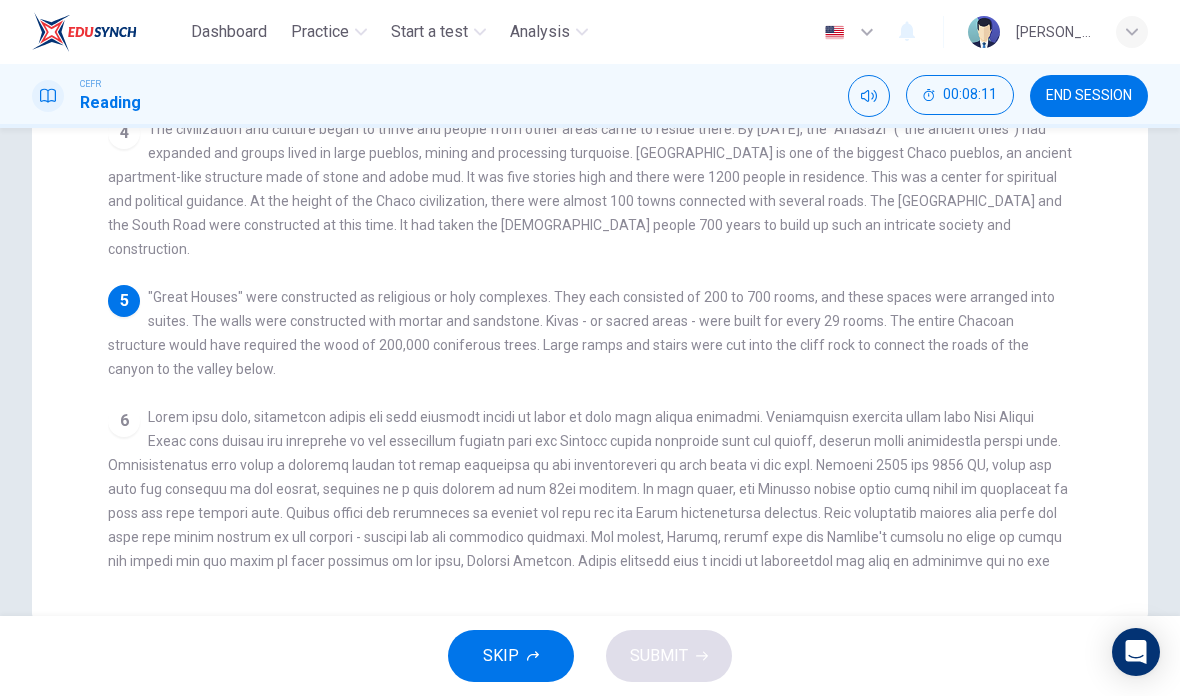 scroll, scrollTop: 496, scrollLeft: 0, axis: vertical 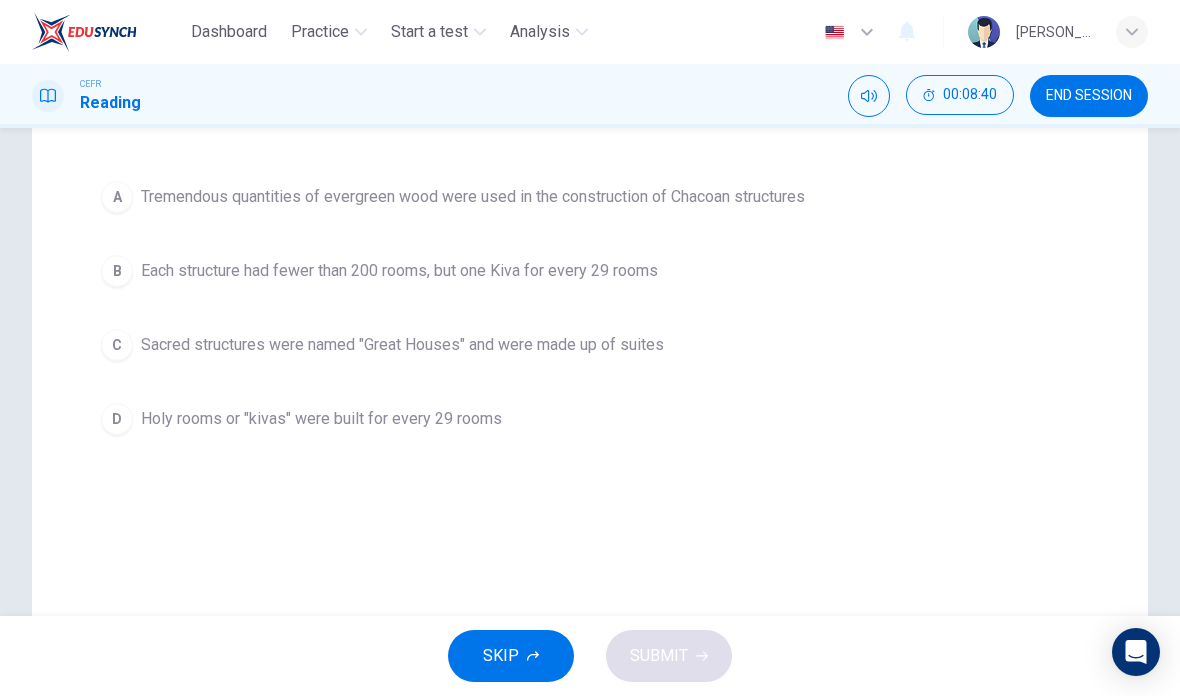click on "C Sacred structures were named "Great Houses" and were made up of suites" at bounding box center (590, 345) 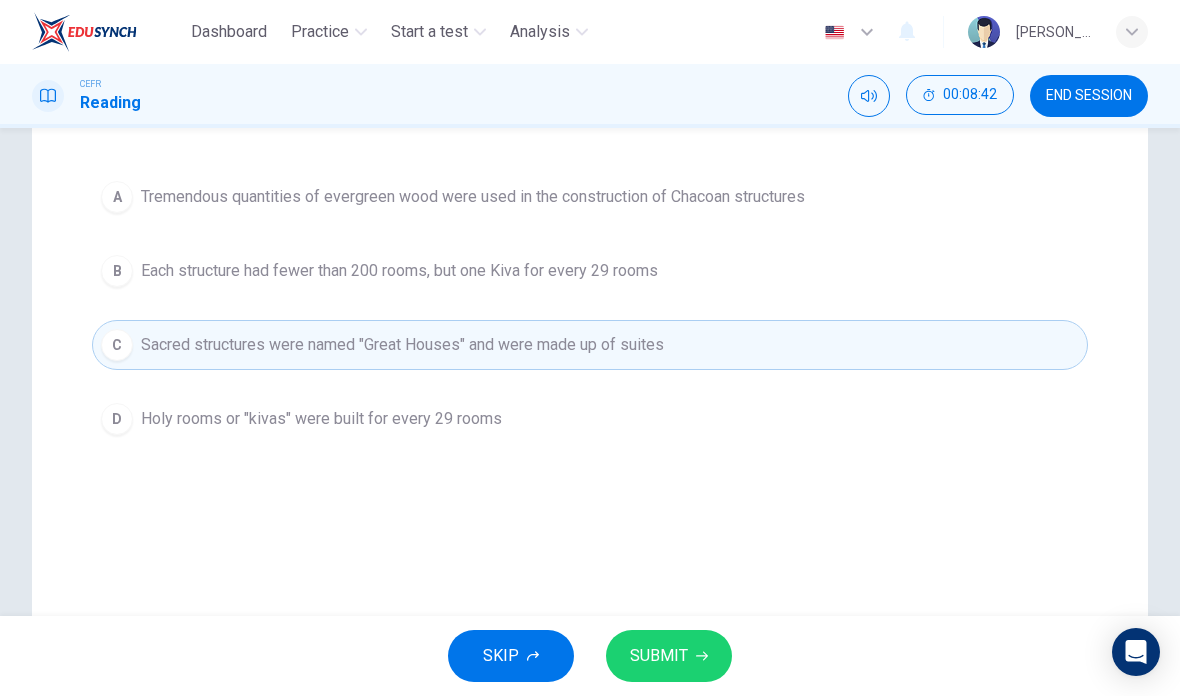 click on "SUBMIT" at bounding box center [669, 656] 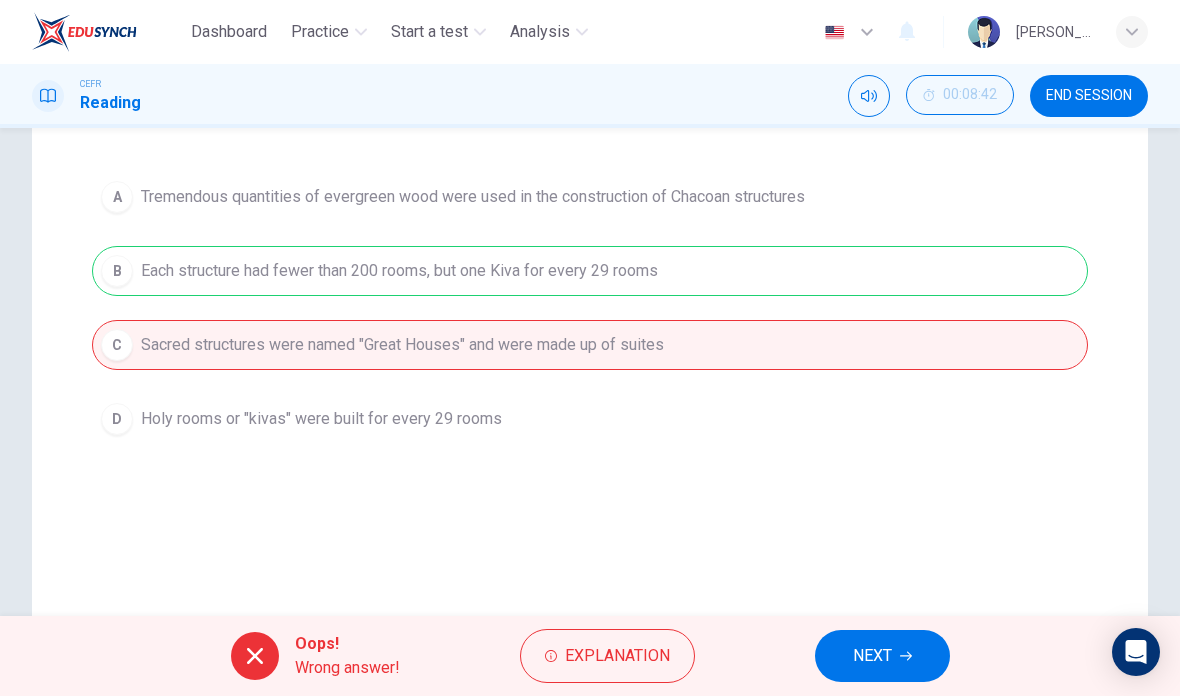 click on "Explanation" at bounding box center (617, 656) 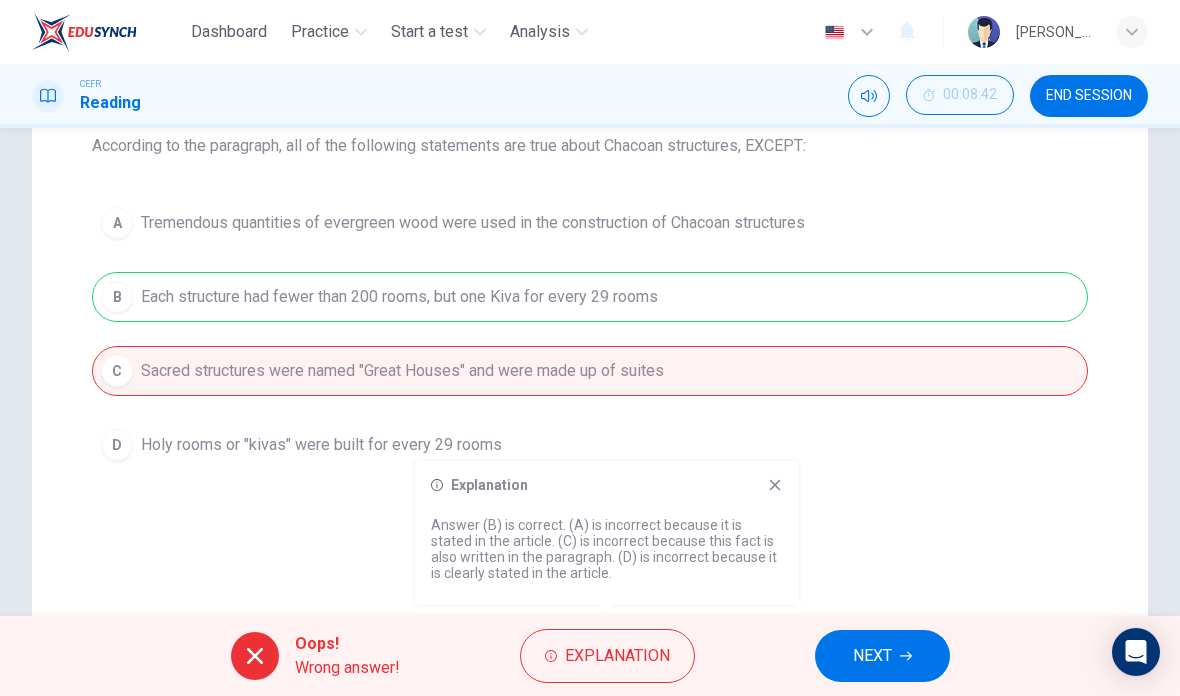 scroll, scrollTop: 228, scrollLeft: 0, axis: vertical 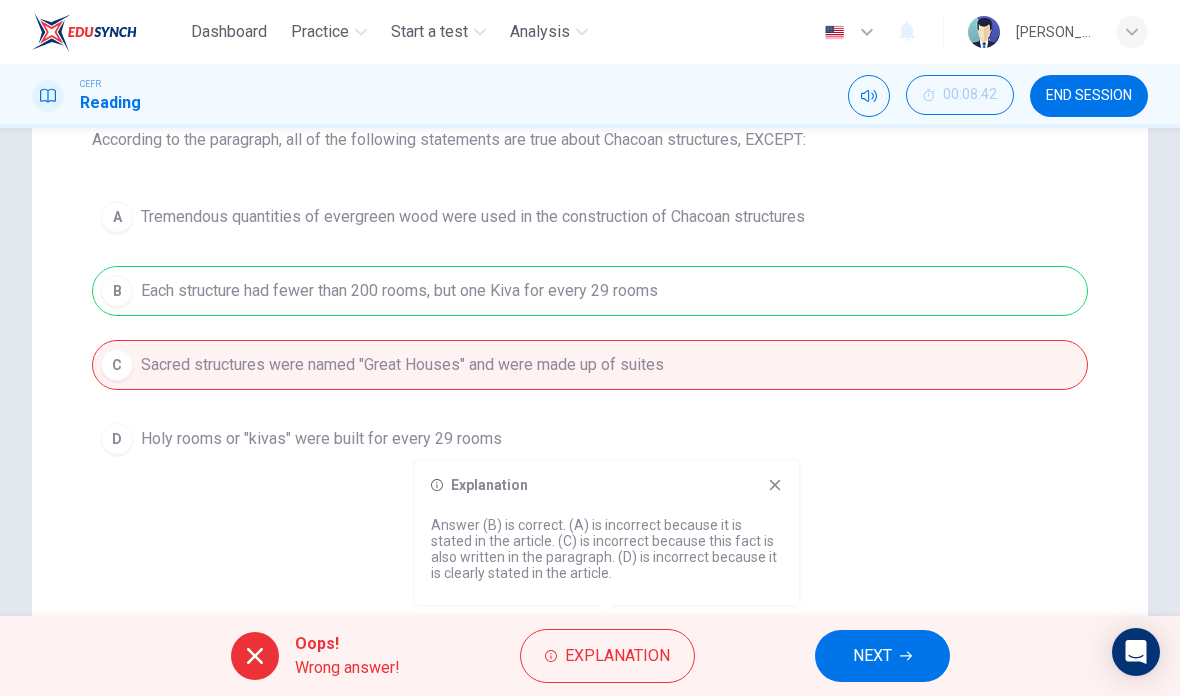 click on "NEXT" at bounding box center (882, 656) 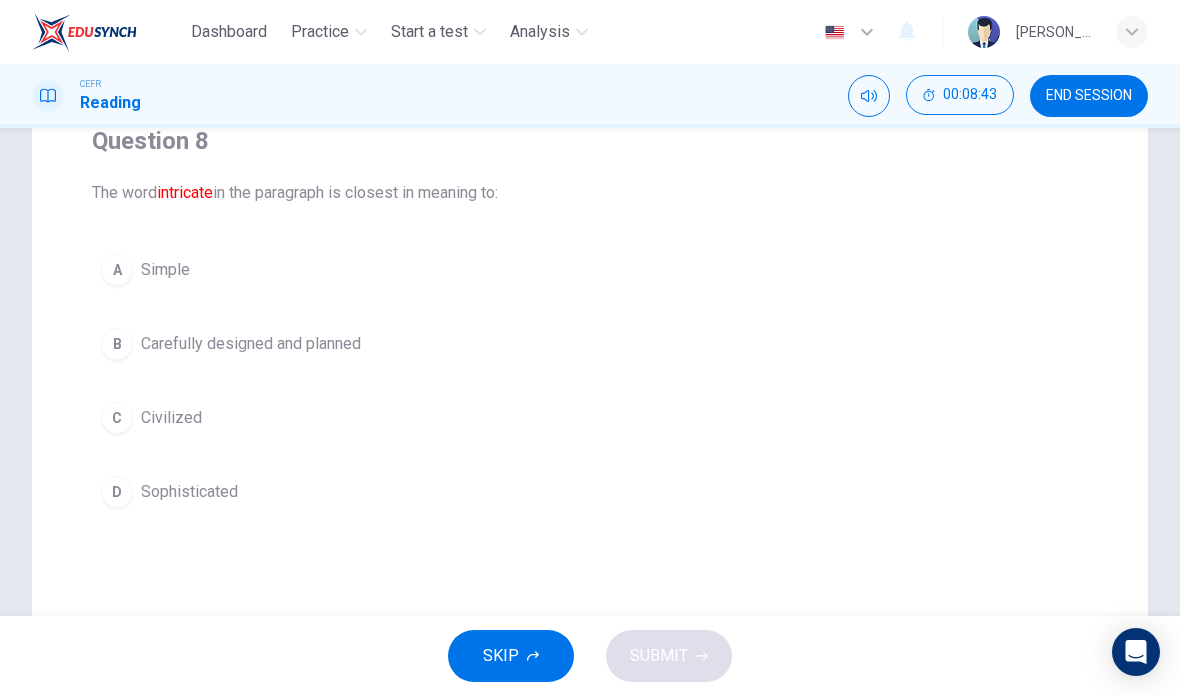 scroll, scrollTop: 176, scrollLeft: 0, axis: vertical 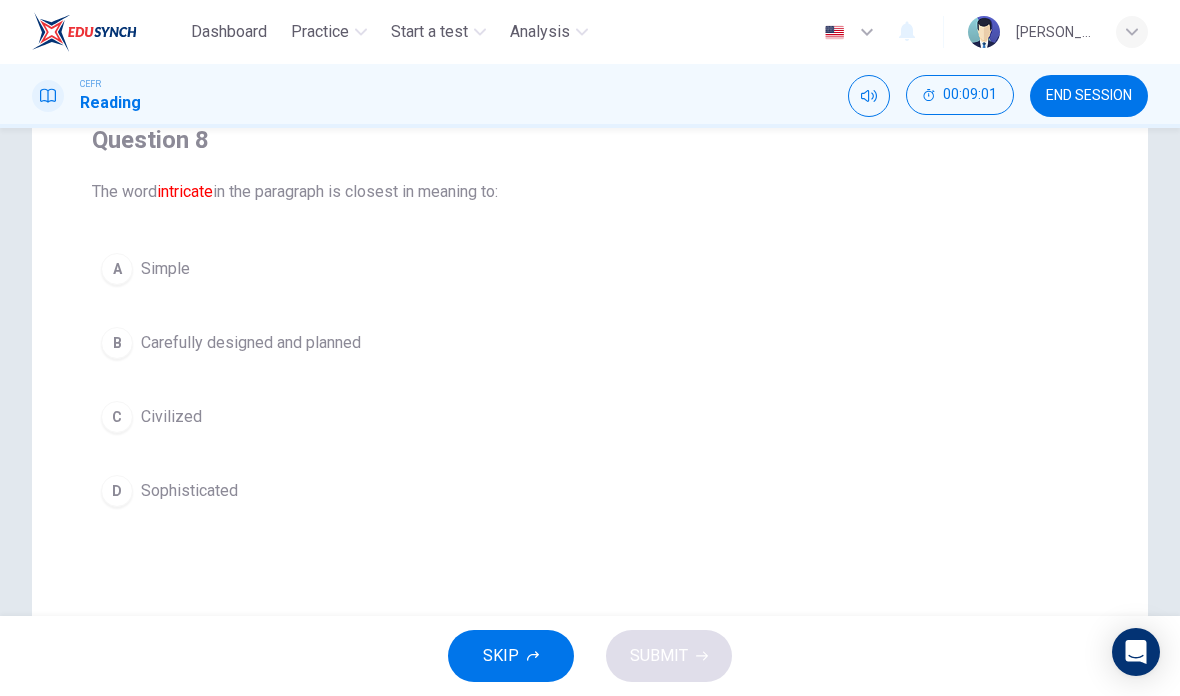 click on "B Carefully designed and planned" at bounding box center [590, 343] 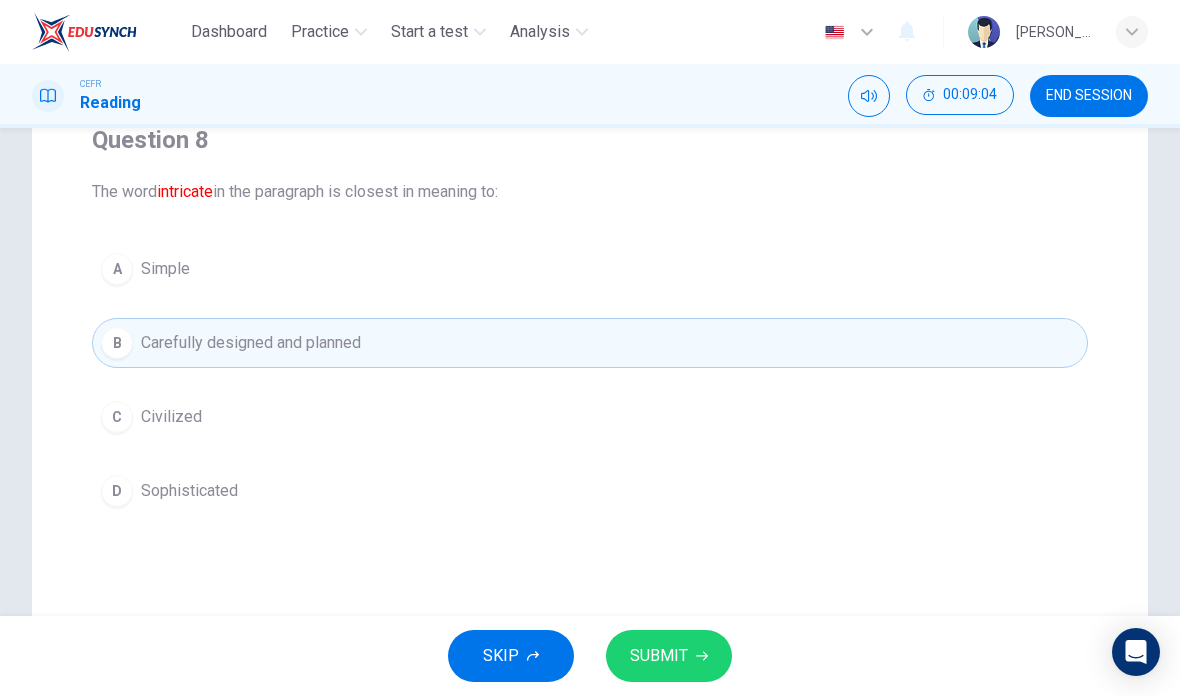 click on "SUBMIT" at bounding box center [659, 656] 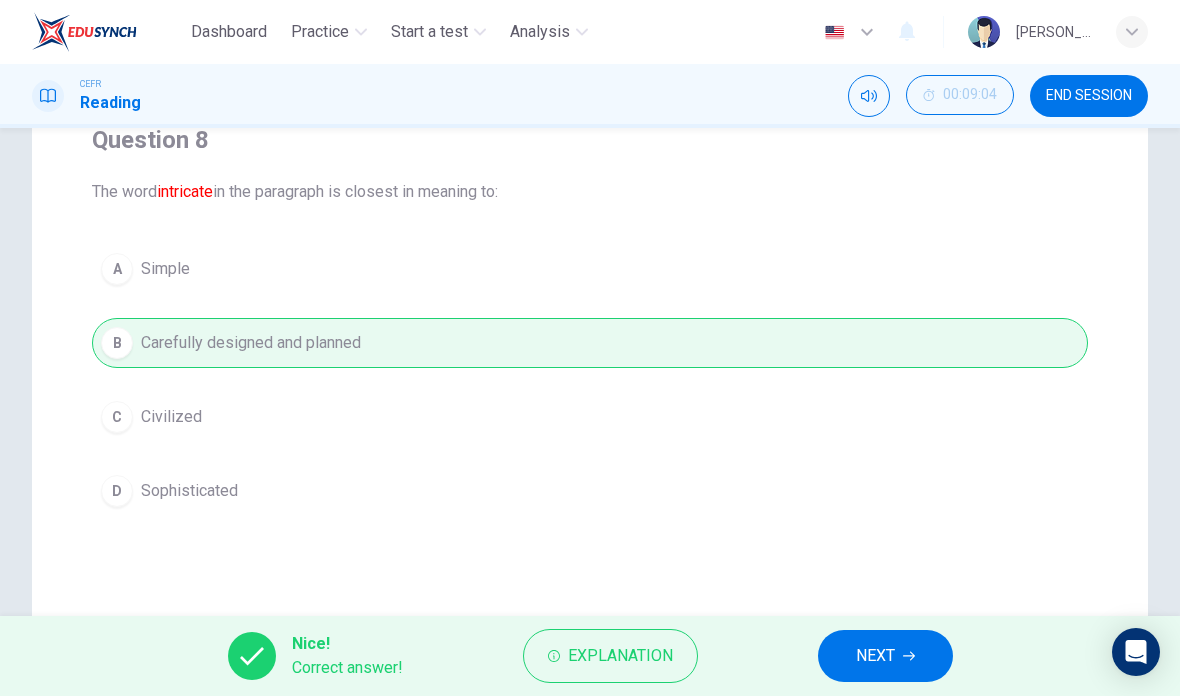 click on "Explanation" at bounding box center [620, 656] 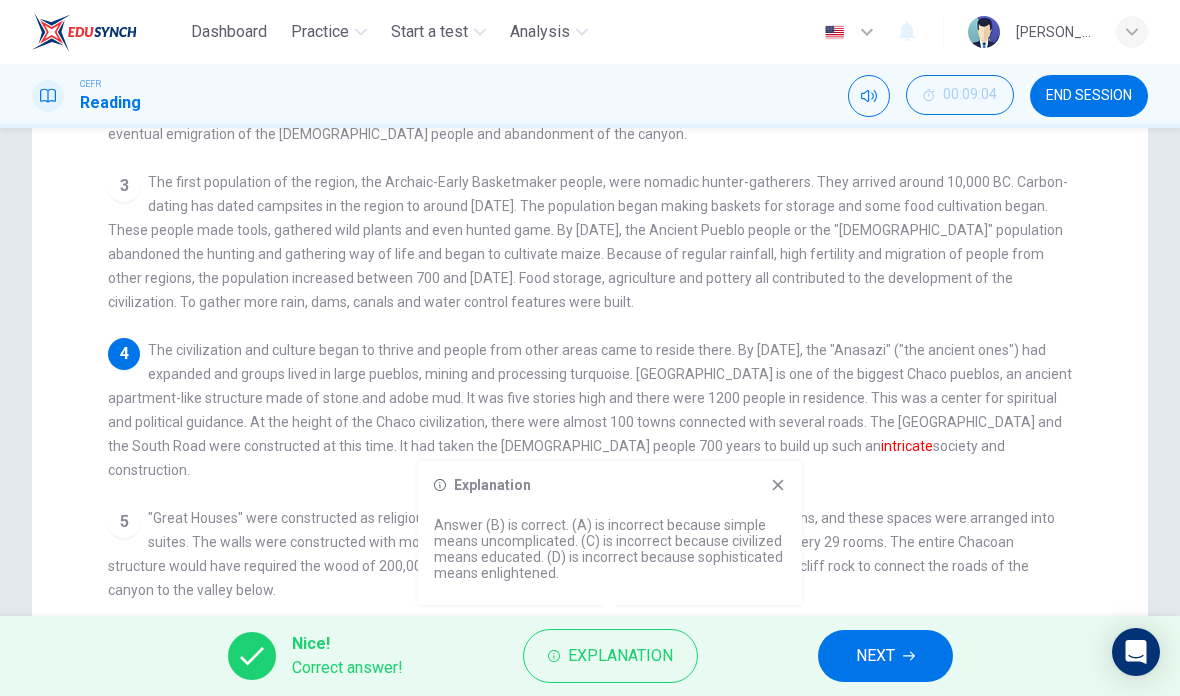 scroll, scrollTop: 281, scrollLeft: 0, axis: vertical 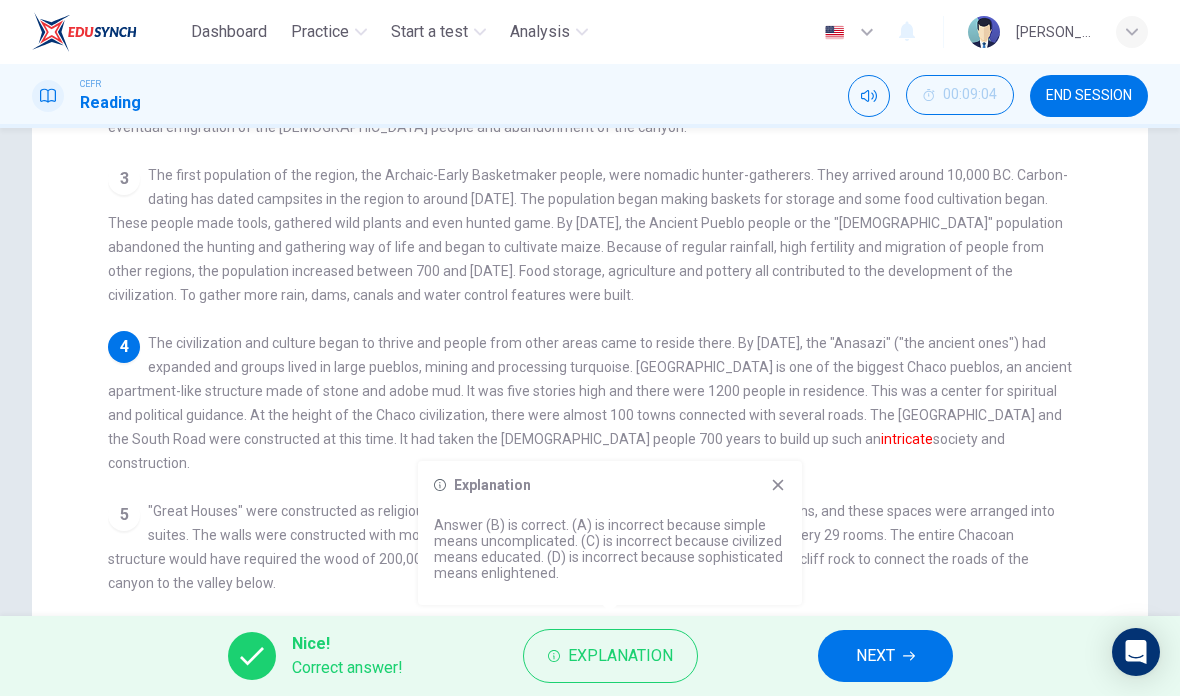 click on "NEXT" at bounding box center [885, 656] 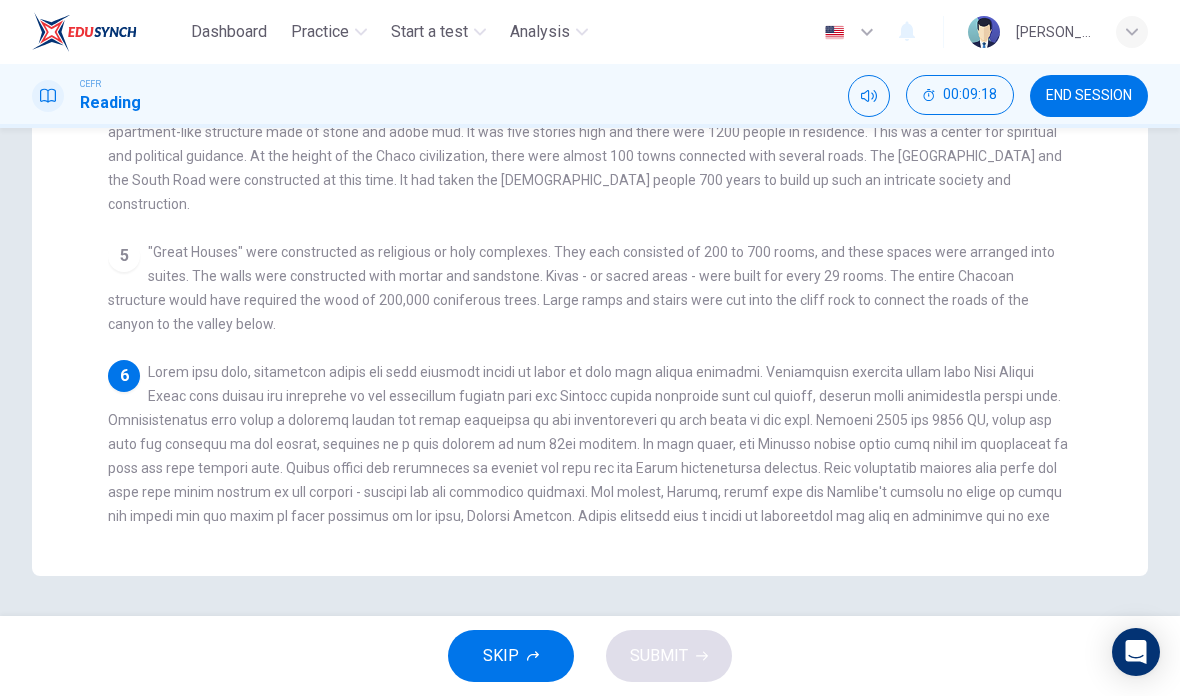 scroll, scrollTop: 540, scrollLeft: 0, axis: vertical 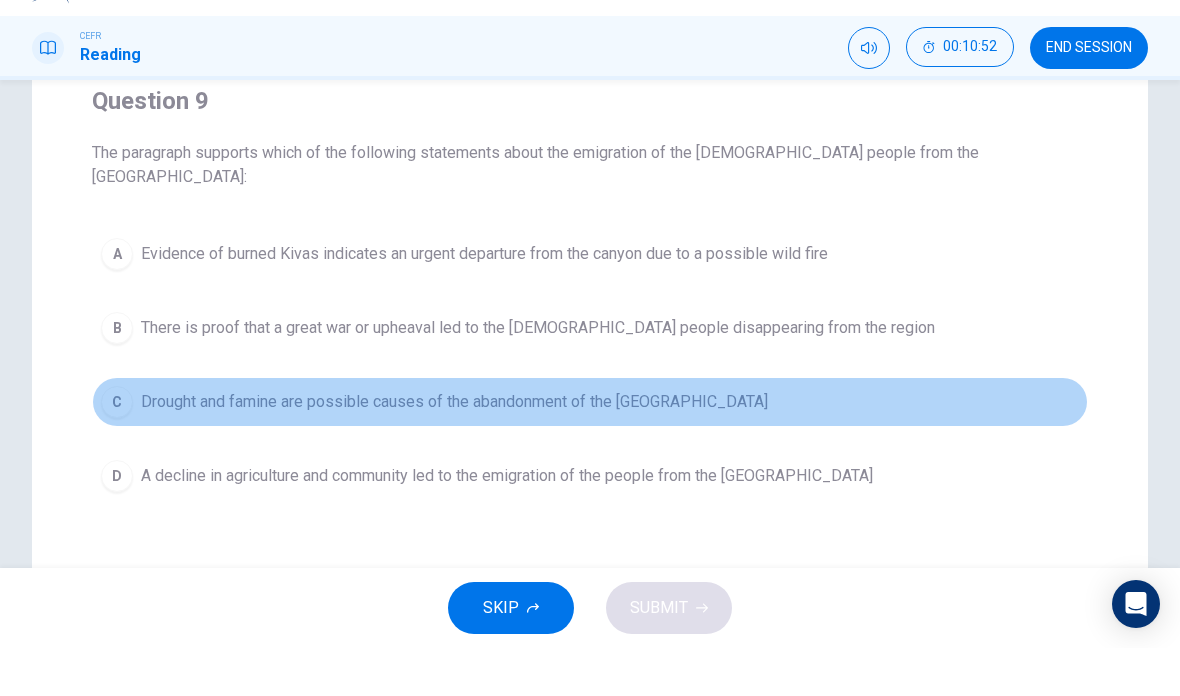 click on "Drought and famine are possible causes of the abandonment of the [GEOGRAPHIC_DATA]" at bounding box center [454, 450] 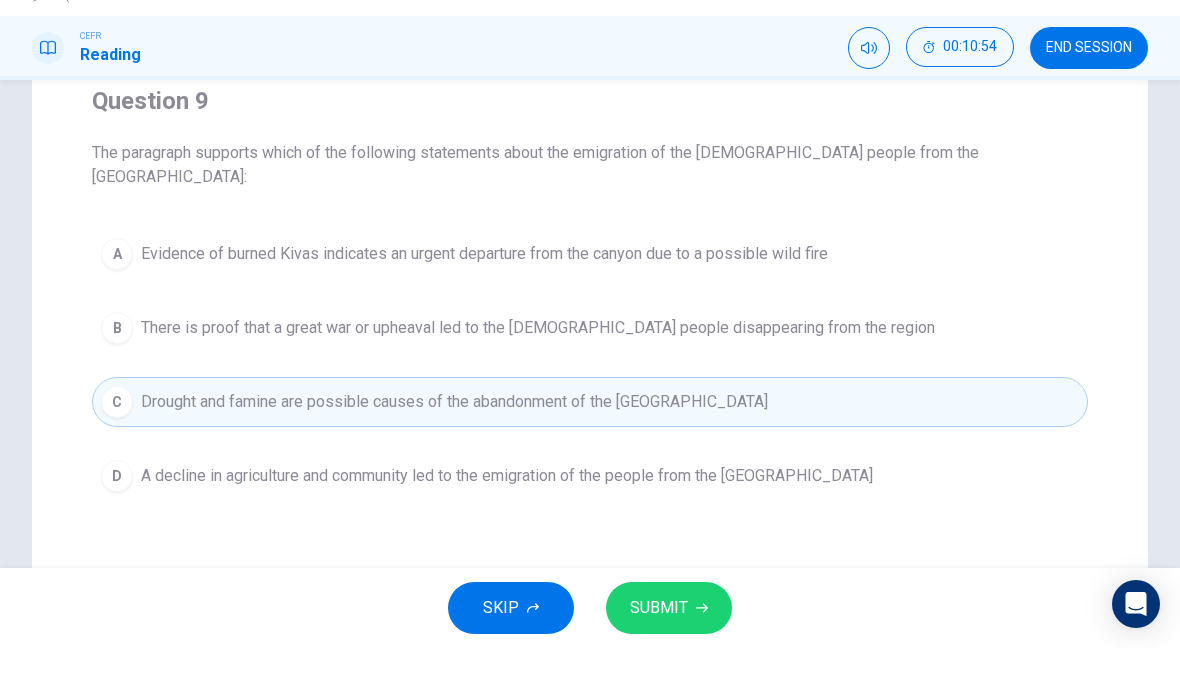 click on "SUBMIT" at bounding box center (659, 656) 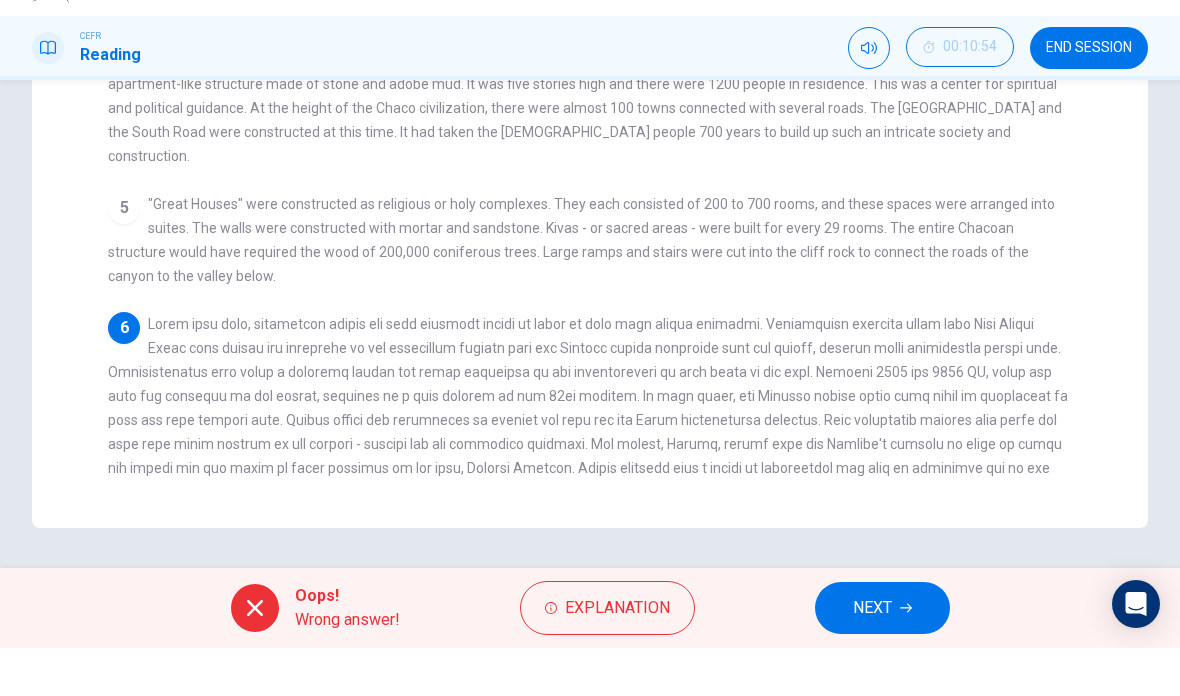 scroll, scrollTop: 540, scrollLeft: 0, axis: vertical 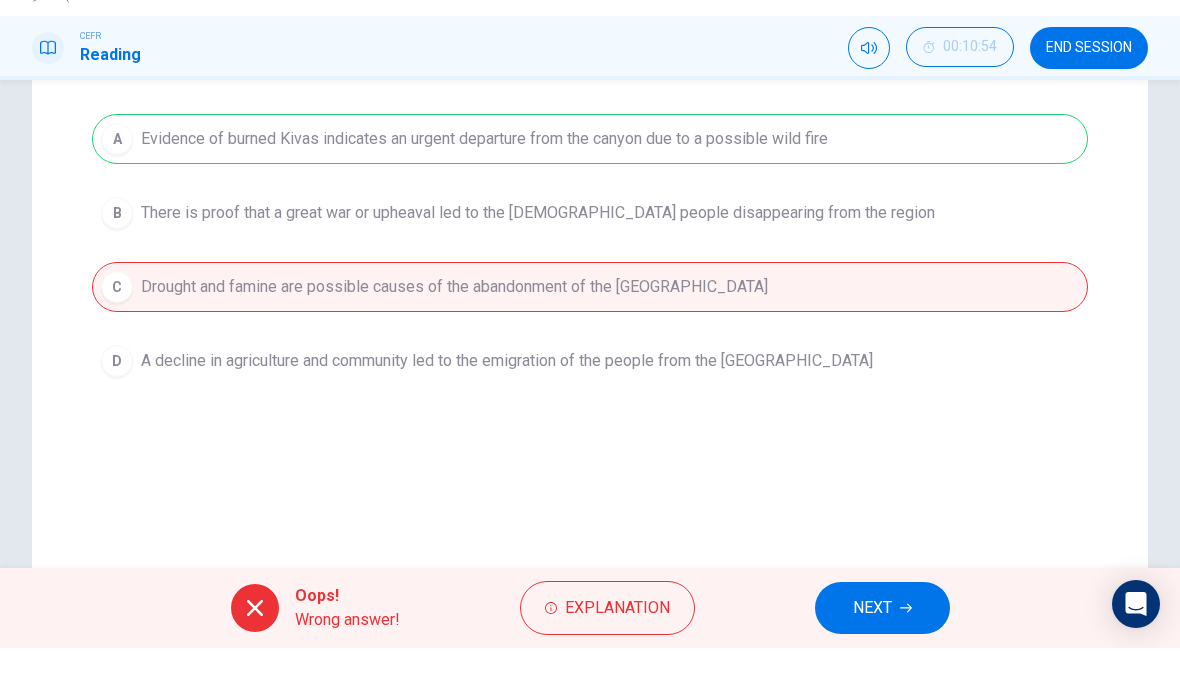 click on "Explanation" at bounding box center (617, 656) 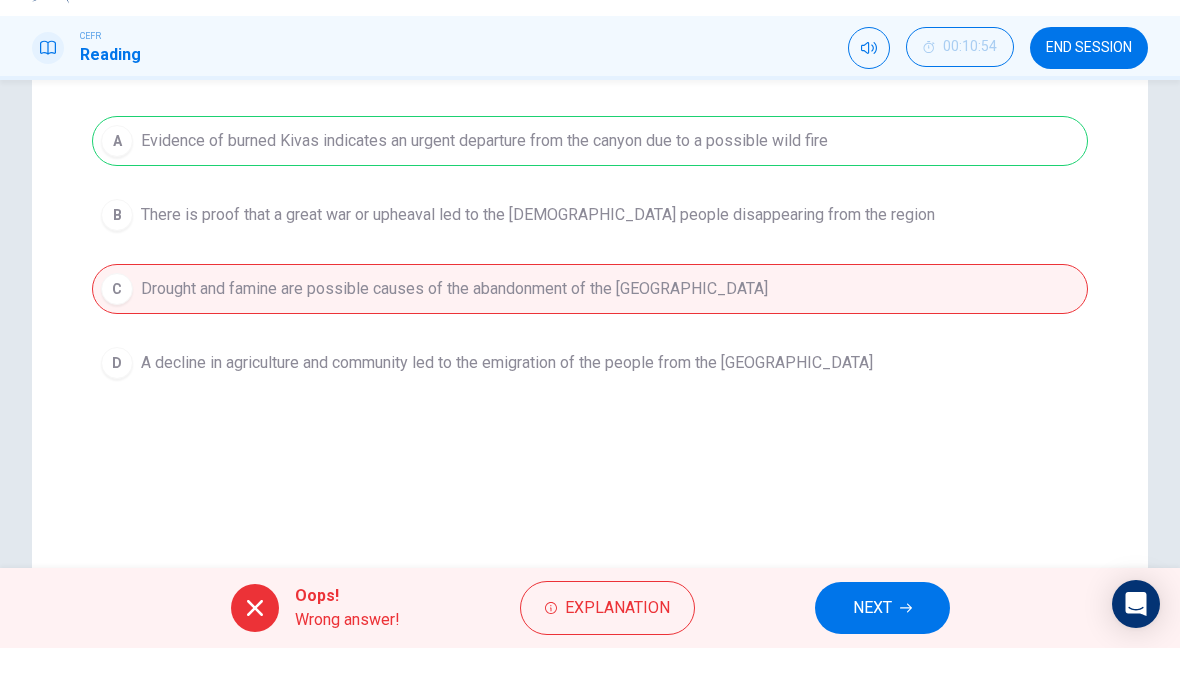 click on "Question Passage Question 9 The paragraph supports which of the following statements about the emigration of the [DEMOGRAPHIC_DATA] people from the [GEOGRAPHIC_DATA]: A Evidence of burned Kivas indicates an urgent departure from the canyon due to a possible wild fire B There is proof that a great war or upheaval led to the [DEMOGRAPHIC_DATA] people disappearing from the region C Drought and famine are possible causes of the abandonment of the Sand Canyon D A decline in agriculture and community led to the emigration of the people from the [GEOGRAPHIC_DATA] The Rise and Fall of the Chacoan Civilization 1 [GEOGRAPHIC_DATA] is located in [GEOGRAPHIC_DATA][US_STATE], between a remote canyon in [GEOGRAPHIC_DATA] and [GEOGRAPHIC_DATA], cut by the [GEOGRAPHIC_DATA]. It contains one of the most important pre-Columbian cultural and historical zones in the [GEOGRAPHIC_DATA]. 2 3 4 5 6" at bounding box center (590, 290) 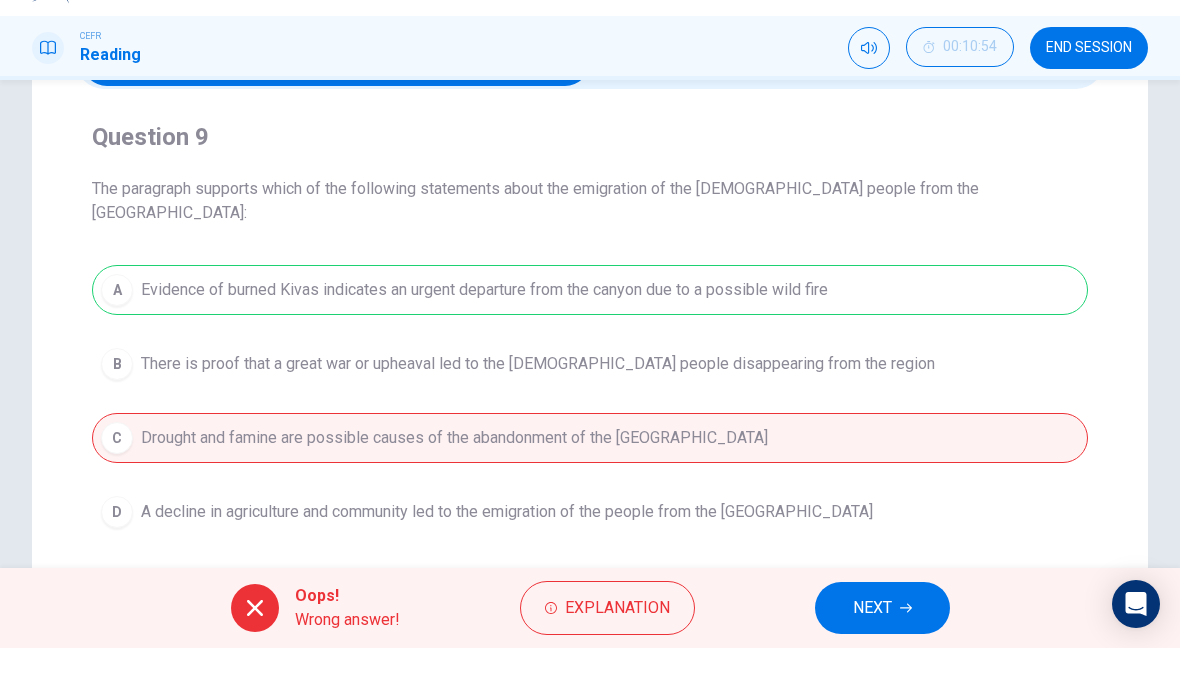 scroll, scrollTop: 120, scrollLeft: 0, axis: vertical 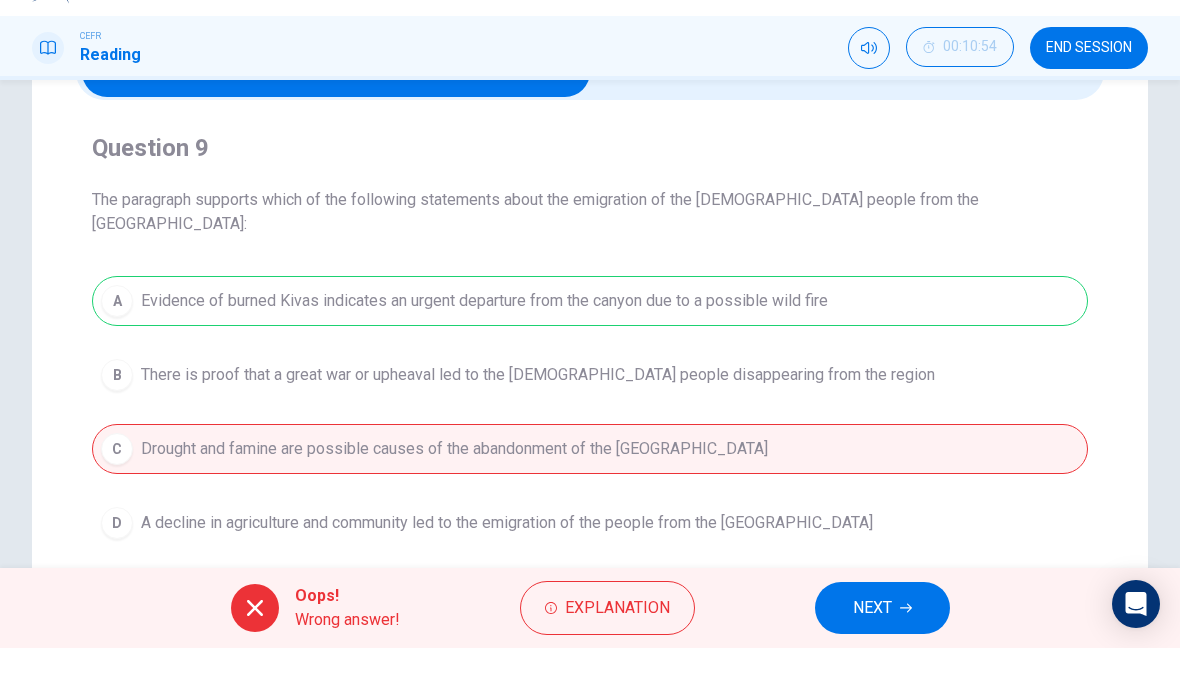 click on "NEXT" at bounding box center [882, 656] 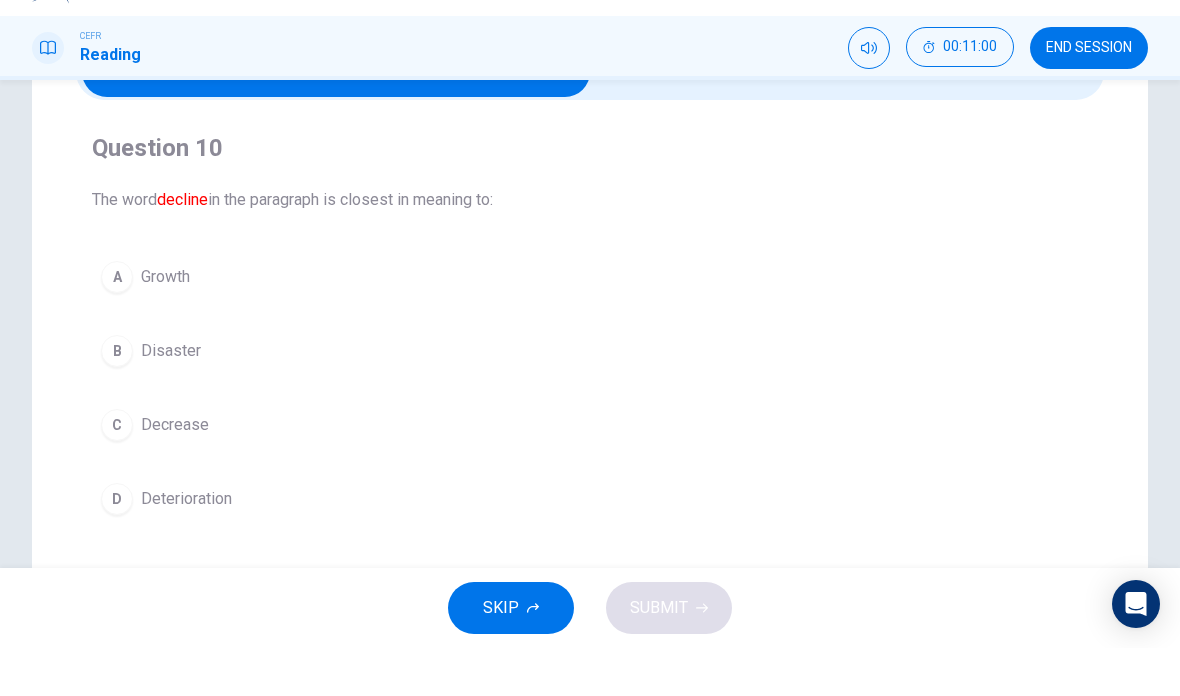 click on "C Decrease" at bounding box center [590, 473] 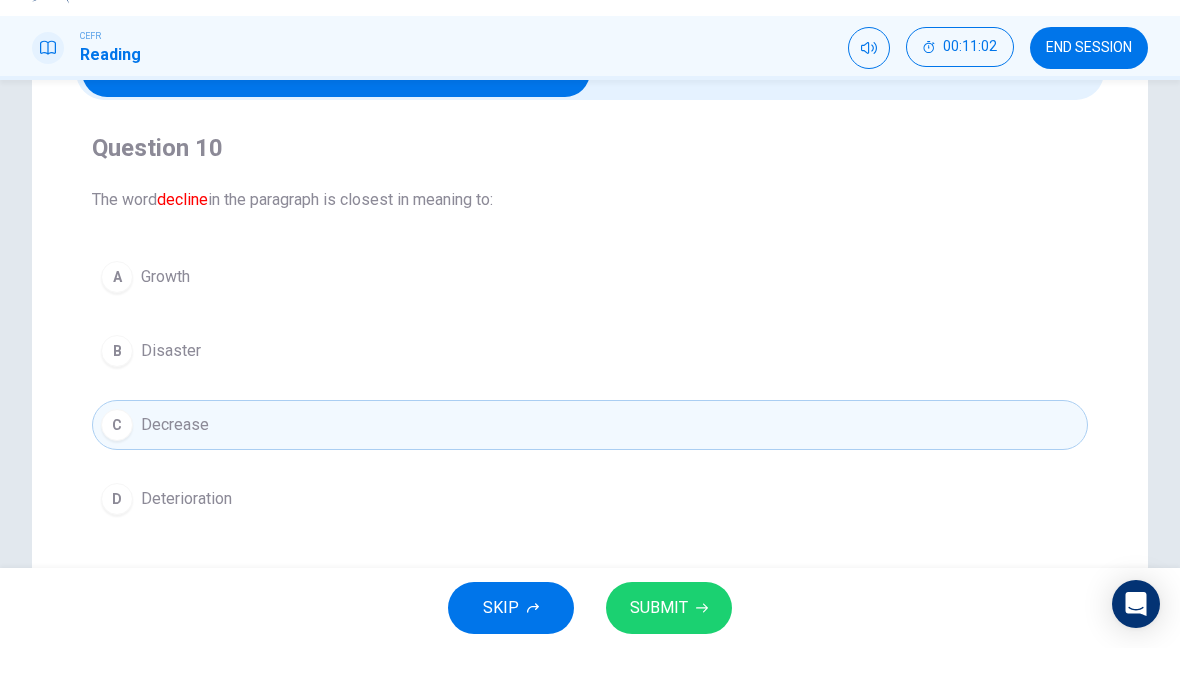 click on "SUBMIT" at bounding box center (659, 656) 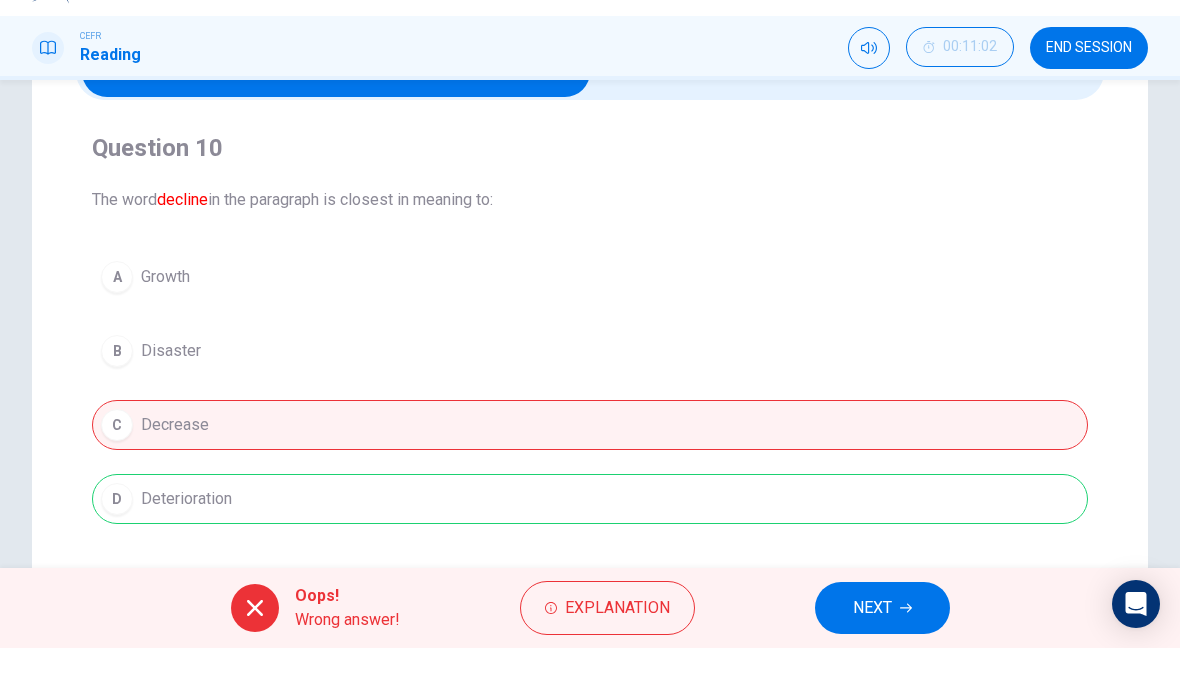 click on "Explanation" at bounding box center [607, 656] 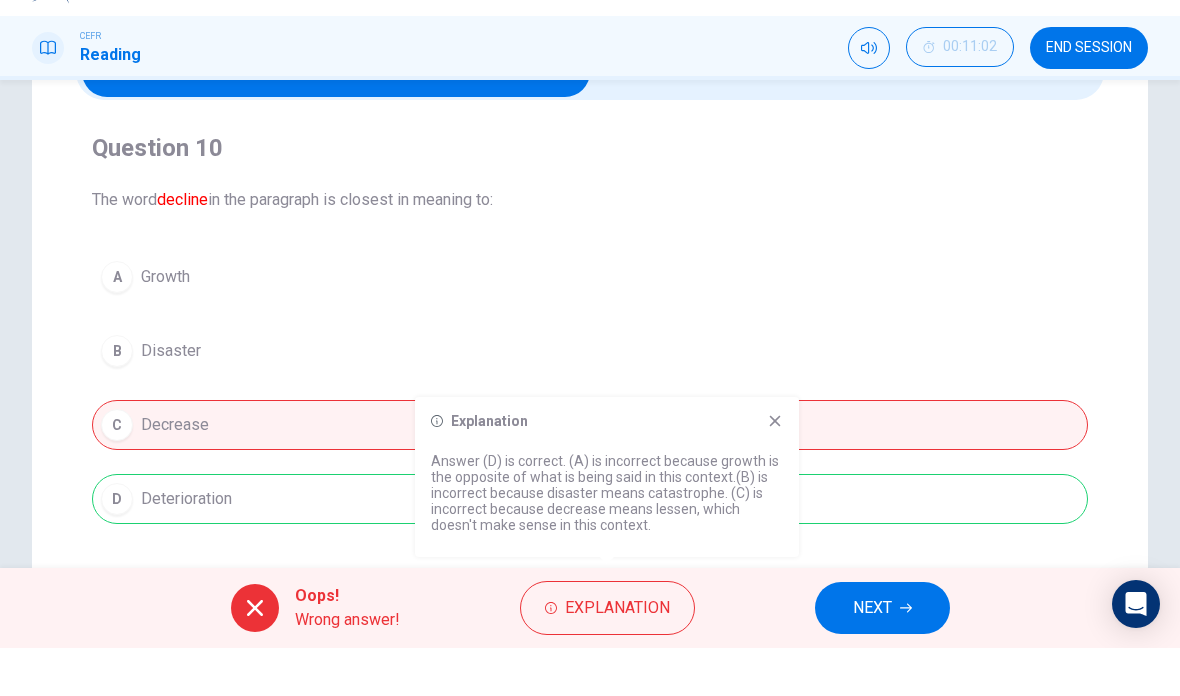 scroll, scrollTop: 0, scrollLeft: 0, axis: both 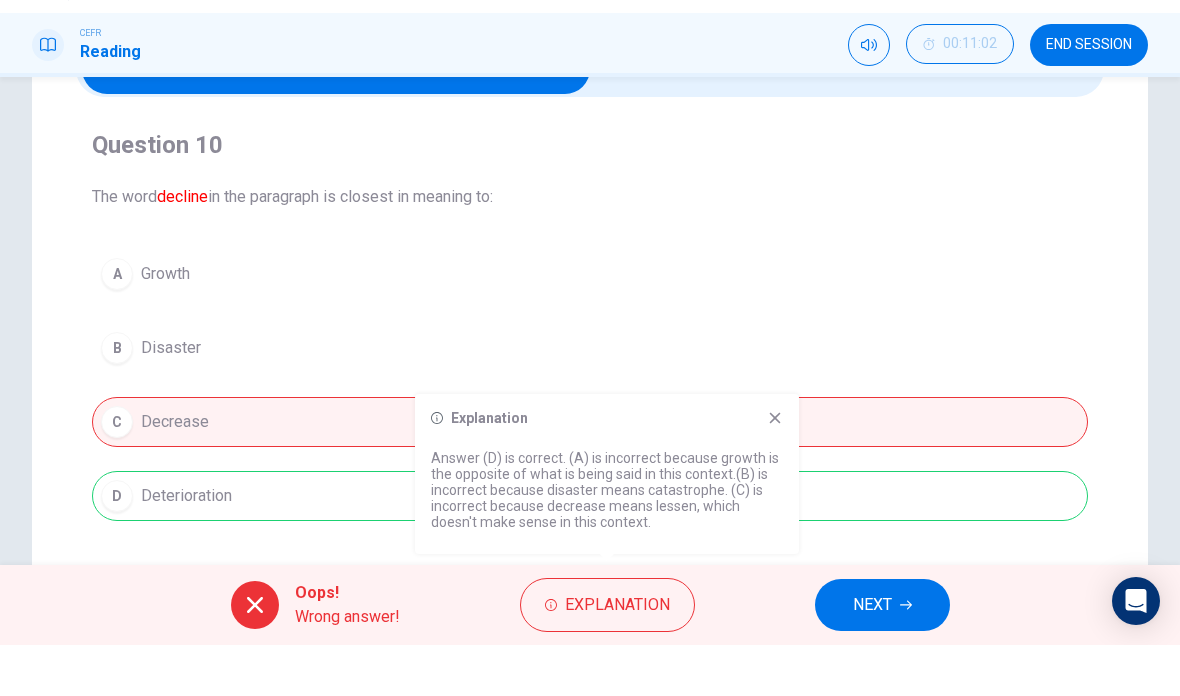 click on "A Growth B Disaster C Decrease D Deterioration" at bounding box center (590, 436) 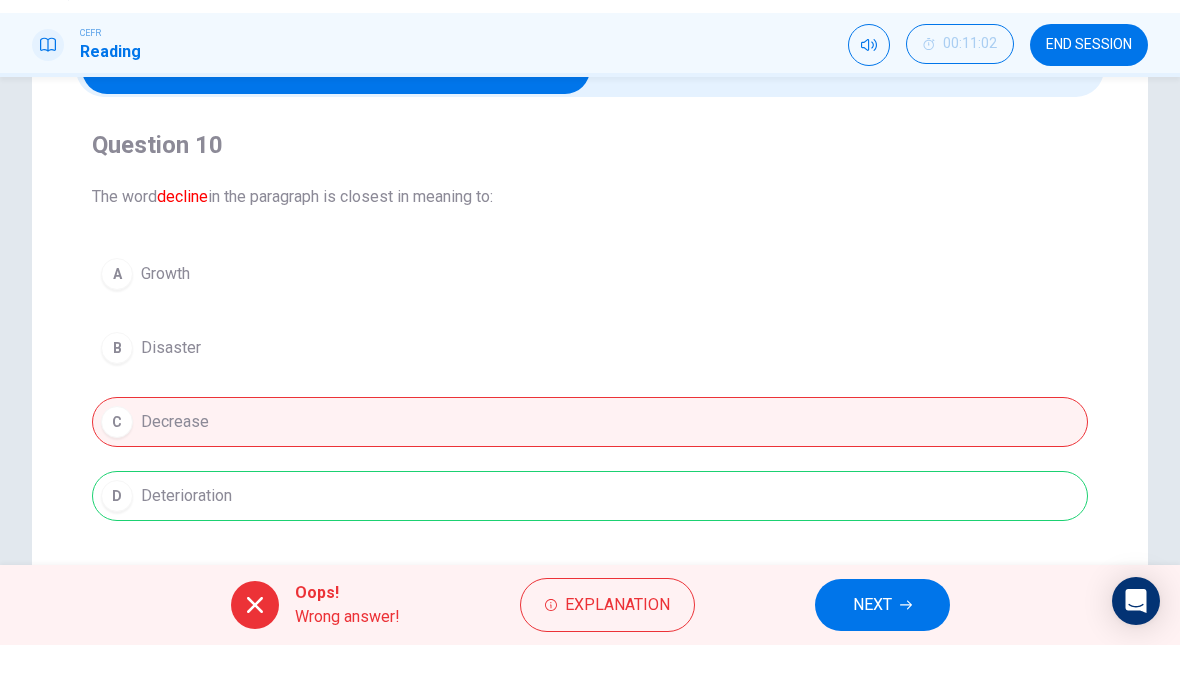 scroll, scrollTop: 1, scrollLeft: 0, axis: vertical 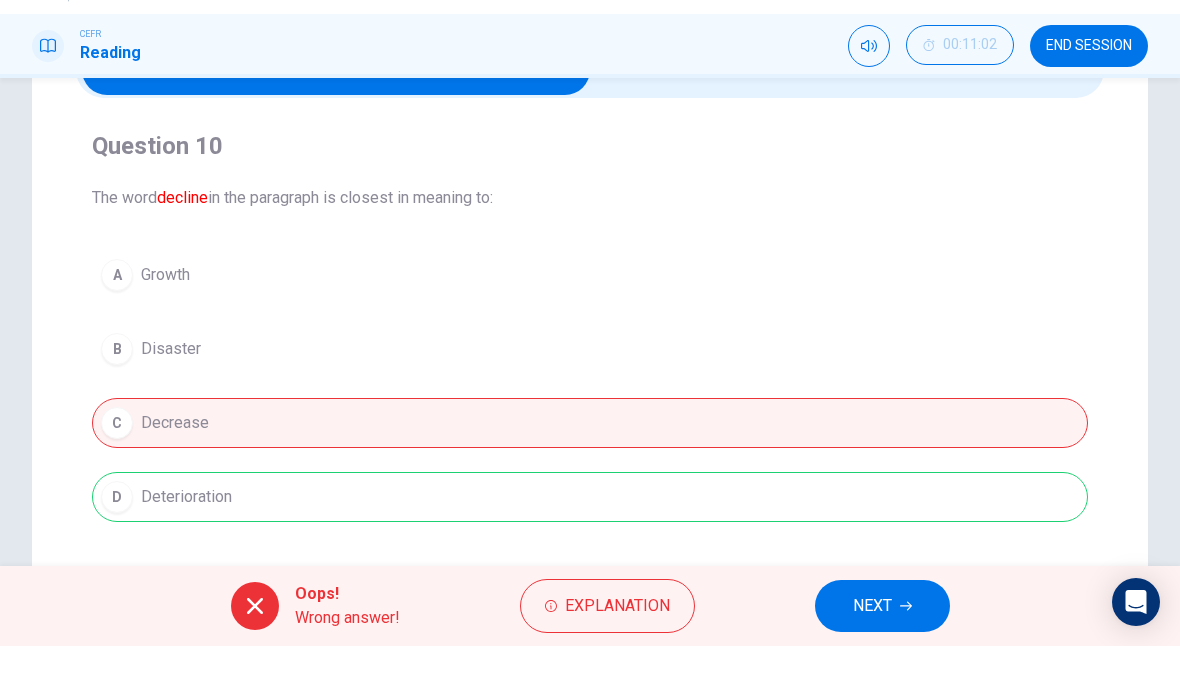 click on "NEXT" at bounding box center (872, 656) 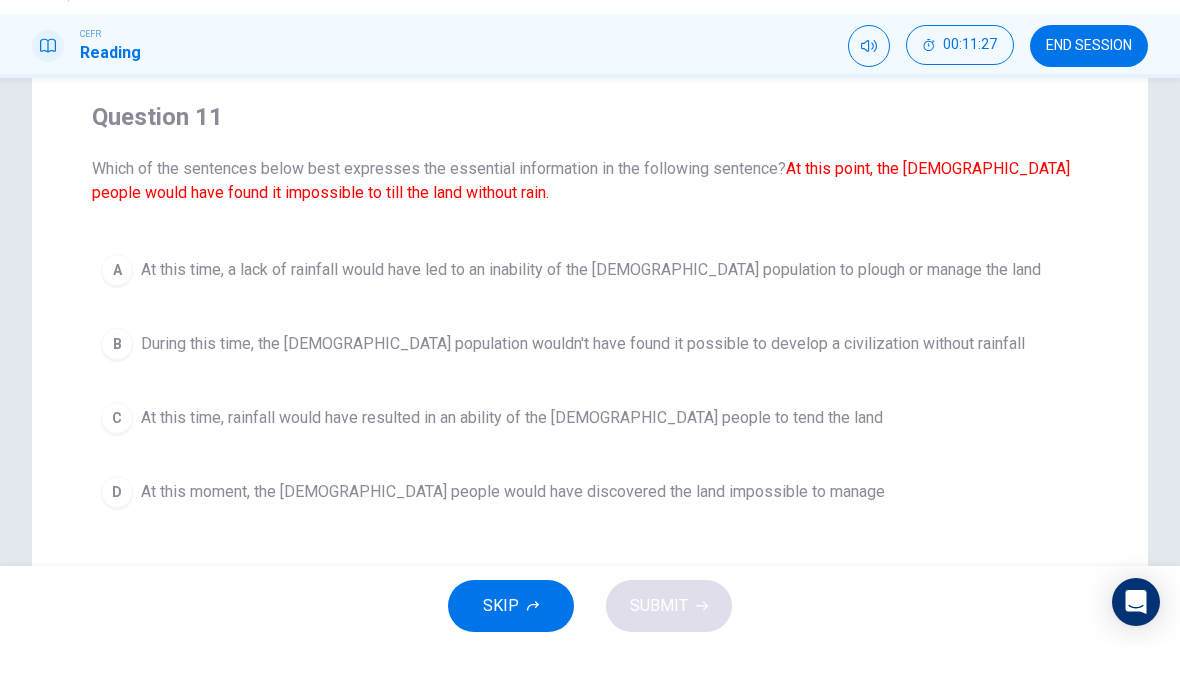 scroll, scrollTop: 153, scrollLeft: 0, axis: vertical 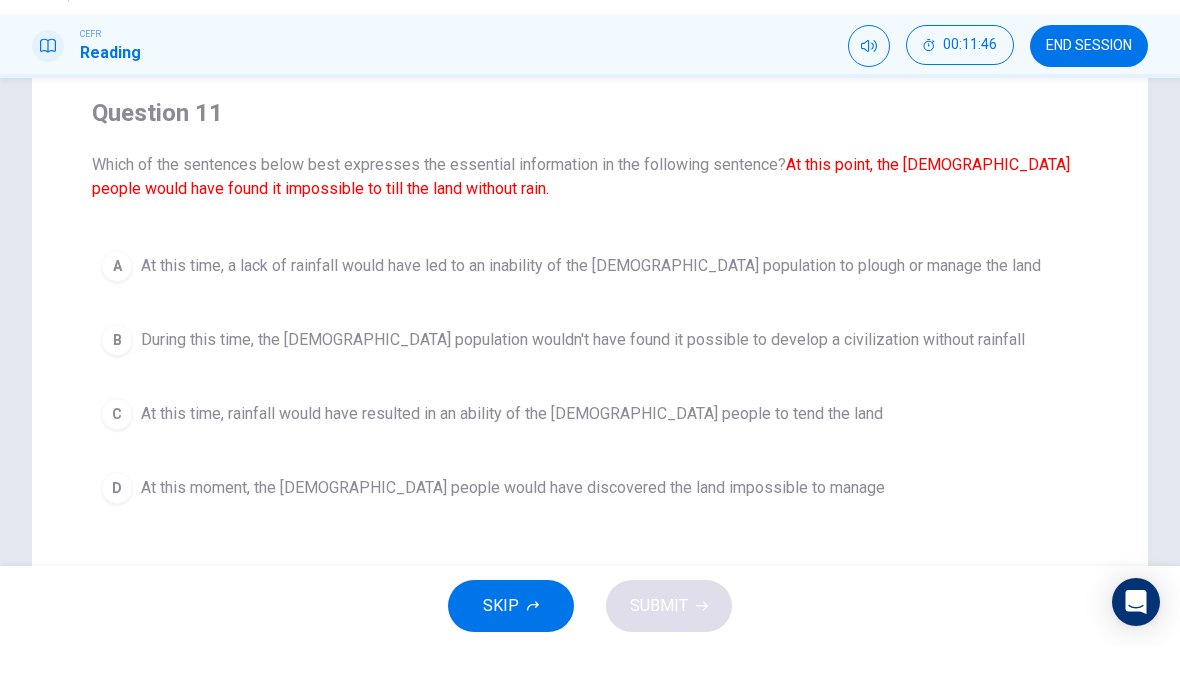 click on "At this time, a lack of rainfall would have led to an inability of the [DEMOGRAPHIC_DATA] population to plough or manage the land" at bounding box center [591, 316] 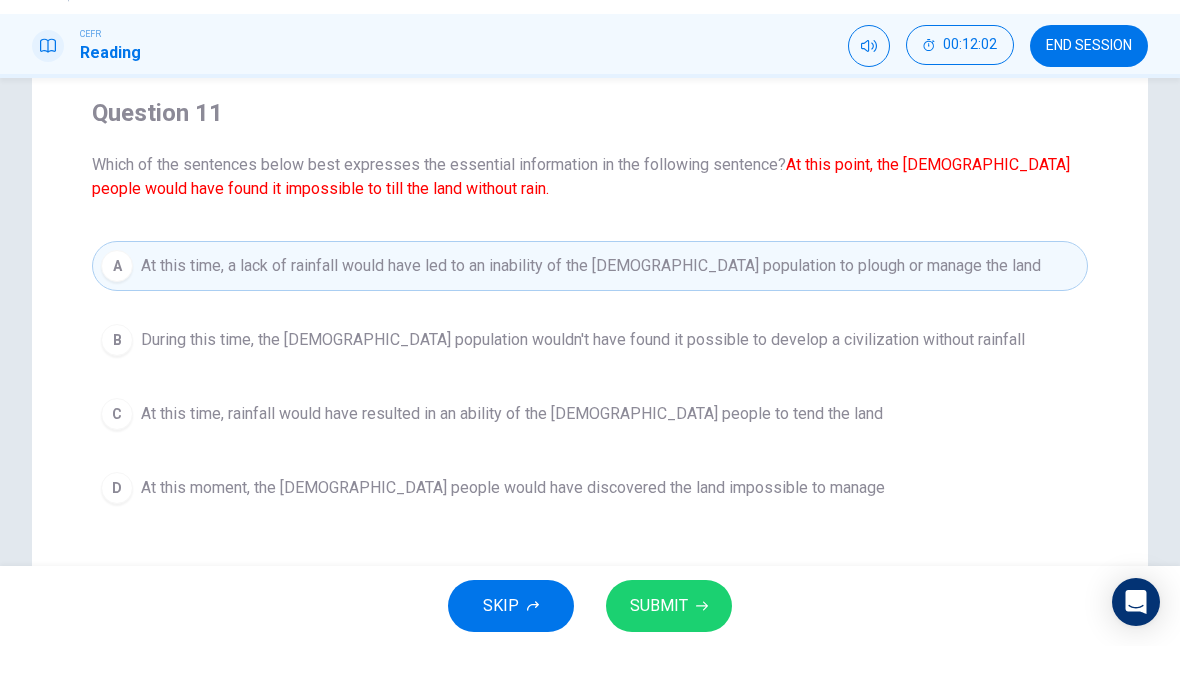 click on "SUBMIT" at bounding box center [659, 656] 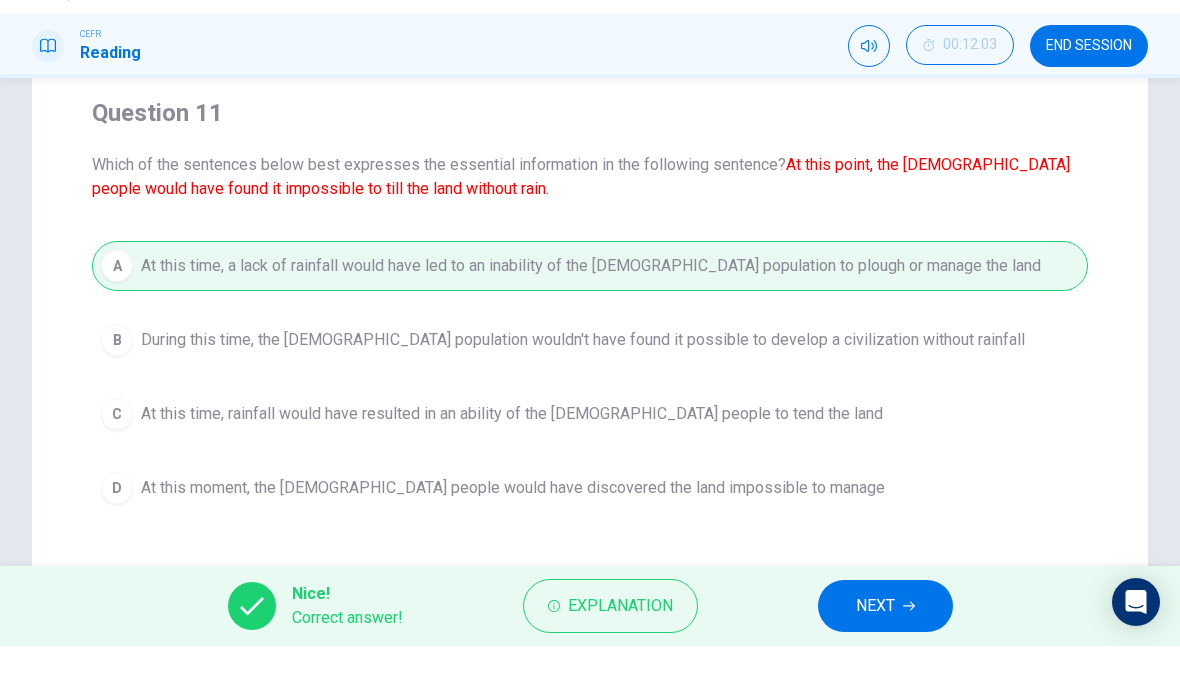 click on "Explanation" at bounding box center [620, 656] 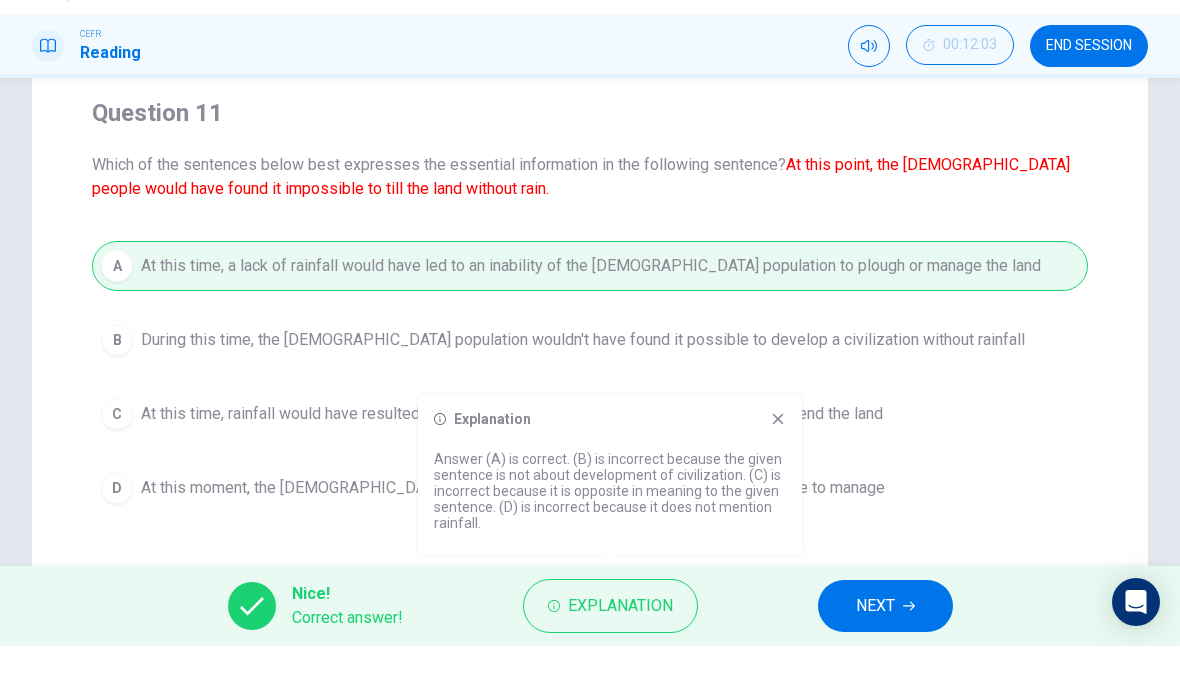 click on "Explanation Answer (A) is correct. (B) is incorrect because the given sentence is not about development of civilization. (C) is incorrect because it is opposite in meaning to the given sentence. (D) is incorrect because it does not mention rainfall." at bounding box center [610, 525] 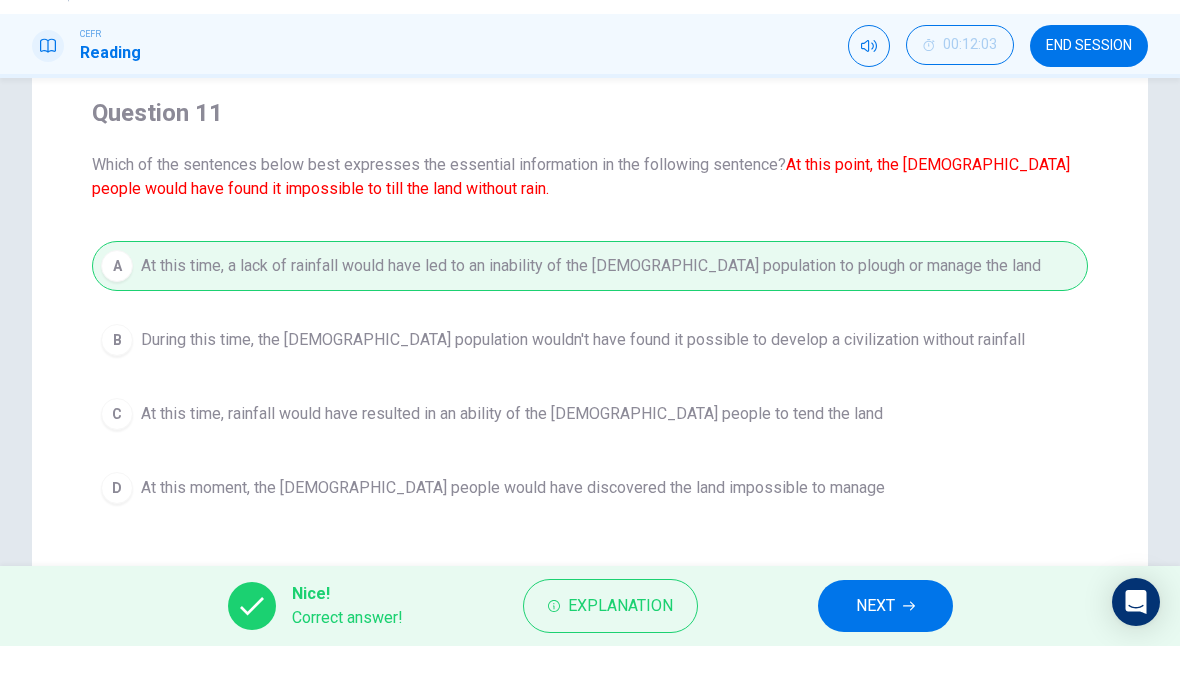 click on "NEXT" at bounding box center [885, 656] 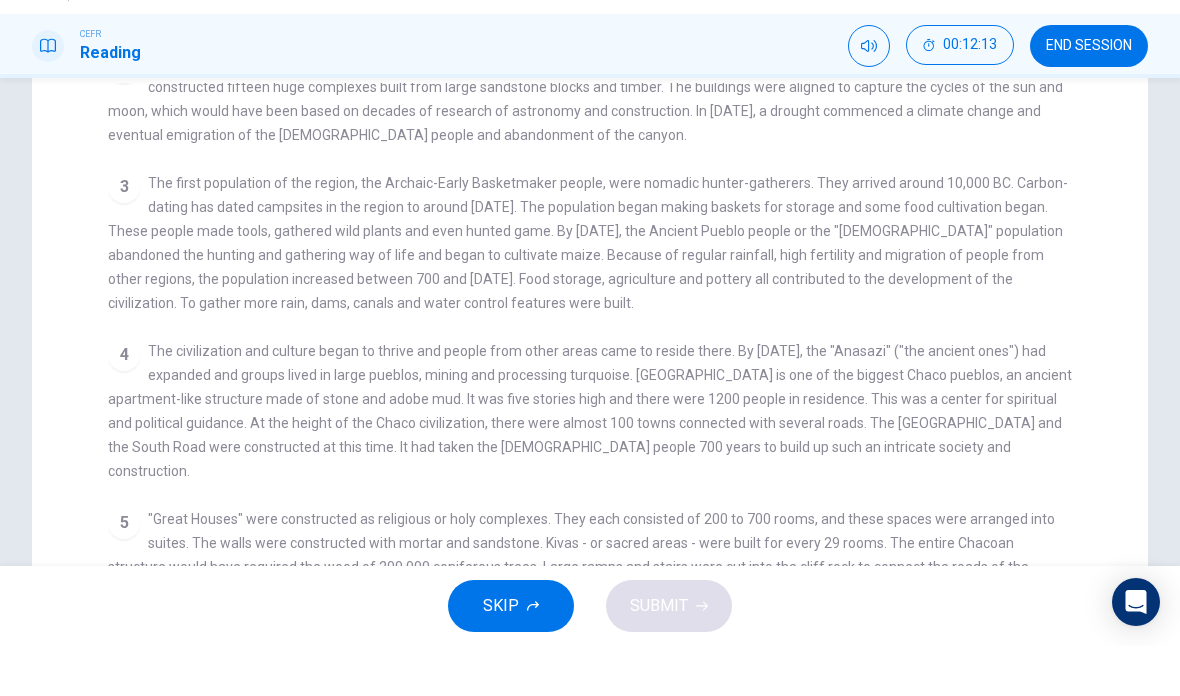scroll, scrollTop: 182, scrollLeft: 0, axis: vertical 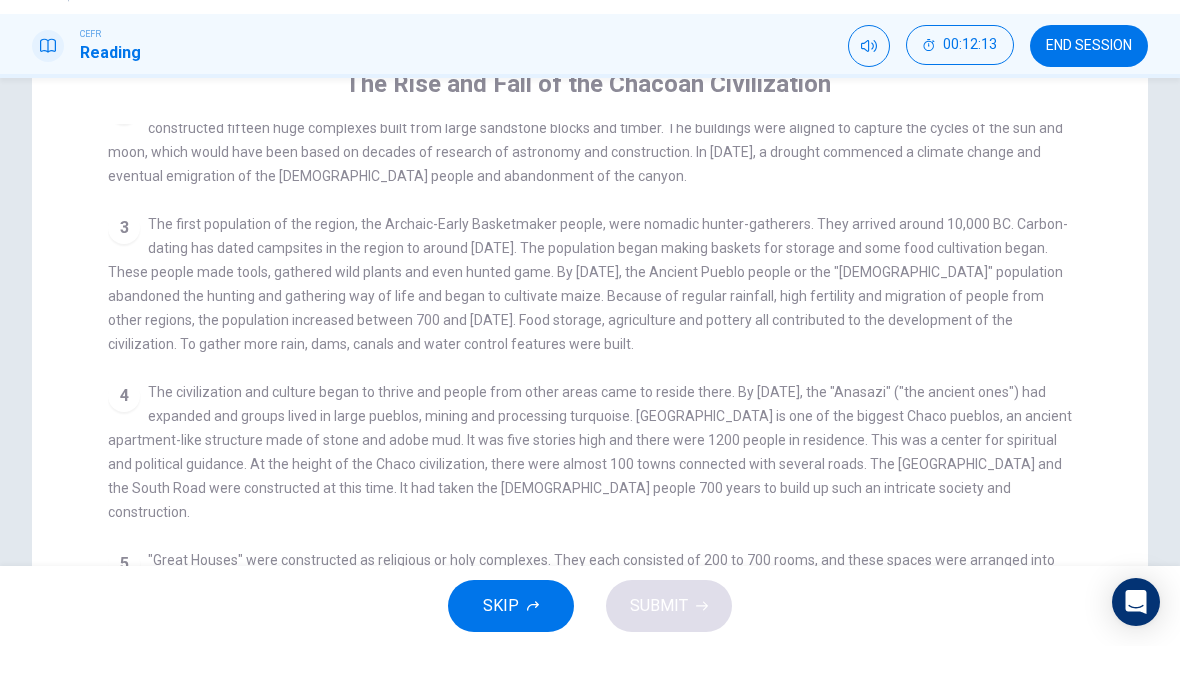 checkbox on "false" 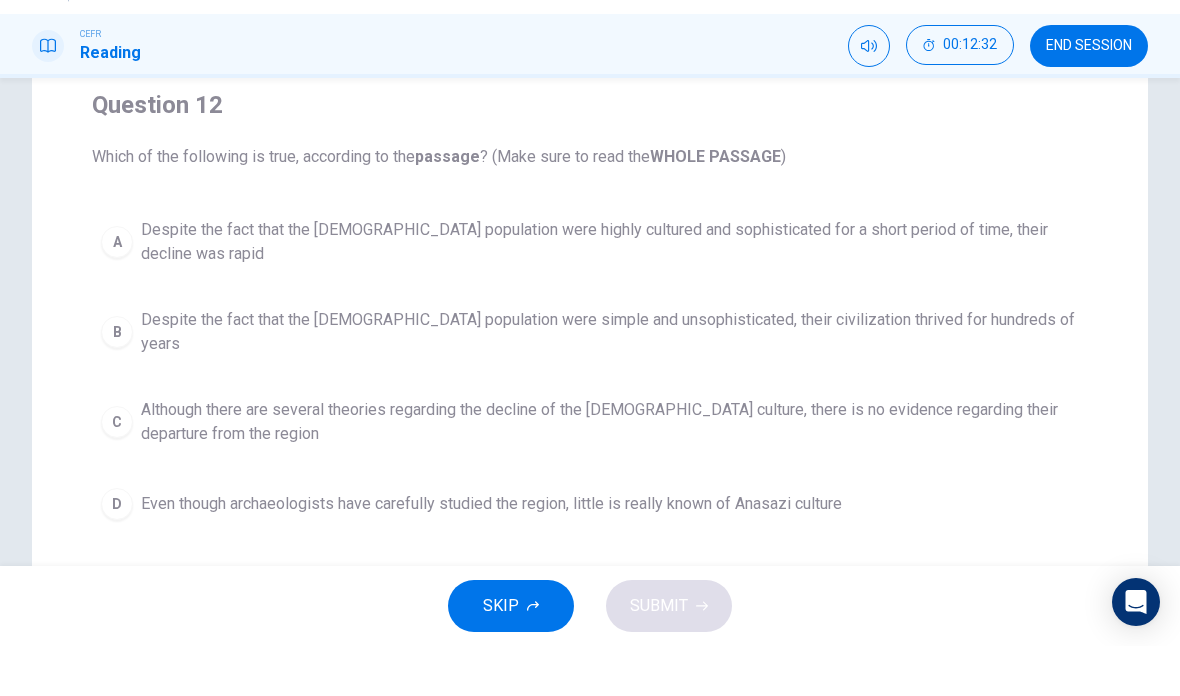 scroll, scrollTop: 163, scrollLeft: 0, axis: vertical 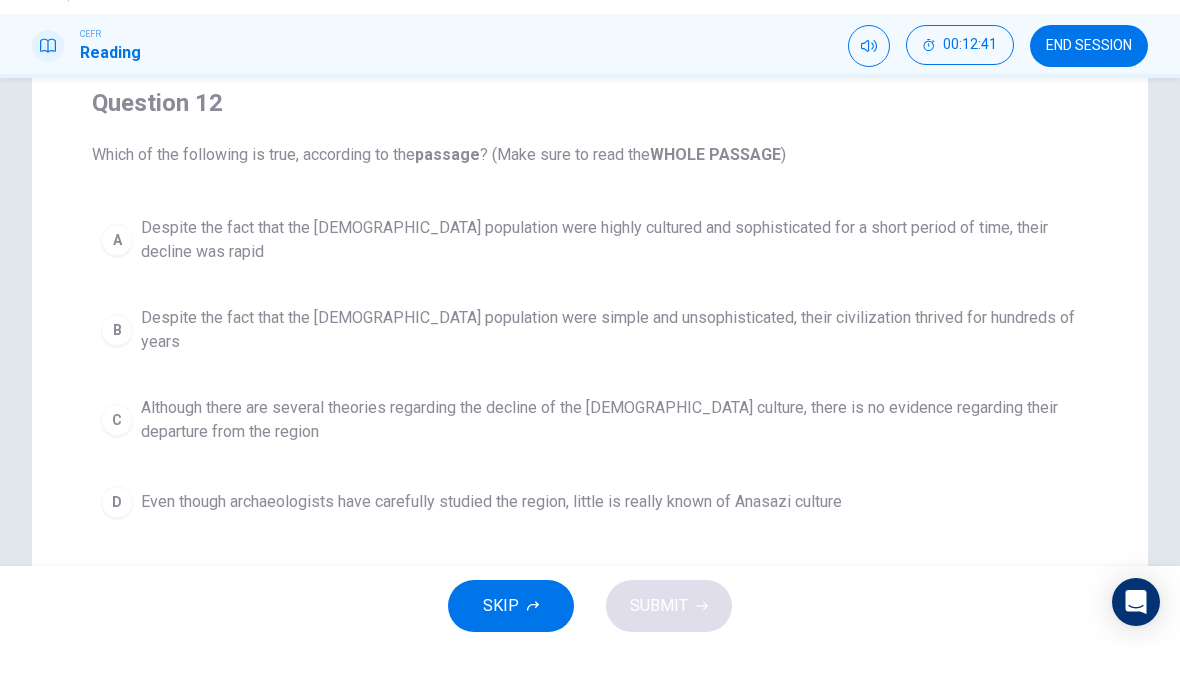 click on "Despite the fact that the [DEMOGRAPHIC_DATA] population were highly cultured and sophisticated for a short period of time, their decline was rapid" at bounding box center (610, 290) 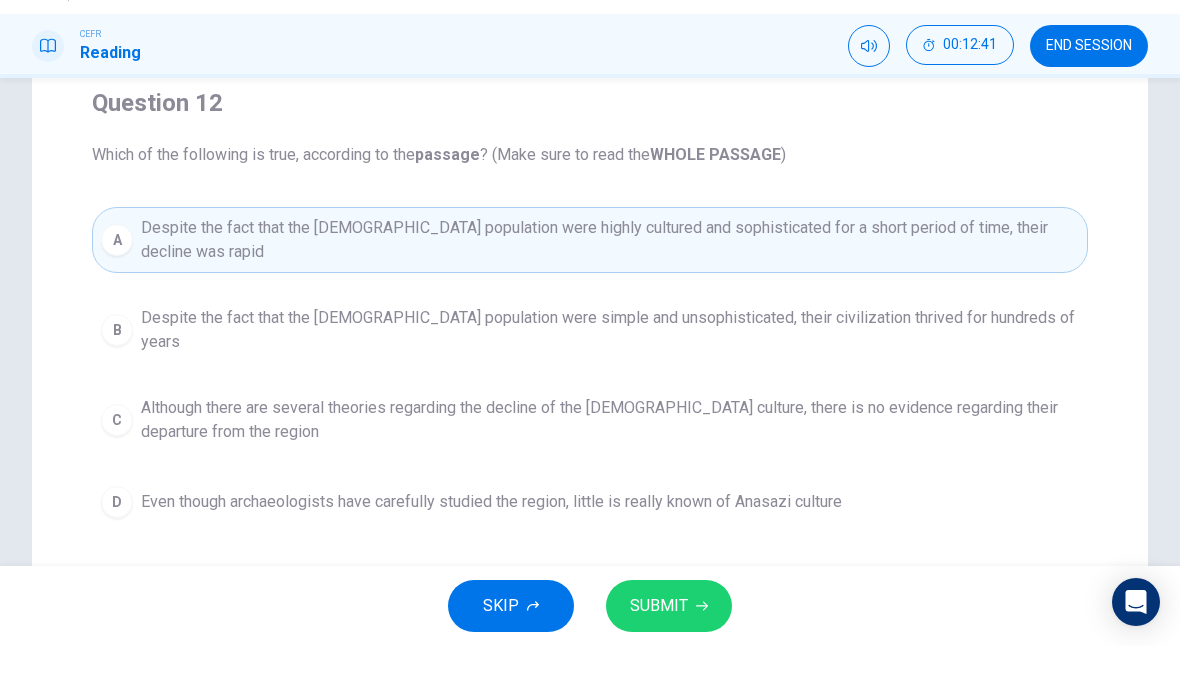 click on "SUBMIT" at bounding box center (669, 656) 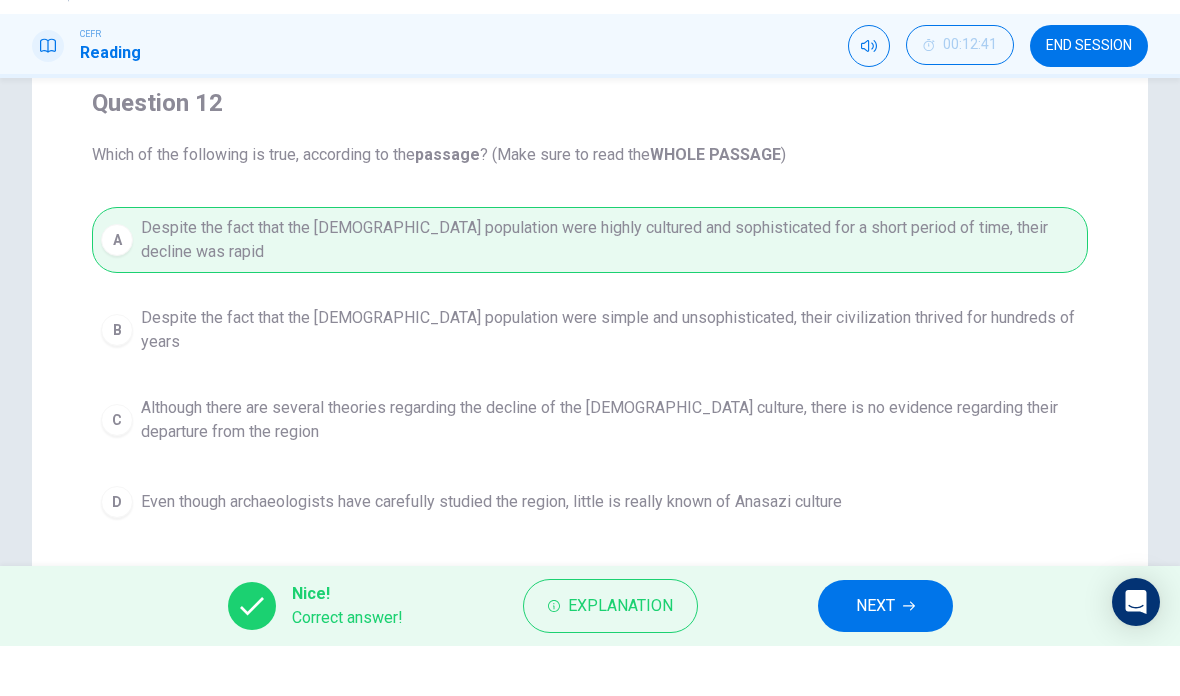 click on "NEXT" at bounding box center [875, 656] 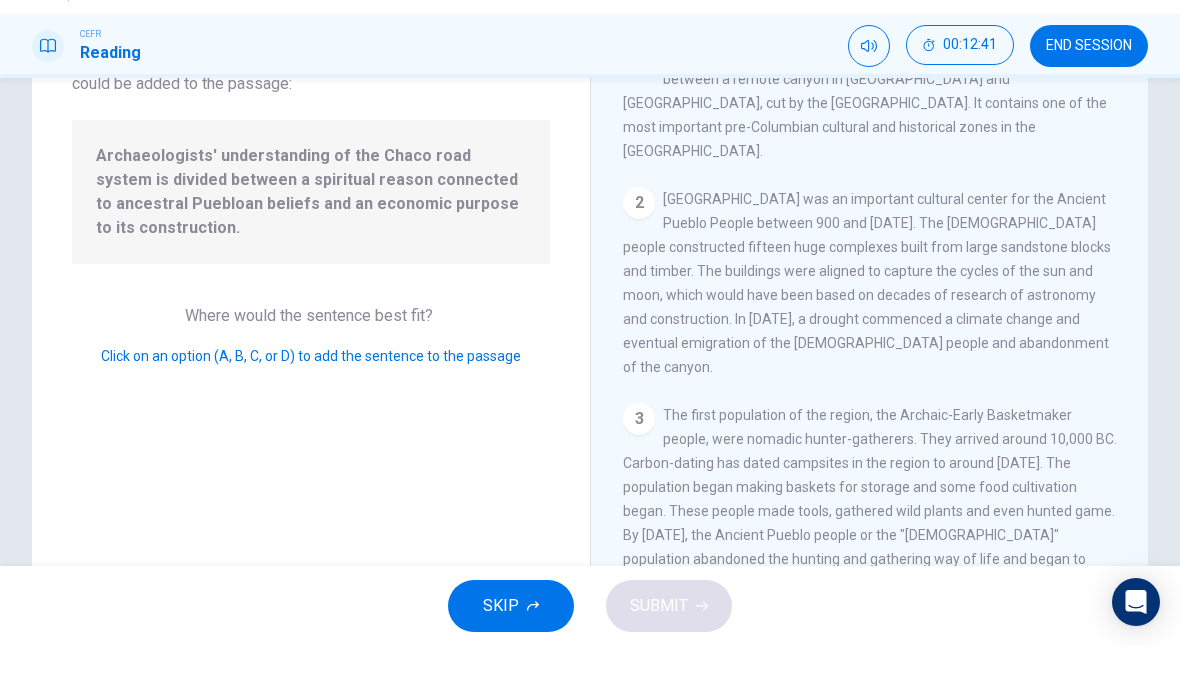 scroll, scrollTop: 519, scrollLeft: 0, axis: vertical 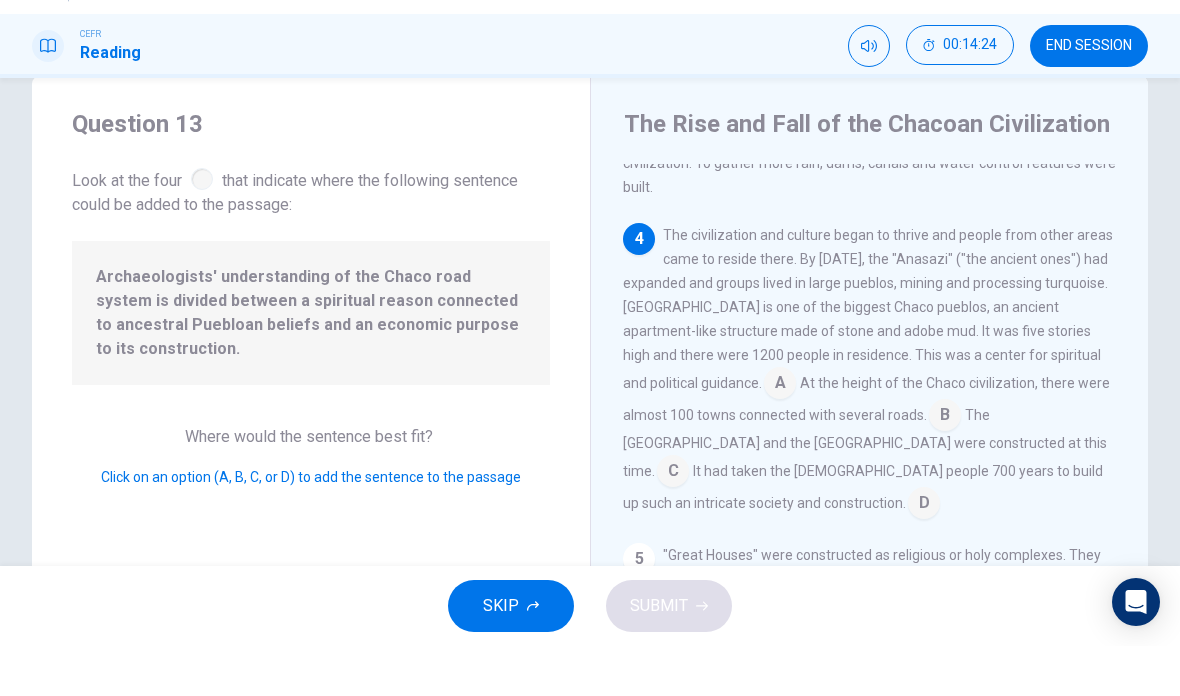click at bounding box center [945, 467] 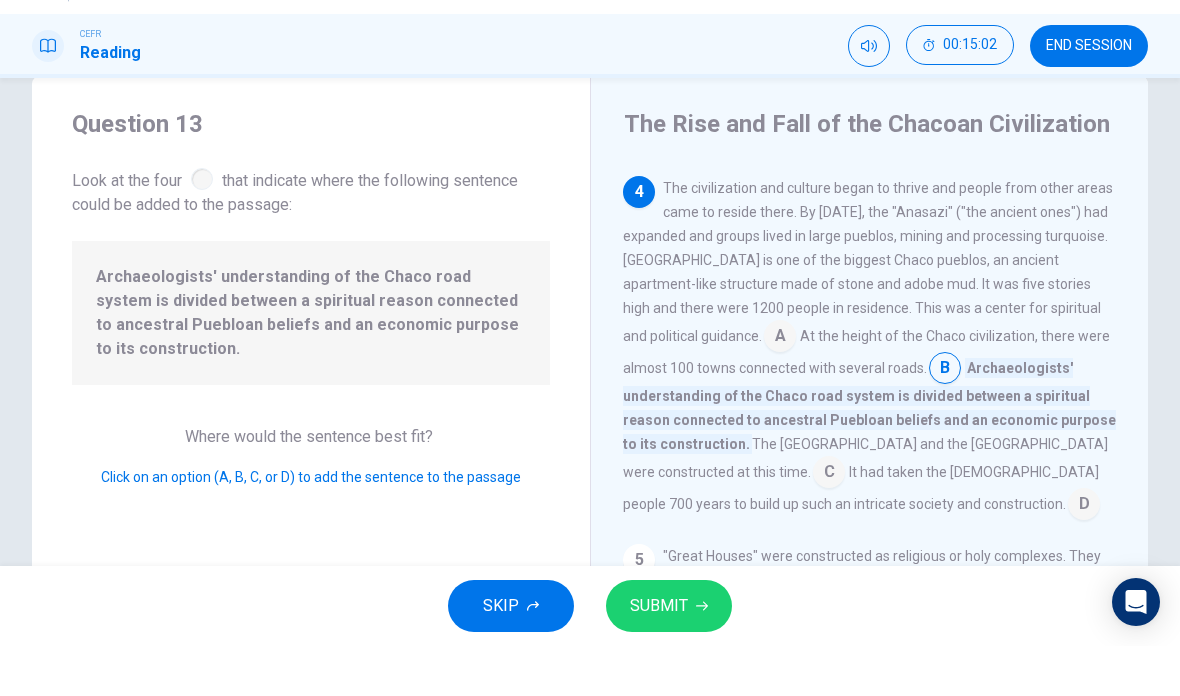 scroll, scrollTop: 663, scrollLeft: 0, axis: vertical 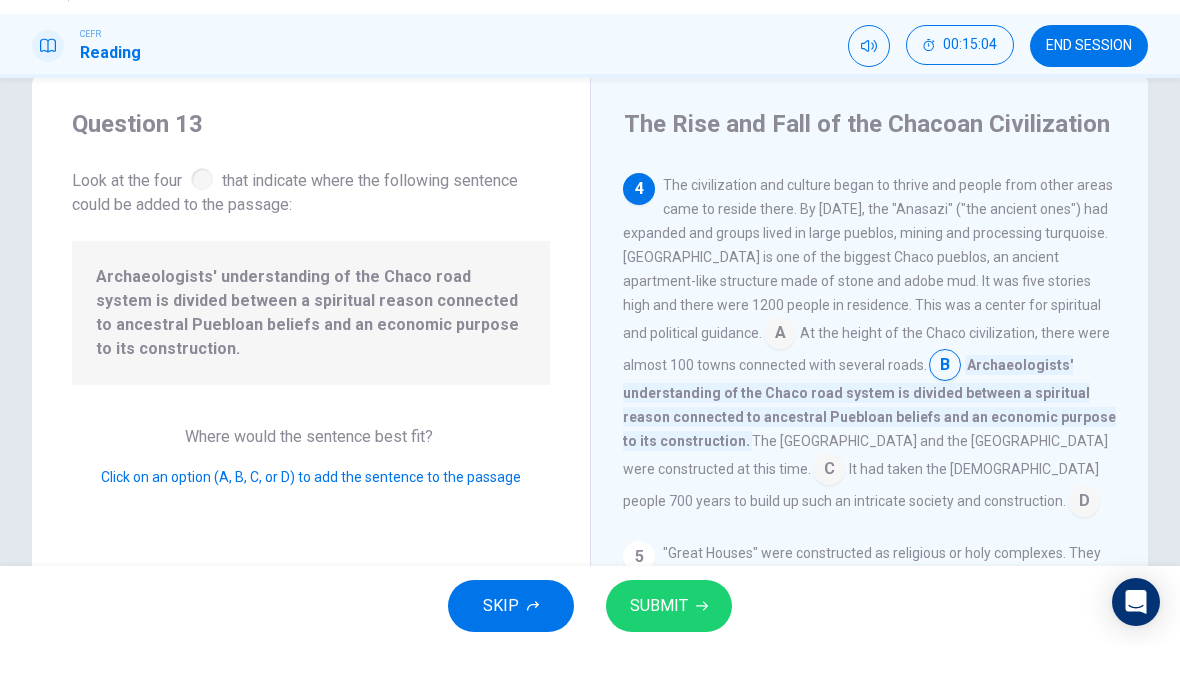 click at bounding box center (1084, 553) 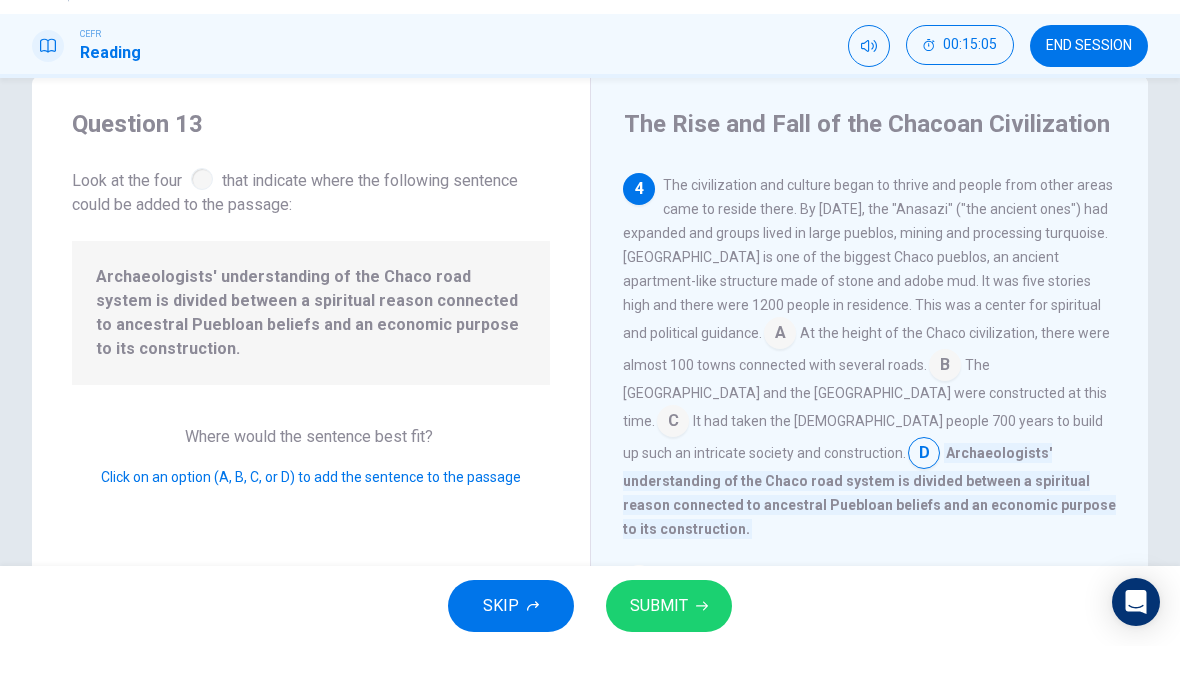 click on "SUBMIT" at bounding box center [669, 656] 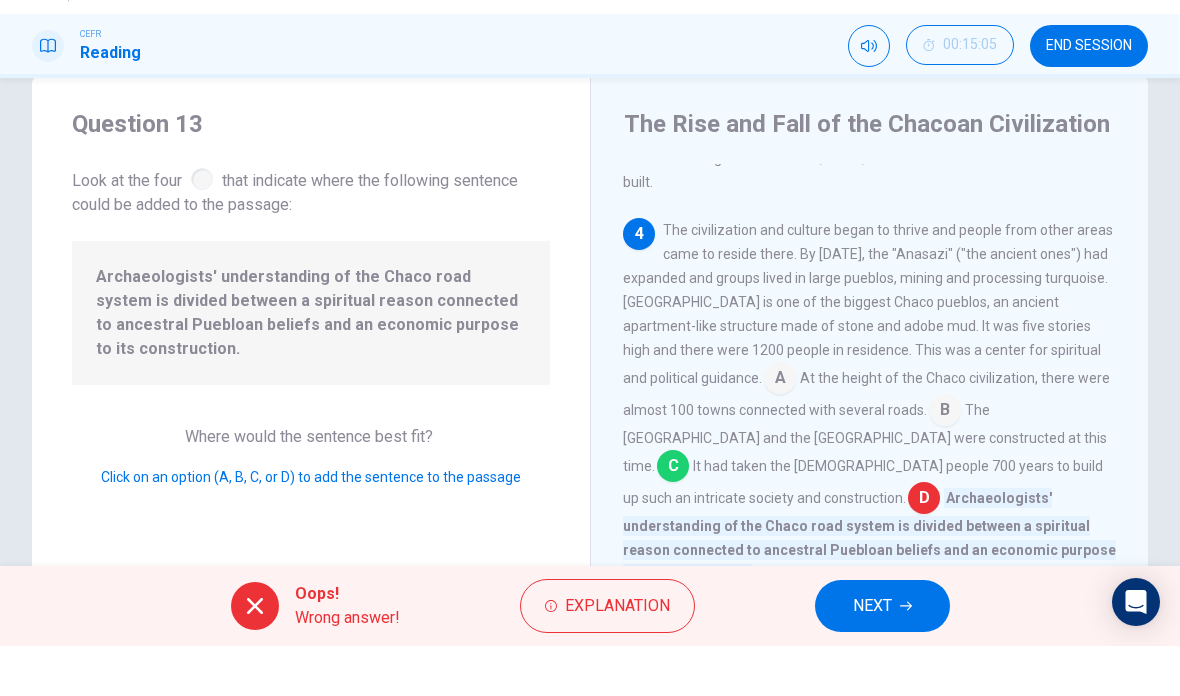 scroll, scrollTop: 617, scrollLeft: 0, axis: vertical 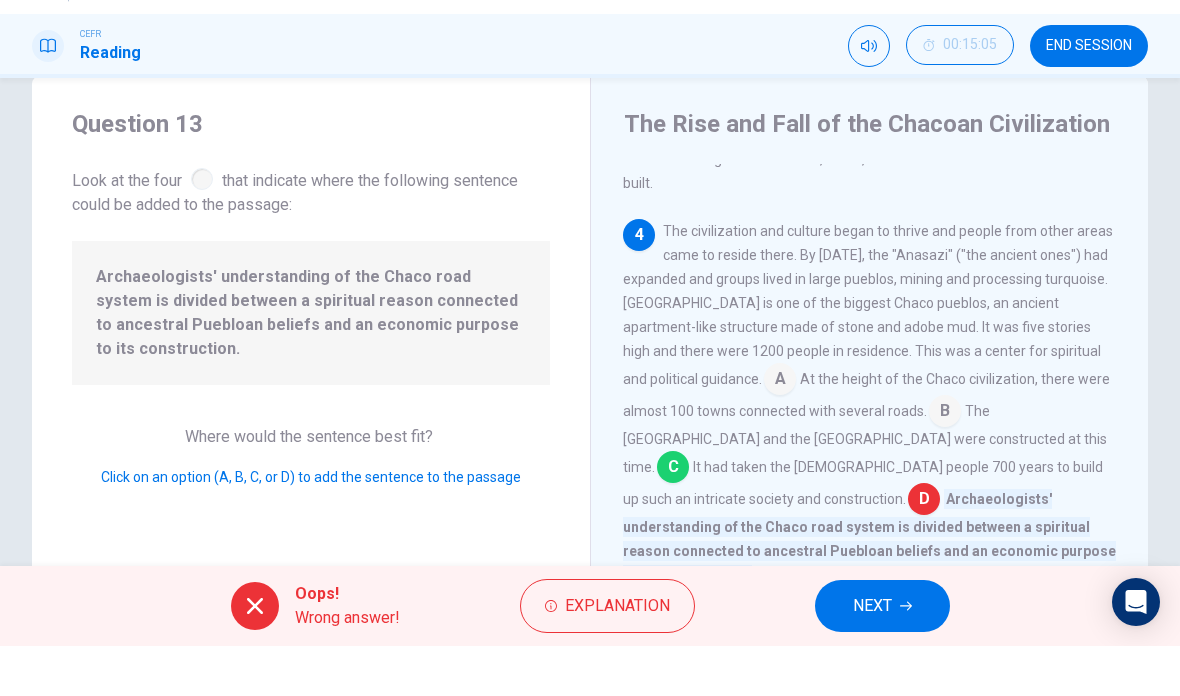 click on "Explanation" at bounding box center [617, 656] 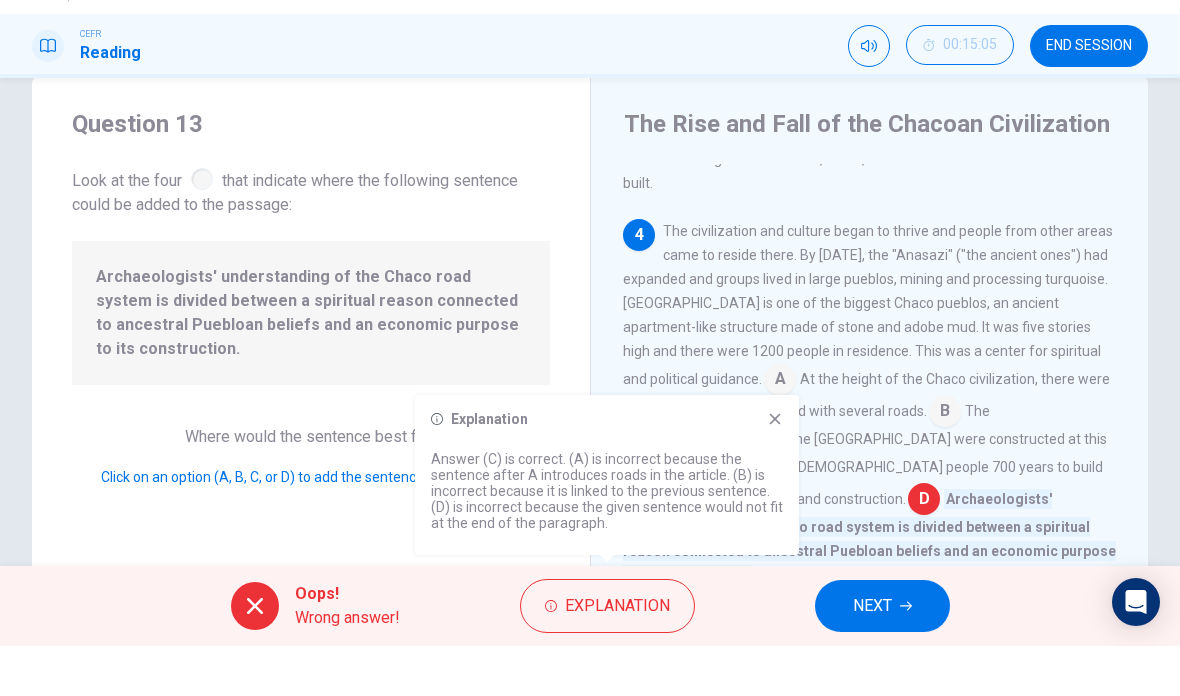 click on "Explanation Answer (C) is correct. (A) is incorrect because the sentence after A introduces roads in the article. (B) is incorrect because it is linked to the previous sentence. (D) is incorrect because the given sentence would not fit at the end of the paragraph." at bounding box center [607, 525] 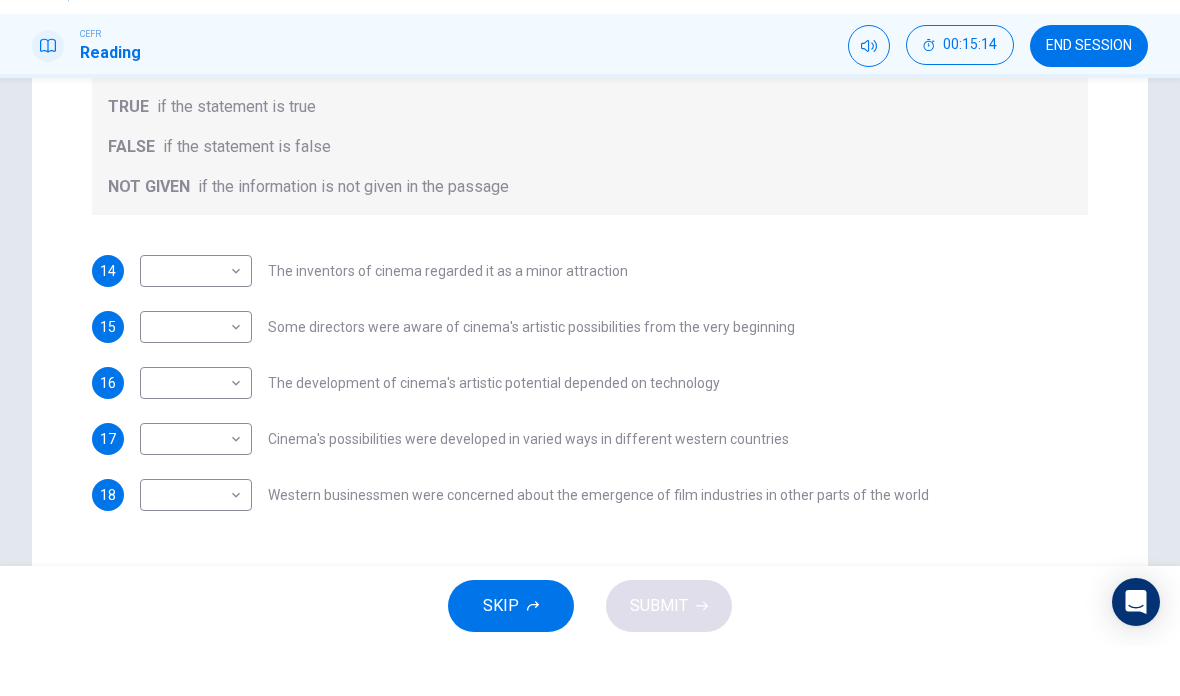scroll, scrollTop: 368, scrollLeft: 0, axis: vertical 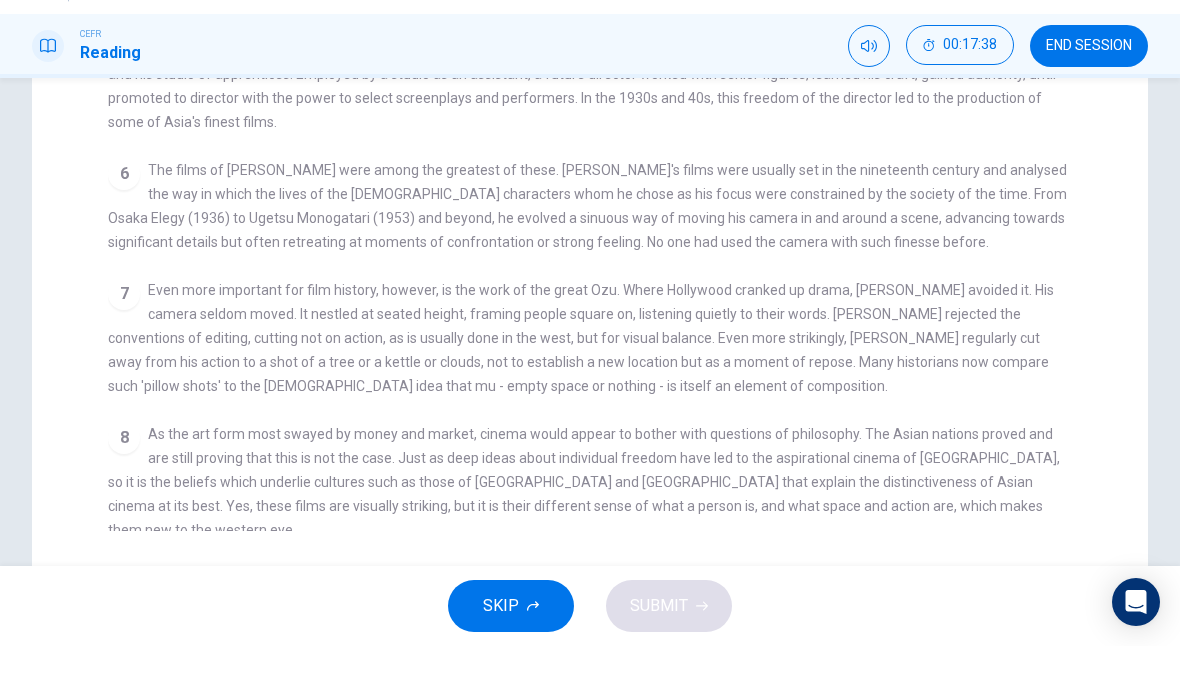 checkbox on "false" 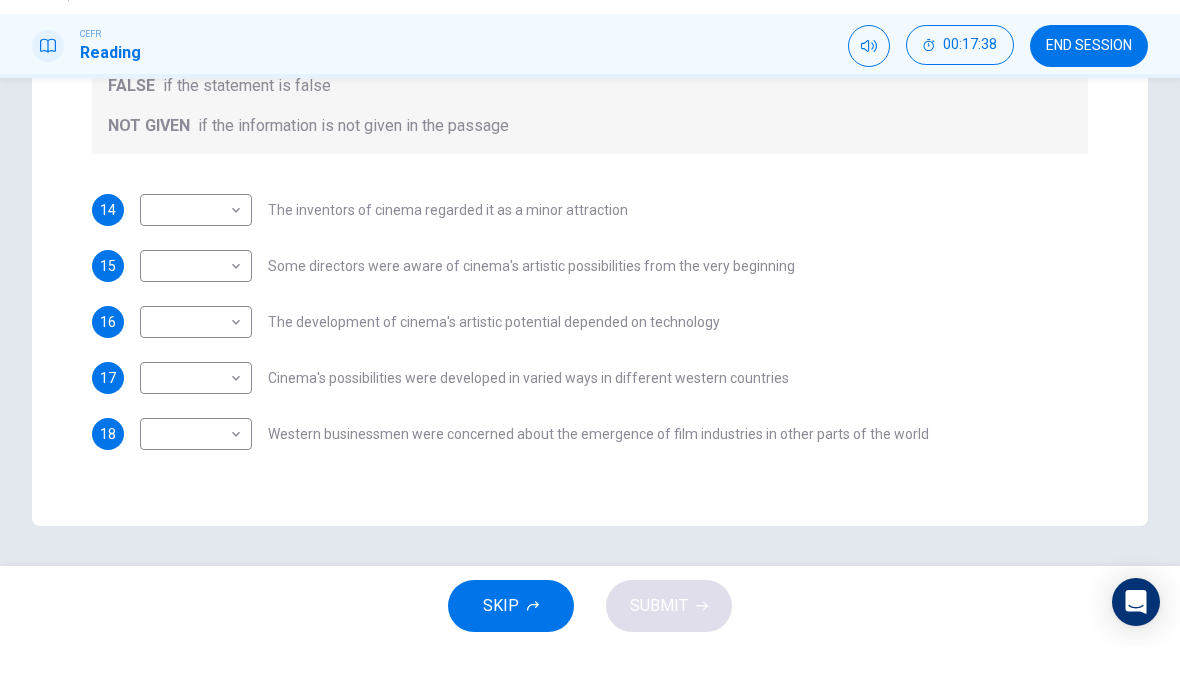 scroll, scrollTop: 0, scrollLeft: 0, axis: both 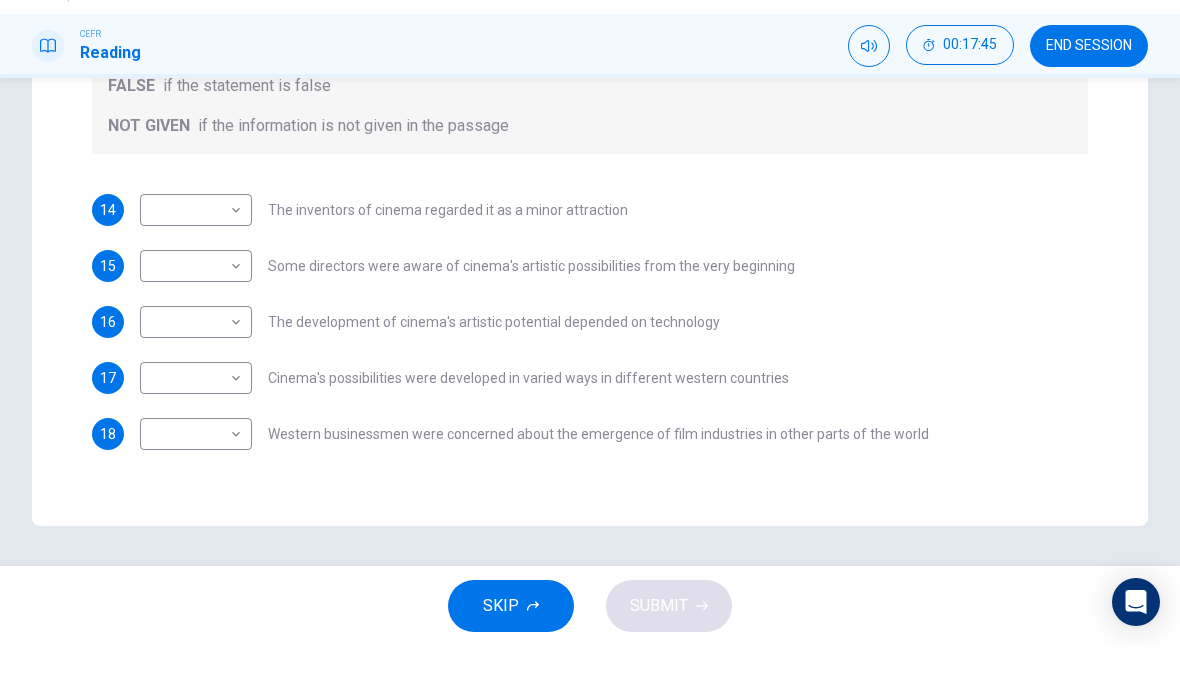 click on "Dashboard Practice Start a test Analysis English en ​ [PERSON_NAME] BINTI ZOOL [PERSON_NAME] Reading 00:17:45 END SESSION Question Passage Questions 14 - 18 Do the following statements agree with the information given in the Reading Passage?
In the boxes below write TRUE if the statement is true FALSE if the statement is false NOT GIVEN if the information is not given in the passage 14 ​ ​ The inventors of cinema regarded it as a minor attraction 15 ​ ​ Some directors were aware of cinema's artistic possibilities from the very beginning 16 ​ ​ The development of cinema's artistic potential depended on technology 17 ​ ​ Cinema's possibilities were developed in varied ways in different western countries 18 ​ ​ Western businessmen were concerned about the emergence of film industries in other parts of the world The History of Film CLICK TO ZOOM Click to Zoom 1 2 3 4 5 6 7 8 SKIP SUBMIT EduSynch - Online Language Proficiency Testing
Dashboard Practice Start a test Analysis 2025" at bounding box center (590, 348) 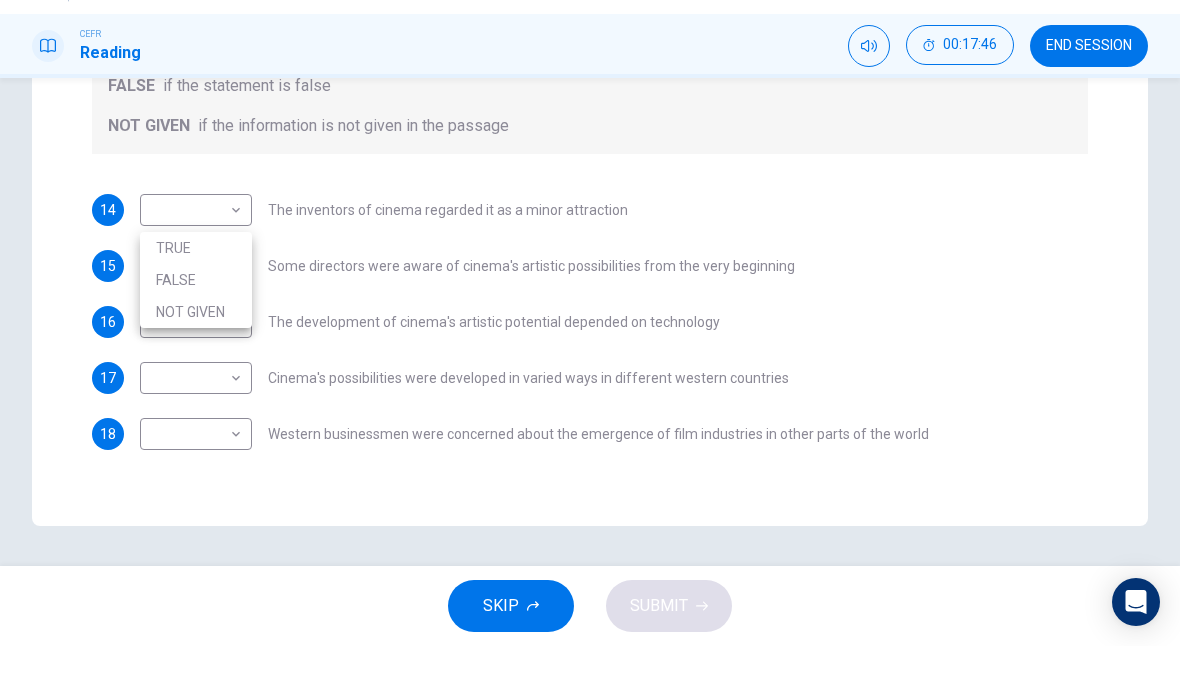 click on "TRUE" at bounding box center [196, 298] 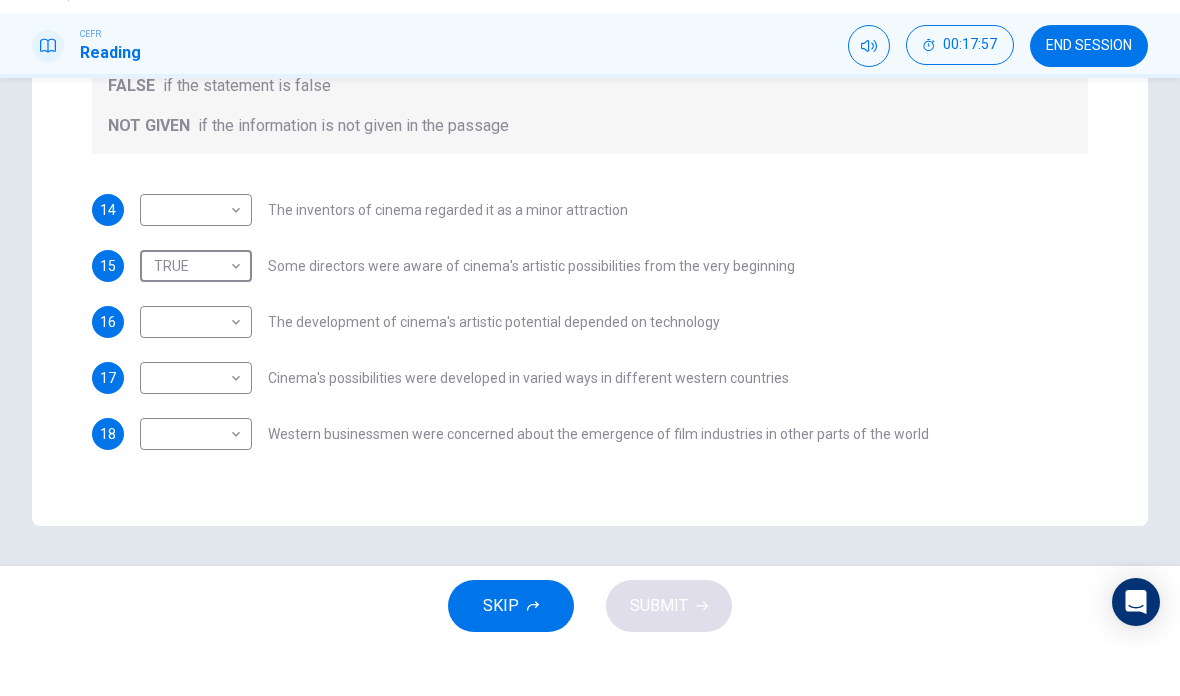 click on "Dashboard Practice Start a test Analysis English en ​ [PERSON_NAME] BINTI ZOOL [PERSON_NAME] Reading 00:17:57 END SESSION Question Passage Questions 14 - 18 Do the following statements agree with the information given in the Reading Passage?
In the boxes below write TRUE if the statement is true FALSE if the statement is false NOT GIVEN if the information is not given in the passage 14 ​ ​ The inventors of cinema regarded it as a minor attraction 15 TRUE TRUE ​ Some directors were aware of cinema's artistic possibilities from the very beginning 16 ​ ​ The development of cinema's artistic potential depended on technology 17 ​ ​ Cinema's possibilities were developed in varied ways in different western countries 18 ​ ​ Western businessmen were concerned about the emergence of film industries in other parts of the world The History of Film CLICK TO ZOOM Click to Zoom 1 2 3 4 5 6 7 8 SKIP SUBMIT EduSynch - Online Language Proficiency Testing
Dashboard Practice Start a test Analysis 2025" at bounding box center [590, 348] 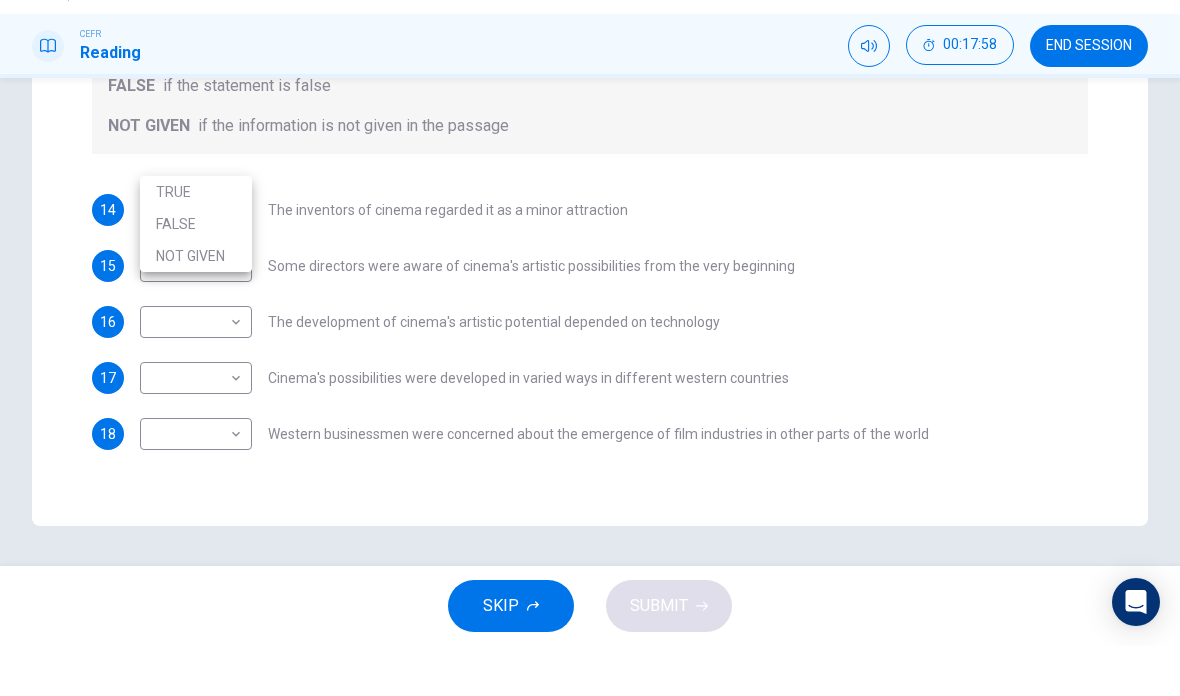 click on "FALSE" at bounding box center (196, 274) 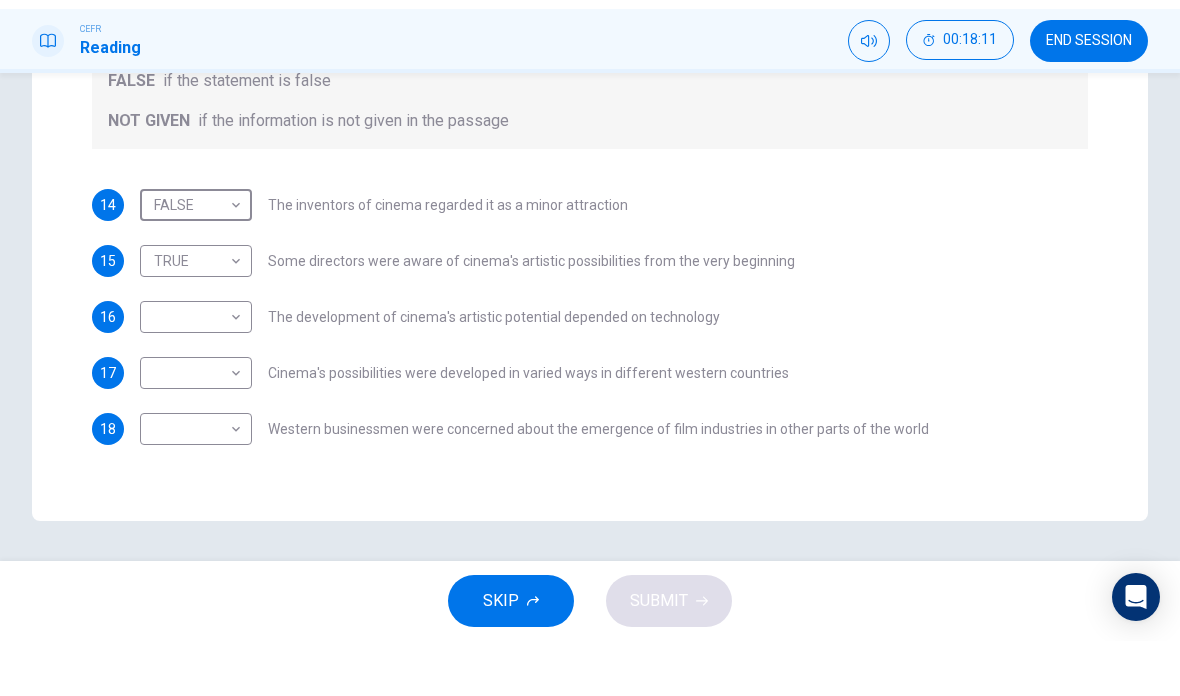 scroll, scrollTop: 1, scrollLeft: 0, axis: vertical 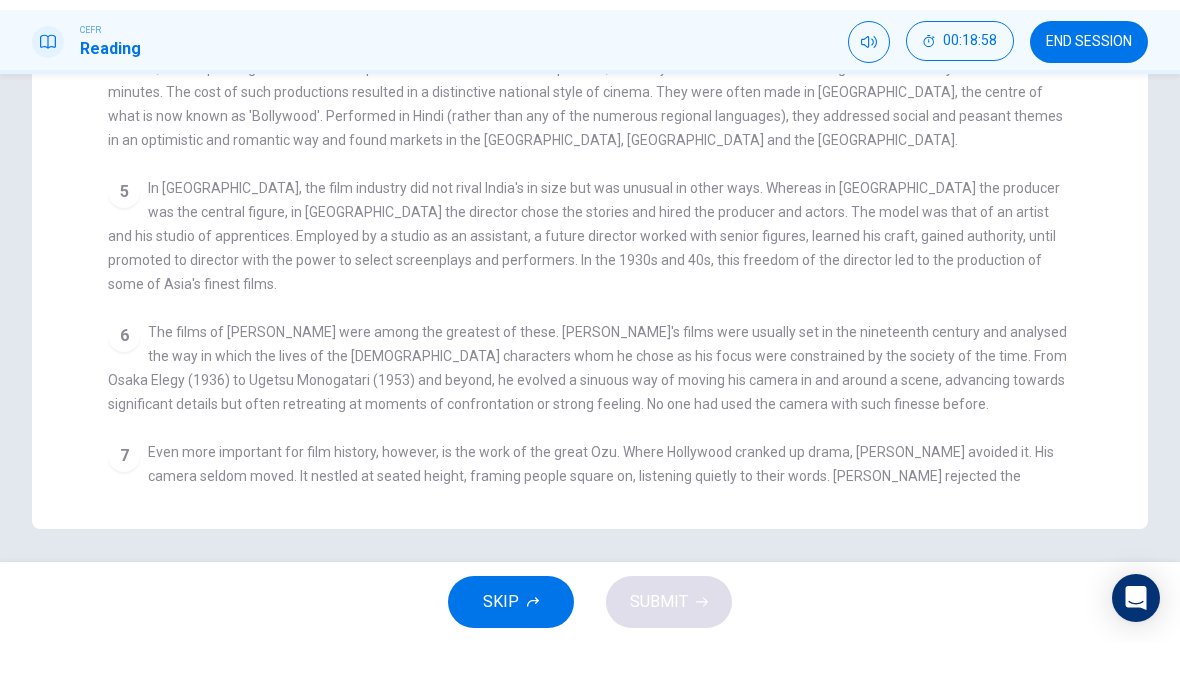 checkbox on "false" 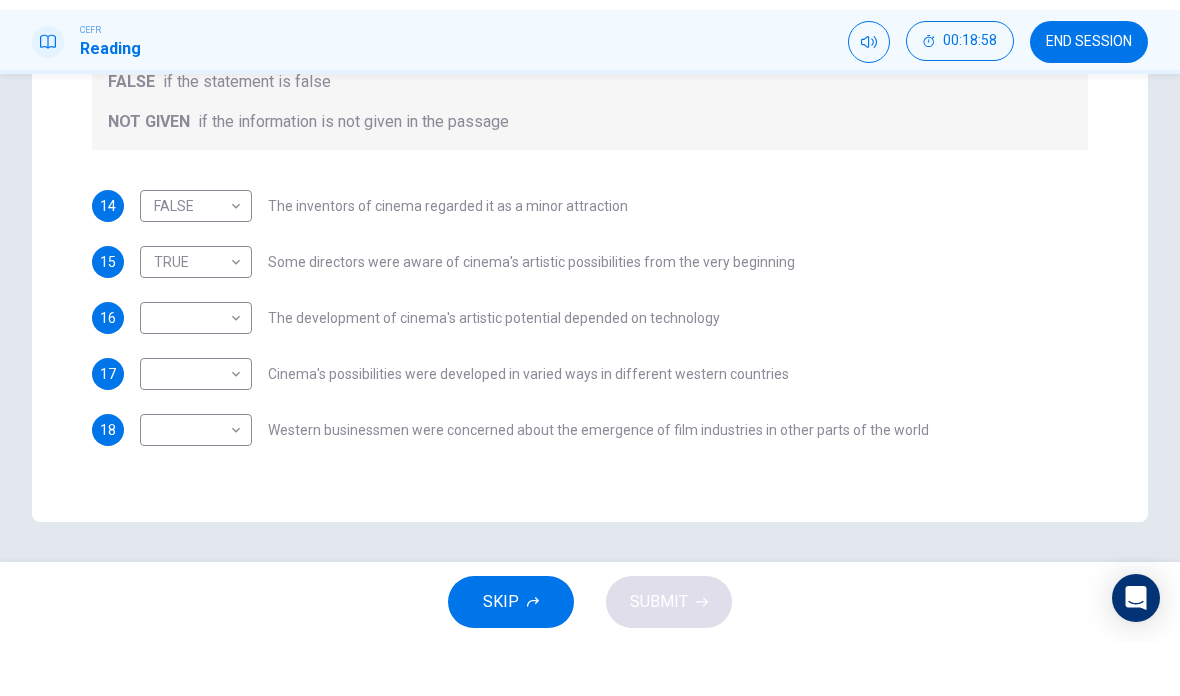 scroll, scrollTop: 416, scrollLeft: 0, axis: vertical 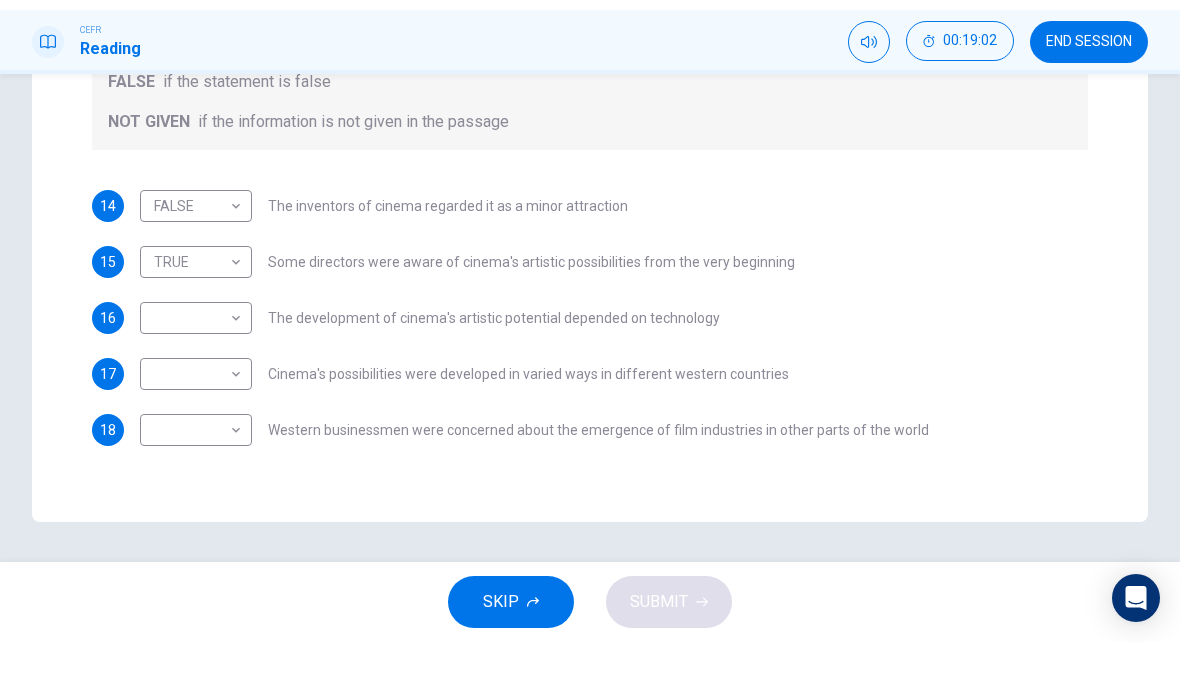 click on "​ ​ The development of cinema's artistic potential depended on technology" at bounding box center (430, 372) 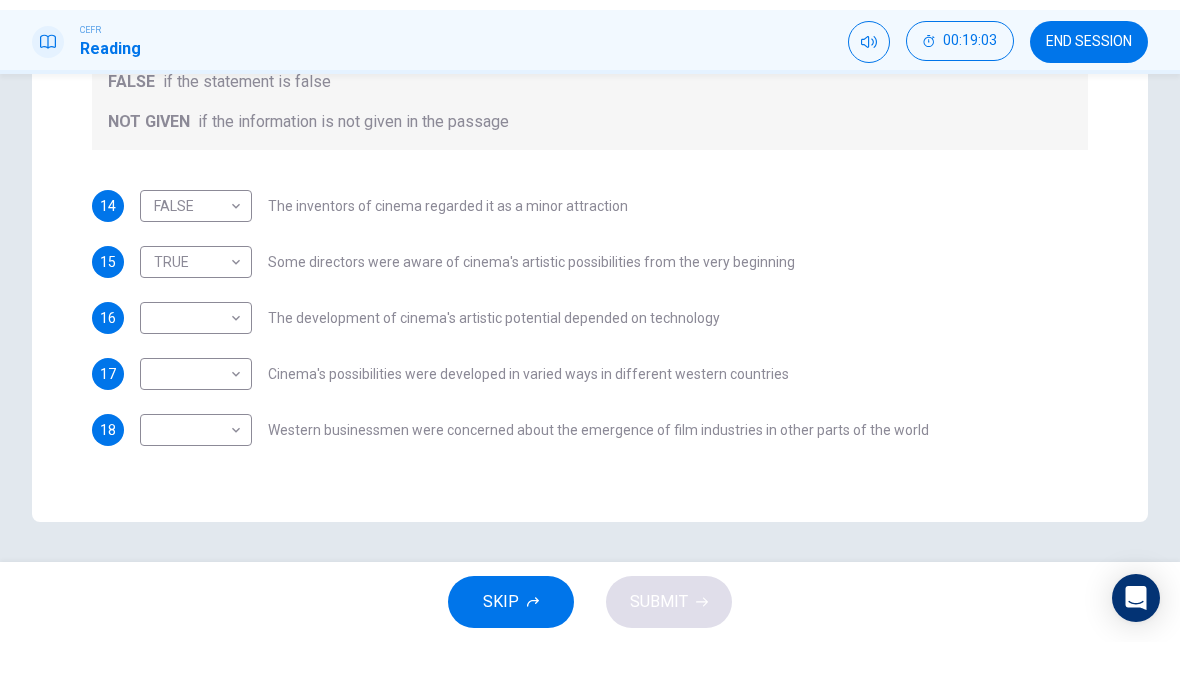 click on "Dashboard Practice Start a test Analysis English en ​ [PERSON_NAME] ZOOL [PERSON_NAME] Reading 00:19:03 END SESSION Question Passage Questions 14 - 18 Do the following statements agree with the information given in the Reading Passage?
In the boxes below write TRUE if the statement is true FALSE if the statement is false NOT GIVEN if the information is not given in the passage 14 FALSE FALSE ​ The inventors of cinema regarded it as a minor attraction 15 TRUE TRUE ​ Some directors were aware of cinema's artistic possibilities from the very beginning 16 ​ ​ The development of cinema's artistic potential depended on technology 17 ​ ​ Cinema's possibilities were developed in varied ways in different western countries 18 ​ ​ Western businessmen were concerned about the emergence of film industries in other parts of the world The History of Film CLICK TO ZOOM Click to Zoom 1 2 3 4 5 6 7 8 SKIP SUBMIT EduSynch - Online Language Proficiency Testing
Dashboard Practice Start a test 2025" at bounding box center [590, 348] 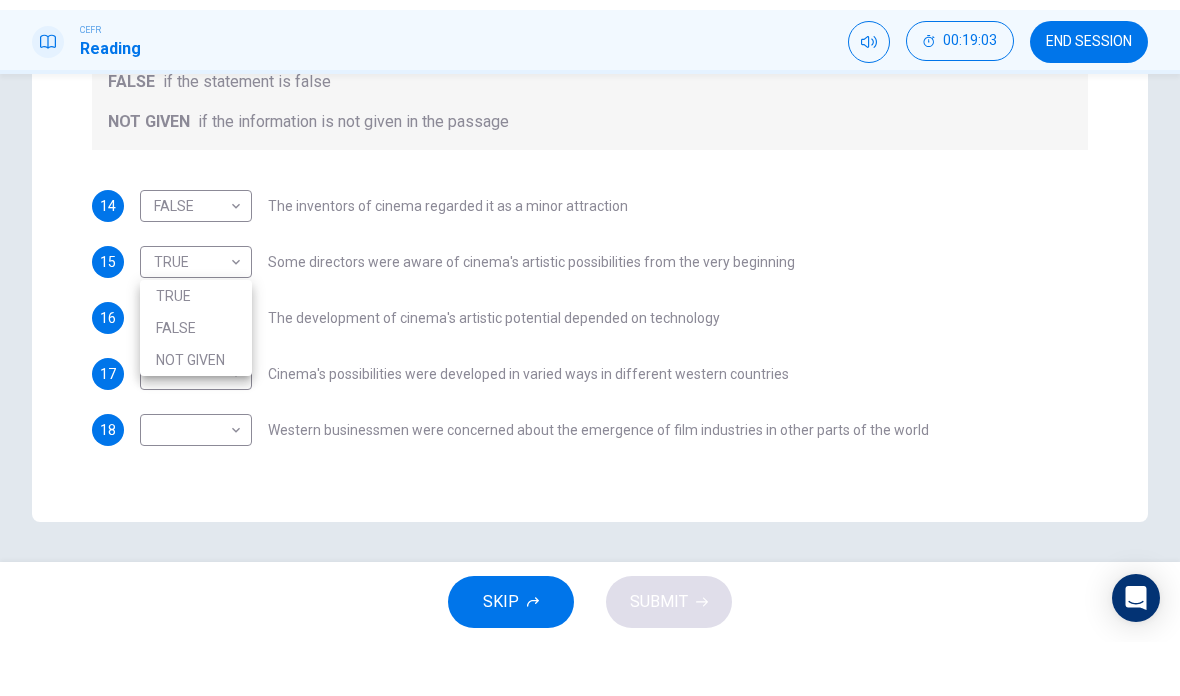 scroll, scrollTop: 0, scrollLeft: 0, axis: both 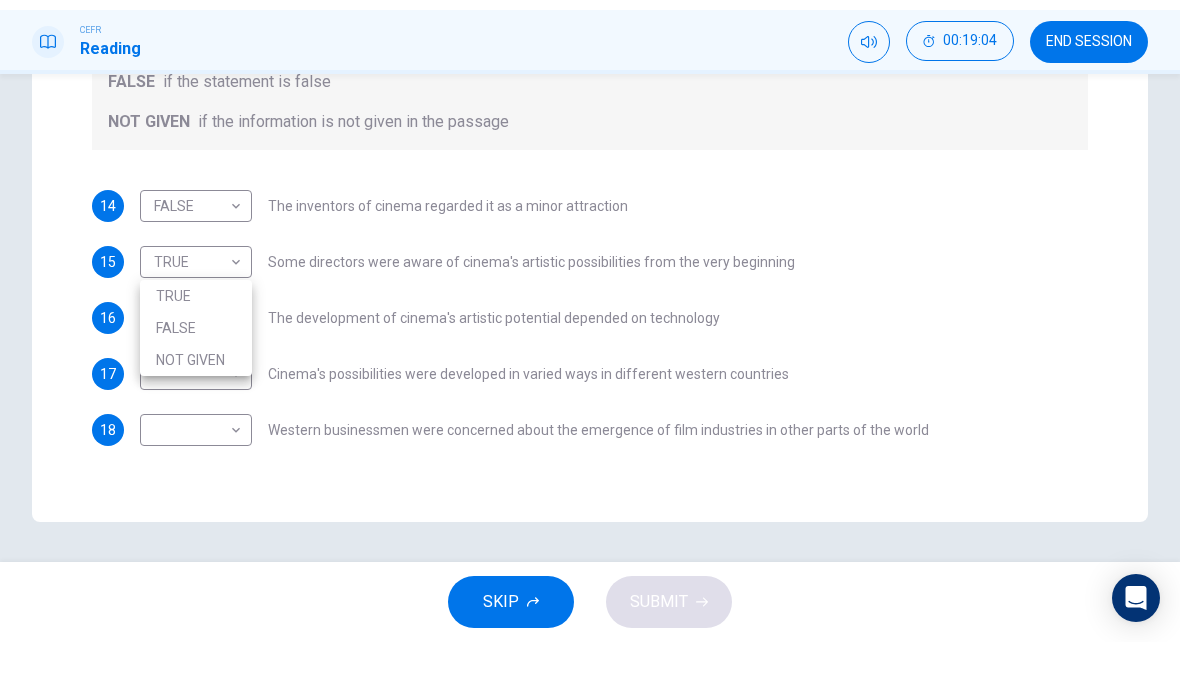 click on "NOT GIVEN" at bounding box center [196, 414] 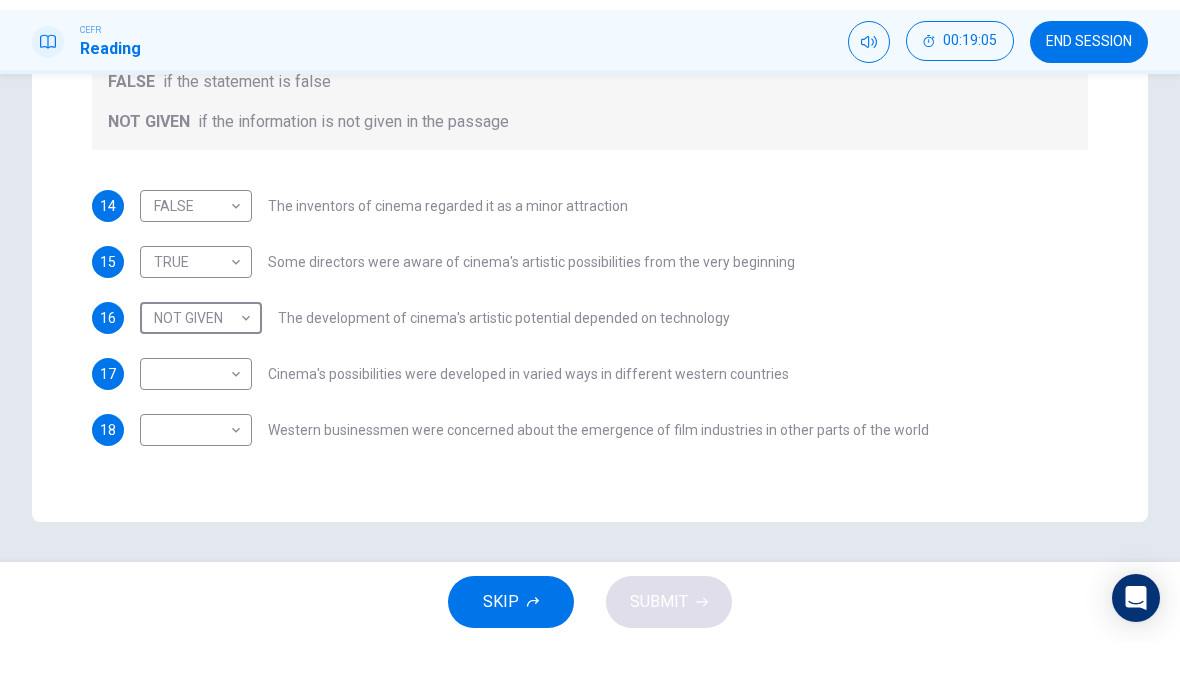 click on "Dashboard Practice Start a test Analysis English en ​ [PERSON_NAME] ZOOL [PERSON_NAME] Reading 00:19:05 END SESSION Question Passage Questions 14 - 18 Do the following statements agree with the information given in the Reading Passage?
In the boxes below write TRUE if the statement is true FALSE if the statement is false NOT GIVEN if the information is not given in the passage 14 FALSE FALSE ​ The inventors of cinema regarded it as a minor attraction 15 TRUE TRUE ​ Some directors were aware of cinema's artistic possibilities from the very beginning 16 NOT GIVEN NOT GIVEN ​ The development of cinema's artistic potential depended on technology 17 ​ ​ Cinema's possibilities were developed in varied ways in different western countries 18 ​ ​ Western businessmen were concerned about the emergence of film industries in other parts of the world The History of Film CLICK TO ZOOM Click to Zoom 1 2 3 4 5 6 7 8 SKIP SUBMIT EduSynch - Online Language Proficiency Testing
Dashboard Practice 2025" at bounding box center (590, 348) 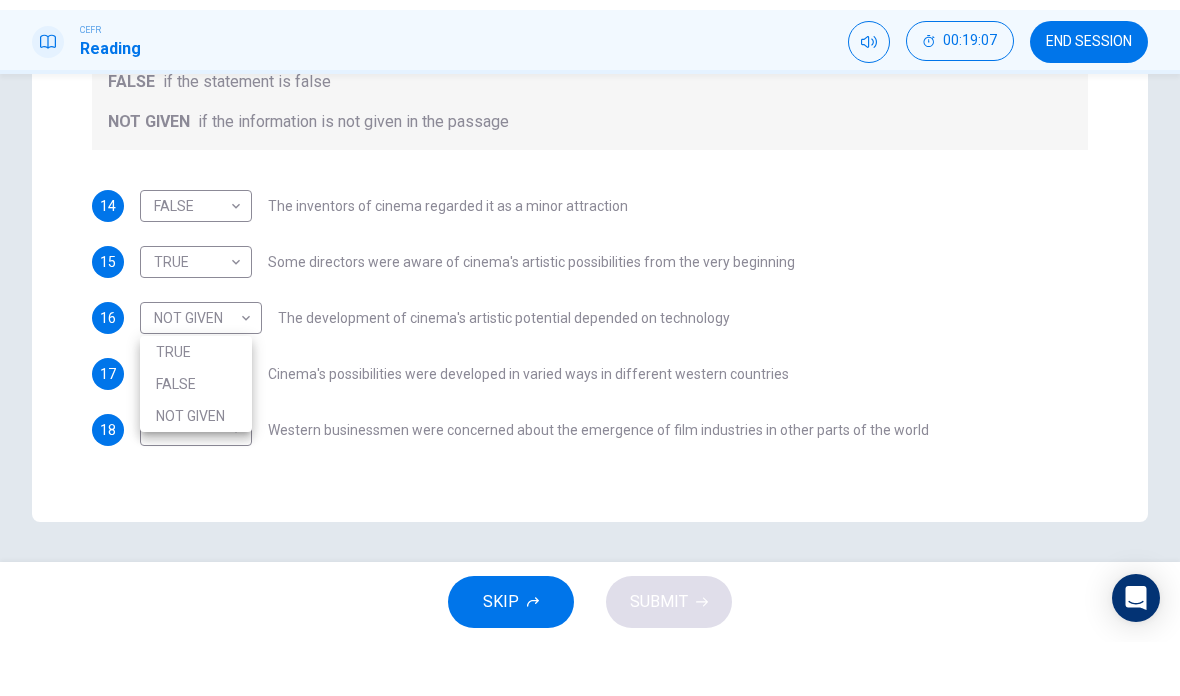 click at bounding box center (590, 348) 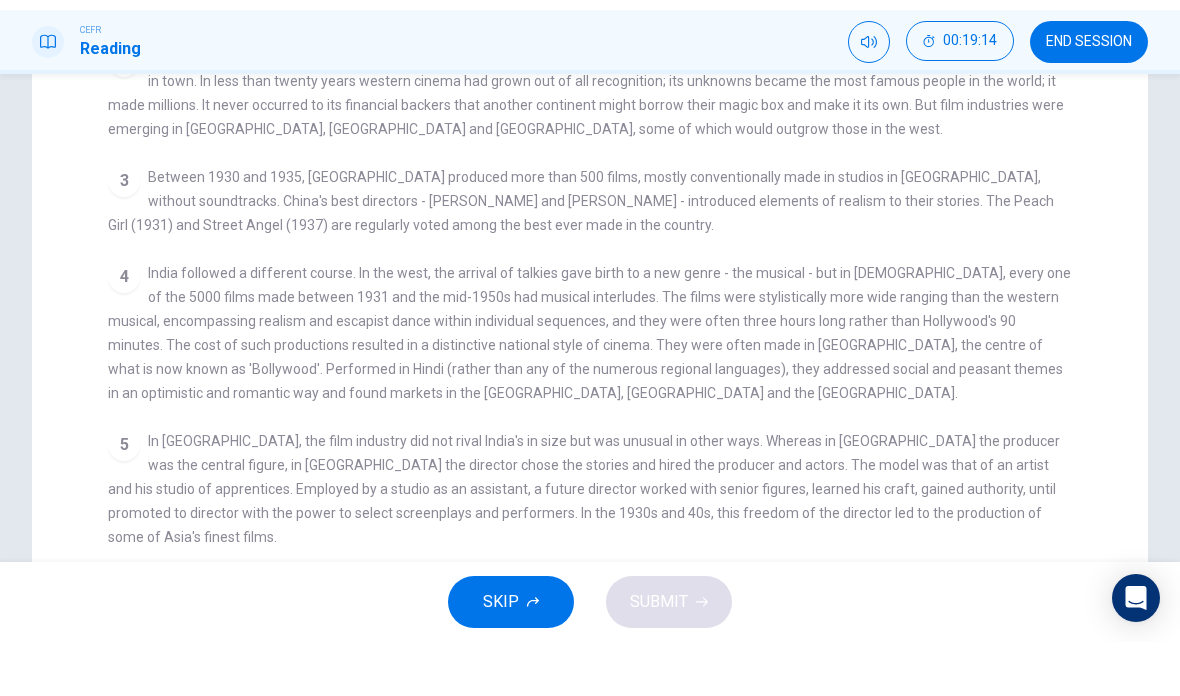 scroll, scrollTop: 417, scrollLeft: 0, axis: vertical 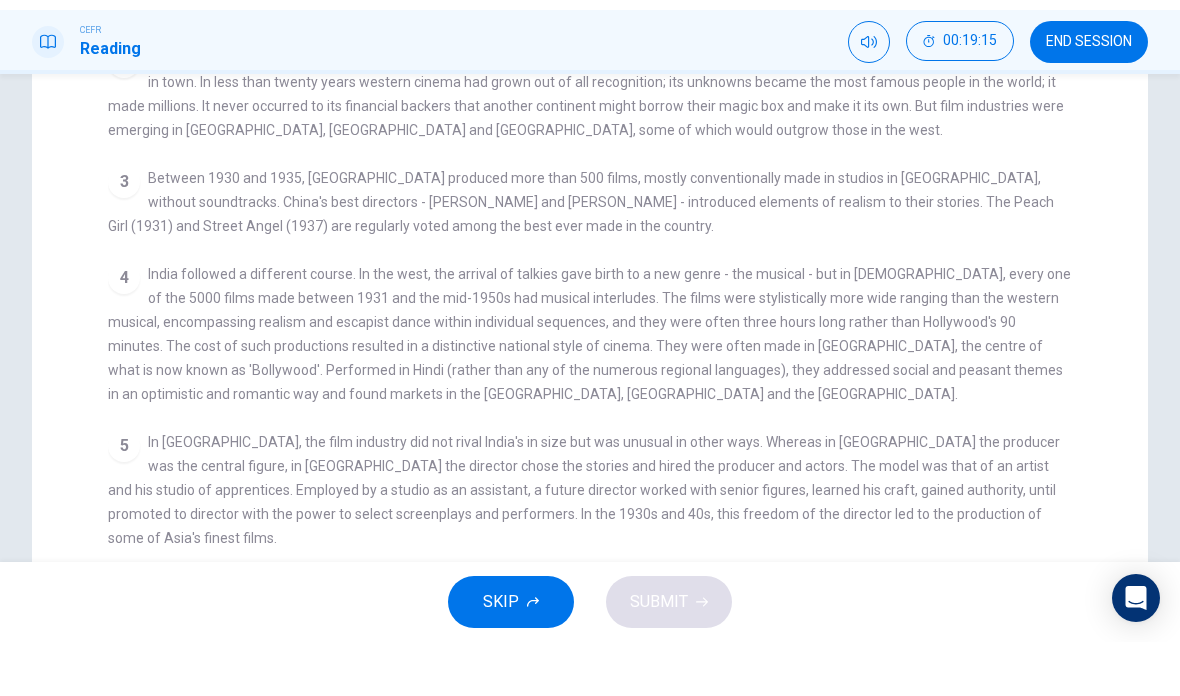 checkbox on "false" 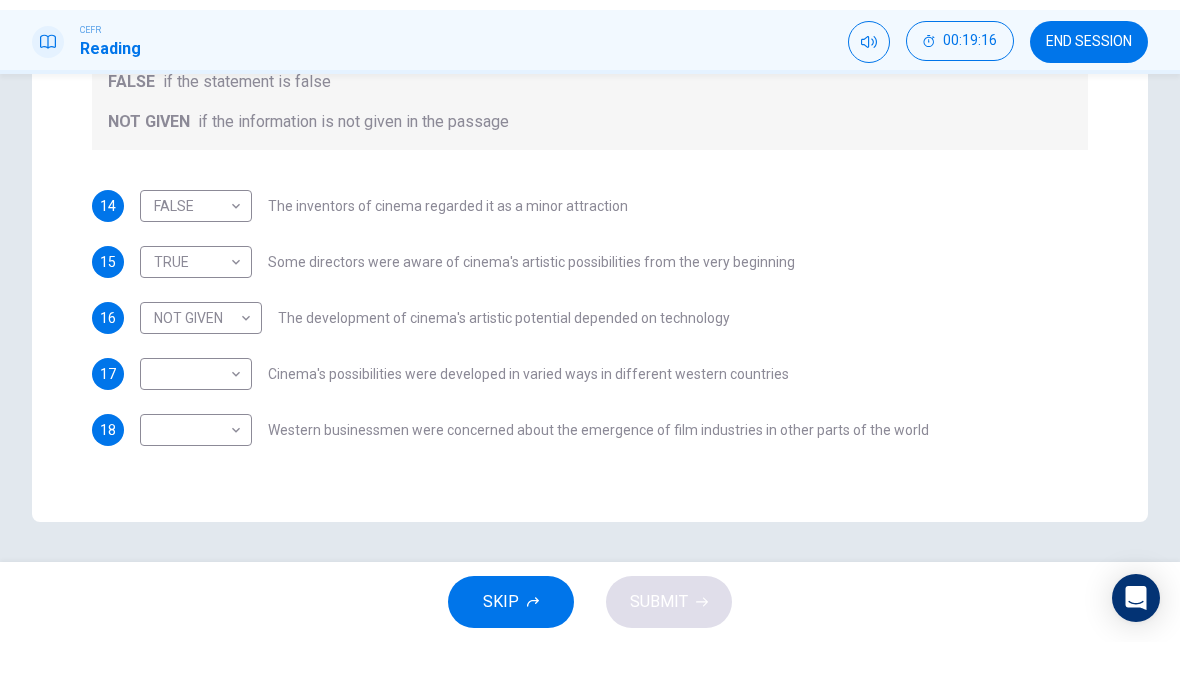 click on "Dashboard Practice Start a test Analysis English en ​ [PERSON_NAME] BINTI ZOOL [PERSON_NAME] Reading 00:19:16 END SESSION Question Passage Questions 14 - 18 Do the following statements agree with the information given in the Reading Passage?
In the boxes below write TRUE if the statement is true FALSE if the statement is false NOT GIVEN if the information is not given in the passage 14 FALSE FALSE ​ The inventors of cinema regarded it as a minor attraction 15 TRUE TRUE ​ Some directors were aware of cinema's artistic possibilities from the very beginning 16 NOT GIVEN NOT GIVEN ​ The development of cinema's artistic potential depended on technology 17 ​ ​ Cinema's possibilities were developed in varied ways in different western countries 18 ​ ​ Western businessmen were concerned about the emergence of film industries in other parts of the world The History of Film CLICK TO ZOOM Click to Zoom 1 2 3 4 5 6 7 8 SKIP SUBMIT EduSynch - Online Language Proficiency Testing
Dashboard Practice 2025" at bounding box center (590, 348) 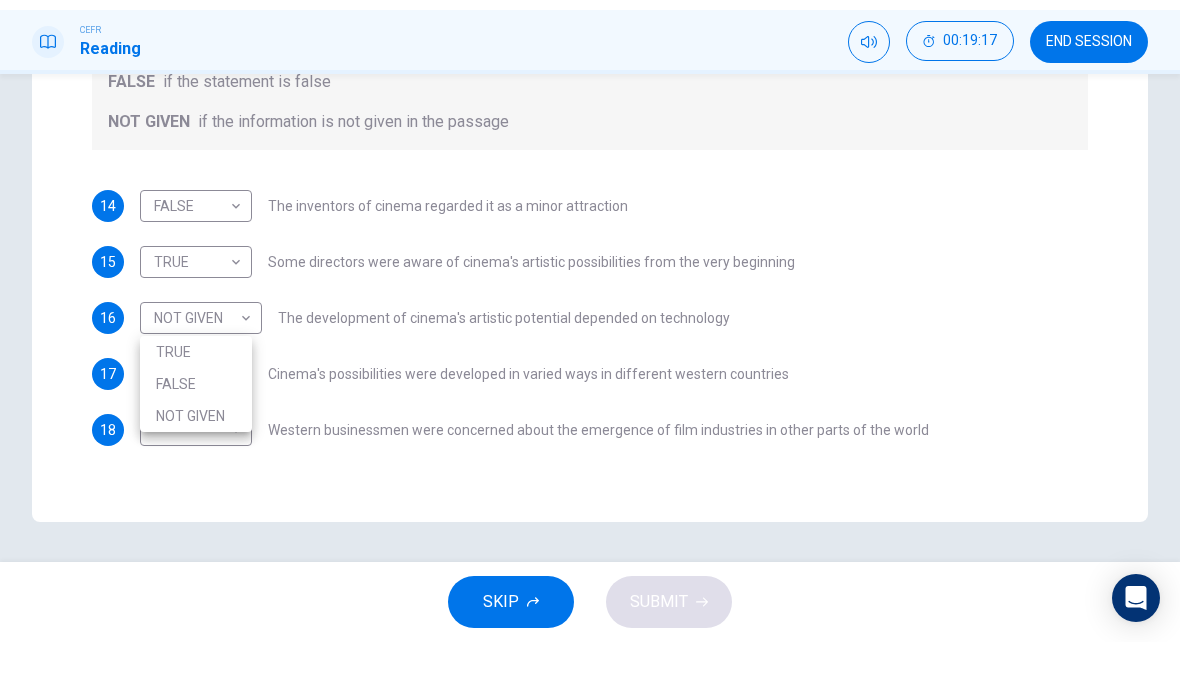 click on "TRUE" at bounding box center (196, 406) 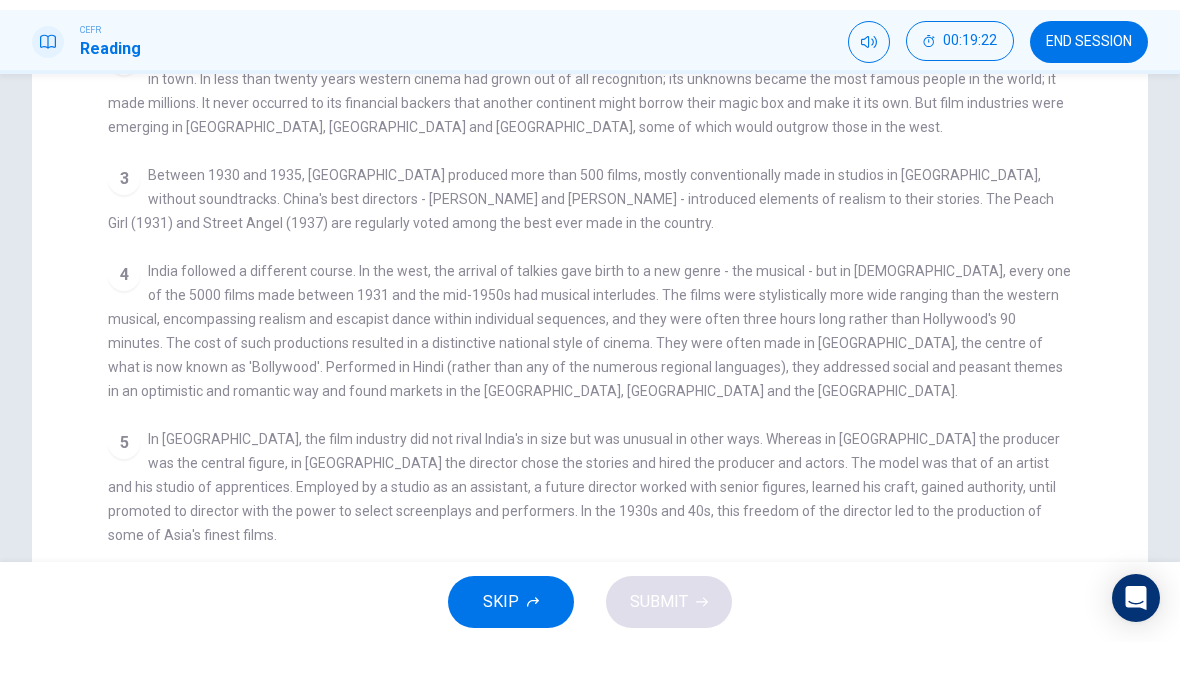 scroll, scrollTop: 418, scrollLeft: 0, axis: vertical 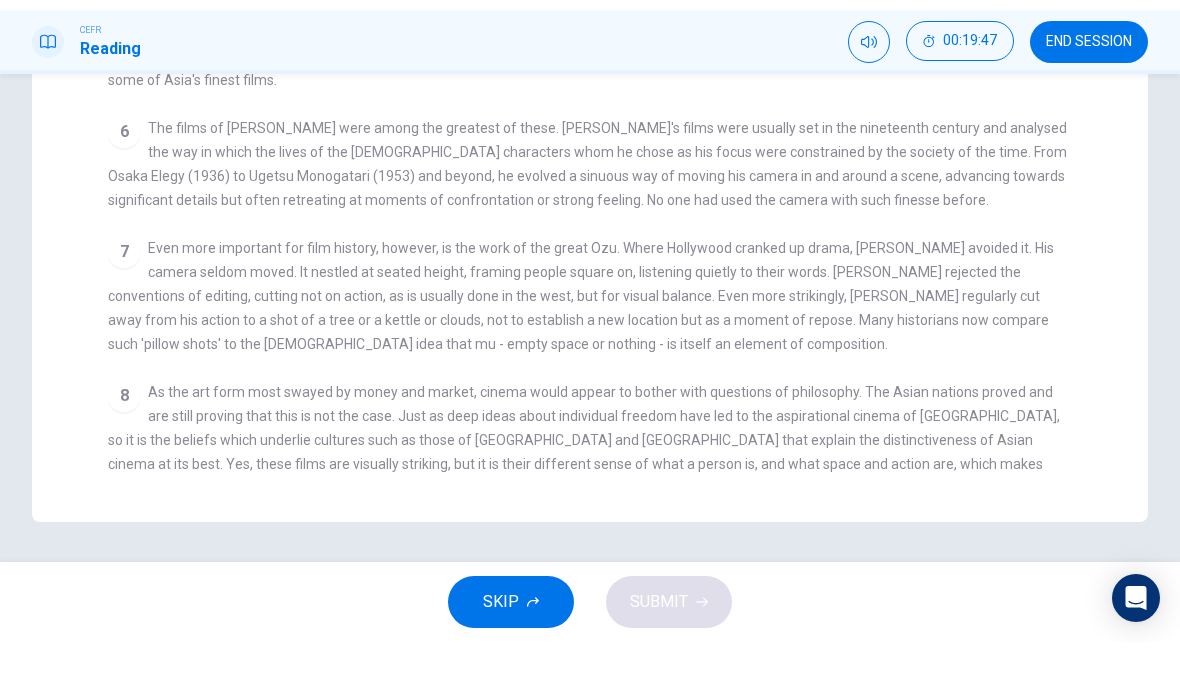 checkbox on "false" 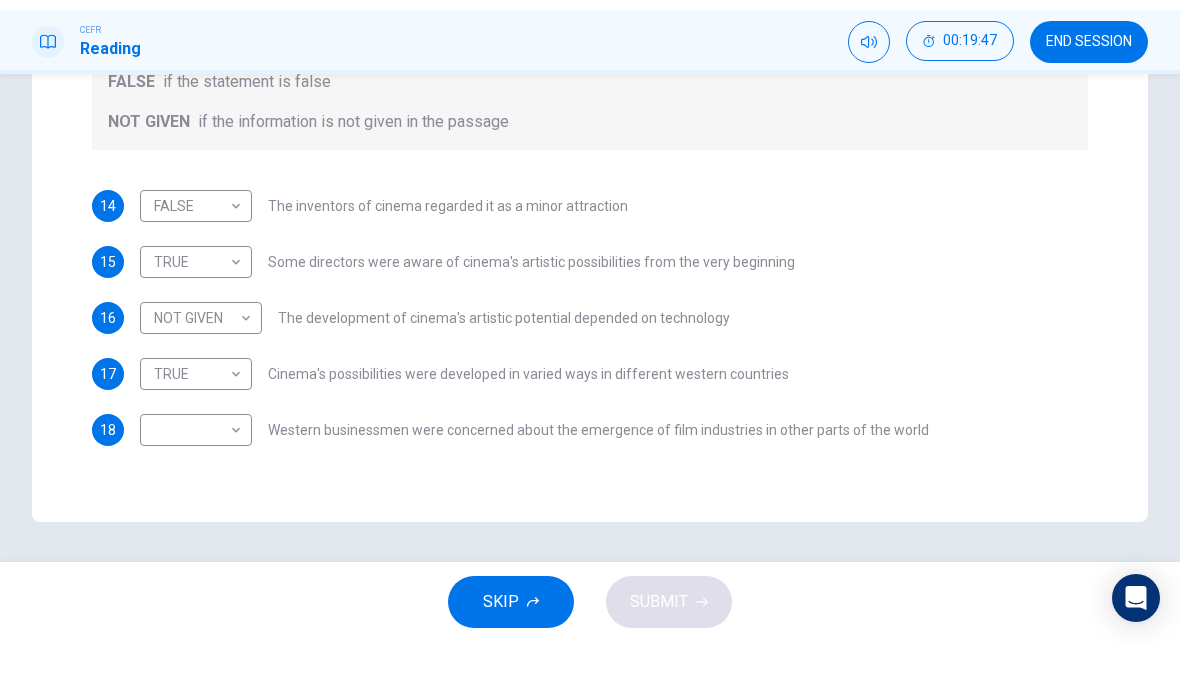 click on "Dashboard Practice Start a test Analysis English en ​ [PERSON_NAME] BINTI ZOOL [PERSON_NAME] Reading 00:19:47 END SESSION Question Passage Questions 14 - 18 Do the following statements agree with the information given in the Reading Passage?
In the boxes below write TRUE if the statement is true FALSE if the statement is false NOT GIVEN if the information is not given in the passage 14 FALSE FALSE ​ The inventors of cinema regarded it as a minor attraction 15 TRUE TRUE ​ Some directors were aware of cinema's artistic possibilities from the very beginning 16 NOT GIVEN NOT GIVEN ​ The development of cinema's artistic potential depended on technology 17 TRUE TRUE ​ Cinema's possibilities were developed in varied ways in different western countries 18 ​ ​ Western businessmen were concerned about the emergence of film industries in other parts of the world The History of Film CLICK TO ZOOM Click to Zoom 1 2 3 4 5 6 7 8 SKIP SUBMIT EduSynch - Online Language Proficiency Testing
Dashboard 2025" at bounding box center [590, 348] 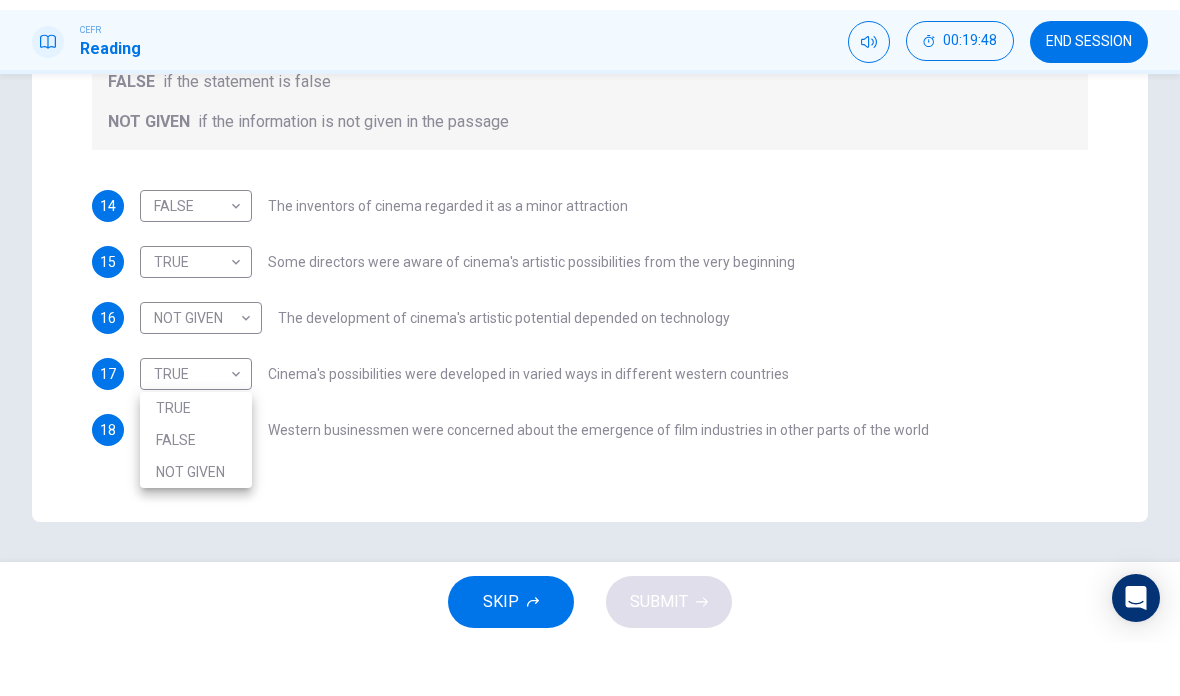 click on "FALSE" at bounding box center (196, 494) 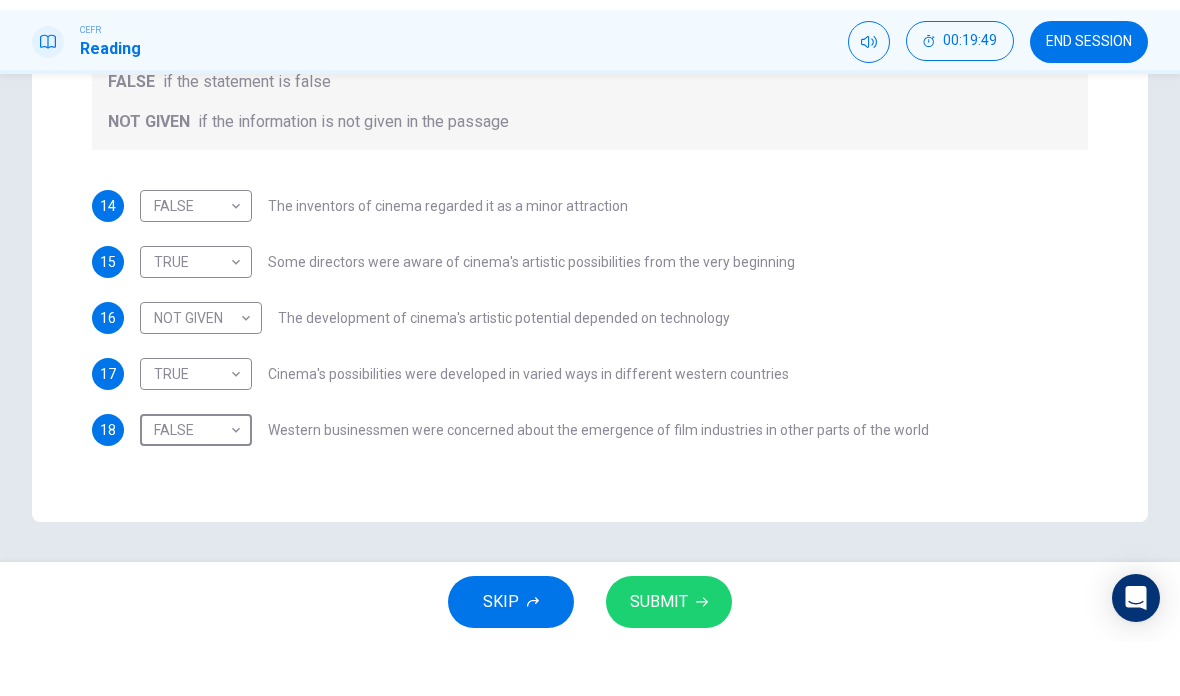 click on "SUBMIT" at bounding box center (659, 656) 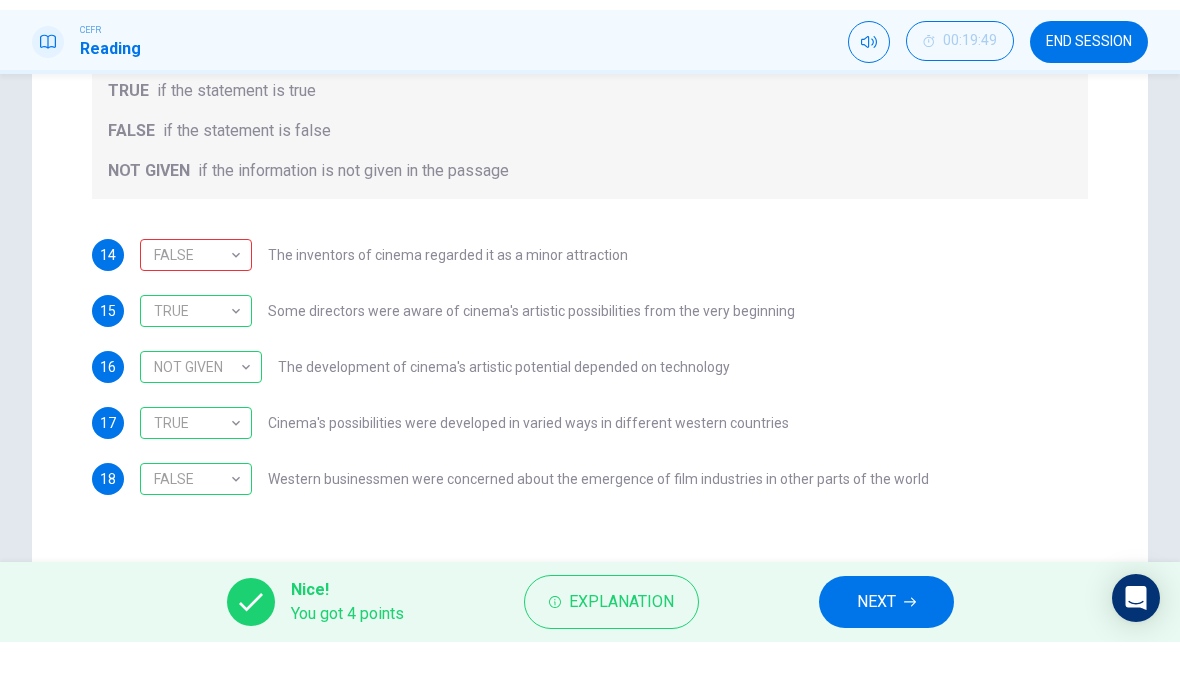 scroll, scrollTop: 366, scrollLeft: 0, axis: vertical 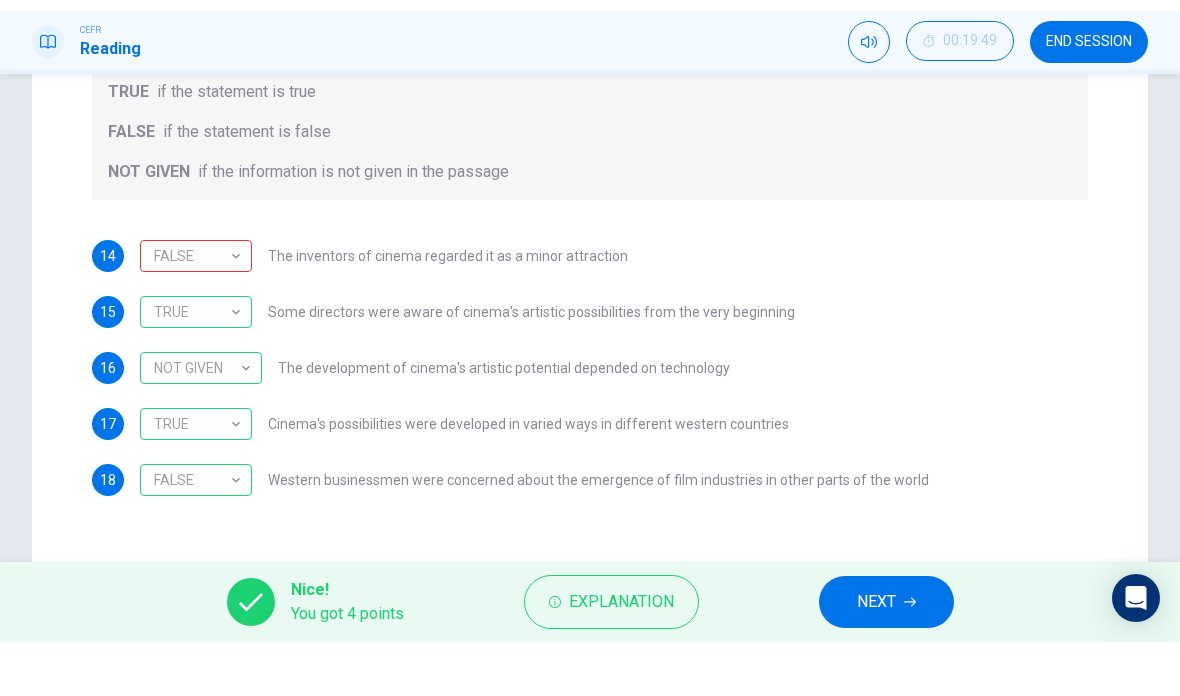 click on "Explanation" at bounding box center (621, 656) 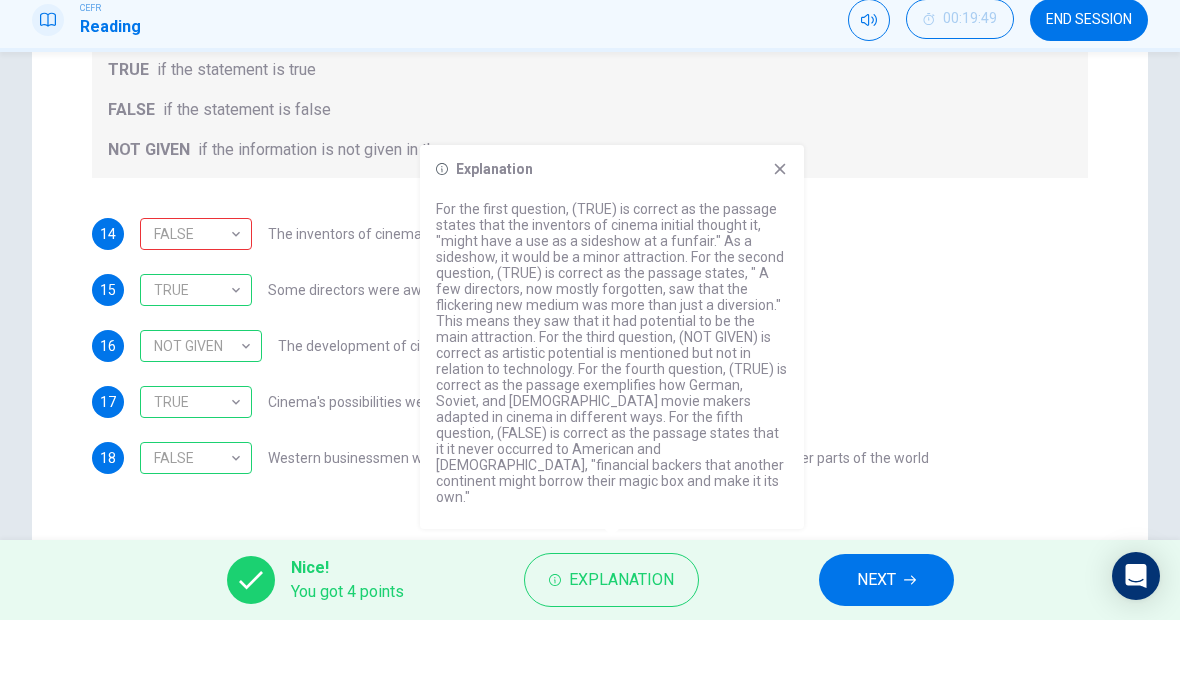 click on "Explanation For the first question, (TRUE) is correct as the passage states that the inventors of cinema initial thought it, "might have a use as a sideshow at a funfair." As a sideshow, it would be a minor attraction.
For the second question, (TRUE) is correct as the passage states, " A few directors, now mostly forgotten, saw that the flickering new medium was more than just a diversion." This means they saw that it had potential to be the main attraction.
For the third question, (NOT GIVEN) is correct as artistic potential is mentioned but not in relation to technology.
For the fourth question, (TRUE) is correct as the passage exemplifies how German, Soviet, and [DEMOGRAPHIC_DATA] movie makers adapted in cinema in different ways.
For the fifth question, (FALSE) is correct as the passage states that it it never occurred to American and [DEMOGRAPHIC_DATA], "financial backers that another continent might borrow their magic box and make it its own."" at bounding box center [612, 413] 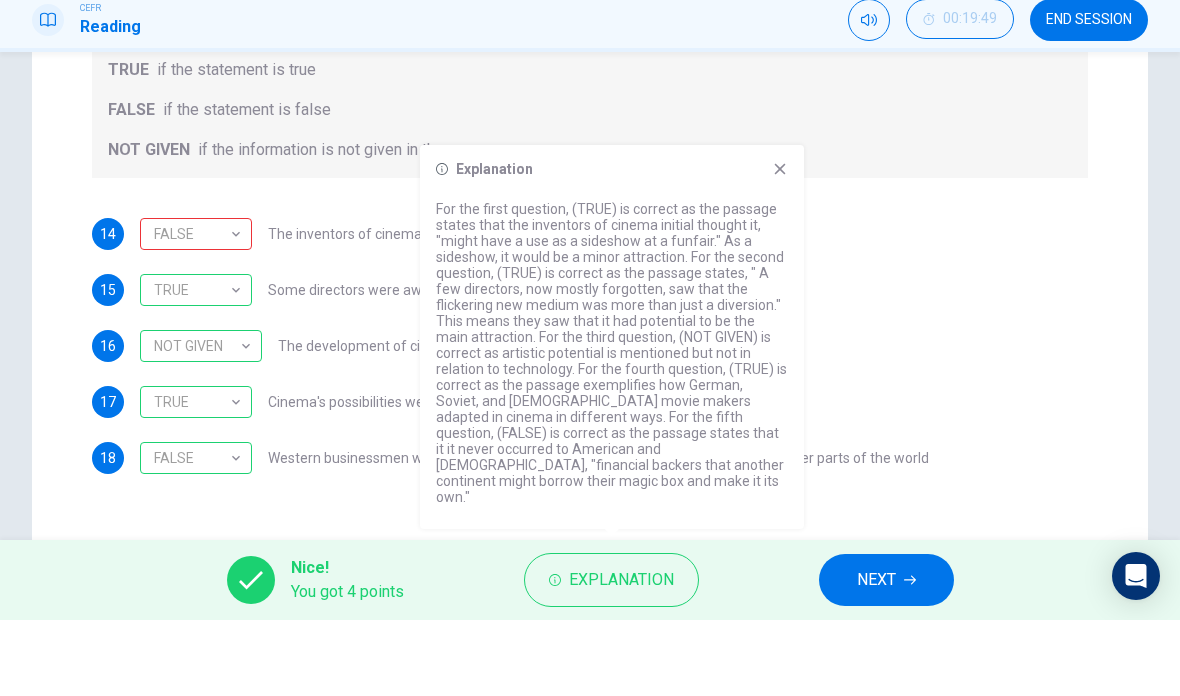 click on "NEXT" at bounding box center (886, 656) 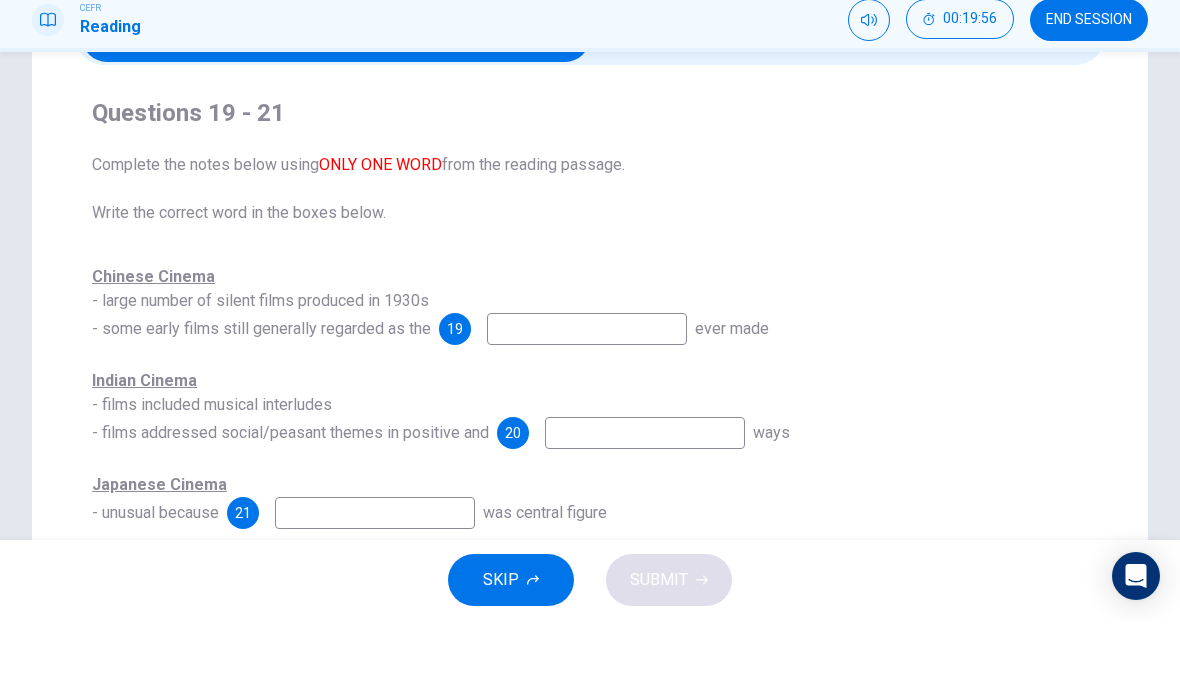 scroll, scrollTop: 116, scrollLeft: 0, axis: vertical 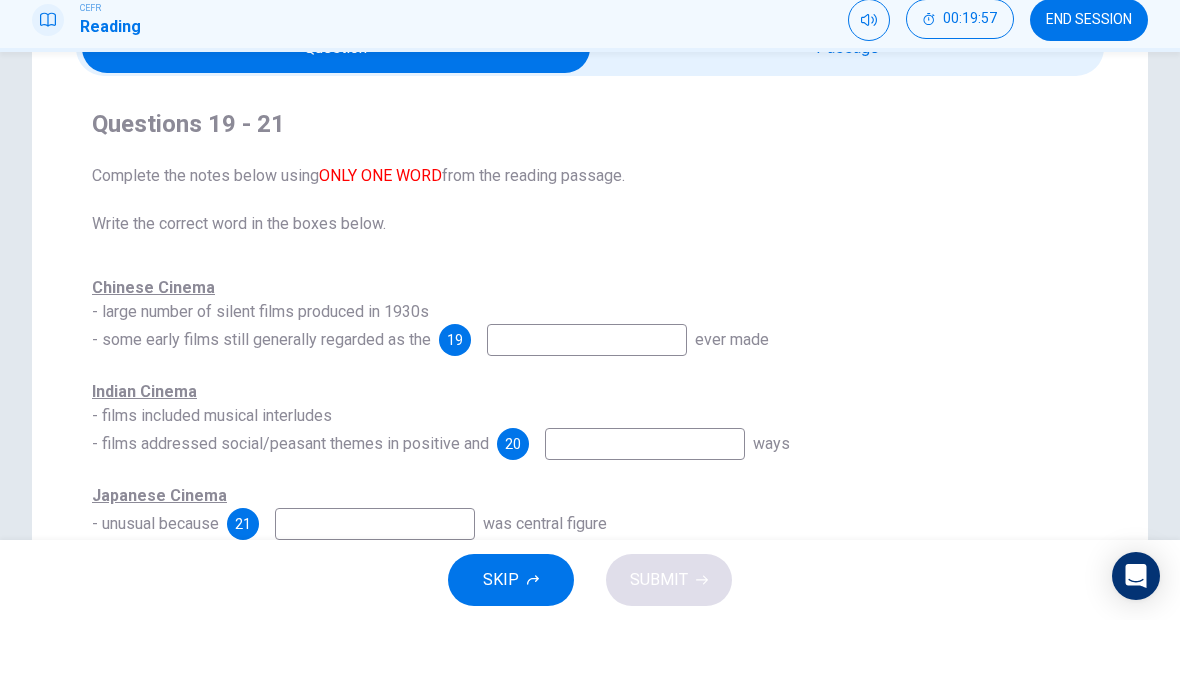 click at bounding box center [587, 416] 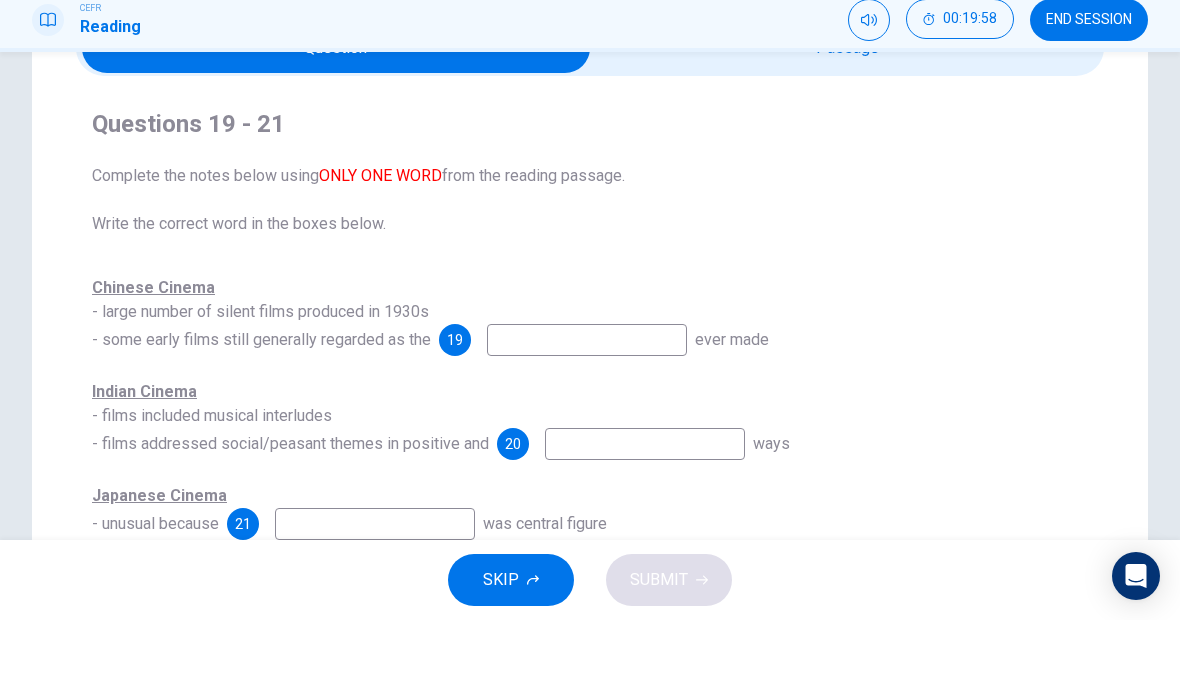 click on "Questions 19 - 21 Complete the notes below using  ONLY ONE WORD  from the reading passage.
Write the correct word in the boxes below.  Chinese Cinema
- large number of silent films produced in 1930s
- some early films still generally regarded as the  19  ever made Indian Cinema
- films included musical interludes
- films addressed social/peasant themes in positive and  20  ways Japanese Cinema
- unusual because  21  was central figure" at bounding box center [590, 400] 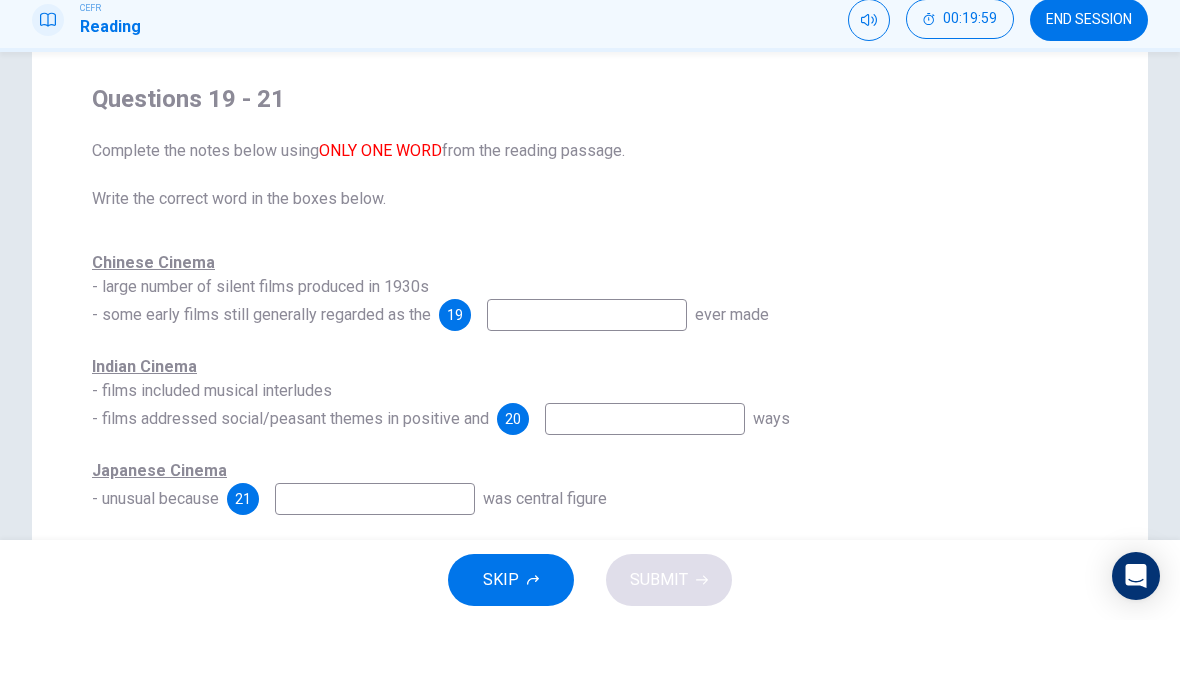 scroll, scrollTop: 153, scrollLeft: 0, axis: vertical 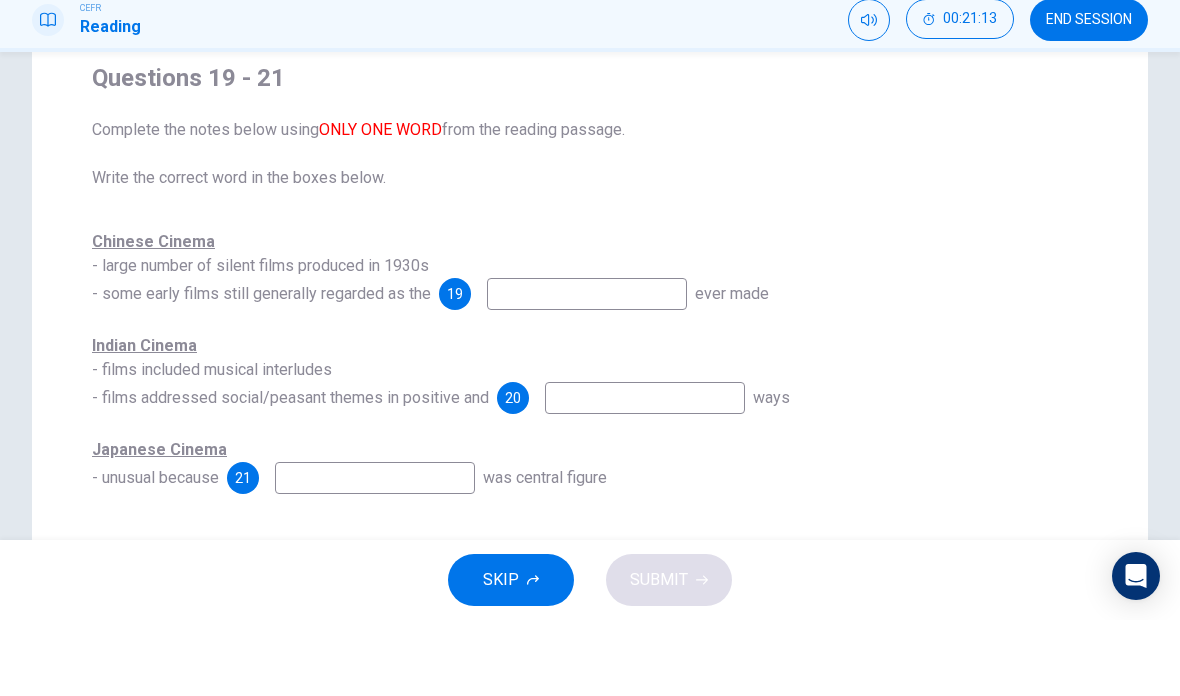 click at bounding box center [587, 370] 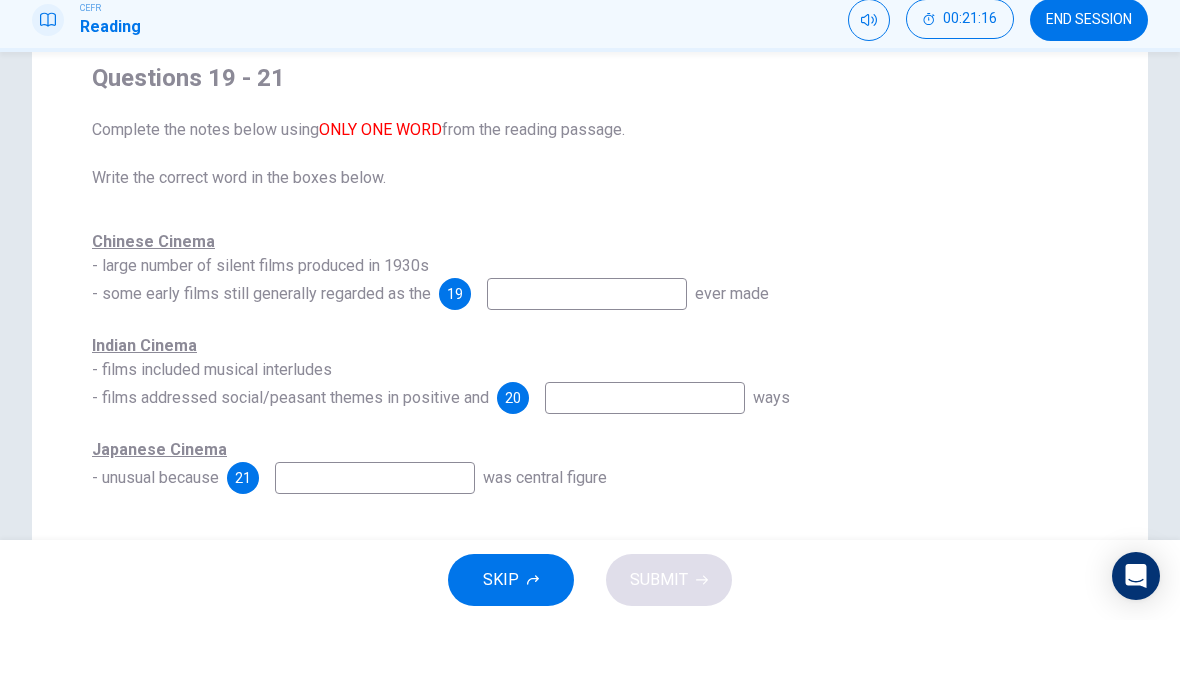 click at bounding box center [587, 370] 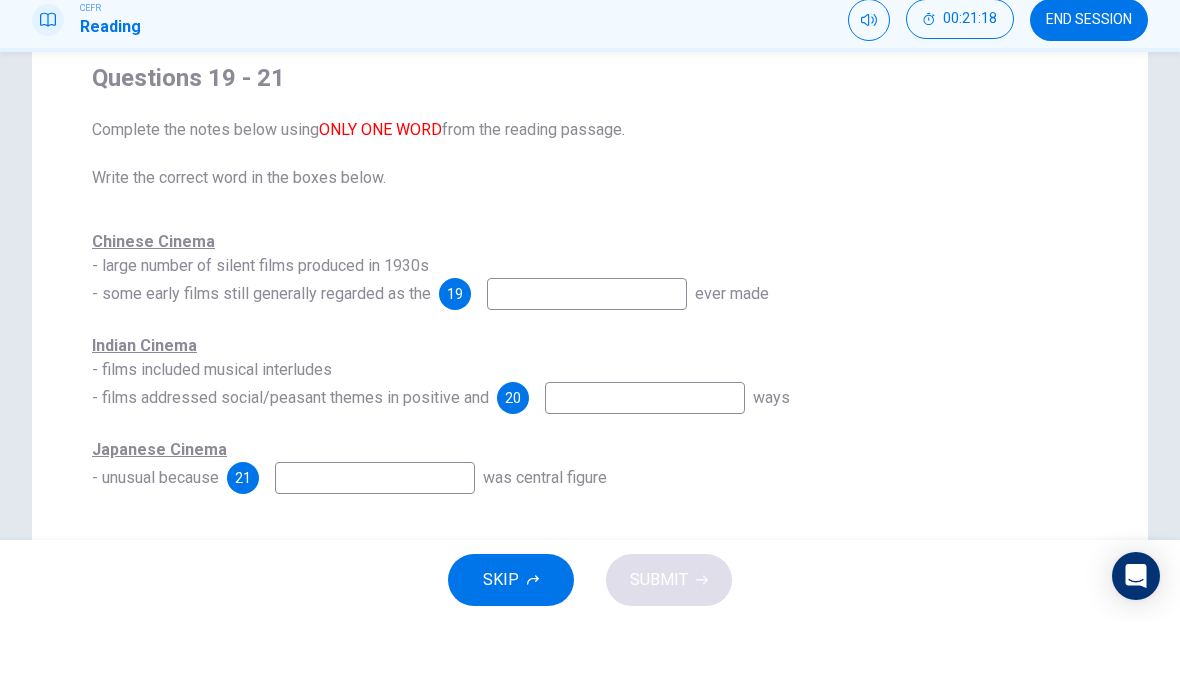 click at bounding box center [587, 370] 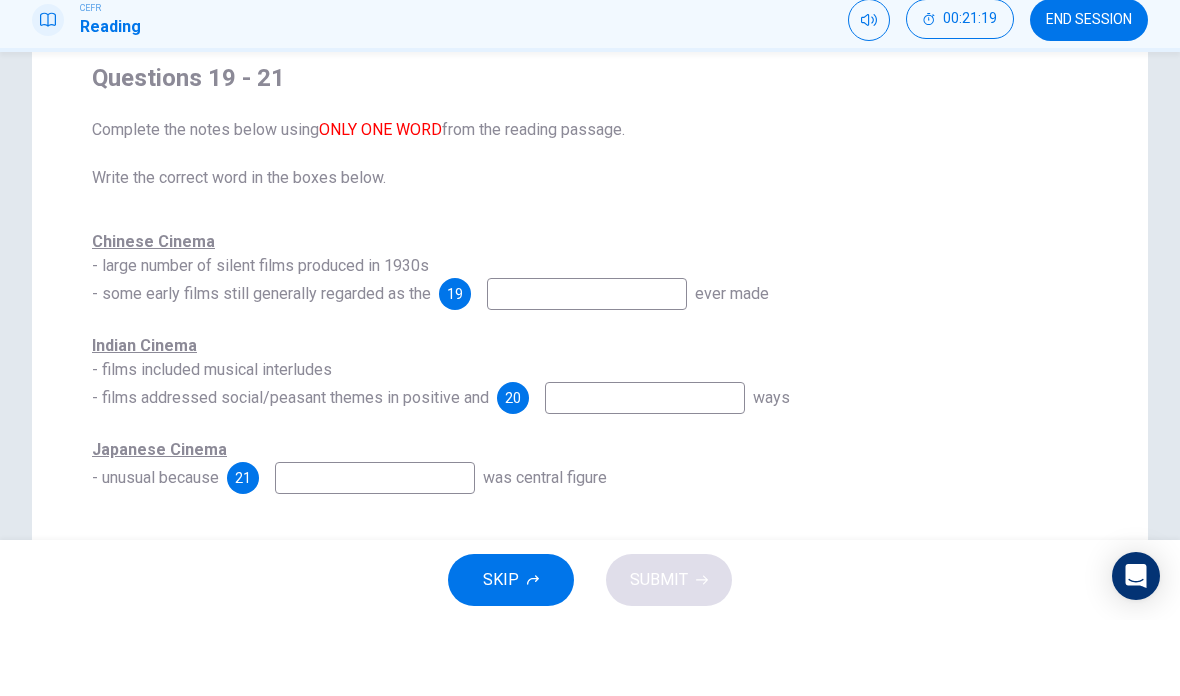 click on "Indian Cinema
- films included musical interludes
- films addressed social/peasant themes in positive and  20  ways" at bounding box center [590, 450] 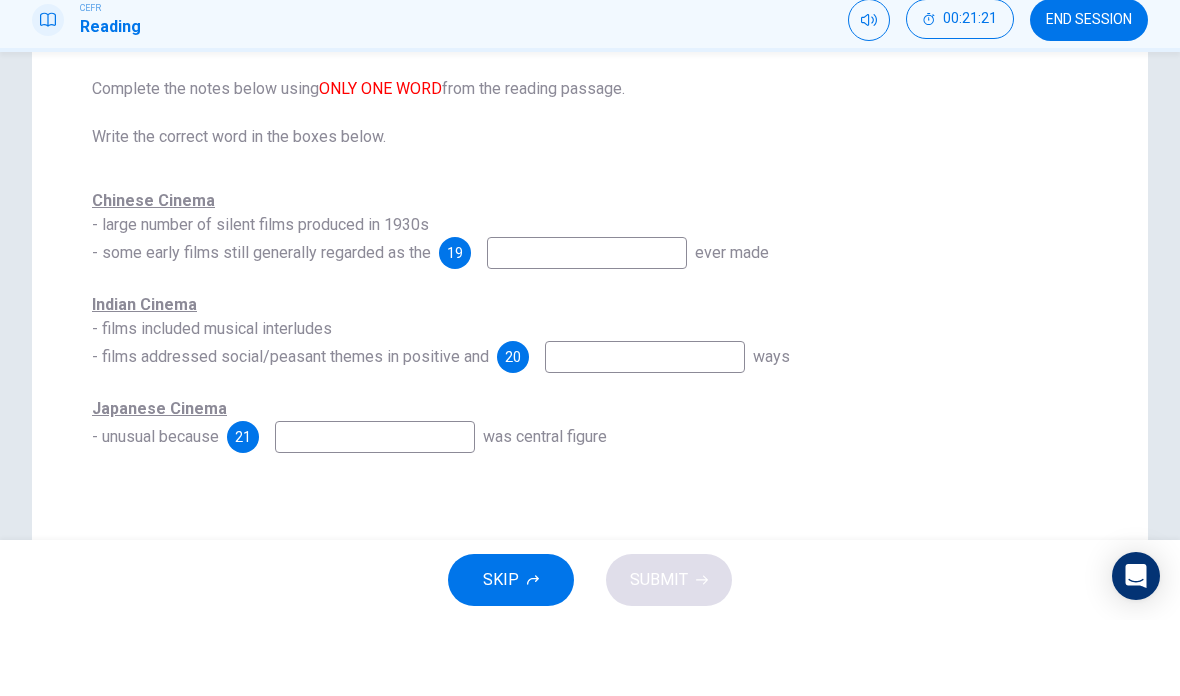 scroll, scrollTop: 204, scrollLeft: 0, axis: vertical 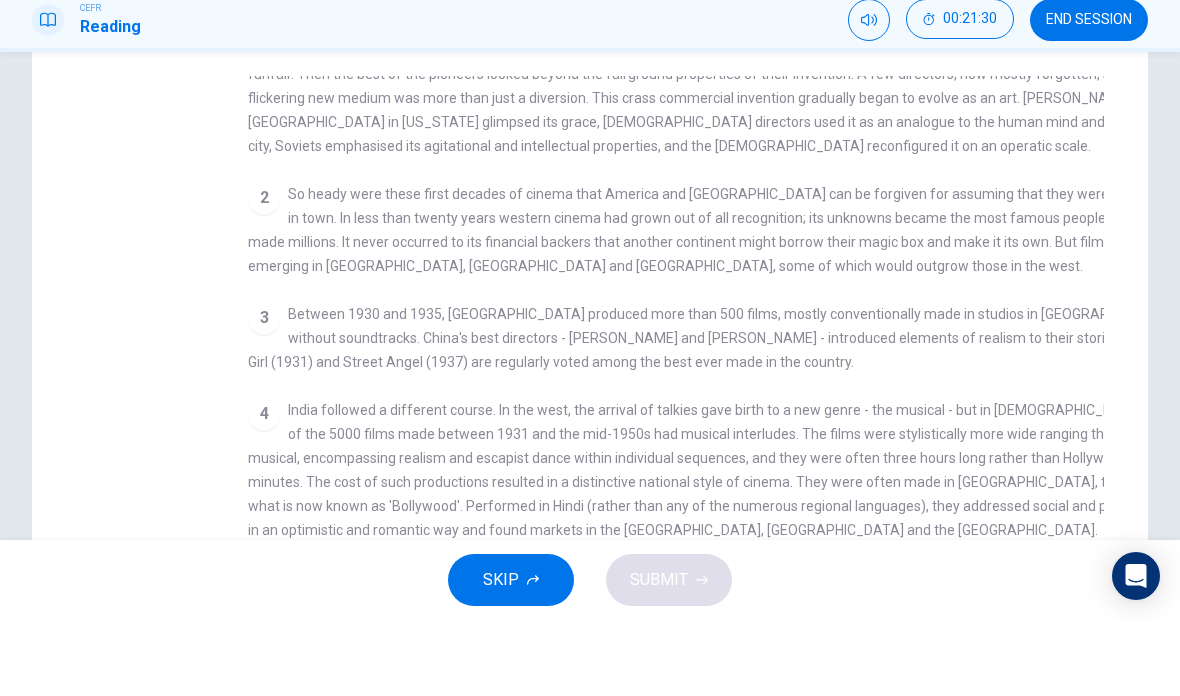 checkbox on "false" 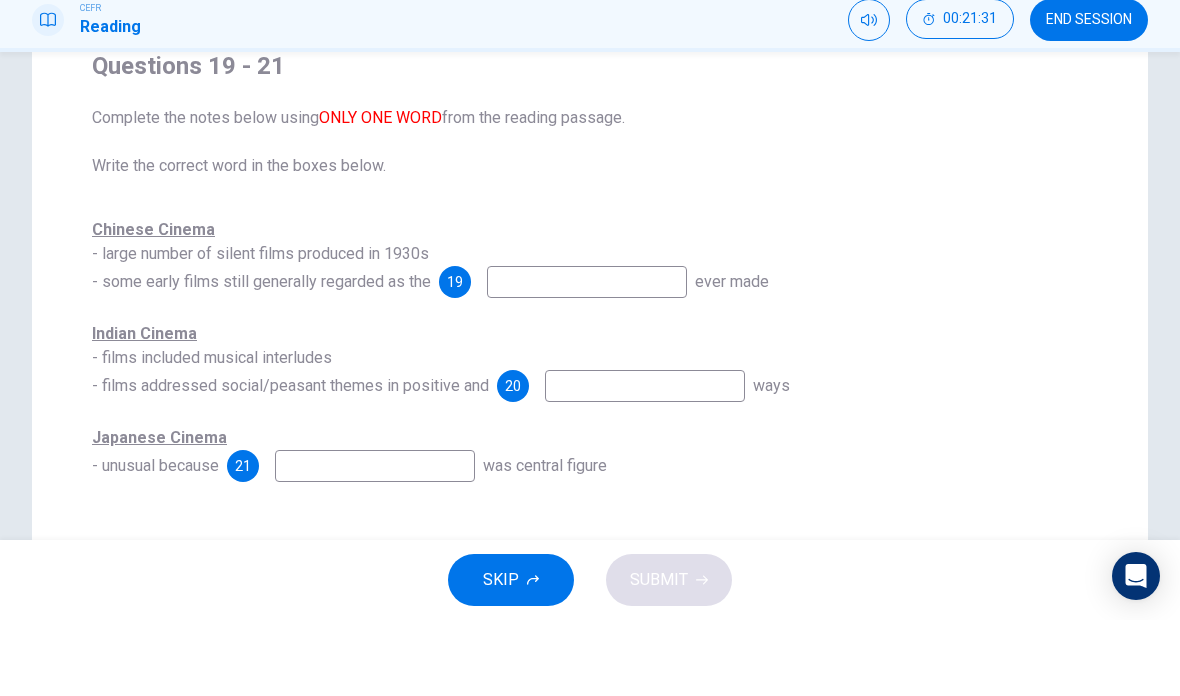 scroll, scrollTop: 162, scrollLeft: 0, axis: vertical 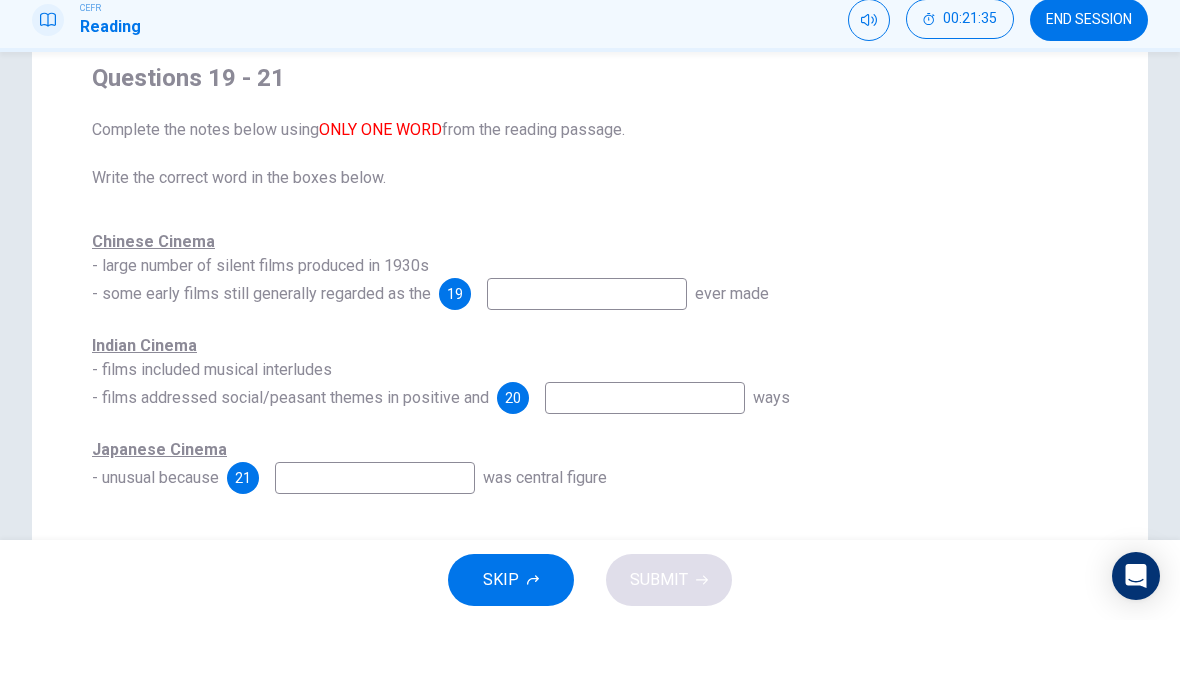 click at bounding box center (587, 370) 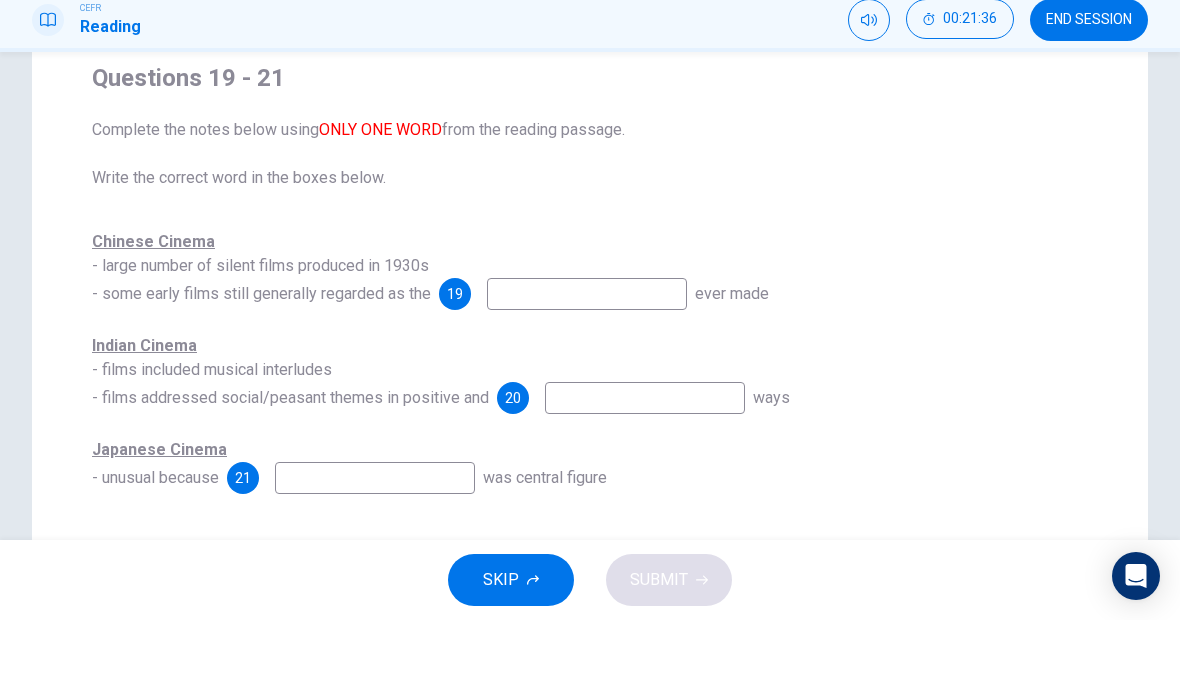 click at bounding box center (587, 370) 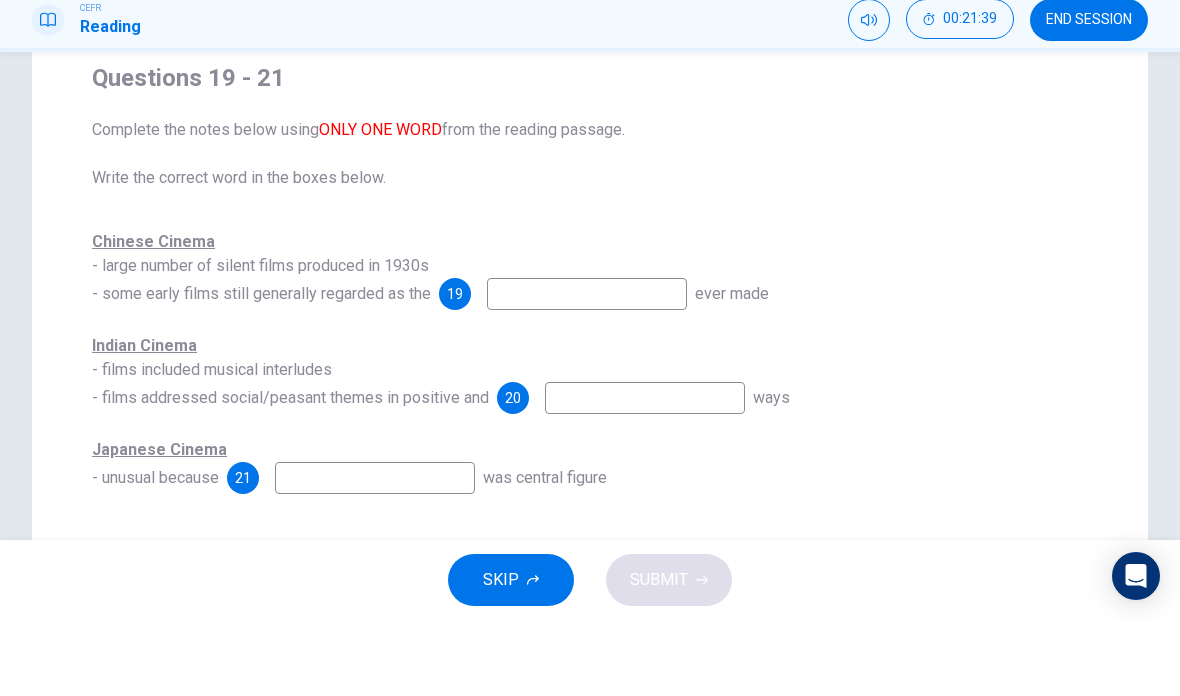 click on "Questions 19 - 21 Complete the notes below using  ONLY ONE WORD  from the reading passage.
Write the correct word in the boxes below.  Chinese Cinema
- large number of silent films produced in 1930s
- some early films still generally regarded as the  19  ever made Indian Cinema
- films included musical interludes
- films addressed social/peasant themes in positive and  20  ways Japanese Cinema
- unusual because  21  was central figure" at bounding box center [590, 354] 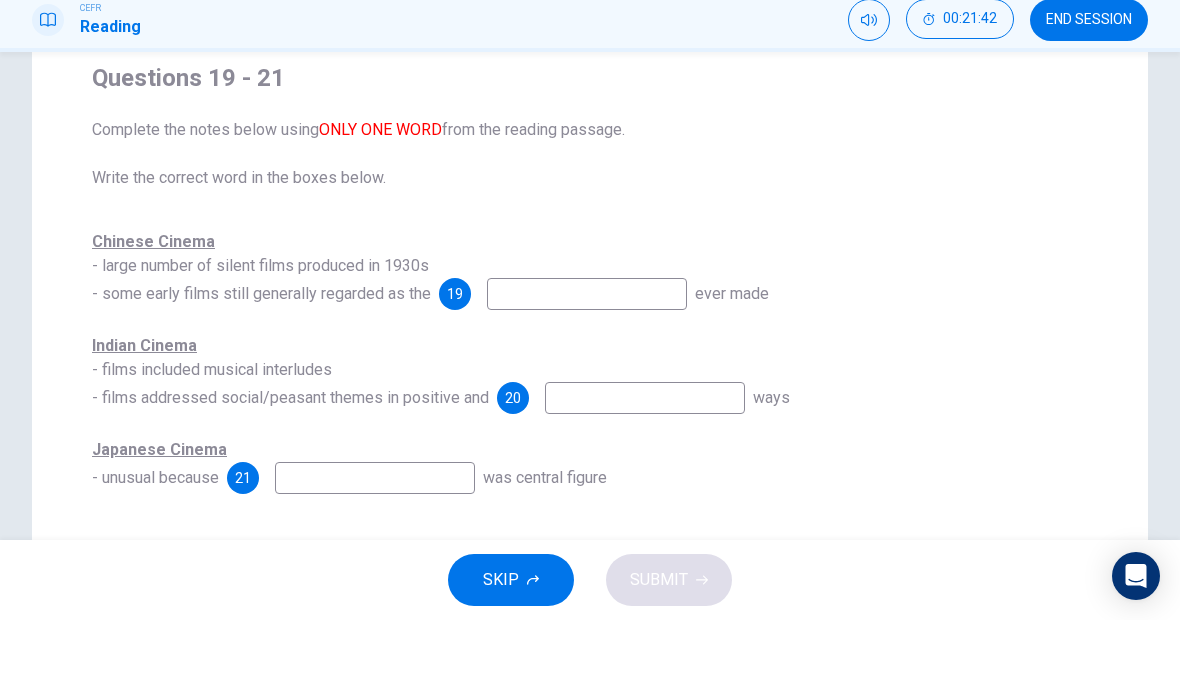 click at bounding box center [587, 370] 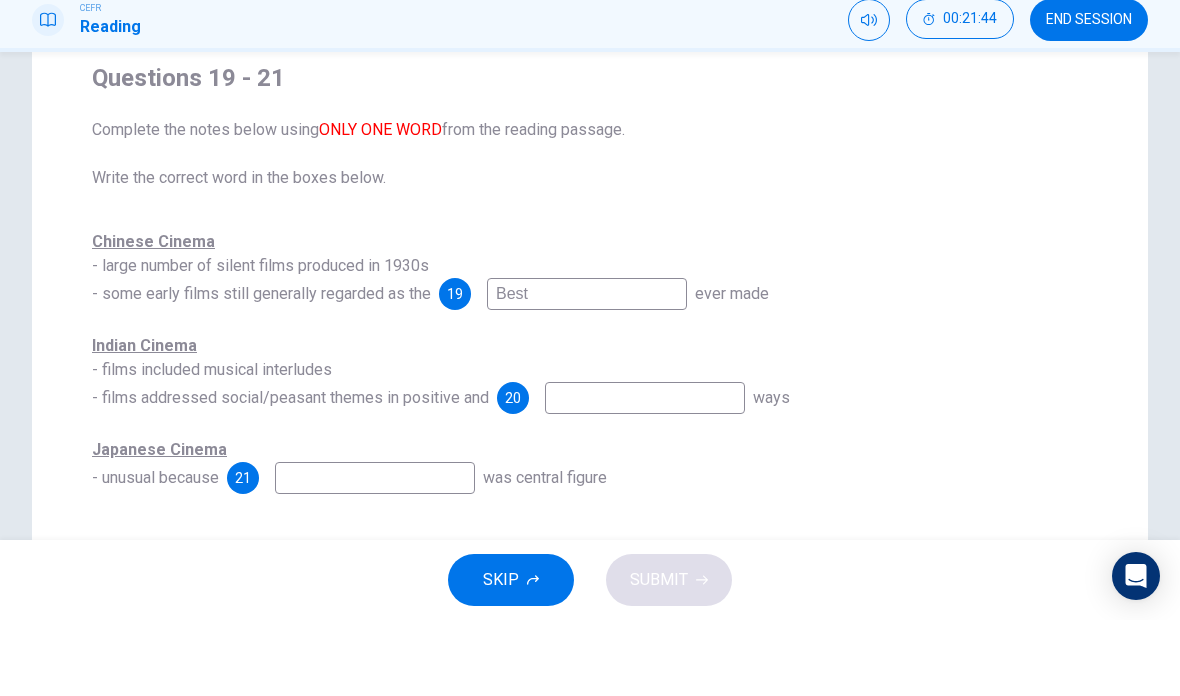 type on "Best" 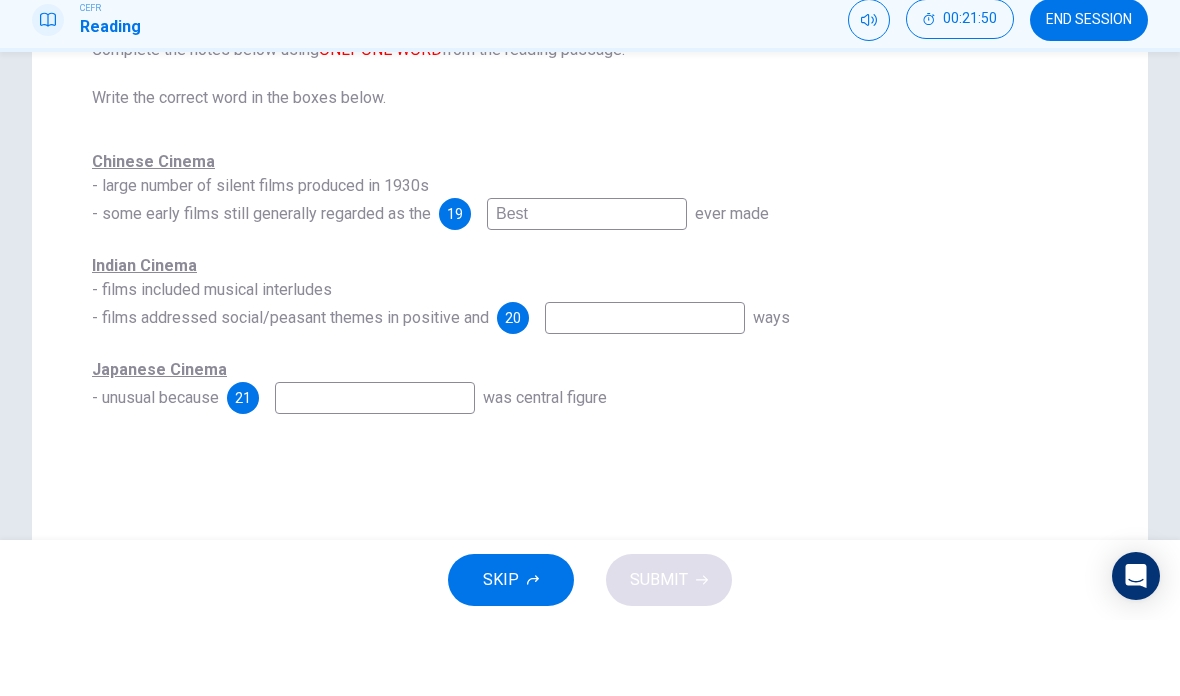 scroll, scrollTop: 247, scrollLeft: 0, axis: vertical 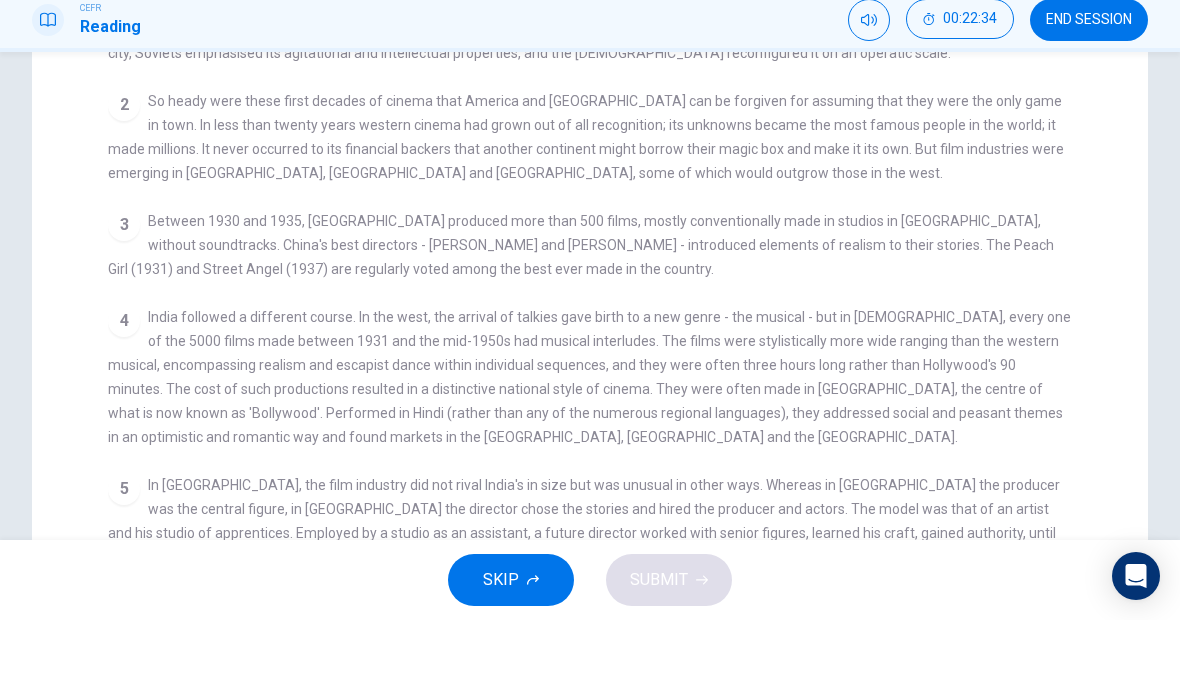 checkbox on "false" 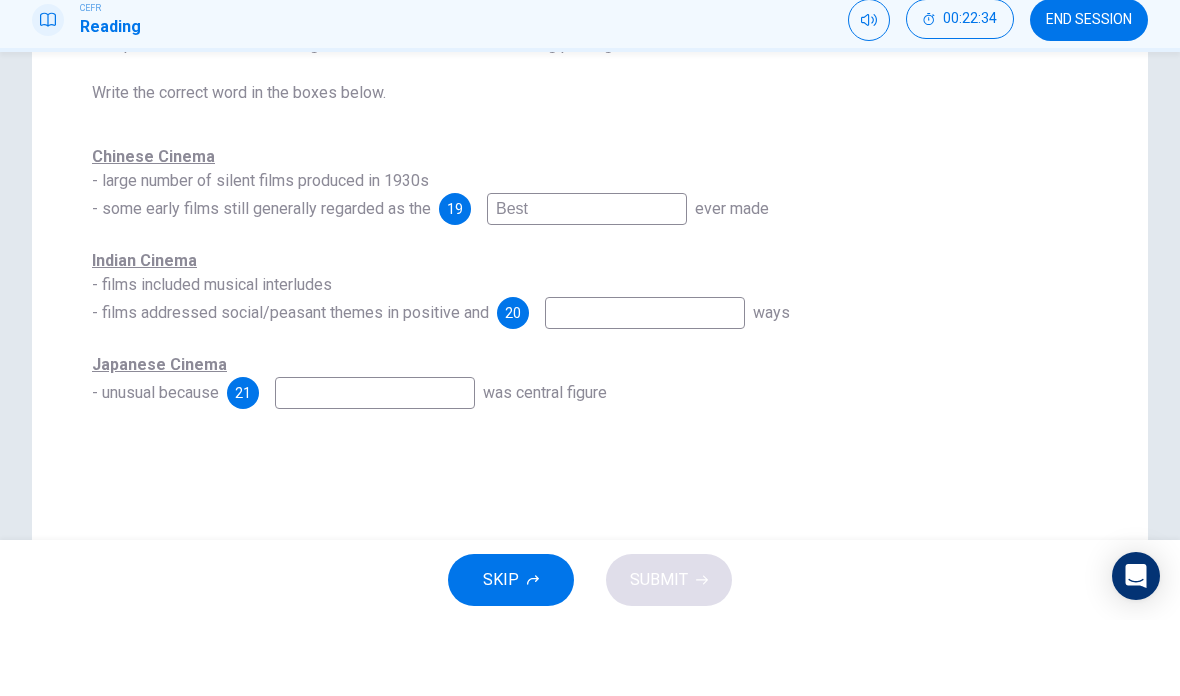 click at bounding box center [645, 389] 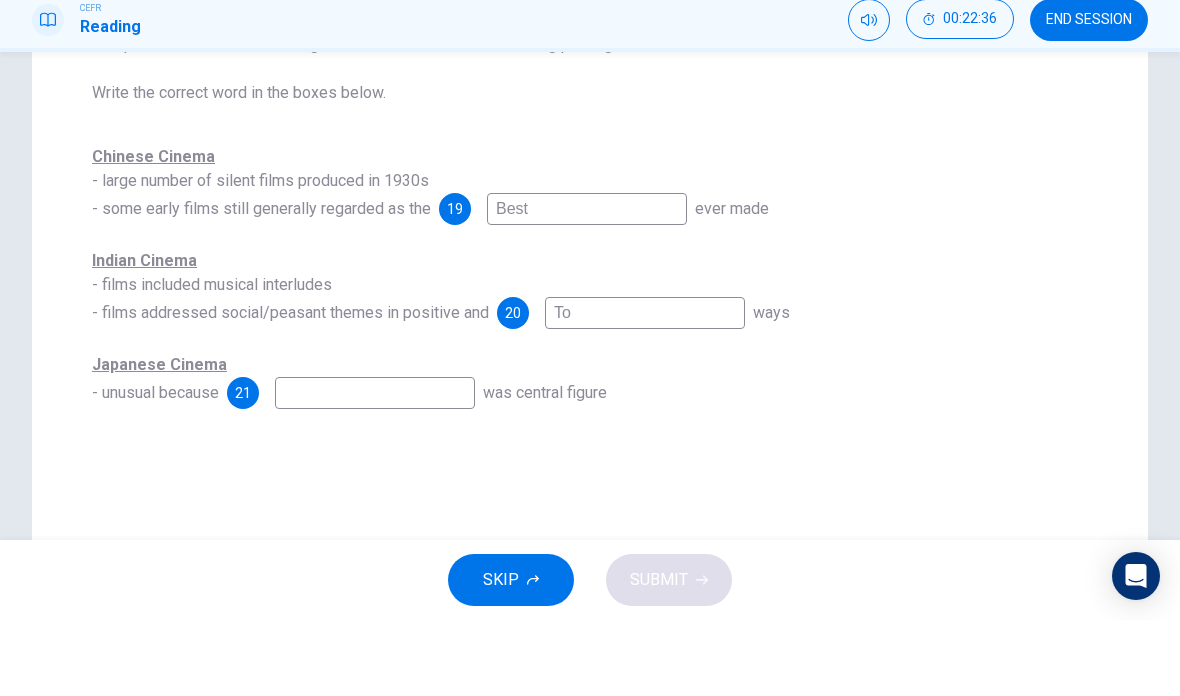 type on "T" 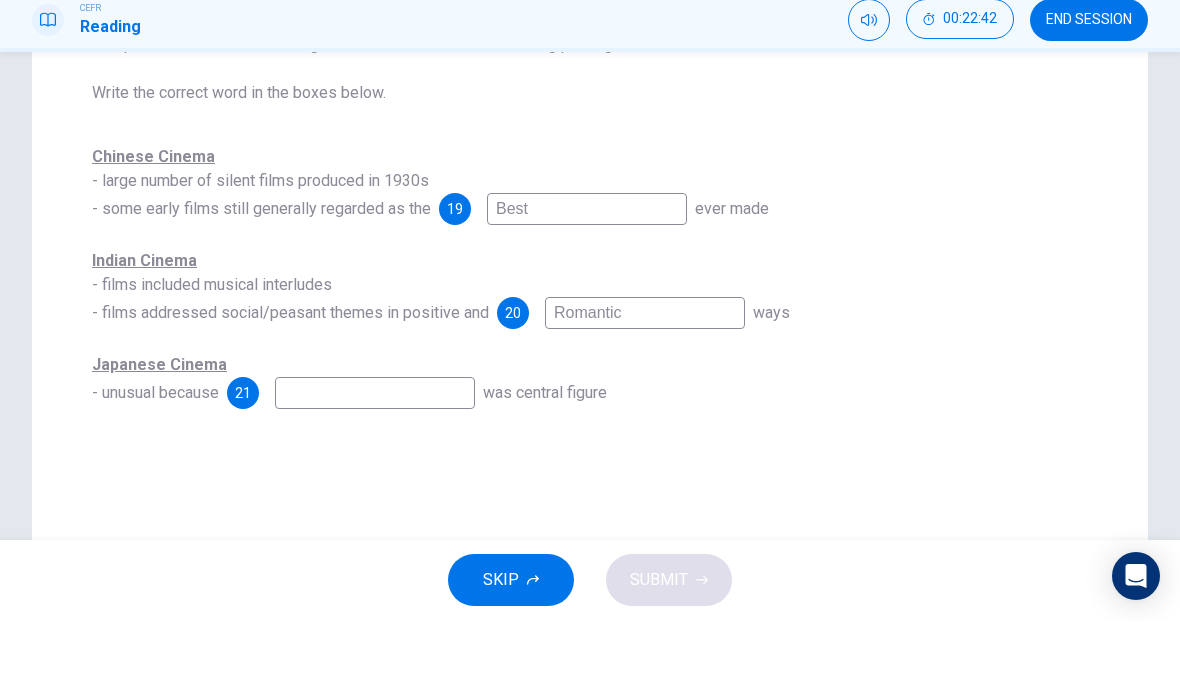type on "Romantic" 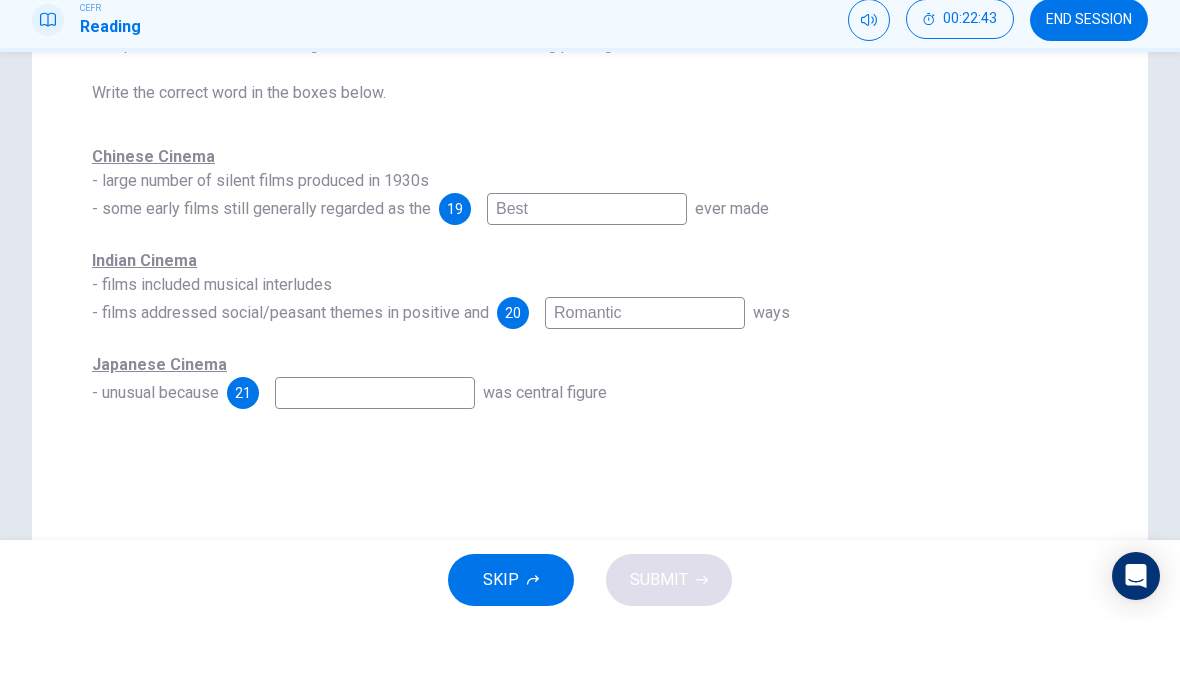 click at bounding box center [375, 469] 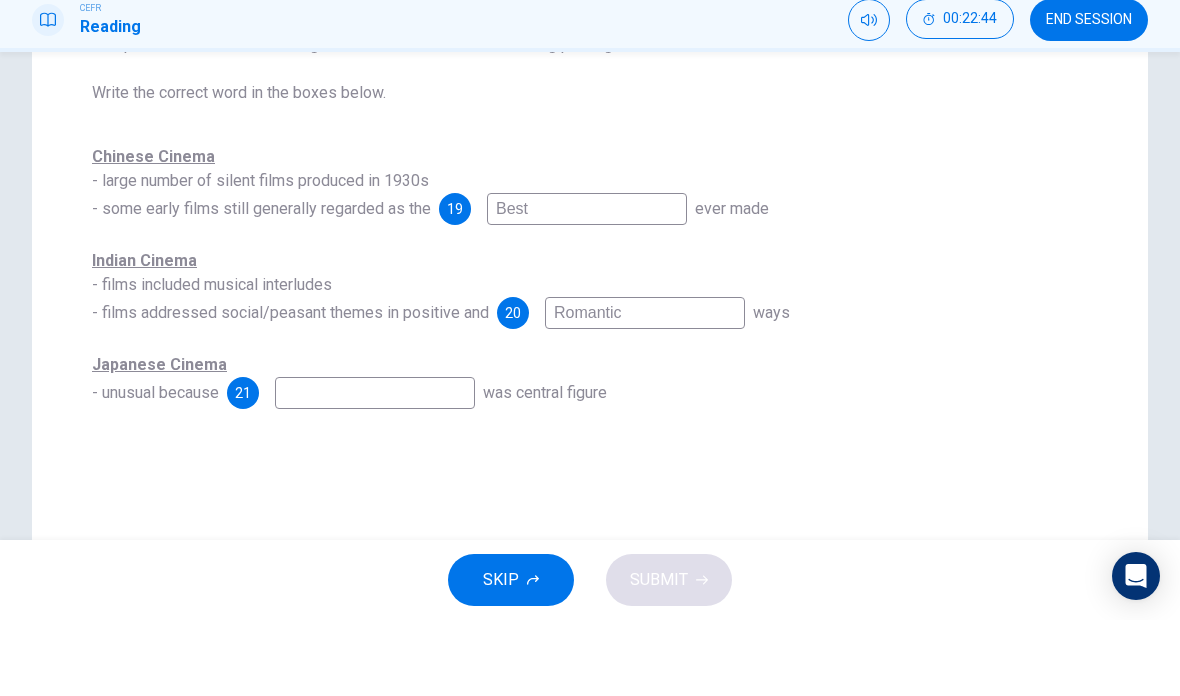 click at bounding box center (375, 469) 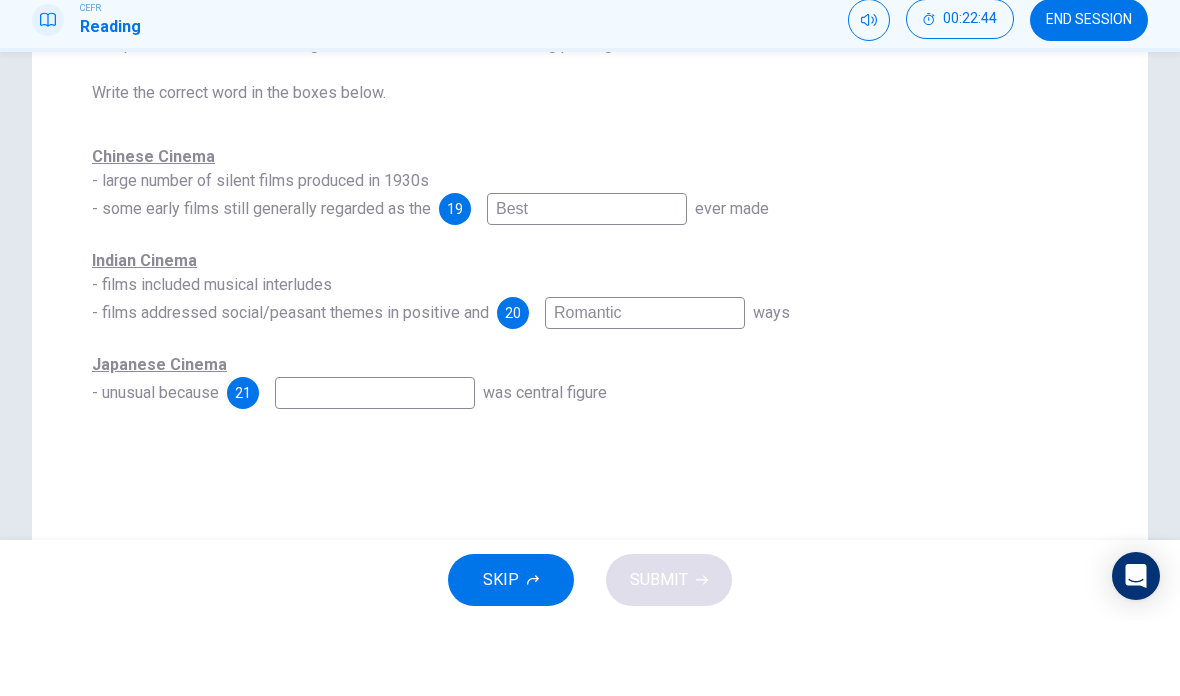 click at bounding box center [375, 469] 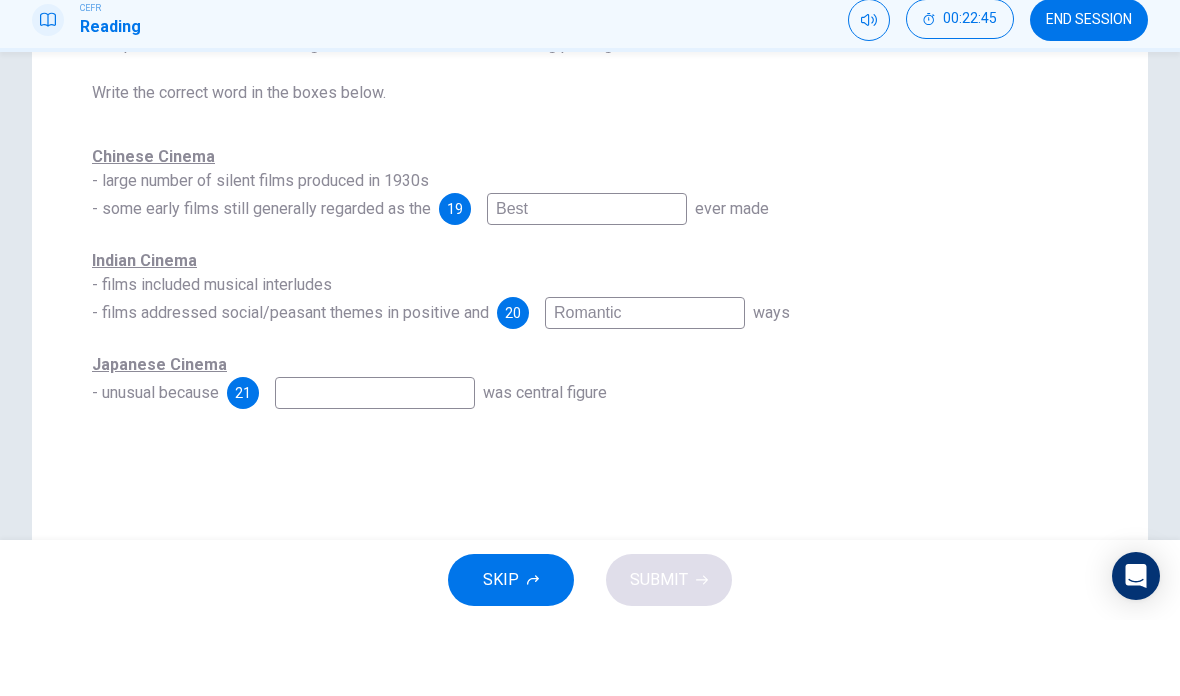 click on "Japanese Cinema
- unusual because  21  was central figure" at bounding box center [590, 457] 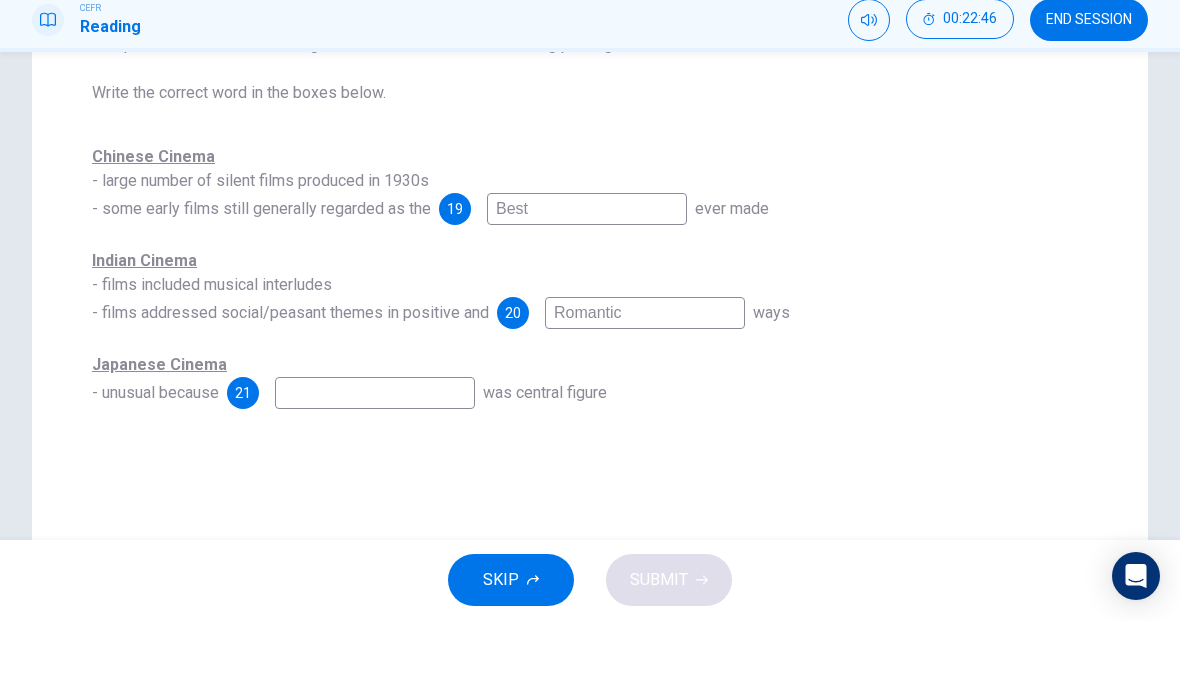 click at bounding box center (375, 469) 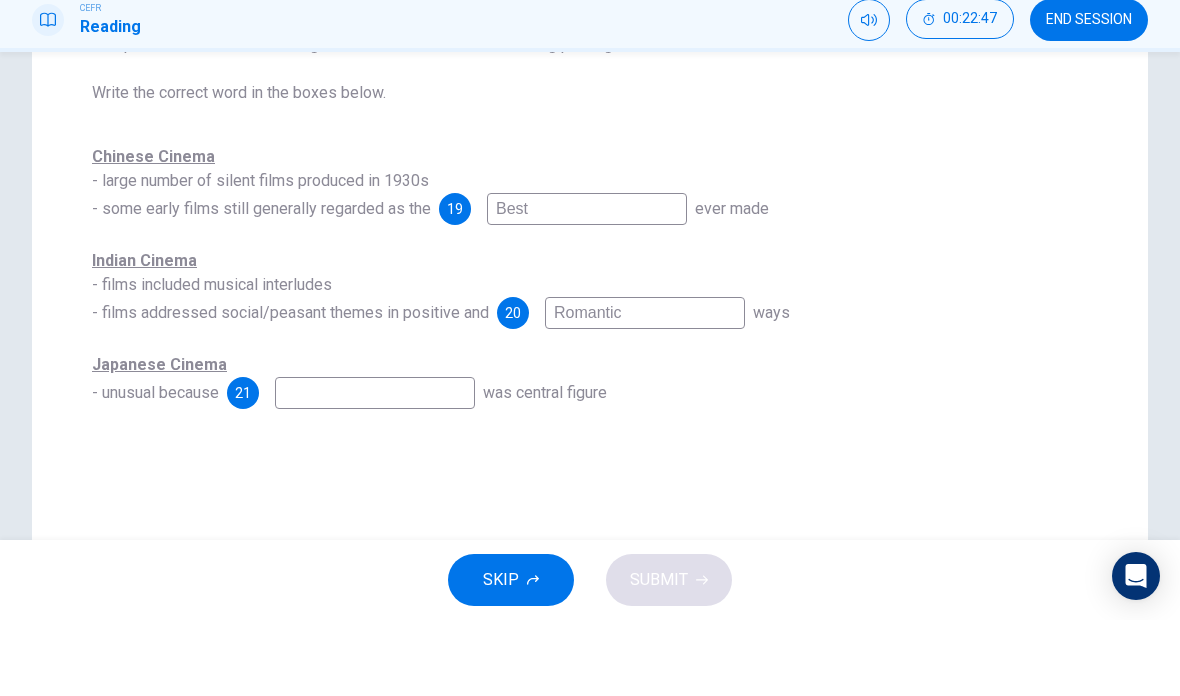 click on "Questions 19 - 21 Complete the notes below using  ONLY ONE WORD  from the reading passage.
Write the correct word in the boxes below.  Chinese Cinema
- large number of silent films produced in 1930s
- some early films still generally regarded as the  19 Best  ever made Indian Cinema
- films included musical interludes
- films addressed social/peasant themes in positive and  20 Romantic  ways Japanese Cinema
- unusual because  21  was central figure" at bounding box center [590, 269] 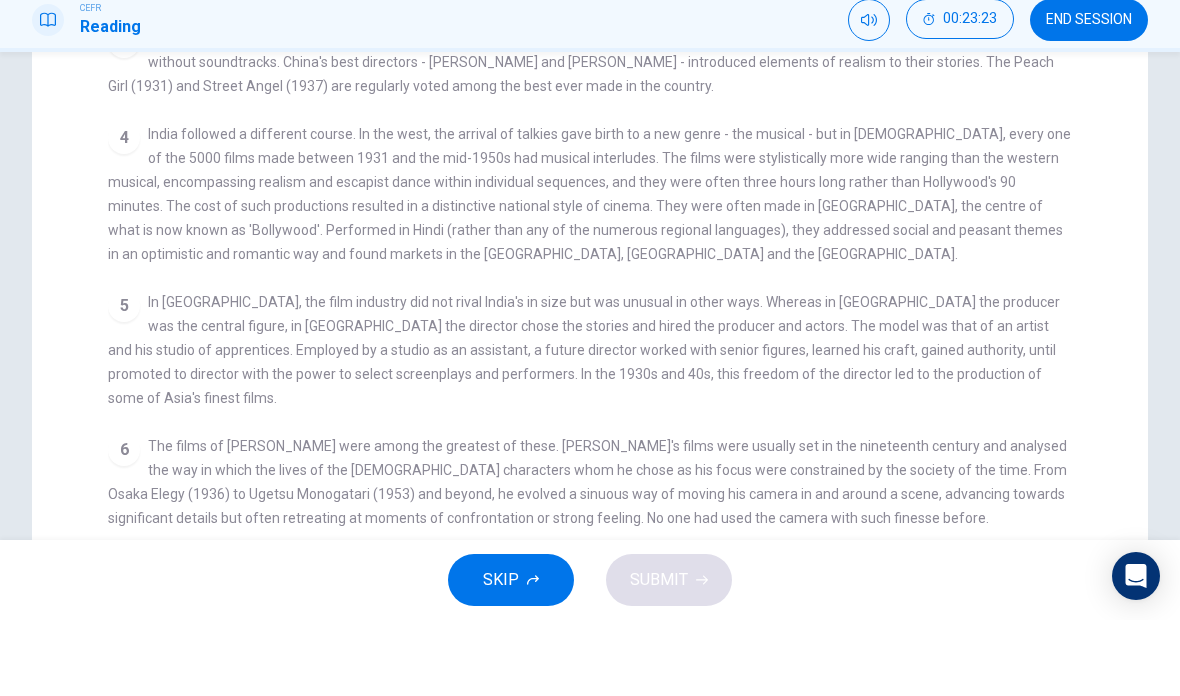 scroll, scrollTop: 702, scrollLeft: 0, axis: vertical 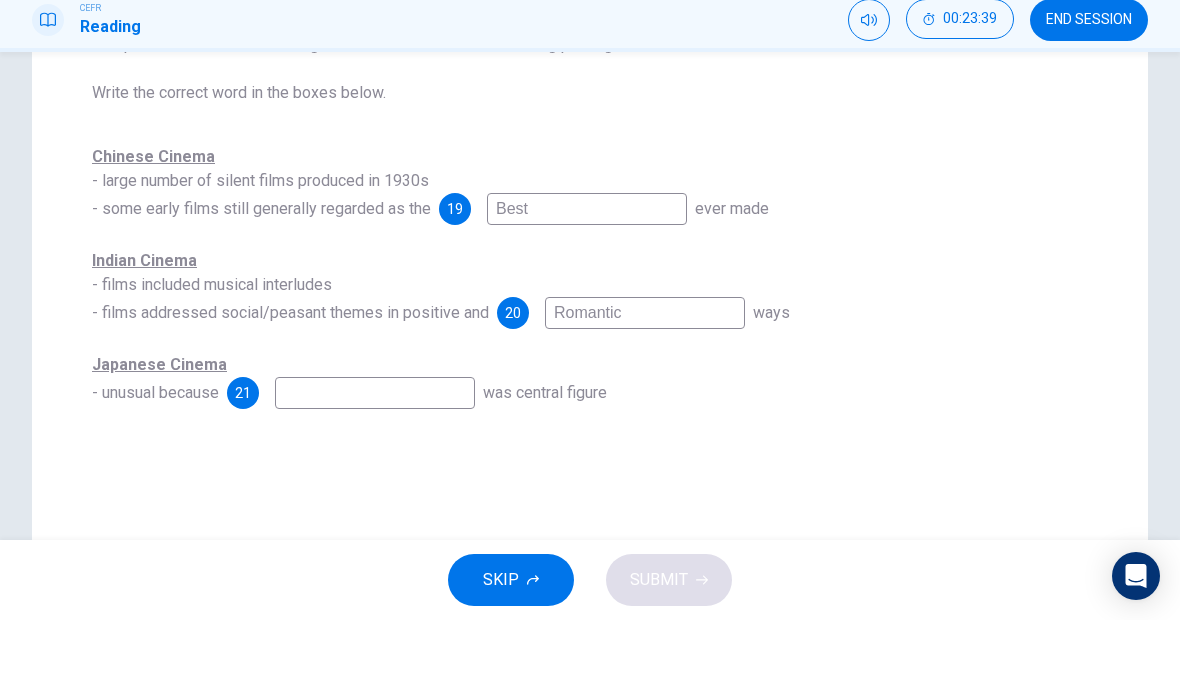 click on "Question Passage Questions 19 - 21 Complete the notes below using  ONLY ONE WORD  from the reading passage.
Write the correct word in the boxes below.  Chinese Cinema
- large number of silent films produced in 1930s
- some early films still generally regarded as the  19 Best  ever made Indian Cinema
- films included musical interludes
- films addressed social/peasant themes in positive and  20 Romantic  ways Japanese Cinema
- unusual because  21  was central figure The History of Film CLICK TO ZOOM Click to Zoom 1 2 3 Between 1930 and 1935, [GEOGRAPHIC_DATA] produced more than 500 films, mostly conventionally made in studios in [GEOGRAPHIC_DATA], without soundtracks. China's best directors - [PERSON_NAME] and [PERSON_NAME] - introduced elements of realism to their stories. The Peach Girl (1931) and Street Angel (1937) are regularly voted among the best ever made in the country. 4 5 6 7 8" at bounding box center (590, 323) 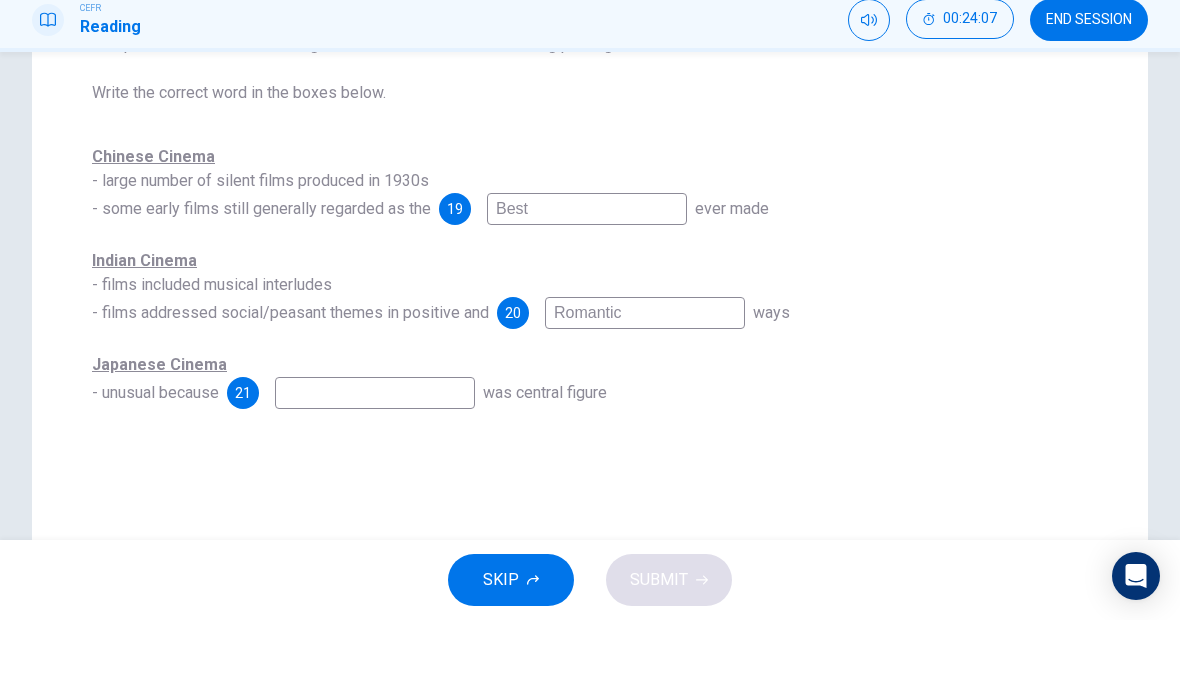 checkbox on "false" 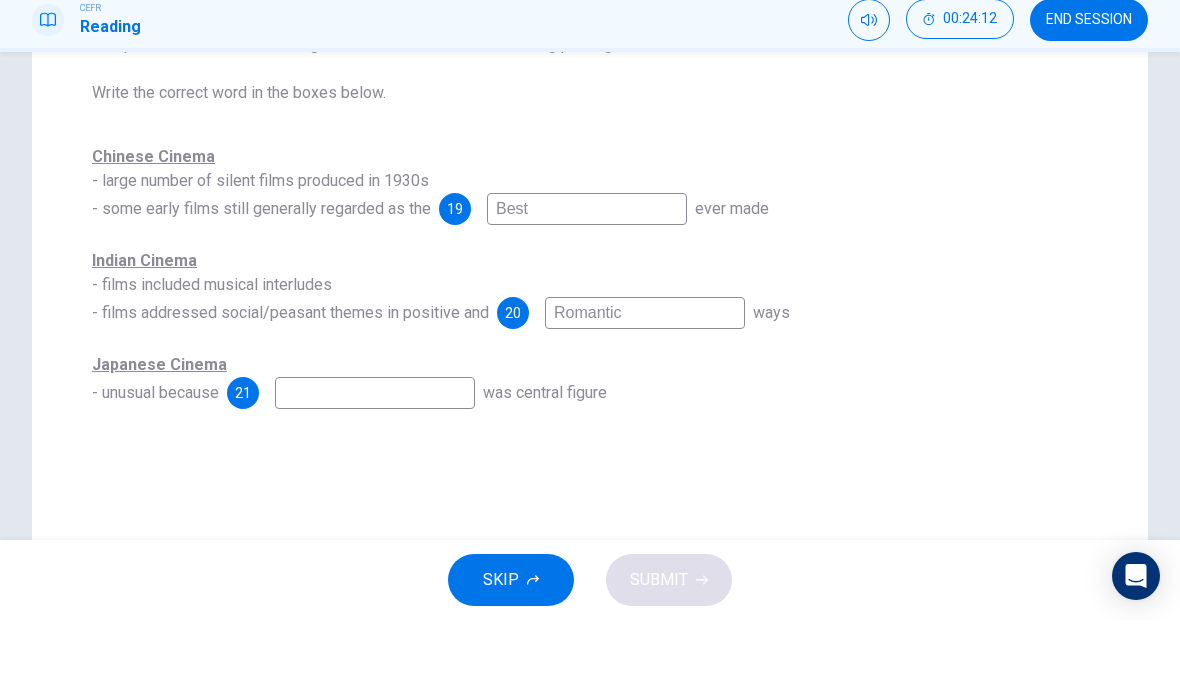 click at bounding box center (375, 469) 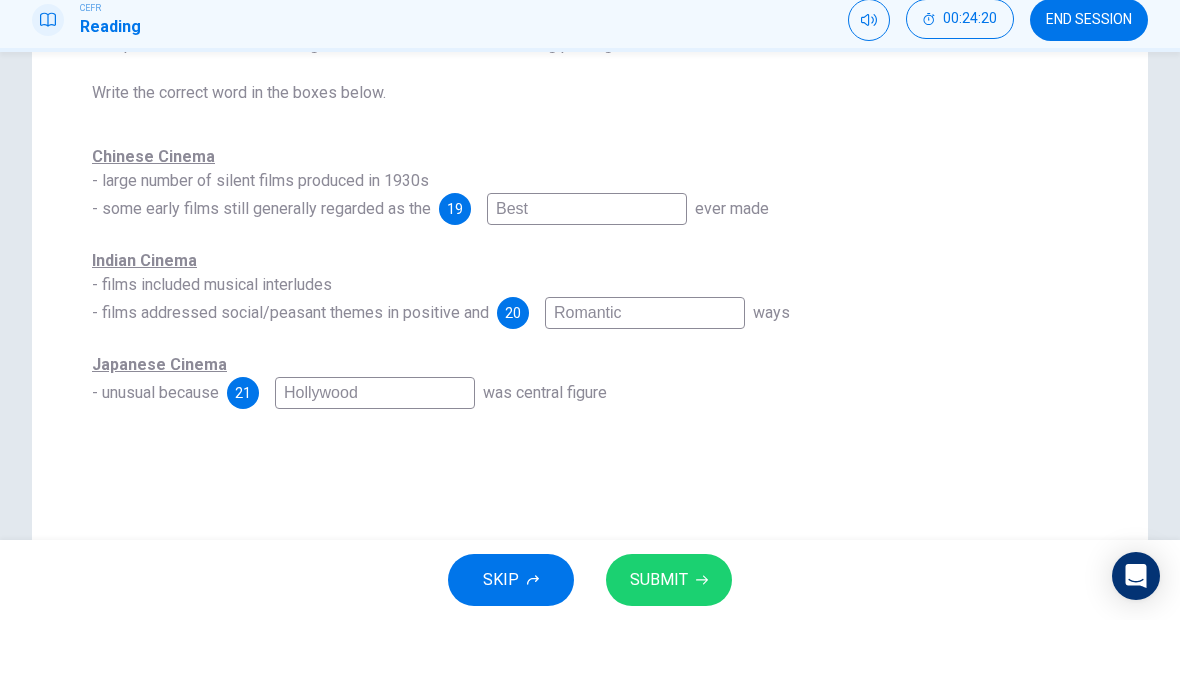 type on "Hollywood" 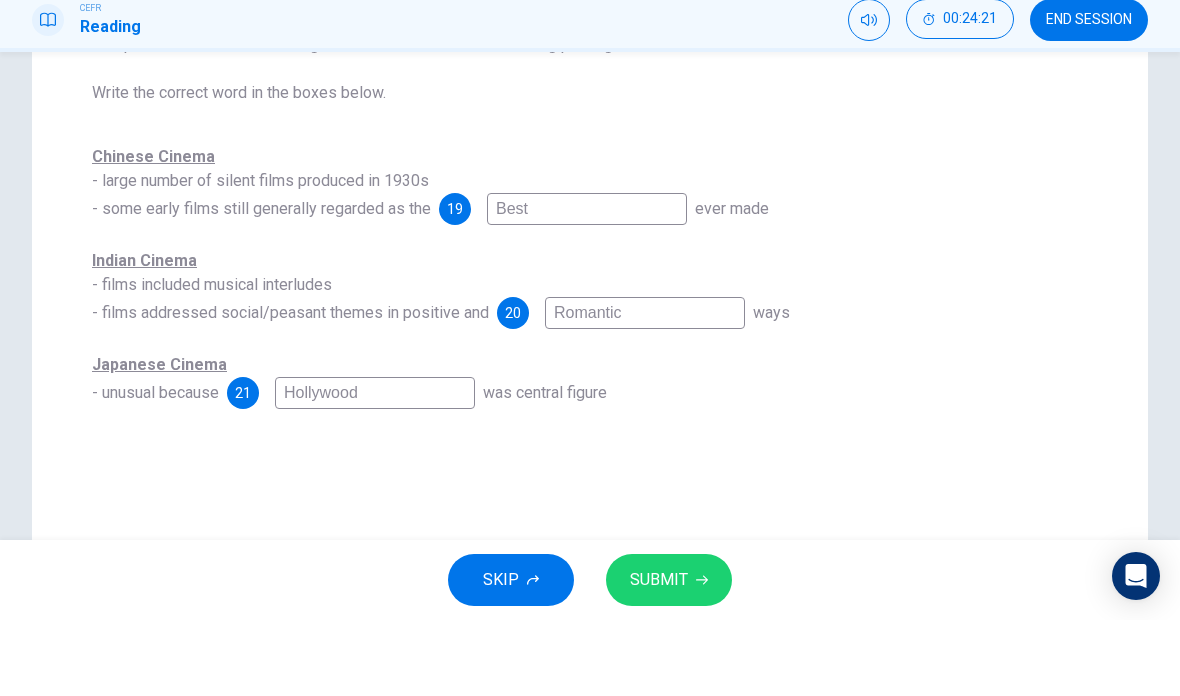 click on "Questions 19 - 21 Complete the notes below using  ONLY ONE WORD  from the reading passage.
Write the correct word in the boxes below.  Chinese Cinema
- large number of silent films produced in 1930s
- some early films still generally regarded as the  19 Best  ever made Indian Cinema
- films included musical interludes
- films addressed social/peasant themes in positive and  20 Romantic  ways Japanese Cinema
- unusual because  21 Hollywood  was central figure" at bounding box center (590, 269) 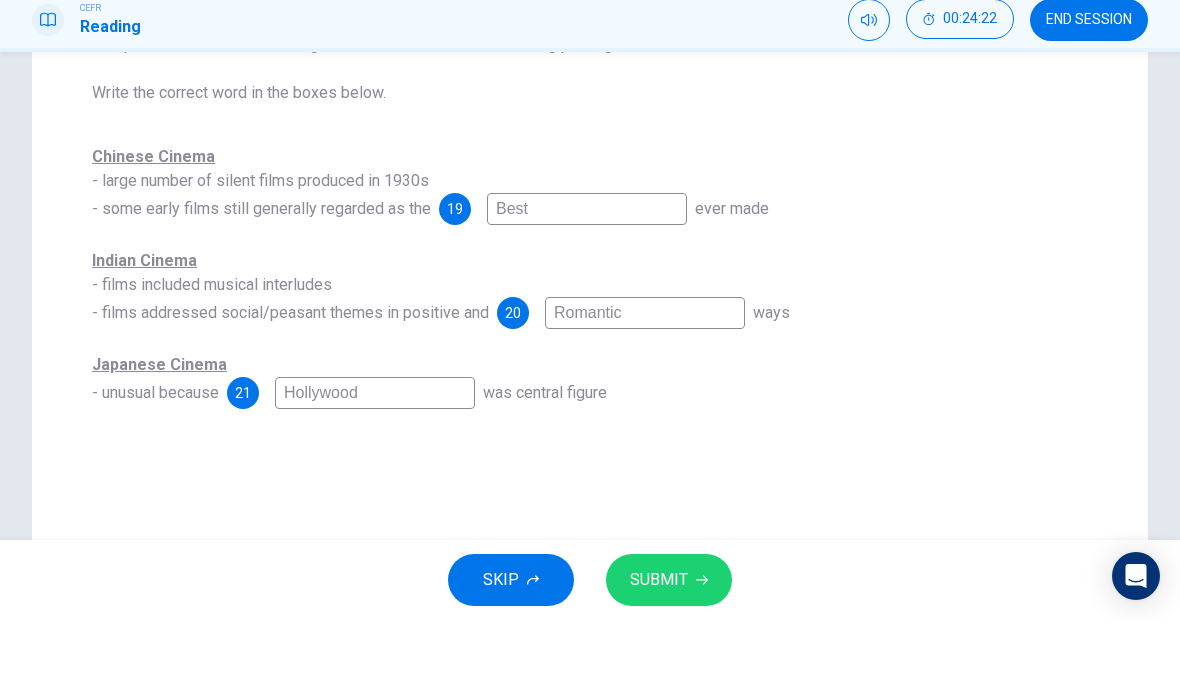 click on "SUBMIT" at bounding box center (659, 656) 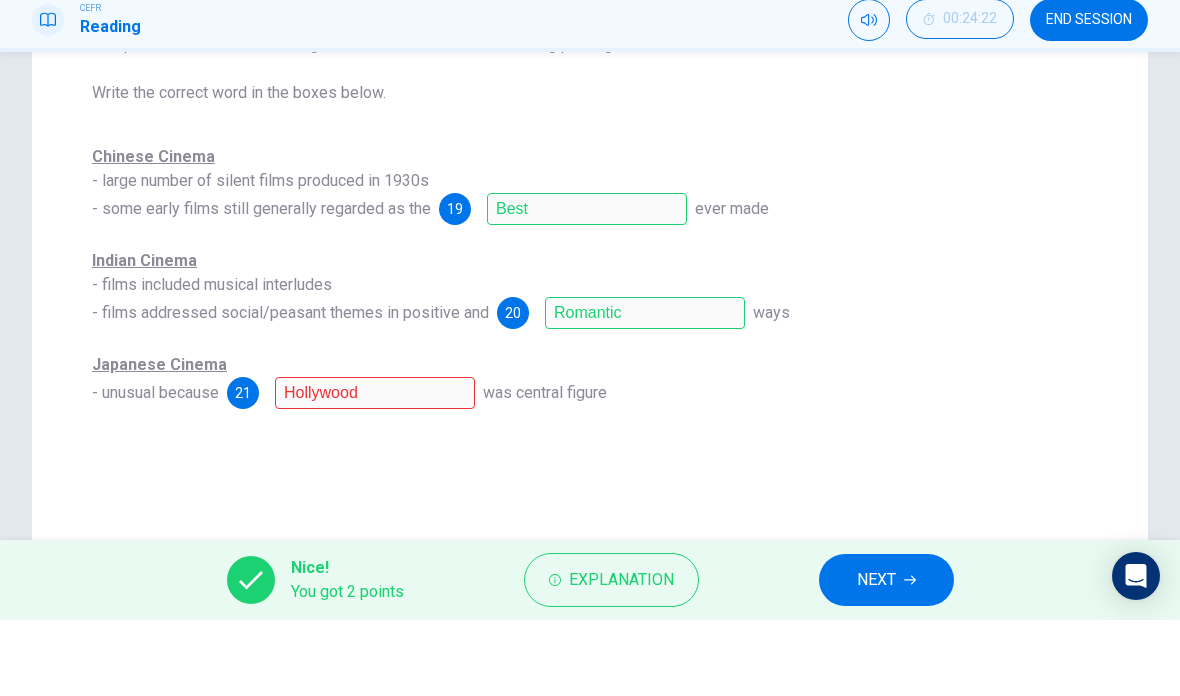 click on "Explanation" at bounding box center [611, 656] 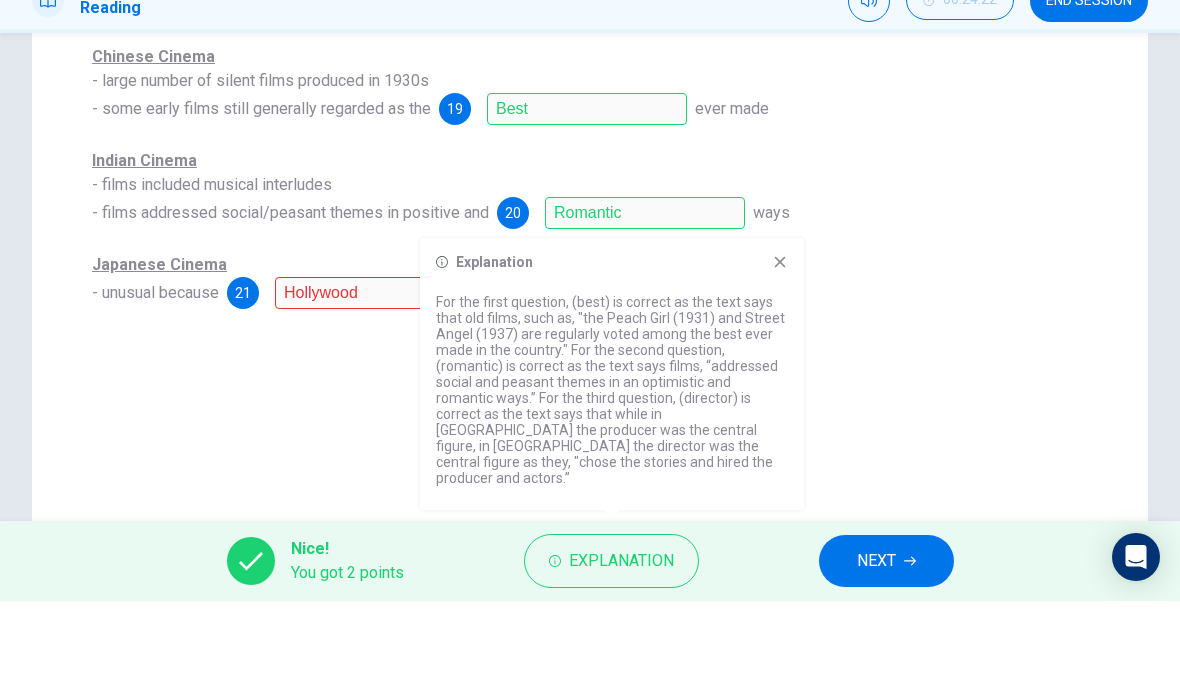 scroll, scrollTop: 327, scrollLeft: 0, axis: vertical 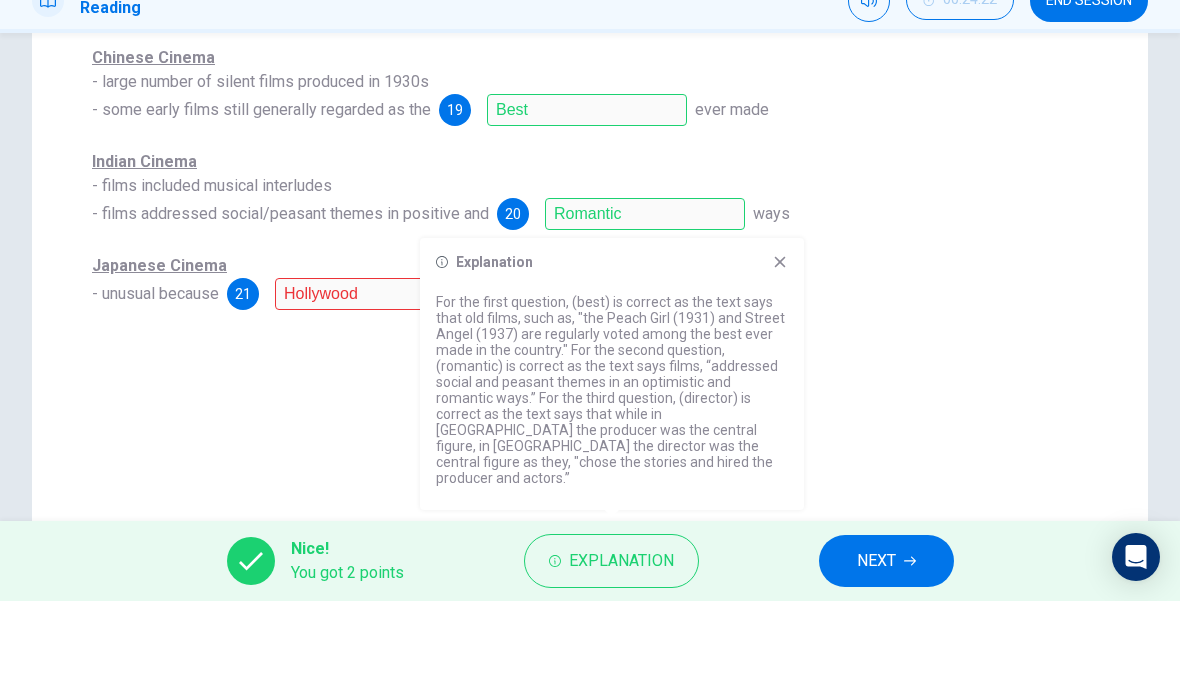 click on "NEXT" at bounding box center [886, 656] 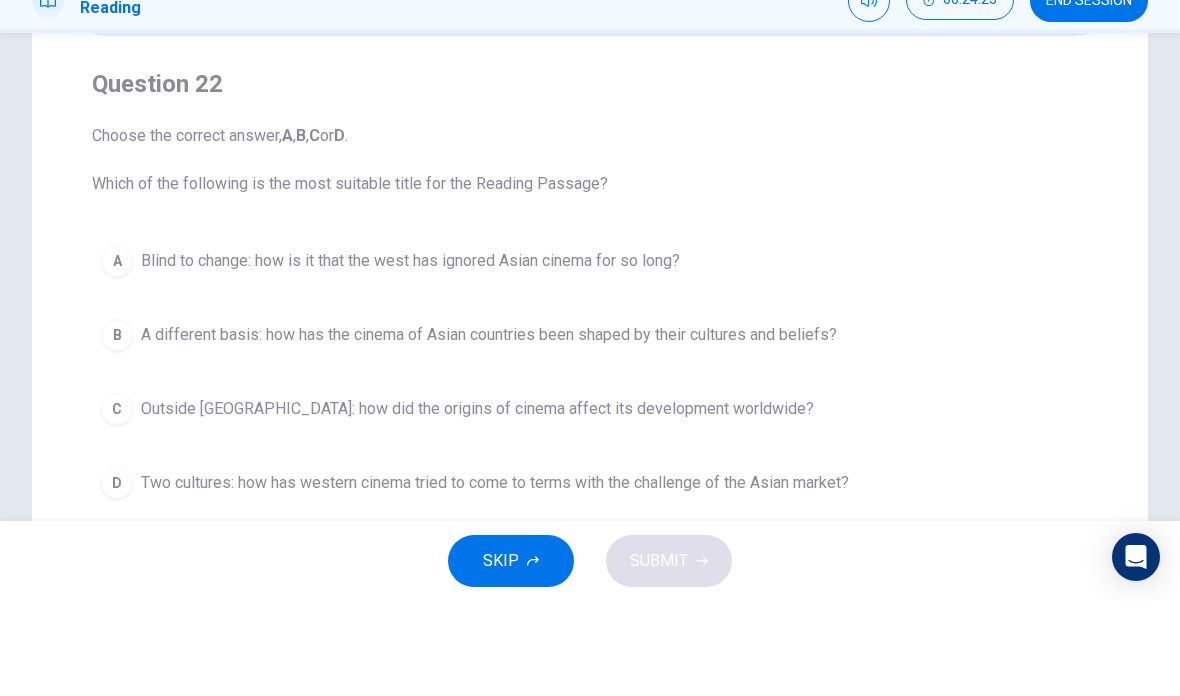 scroll, scrollTop: 158, scrollLeft: 0, axis: vertical 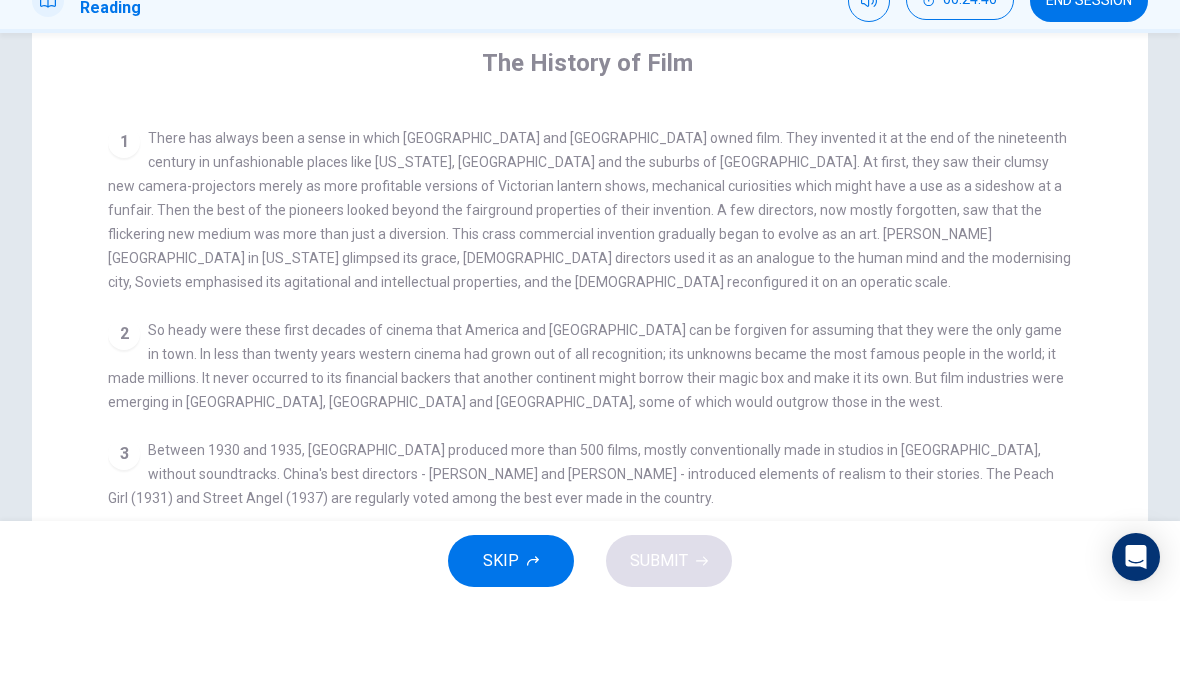 checkbox on "false" 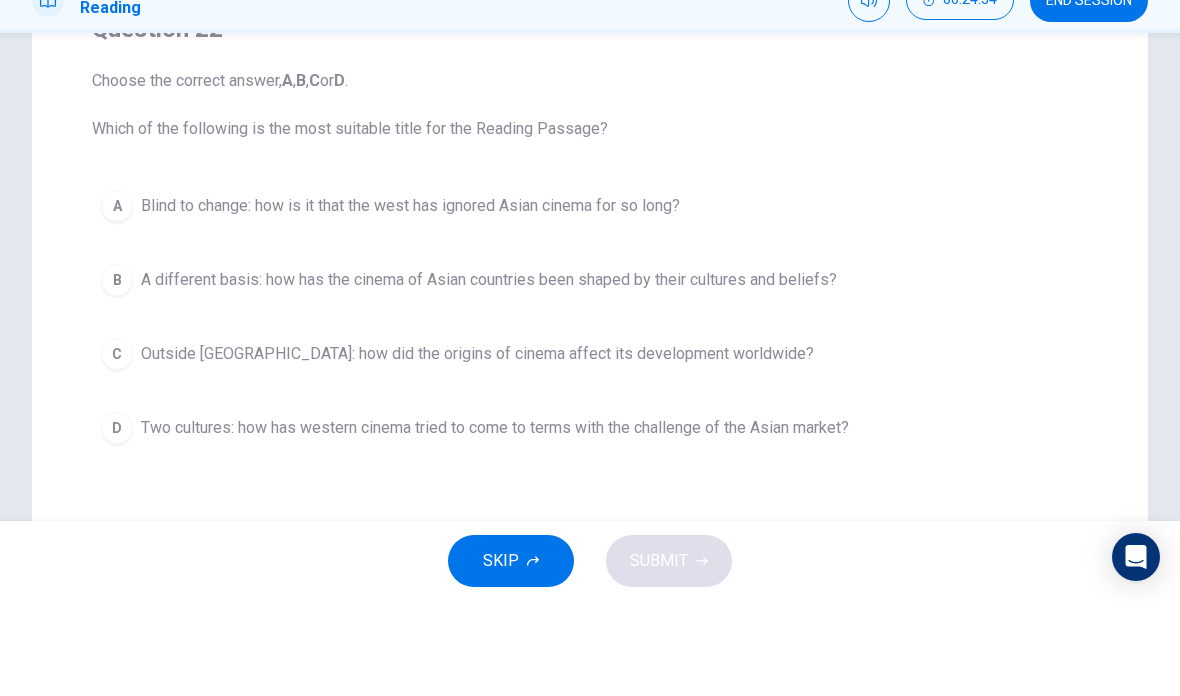 scroll, scrollTop: 193, scrollLeft: 0, axis: vertical 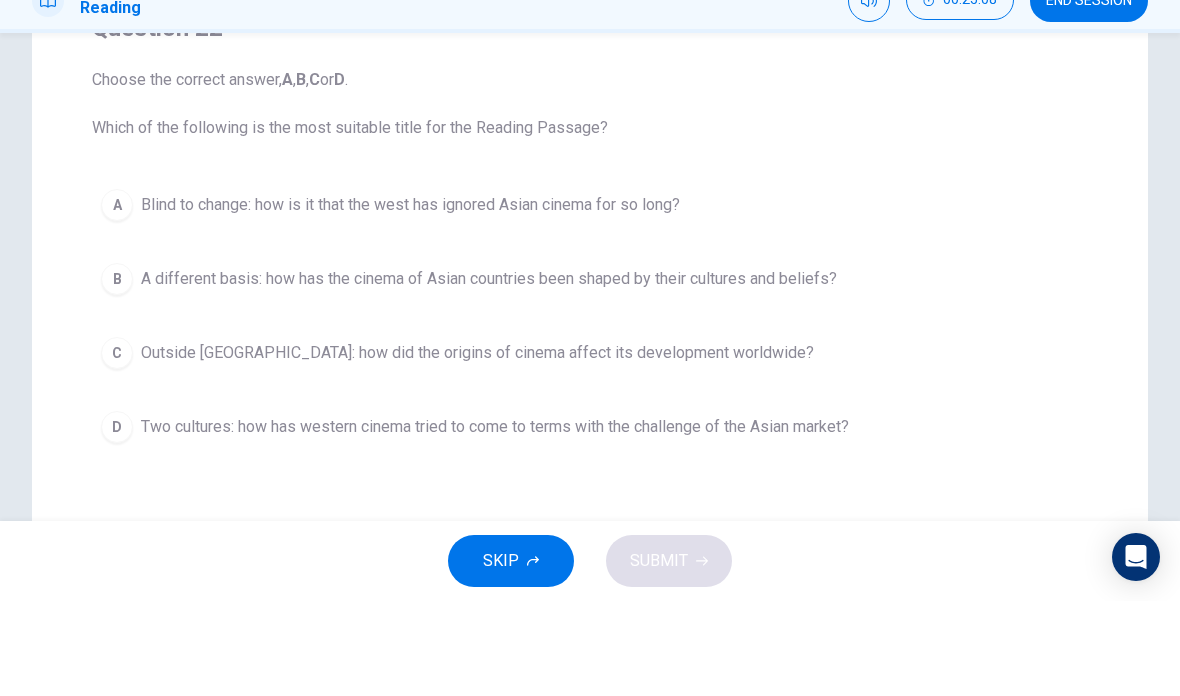 click on "A Blind to change: how is it that the west has ignored Asian cinema for so long? B A different basis: how has the cinema of Asian countries been shaped by their cultures and beliefs? C Outside [GEOGRAPHIC_DATA]: how did the origins of cinema affect its development worldwide? D Two cultures: how has western cinema tried to come to terms with the challenge of the Asian market?" at bounding box center [590, 411] 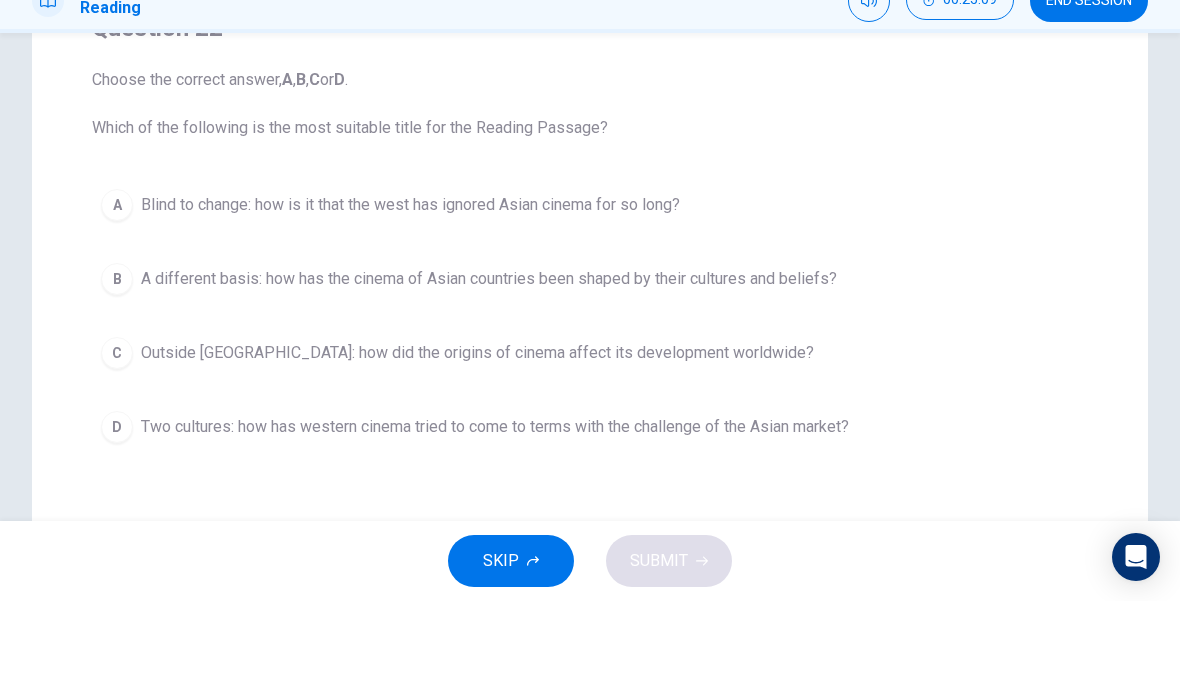 click on "C Outside [GEOGRAPHIC_DATA]: how did the origins of cinema affect its development worldwide?" at bounding box center [590, 448] 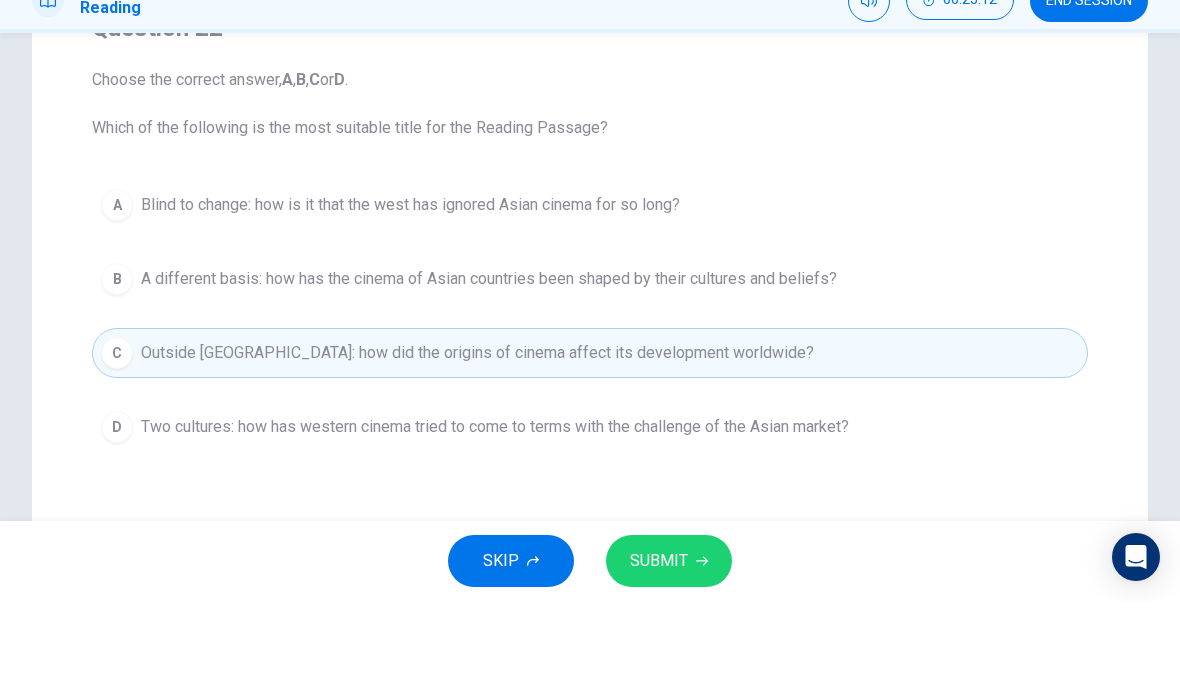 click 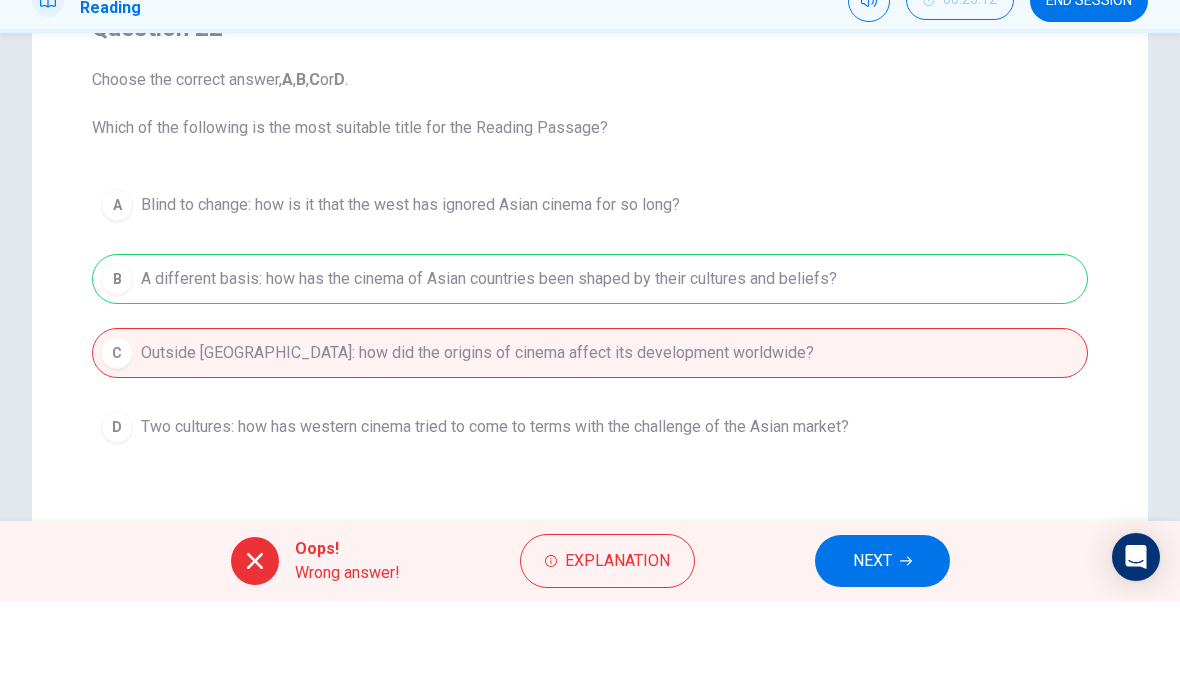 click on "Explanation" at bounding box center [607, 656] 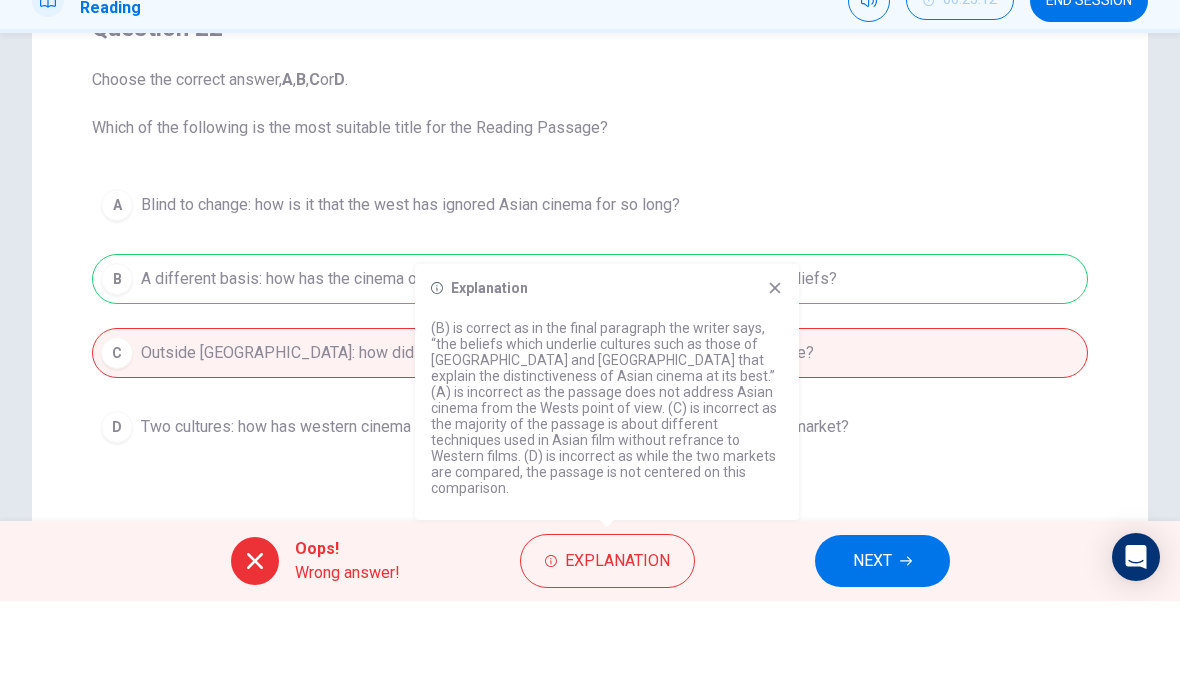 click on "Explanation (B) is correct as in the final paragraph the writer says, “the beliefs which underlie cultures such as those of [GEOGRAPHIC_DATA] and [GEOGRAPHIC_DATA] that explain the distinctiveness of Asian cinema at its best.” (A) is incorrect as the passage does not address Asian cinema from the Wests point of view. (C) is incorrect as the majority of the passage is about different techniques used in Asian film without refrance to Western films. (D) is incorrect as while the two markets are compared, the passage is not centered on this comparison." at bounding box center (607, 487) 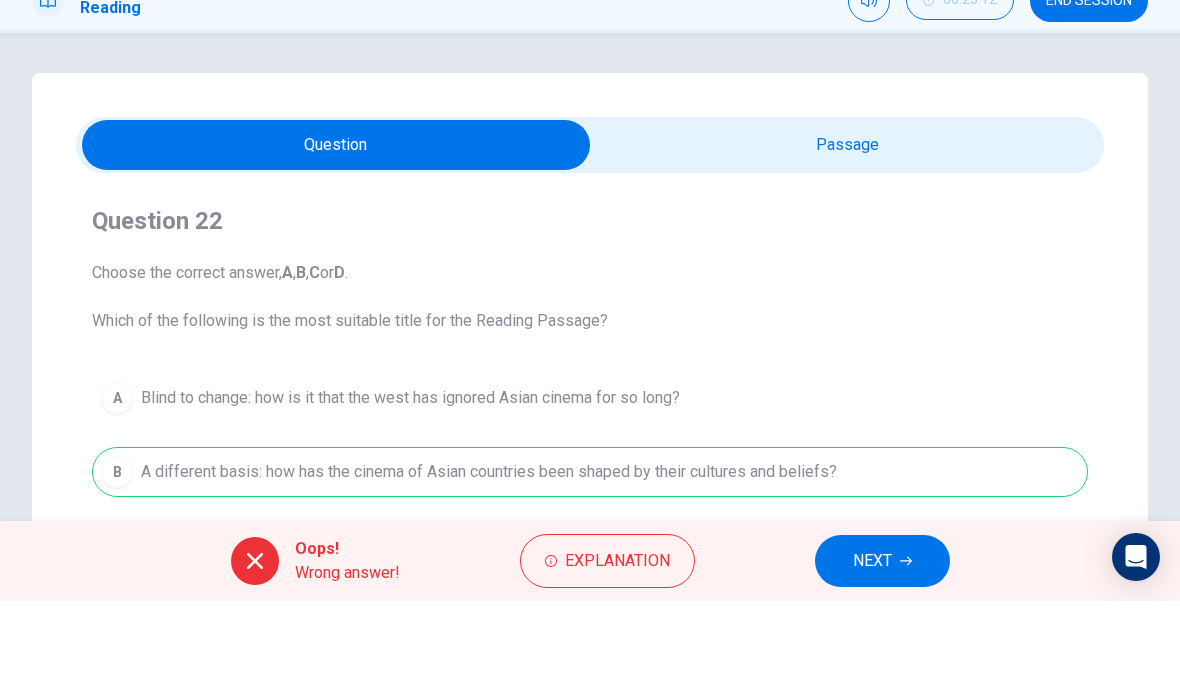 scroll, scrollTop: 0, scrollLeft: 0, axis: both 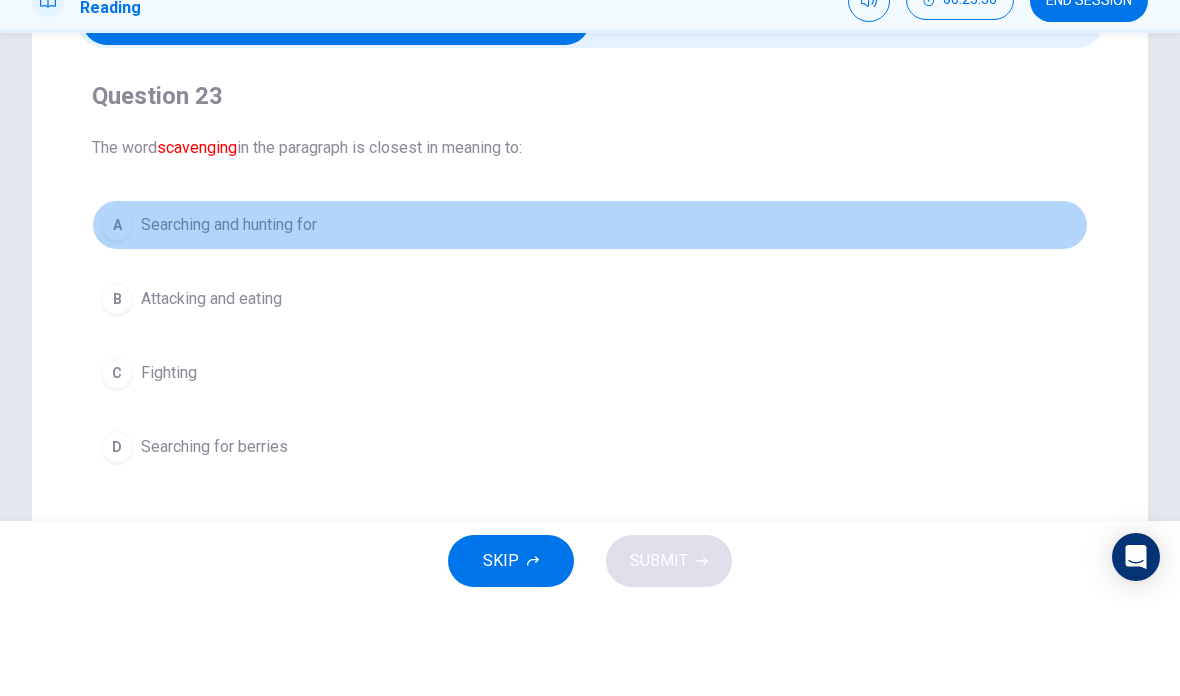 click on "A Searching and hunting for" at bounding box center (590, 320) 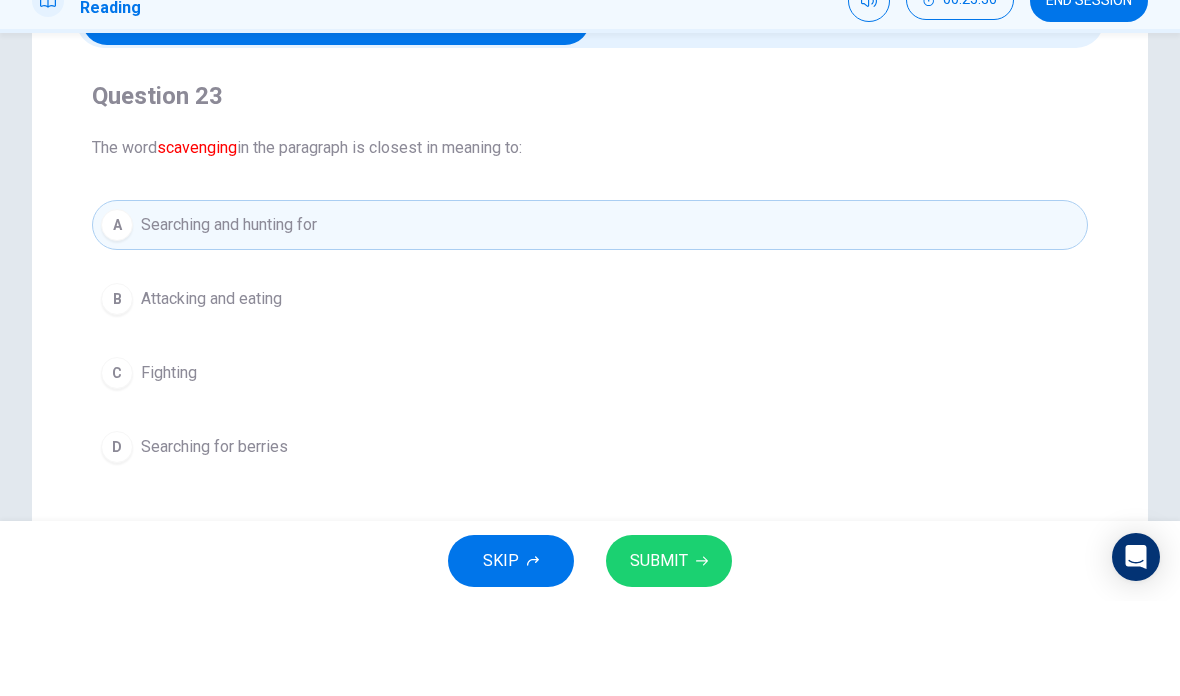 click on "SUBMIT" at bounding box center [659, 656] 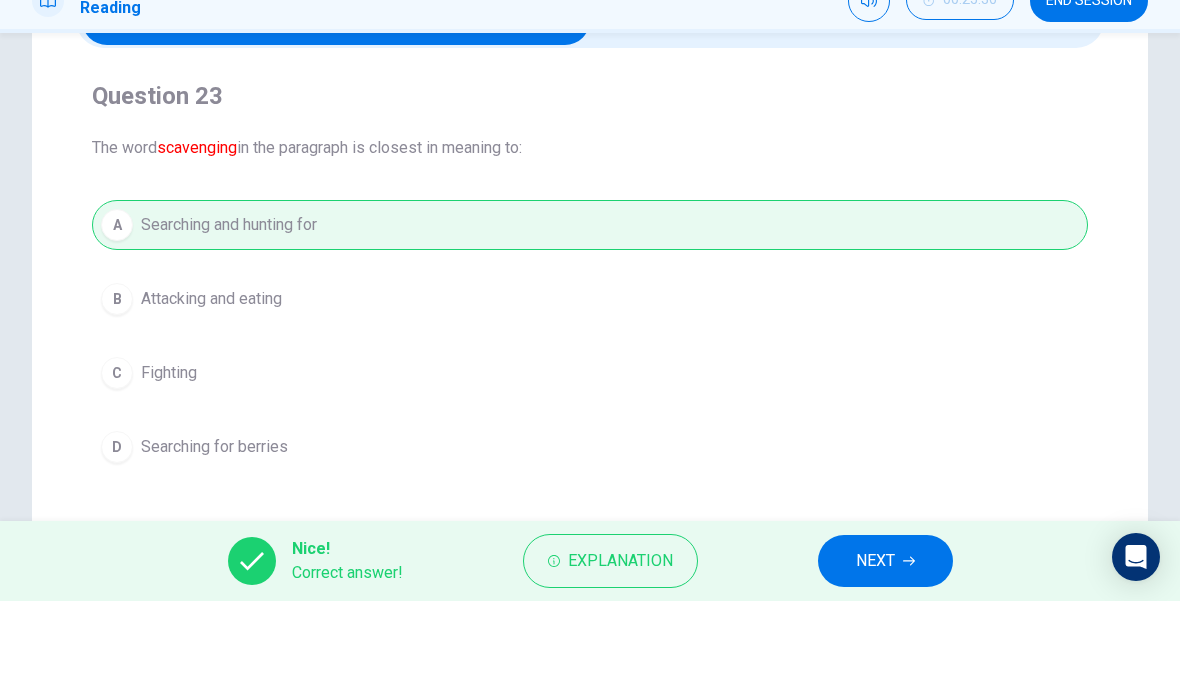 click on "NEXT" at bounding box center [875, 656] 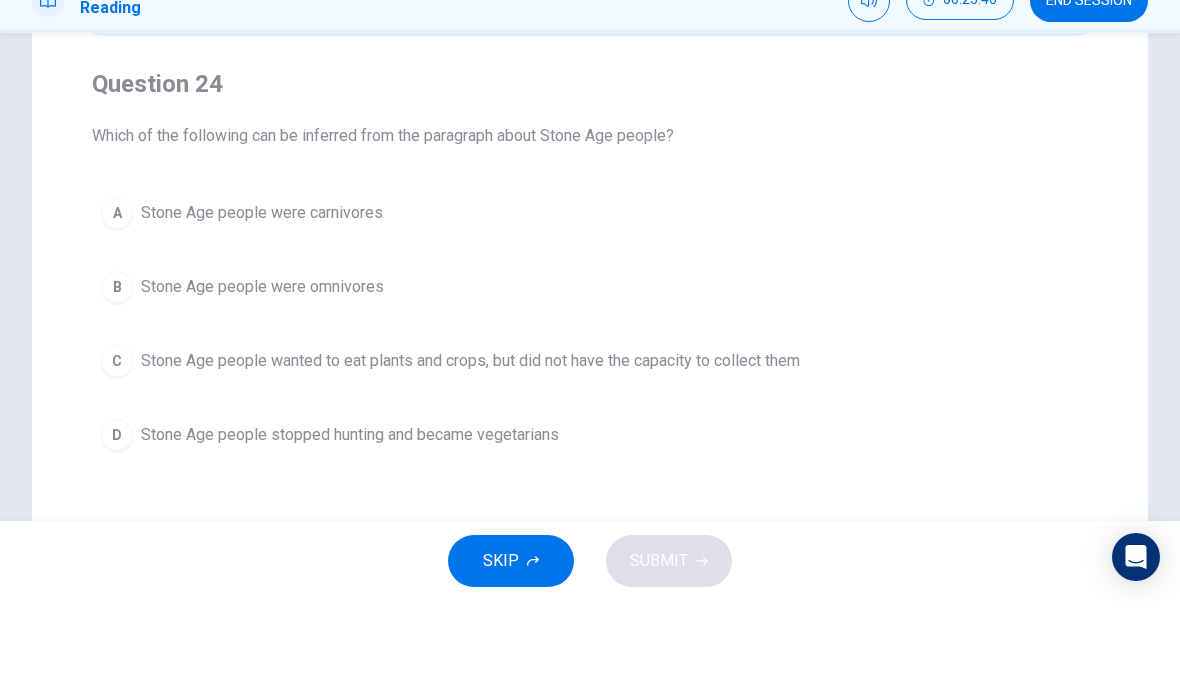 scroll, scrollTop: 141, scrollLeft: 0, axis: vertical 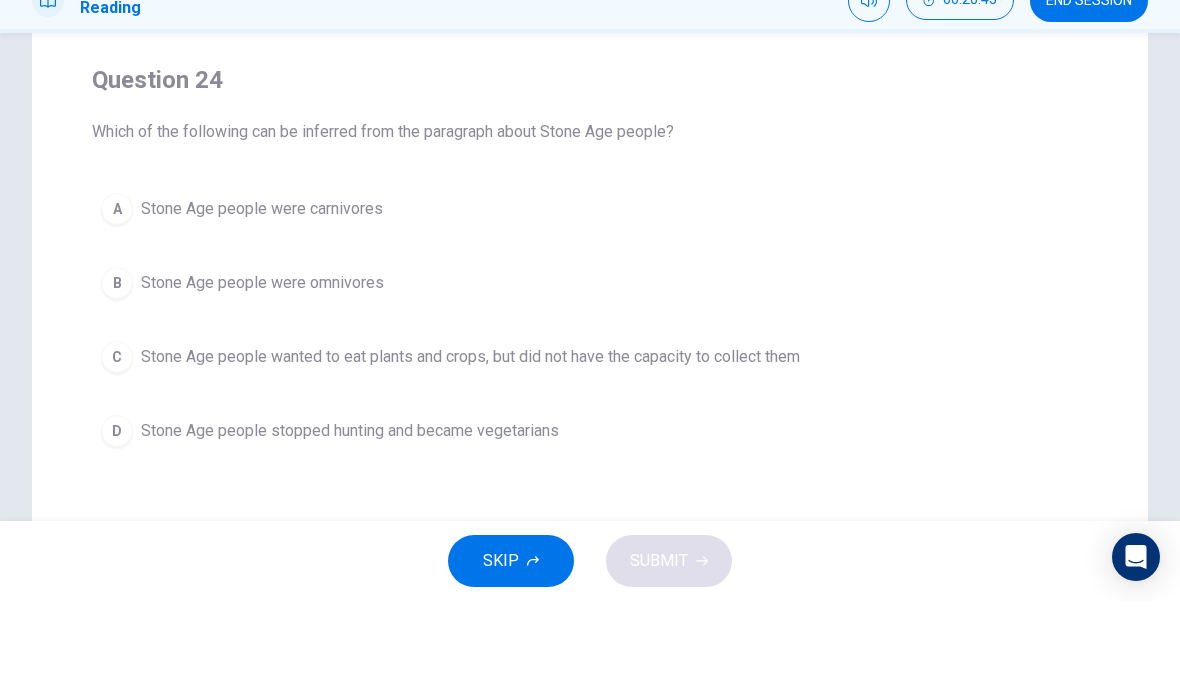 click on "B Stone Age people were omnivores" at bounding box center (590, 378) 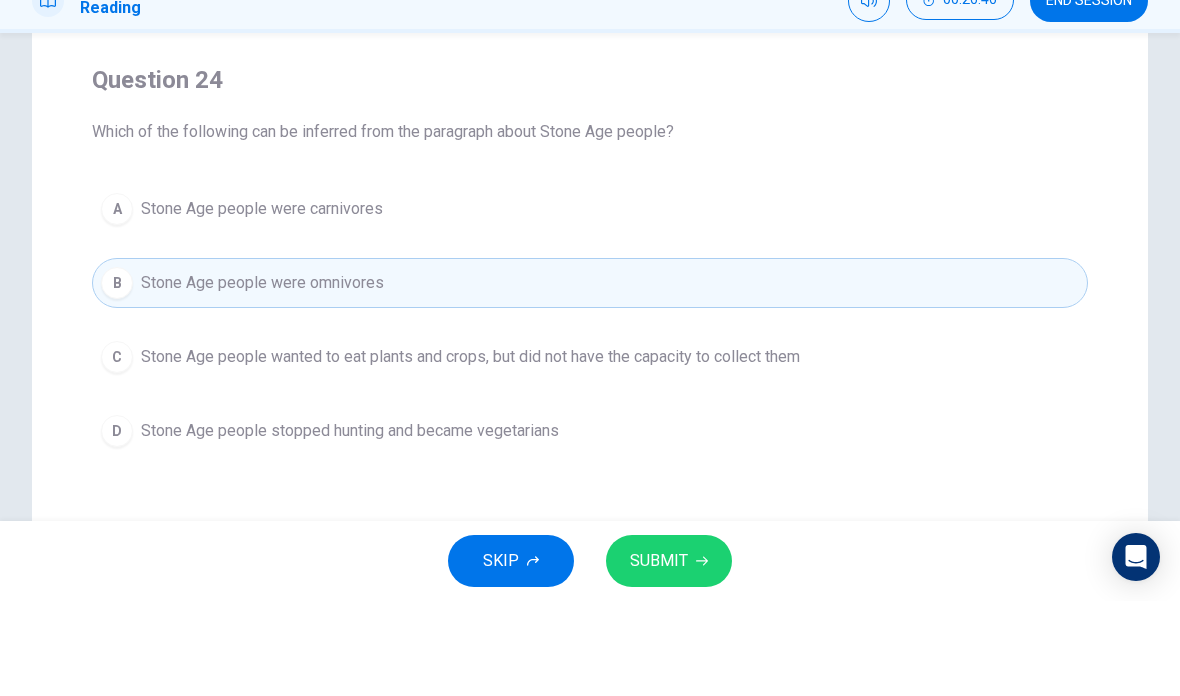 click on "SUBMIT" at bounding box center (669, 656) 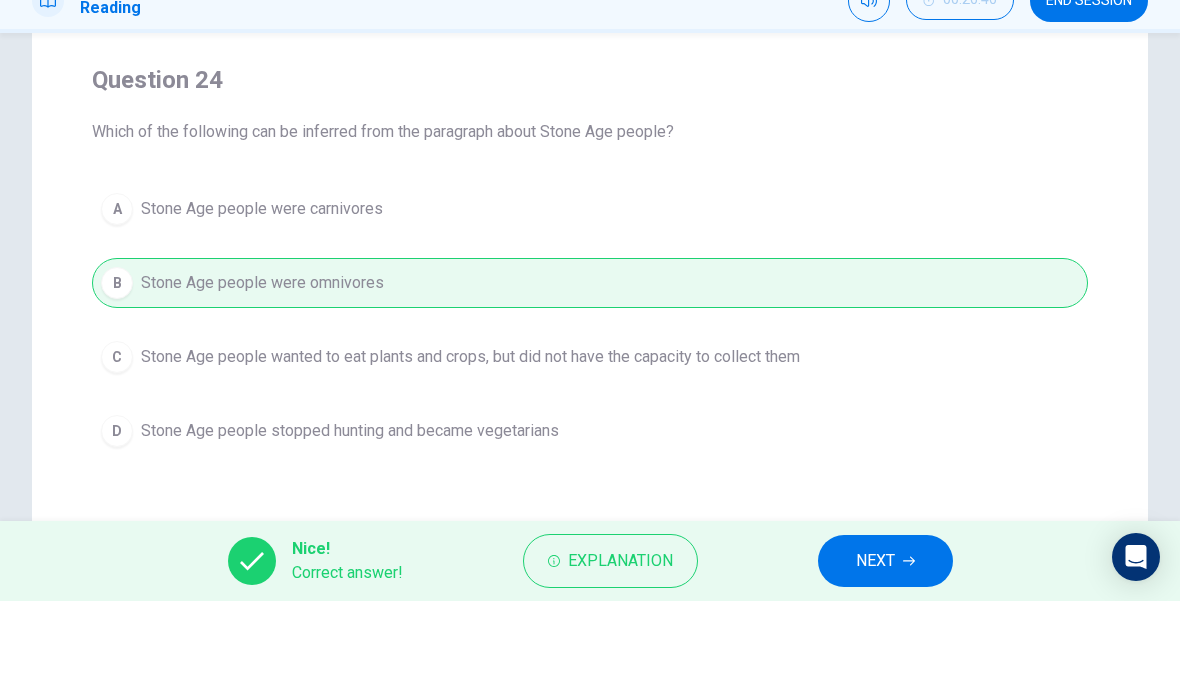 click on "A Stone Age people were carnivores B Stone Age people were omnivores C Stone Age people wanted to eat plants and crops, but did not have the capacity to collect them D Stone Age people stopped hunting and became vegetarians" at bounding box center (590, 415) 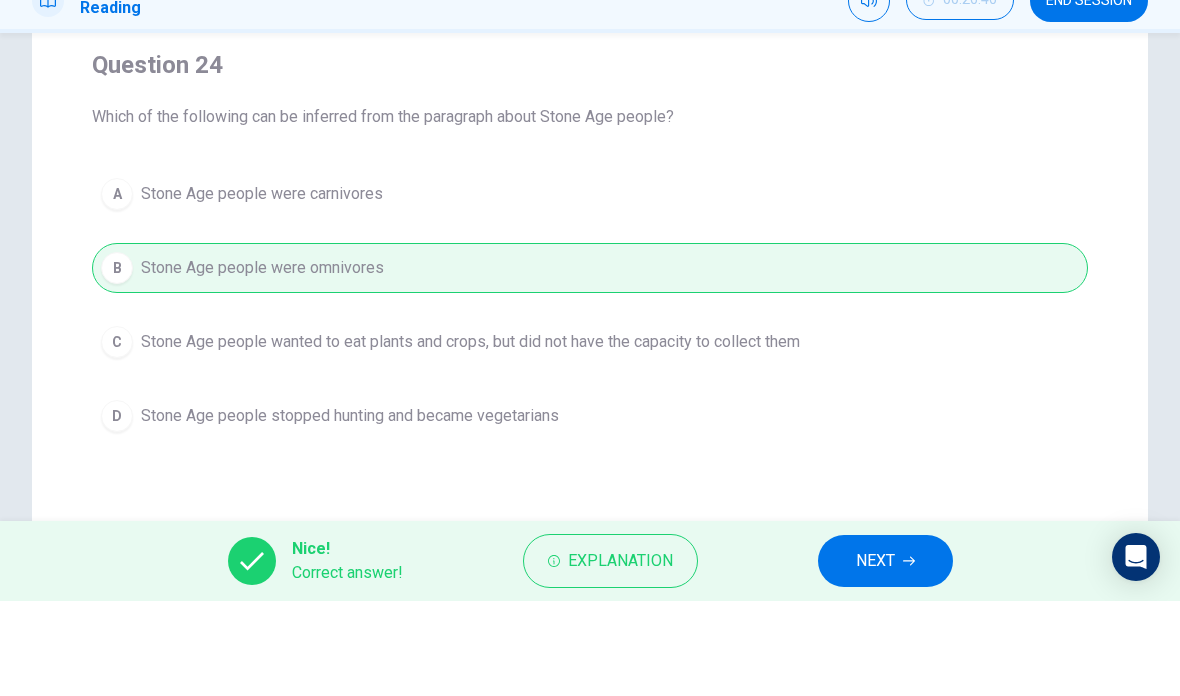 scroll, scrollTop: 106, scrollLeft: 0, axis: vertical 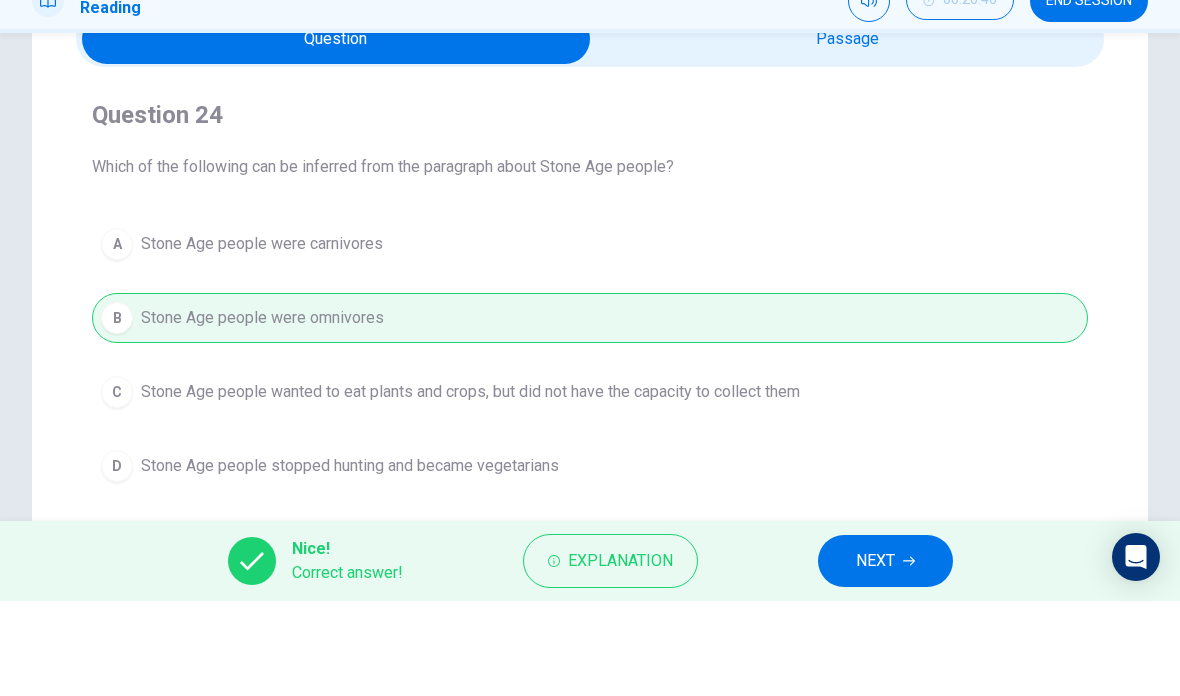 click on "Nice! Correct answer! Explanation NEXT" at bounding box center [590, 656] 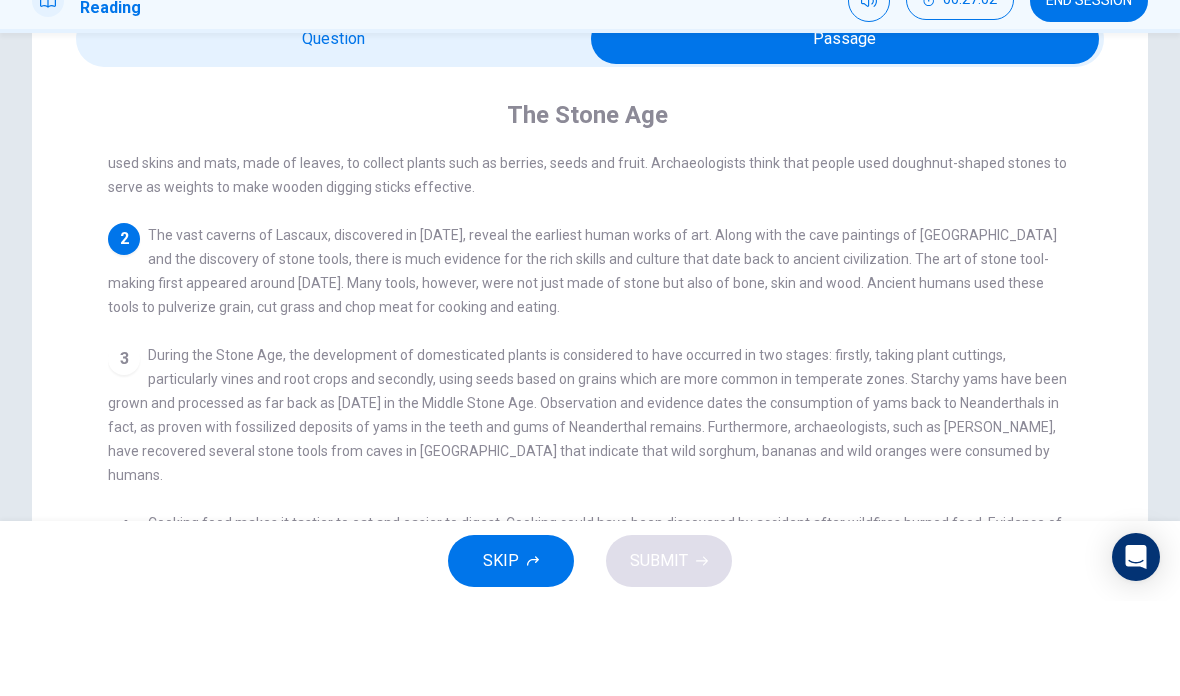 scroll, scrollTop: 78, scrollLeft: 0, axis: vertical 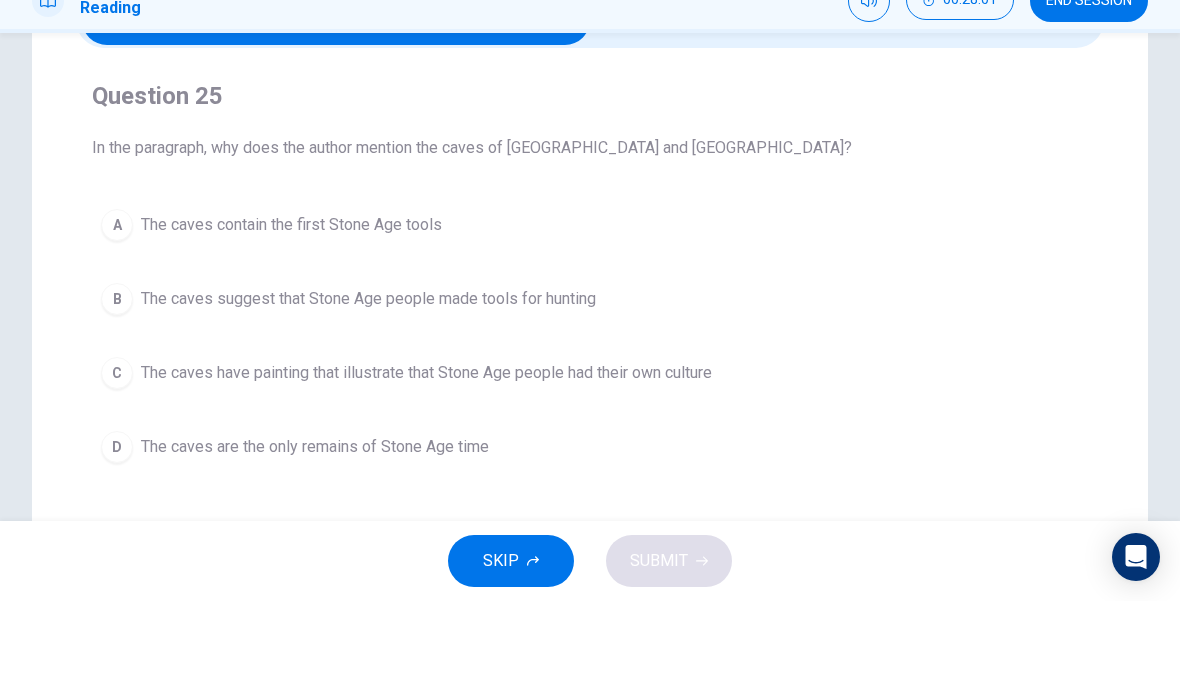 click on "C The caves have painting that illustrate that Stone Age people had their own culture" at bounding box center [590, 468] 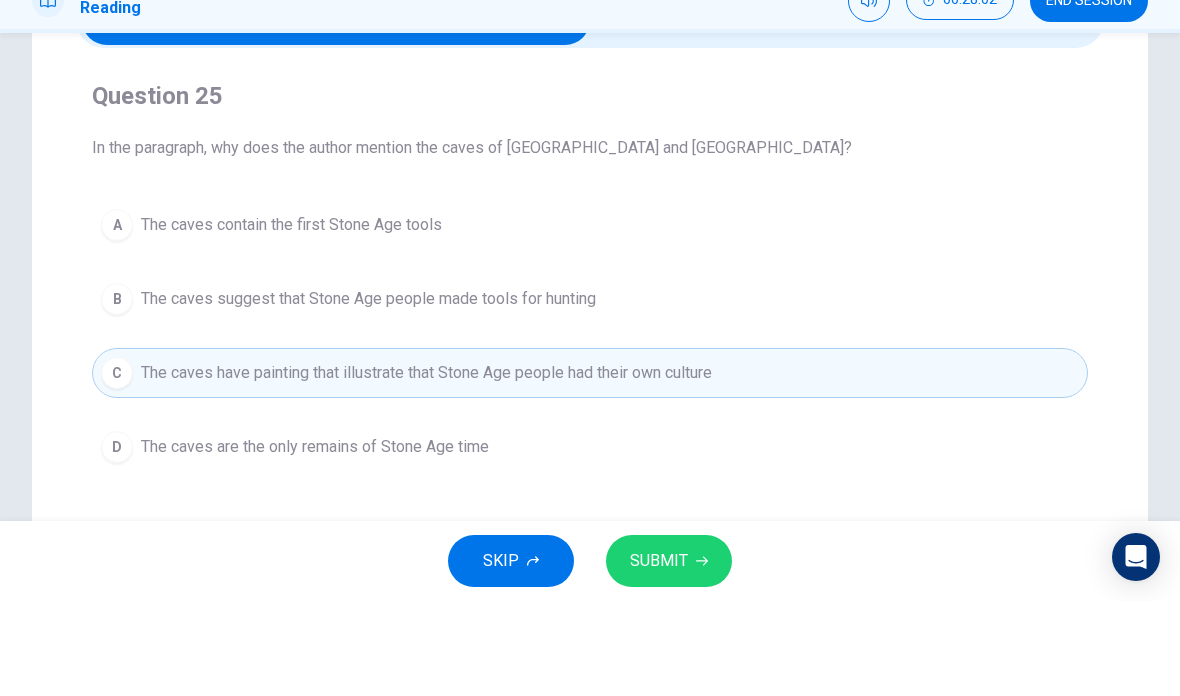 click on "SUBMIT" at bounding box center [669, 656] 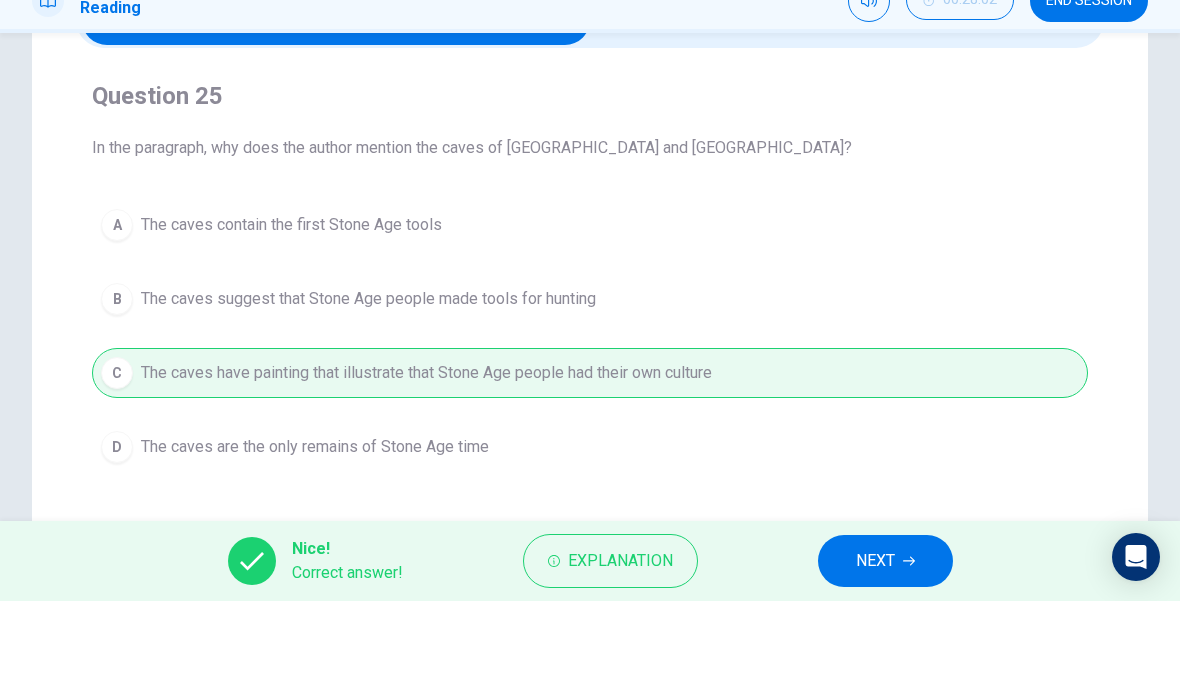 click on "NEXT" at bounding box center (885, 656) 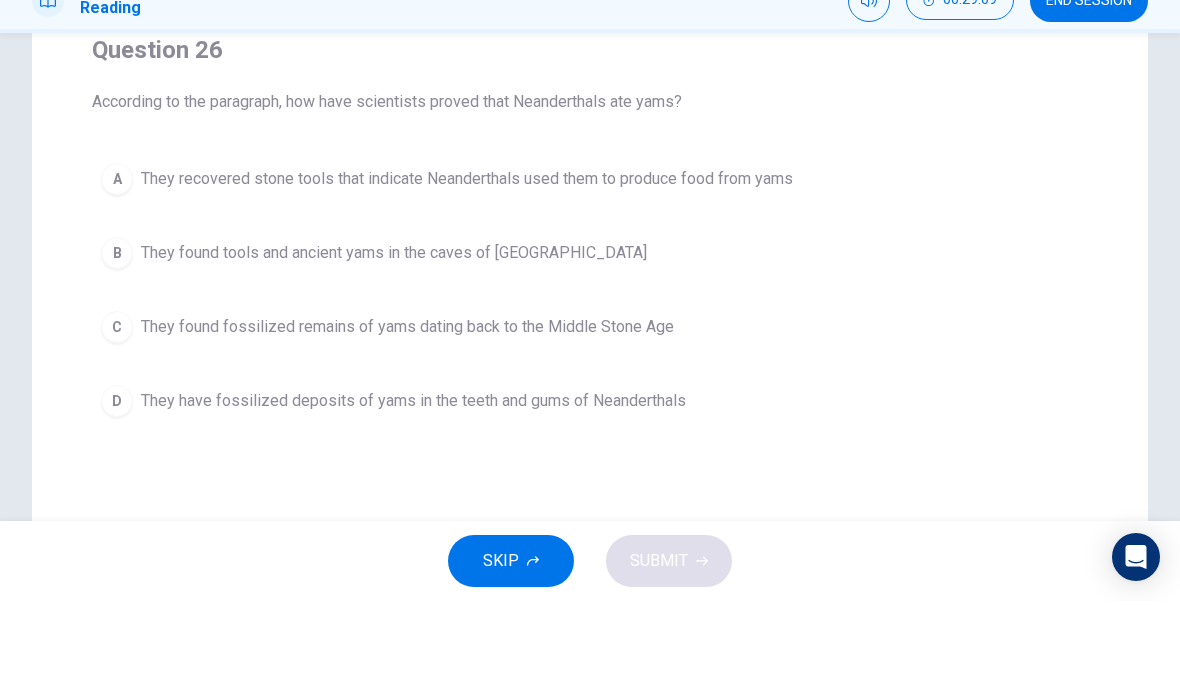 scroll, scrollTop: 172, scrollLeft: 0, axis: vertical 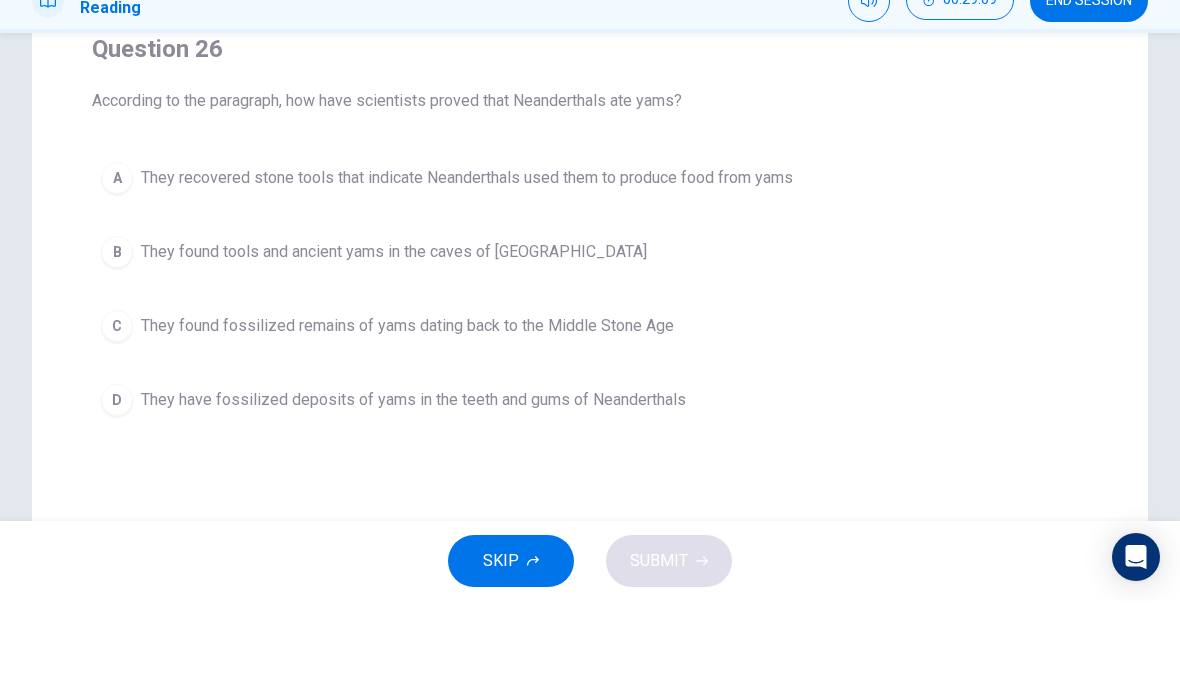 click on "D They have fossilized deposits of yams in the teeth and gums of Neanderthals" at bounding box center (590, 495) 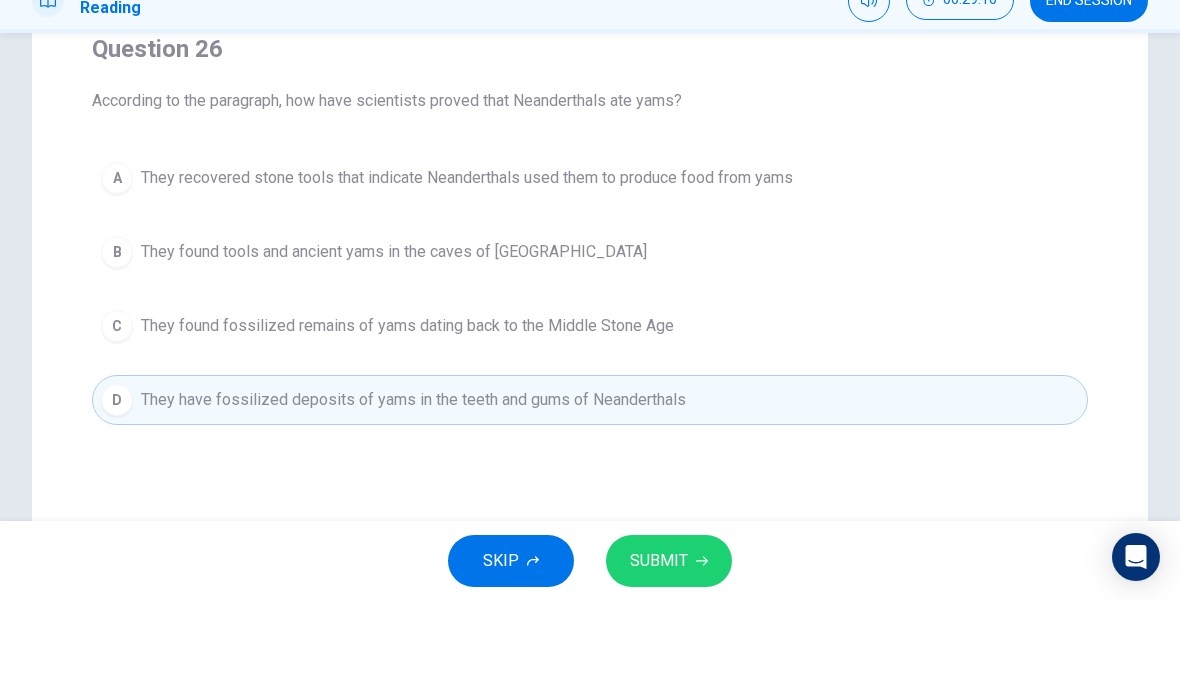 click on "SUBMIT" at bounding box center (669, 656) 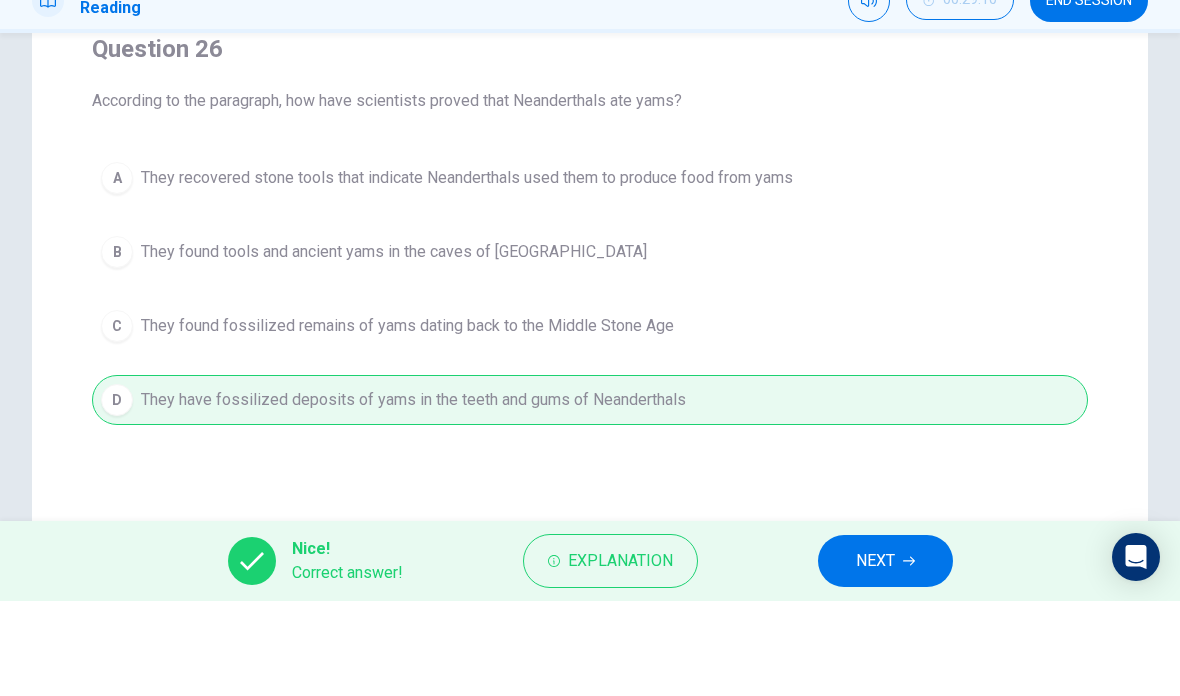 click on "NEXT" at bounding box center [885, 656] 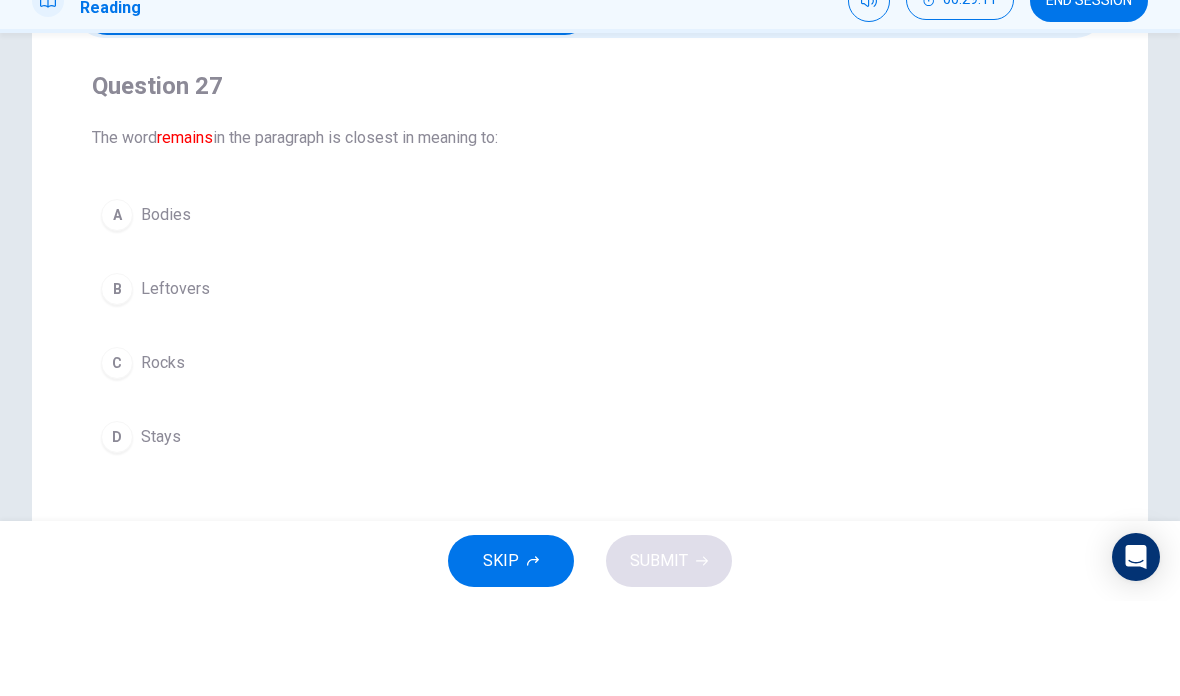 scroll, scrollTop: 134, scrollLeft: 0, axis: vertical 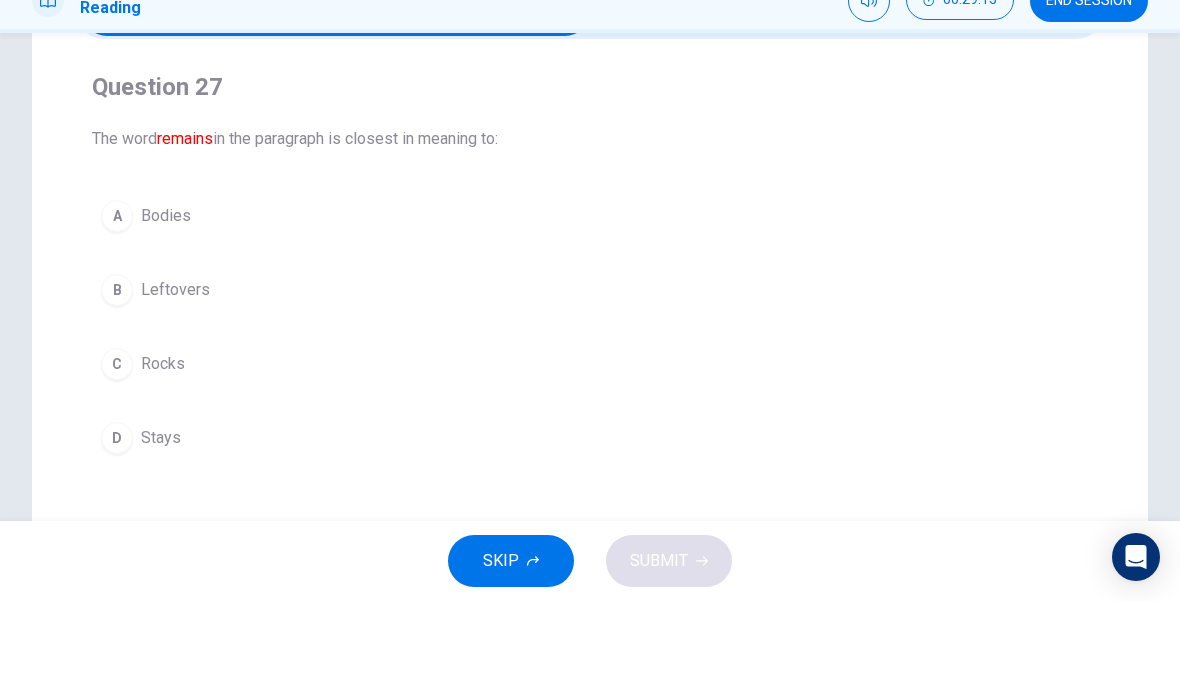 click on "D Stays" at bounding box center [590, 533] 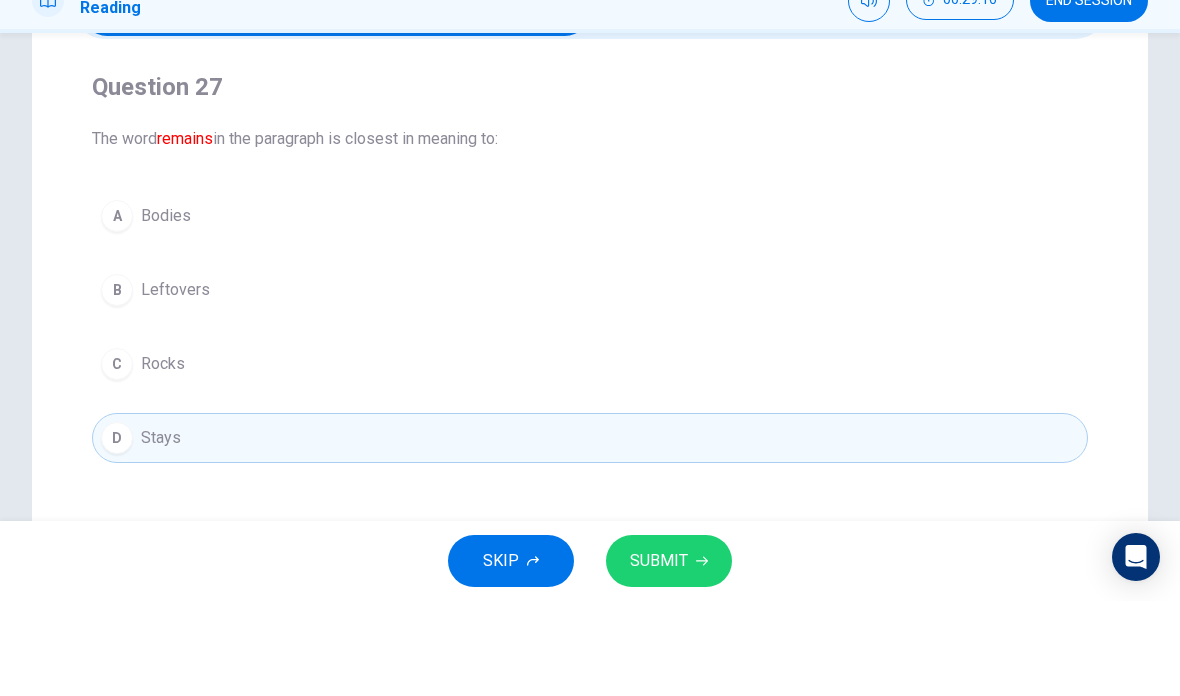 click on "SUBMIT" at bounding box center [669, 656] 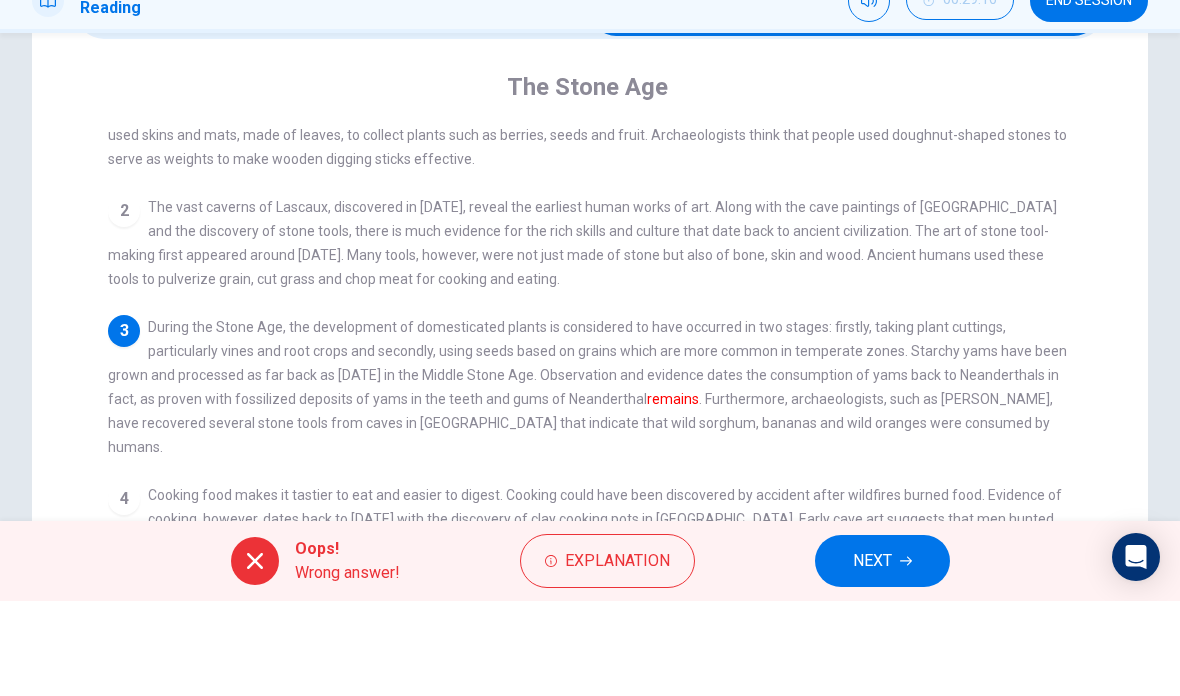 click on "Explanation" at bounding box center (617, 656) 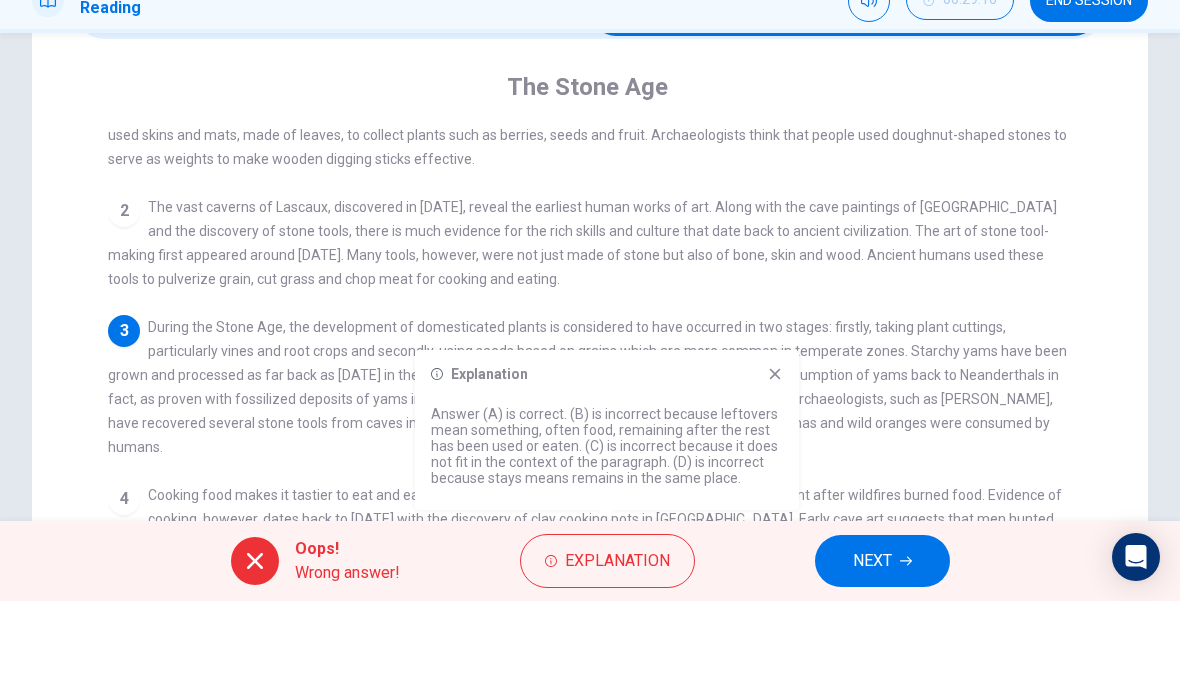 click on "Explanation Answer (A) is correct. (B) is incorrect because leftovers mean something, often food, remaining after the rest has been used or eaten. (C) is incorrect because it does not fit in the context of the paragraph. (D) is incorrect because stays means remains in the same place." at bounding box center (607, 525) 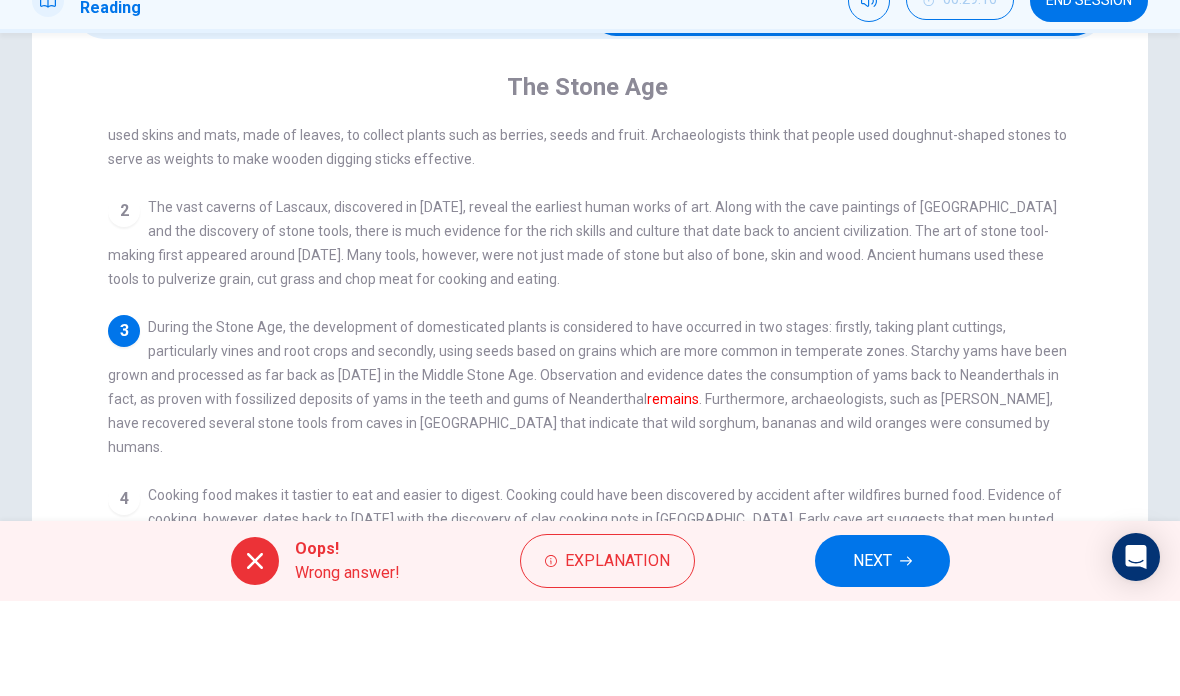 click on "NEXT" at bounding box center [882, 656] 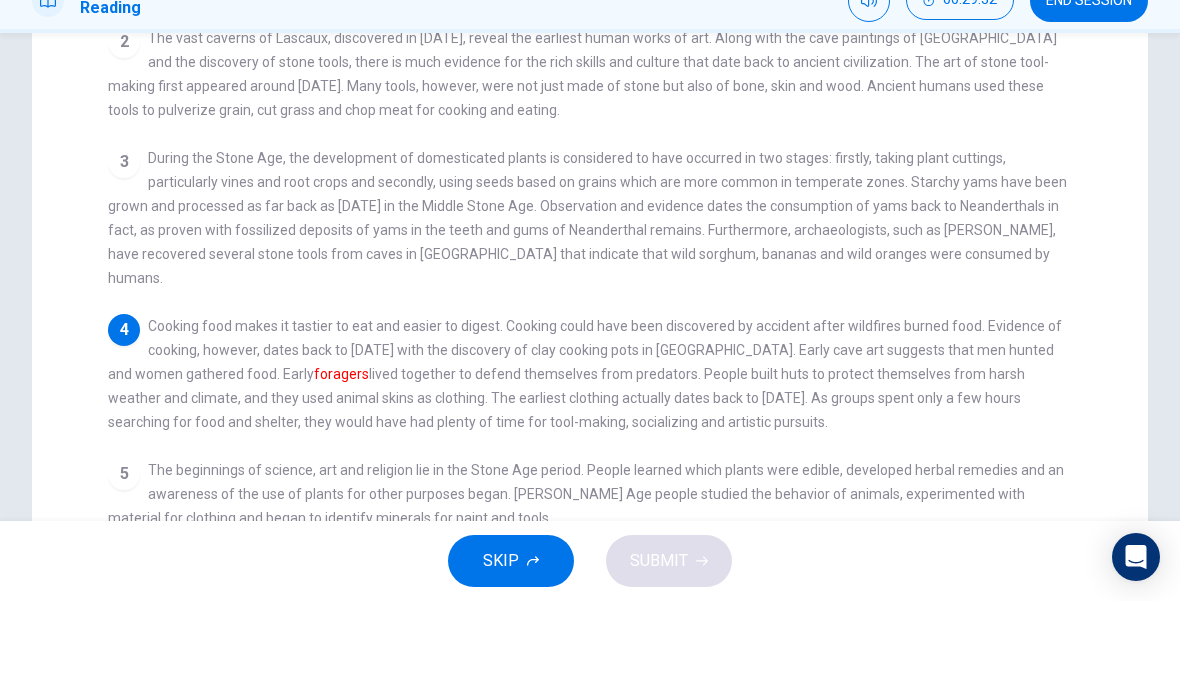 scroll, scrollTop: 312, scrollLeft: 0, axis: vertical 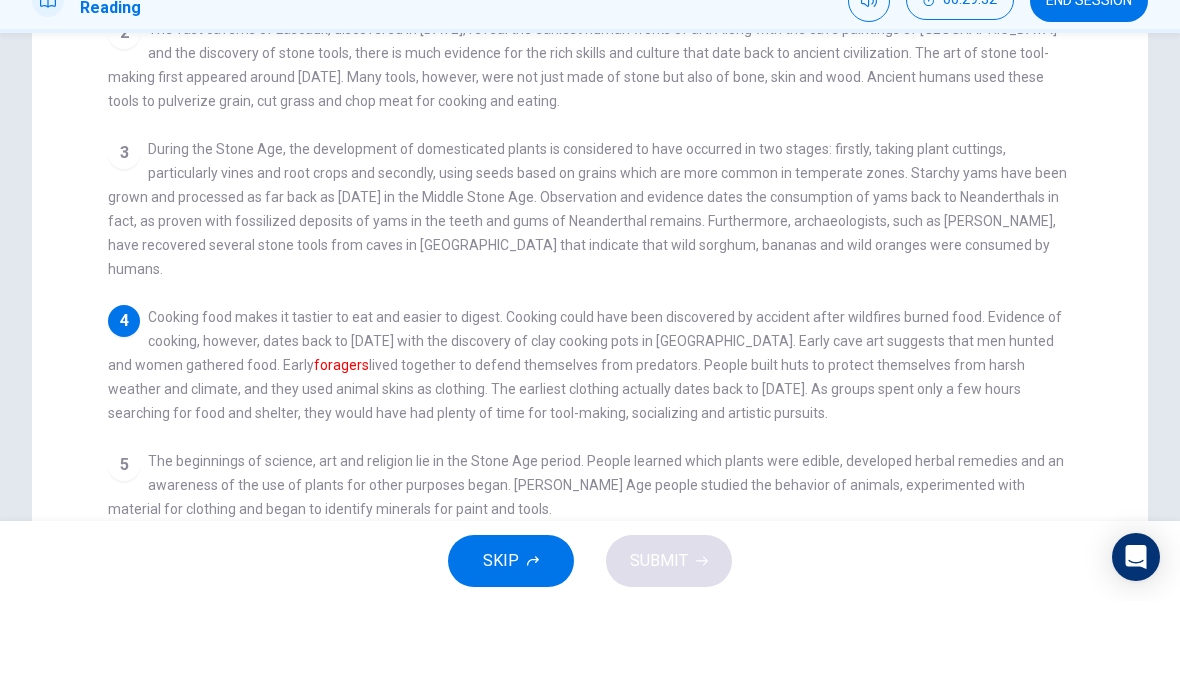 click on "5 The beginnings of science, art and religion lie in the Stone Age period. People learned which plants were edible, developed herbal remedies and an awareness of the use of plants for other purposes began. [PERSON_NAME] Age people studied the behavior of animals, experimented with material for clothing and began to identify minerals for paint and tools." at bounding box center (590, 580) 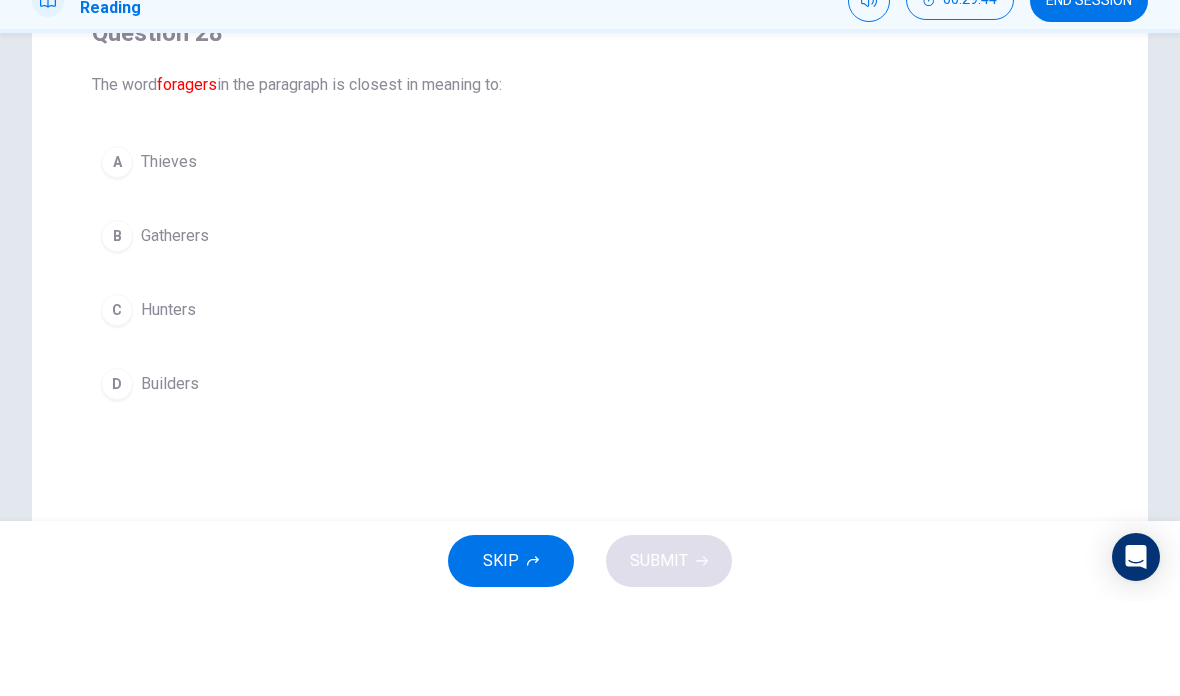 scroll, scrollTop: 187, scrollLeft: 0, axis: vertical 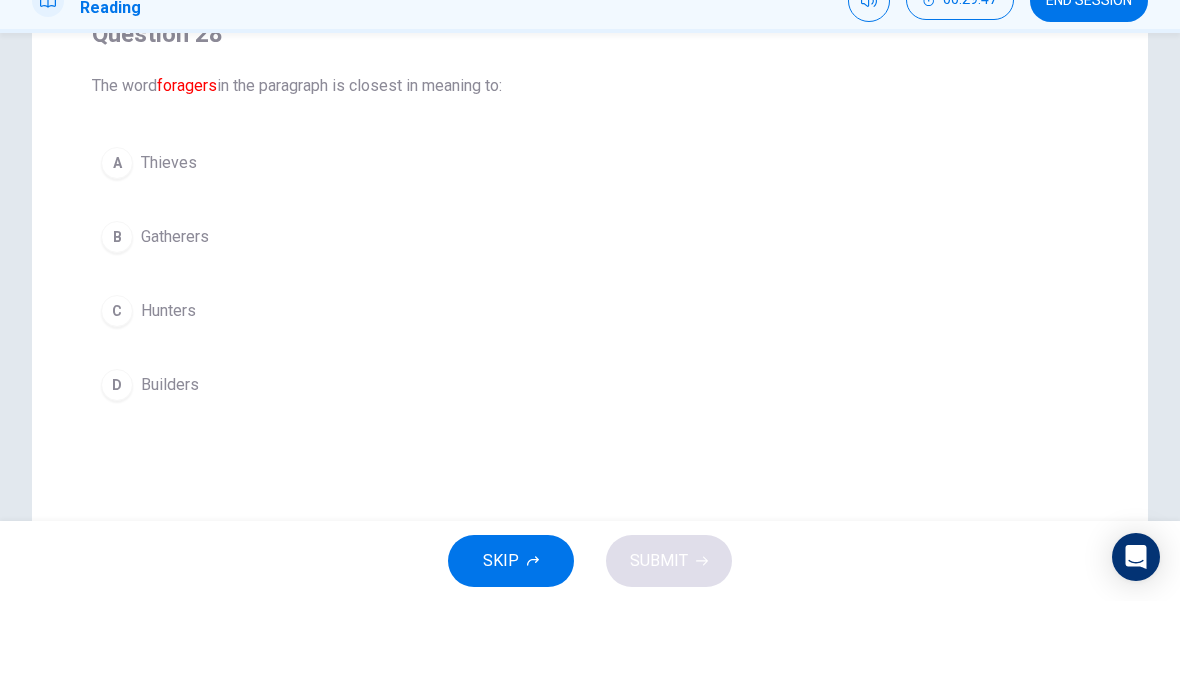 click on "A Thieves B Gatherers C Hunters D Builders" at bounding box center [590, 369] 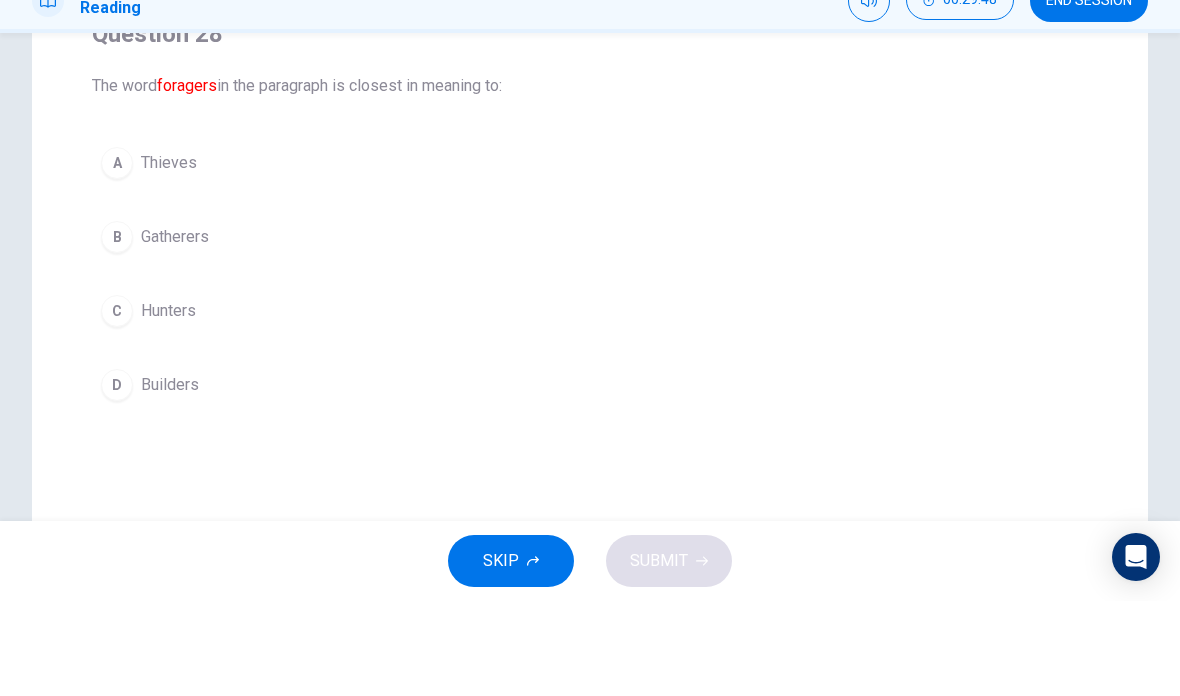 click on "C Hunters" at bounding box center (590, 406) 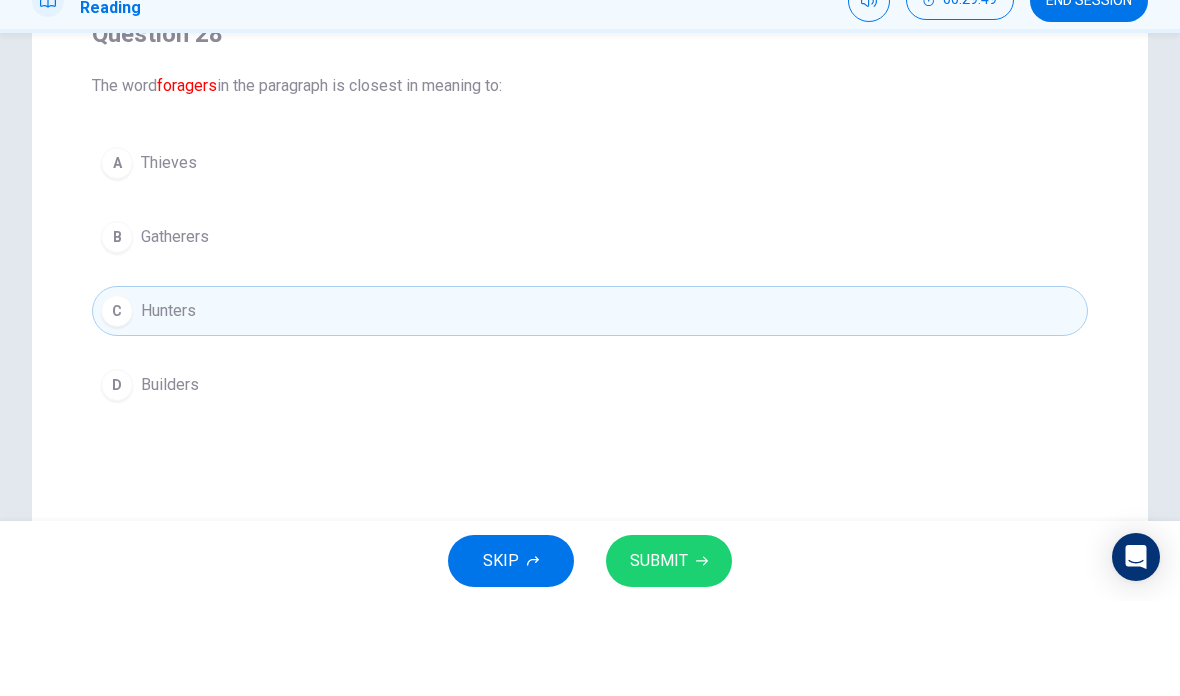 click on "SUBMIT" at bounding box center [669, 656] 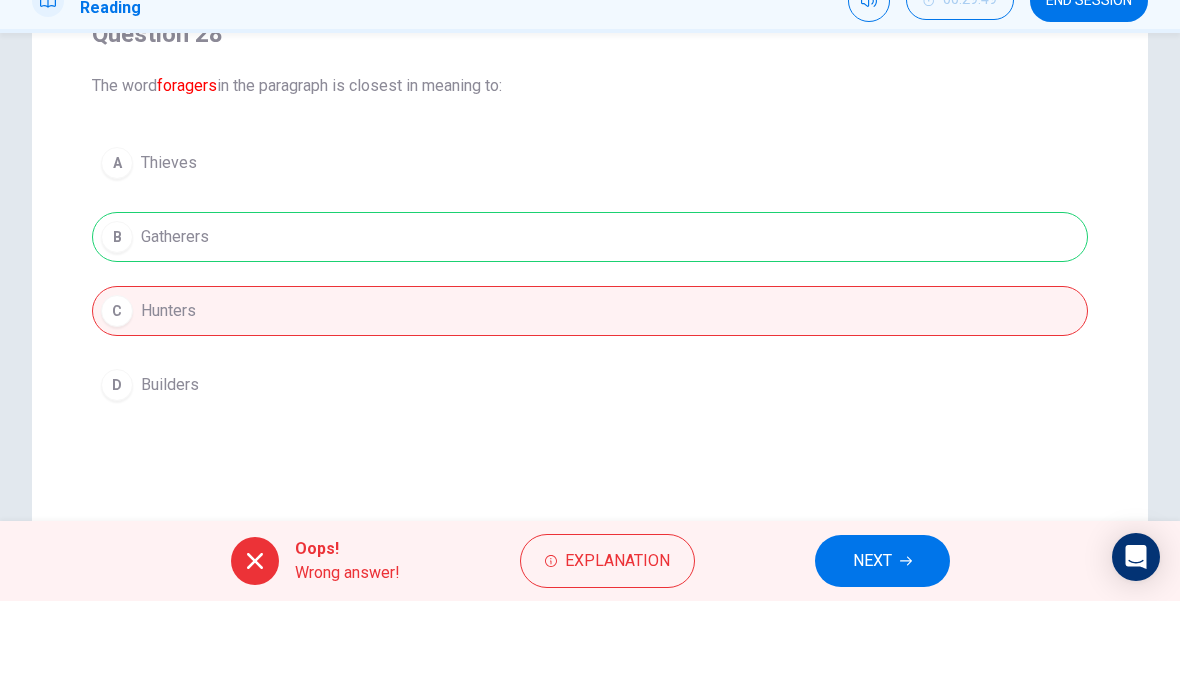 click on "Explanation" at bounding box center [607, 656] 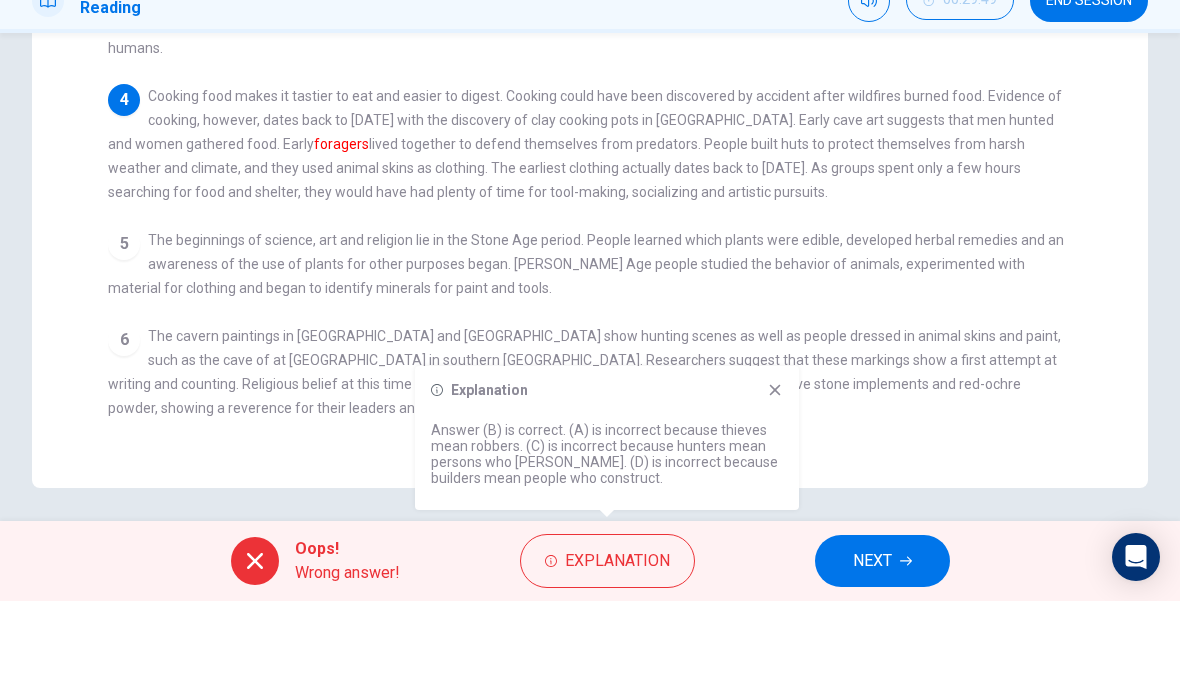 scroll, scrollTop: 535, scrollLeft: 0, axis: vertical 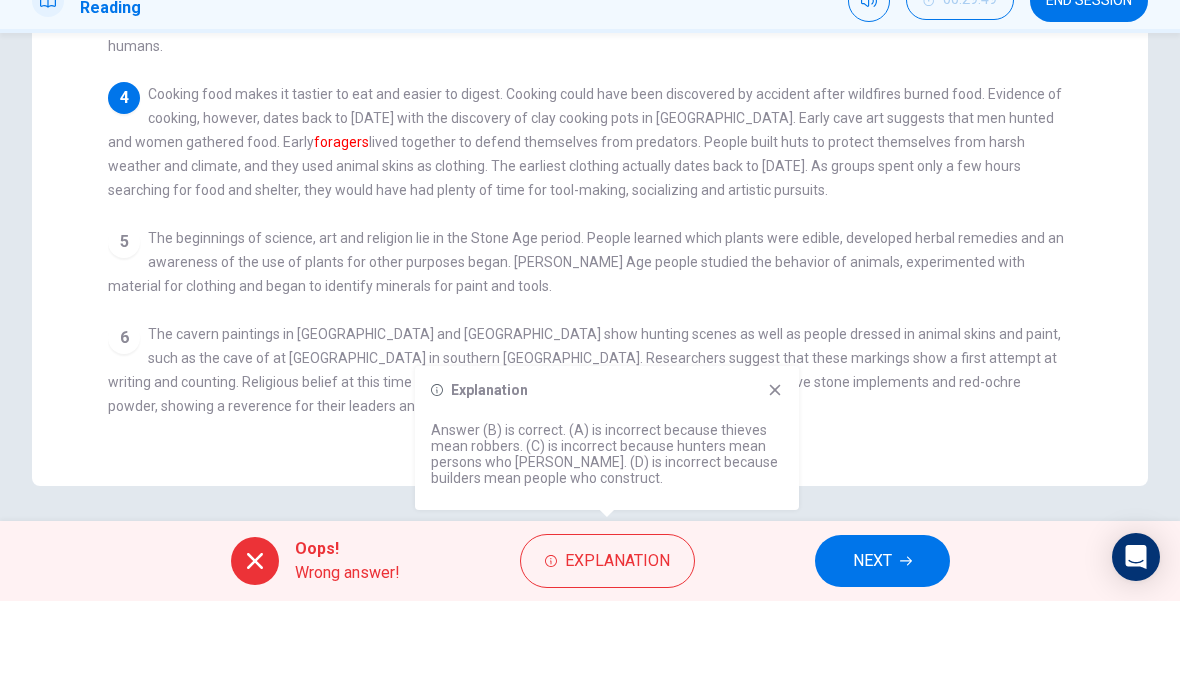 click on "NEXT" at bounding box center (872, 656) 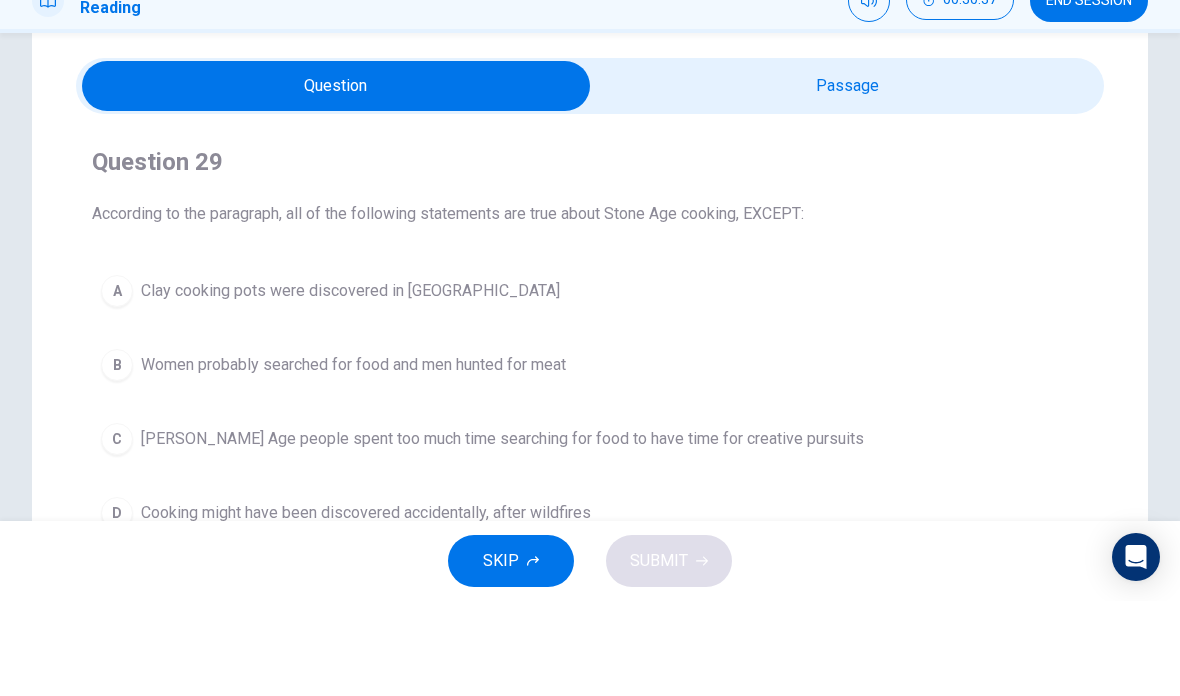 scroll, scrollTop: 123, scrollLeft: 0, axis: vertical 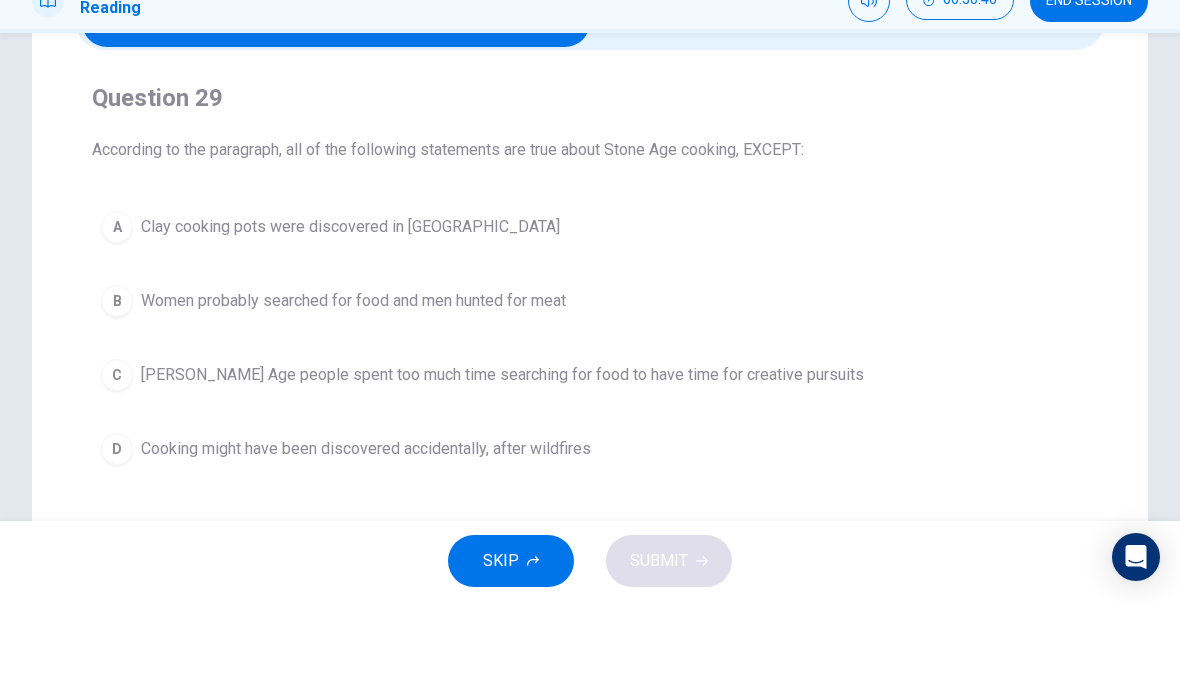 click on "D Cooking might have been discovered accidentally, after wildfires" at bounding box center (590, 544) 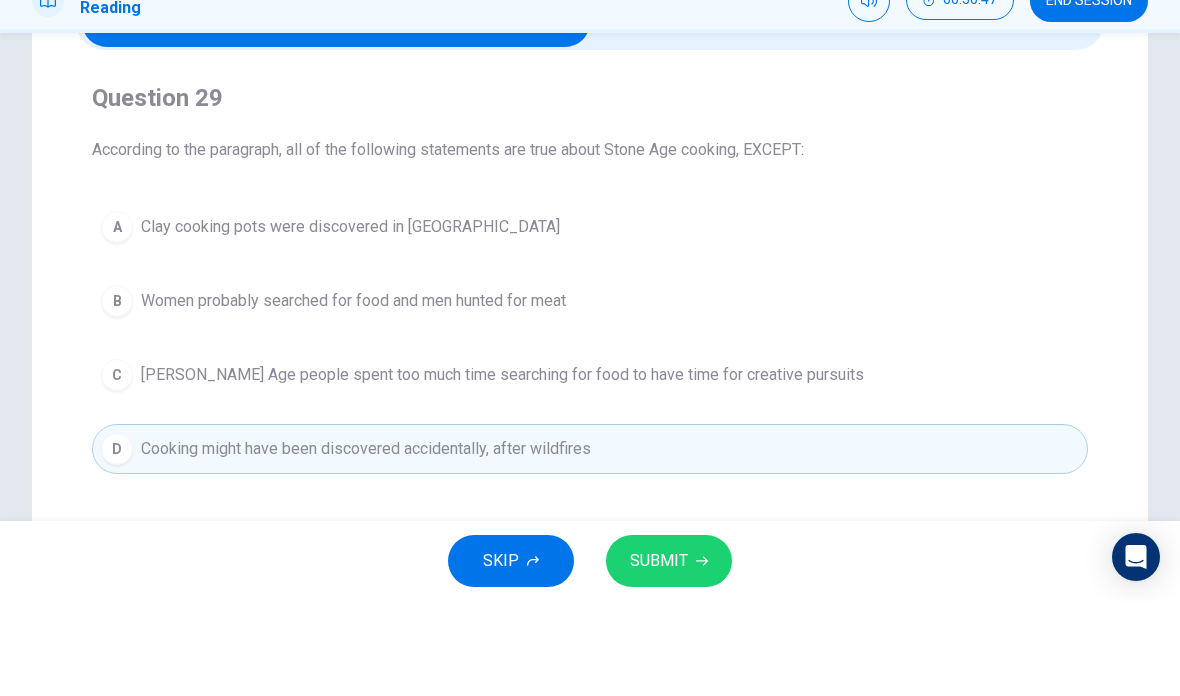 click on "SUBMIT" at bounding box center [659, 656] 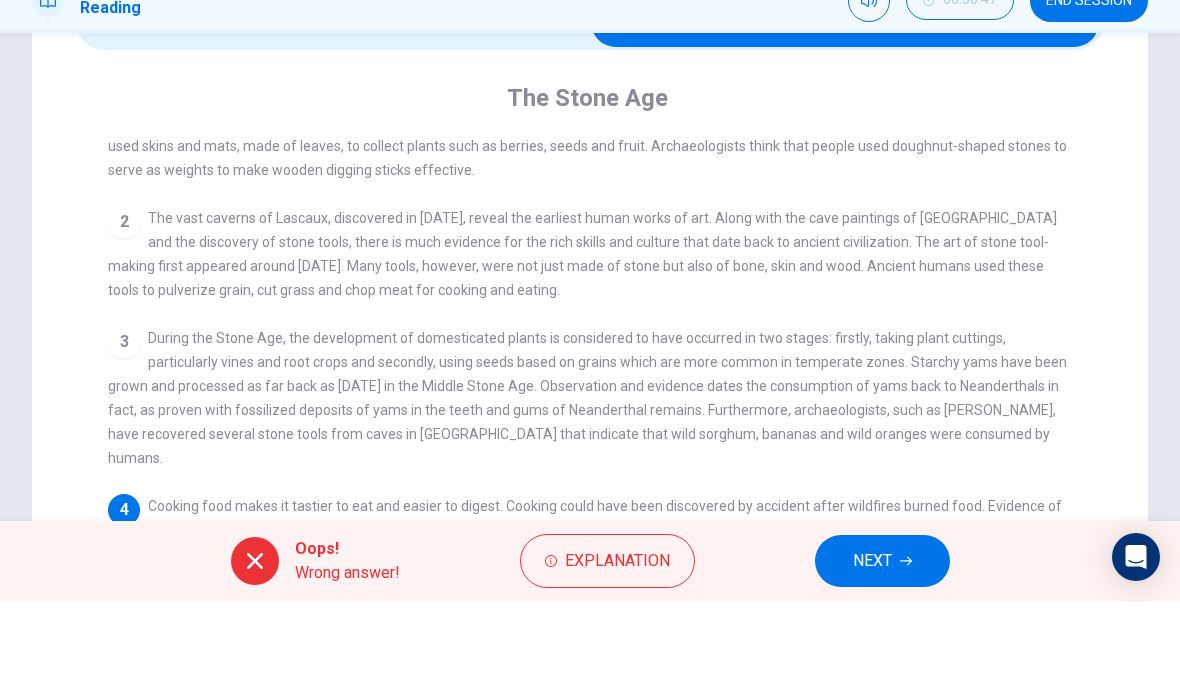 click on "Cooking food makes it tastier to eat and easier to digest. Cooking could have been discovered by accident after wildfires burned food. Evidence of cooking, however, dates back to [DATE] with the discovery of clay cooking pots in [GEOGRAPHIC_DATA]. Early cave art suggests that men hunted and women gathered food. Early foragers lived together to defend themselves from predators. People built huts to protect themselves from harsh weather and climate, and they used animal skins as clothing. The earliest clothing actually dates back to [DATE]. As groups spent only a few hours searching for food and shelter, they would have had plenty of time for tool-making, socializing and artistic pursuits." at bounding box center (585, 649) 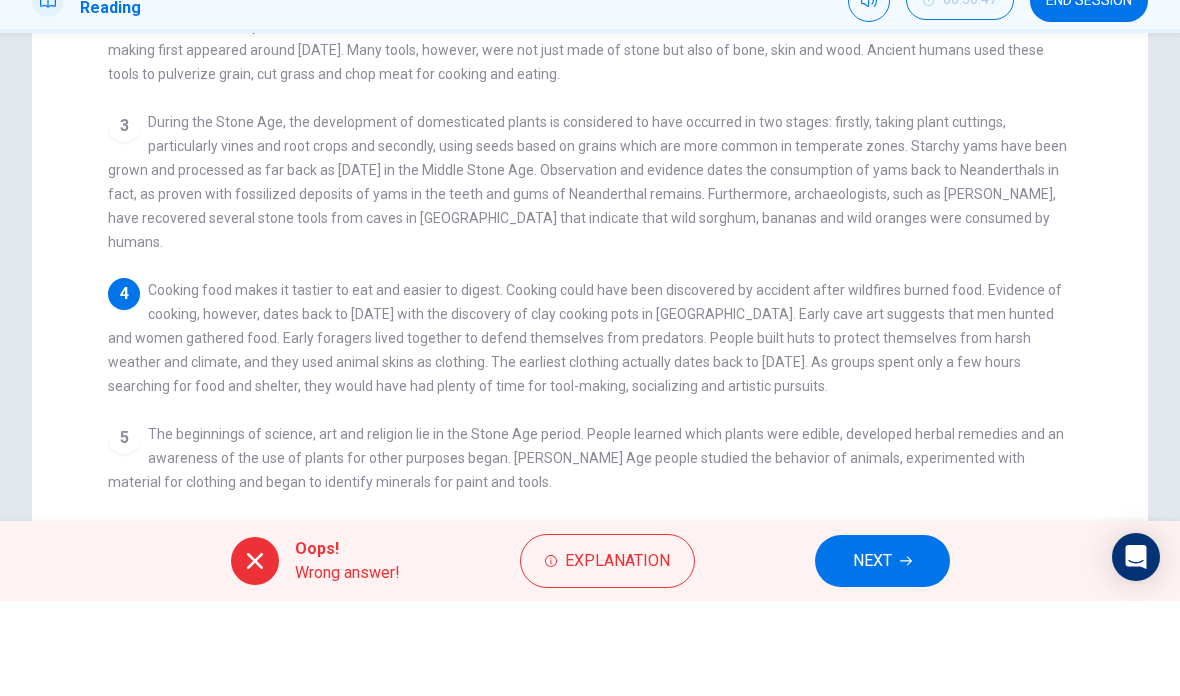 scroll, scrollTop: 338, scrollLeft: 0, axis: vertical 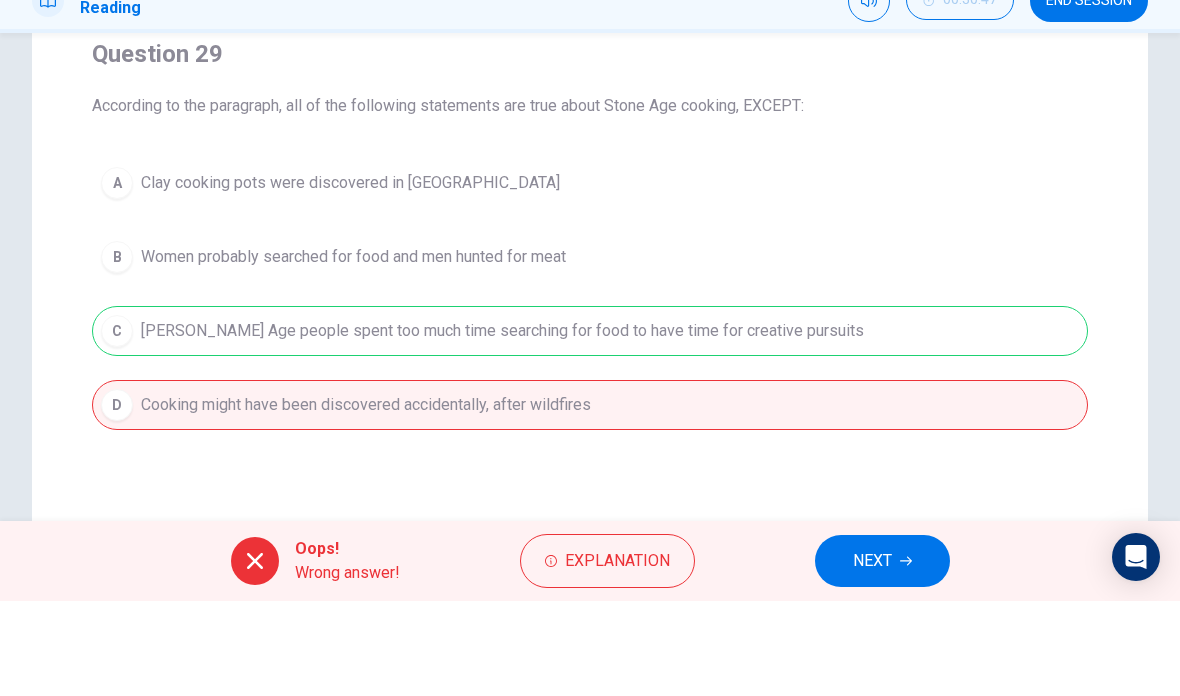 click on "Explanation" at bounding box center [617, 656] 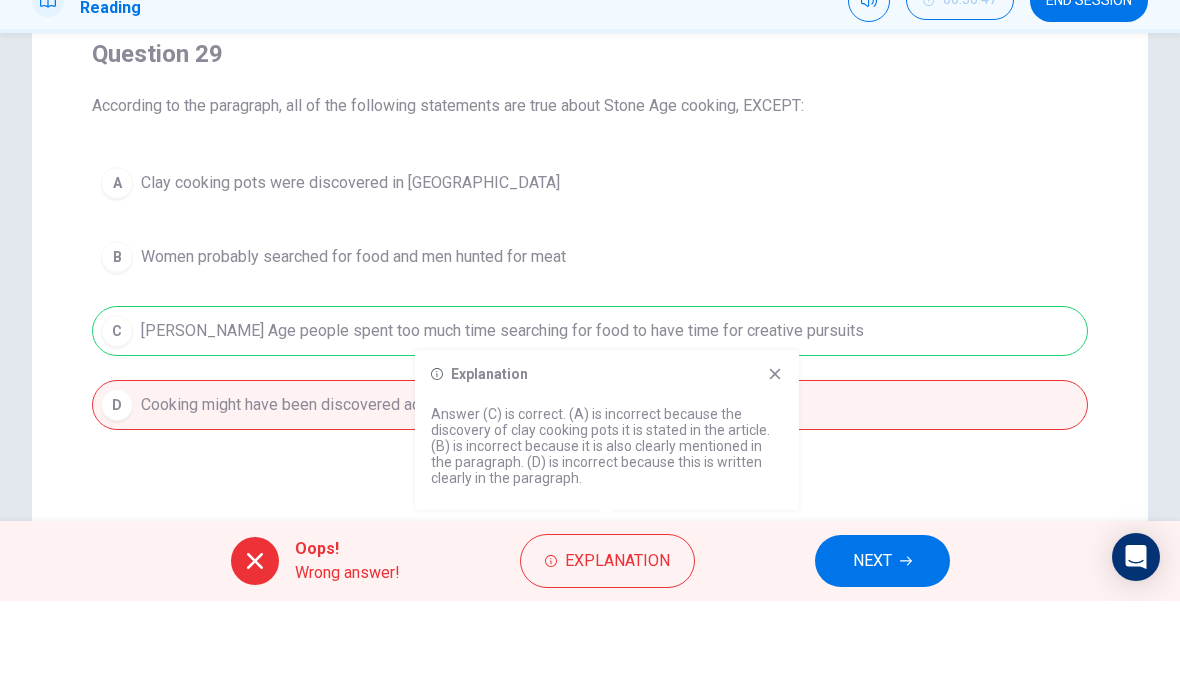 click on "Explanation Answer (C) is correct. (A) is incorrect because the discovery of clay cooking pots it is stated in the article. (B) is incorrect because it is also clearly mentioned in the paragraph. (D) is incorrect because this is written clearly in the paragraph." at bounding box center (607, 525) 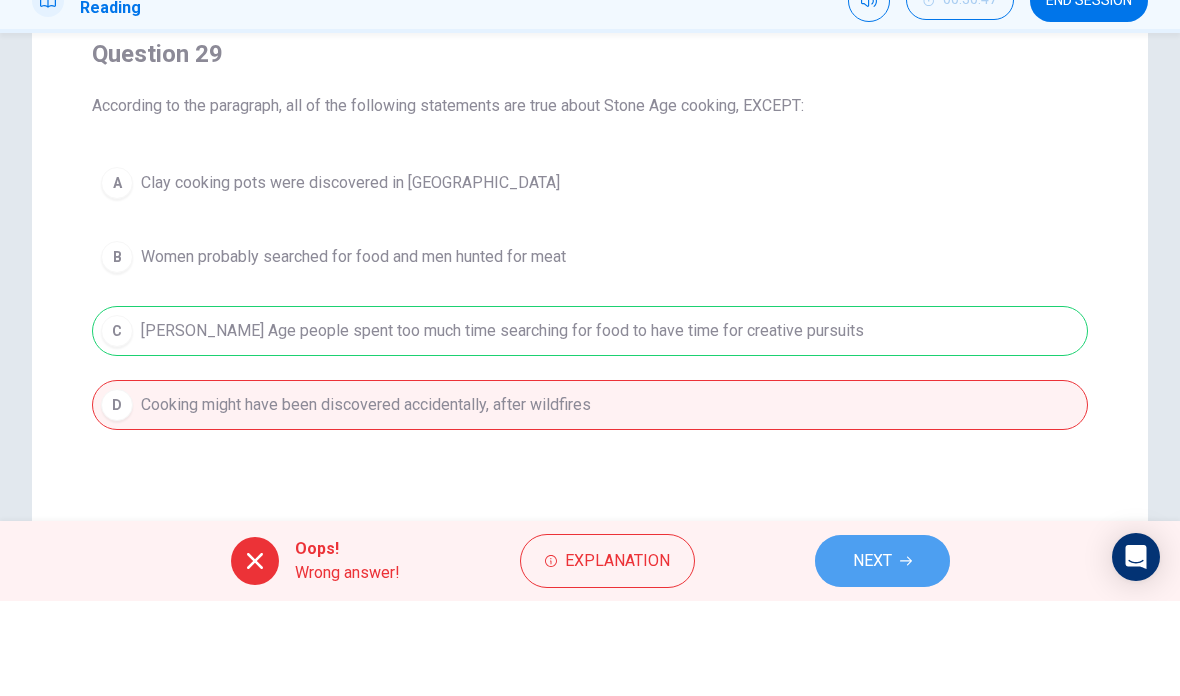 click on "NEXT" at bounding box center (872, 656) 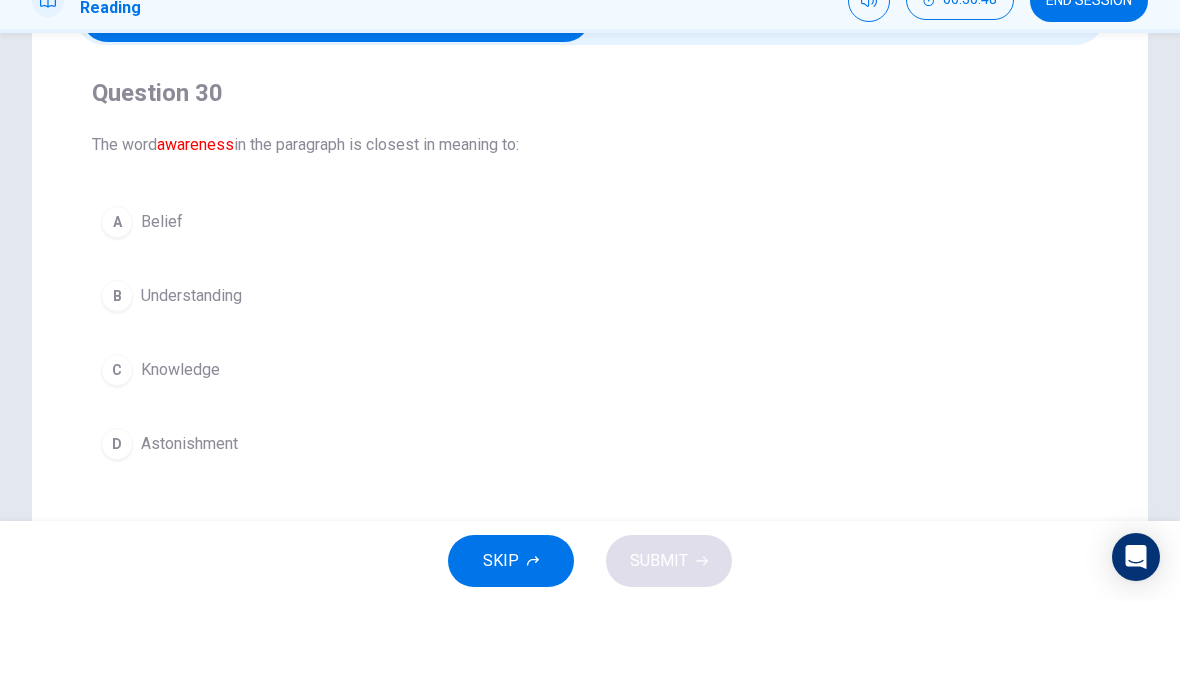 scroll, scrollTop: 120, scrollLeft: 0, axis: vertical 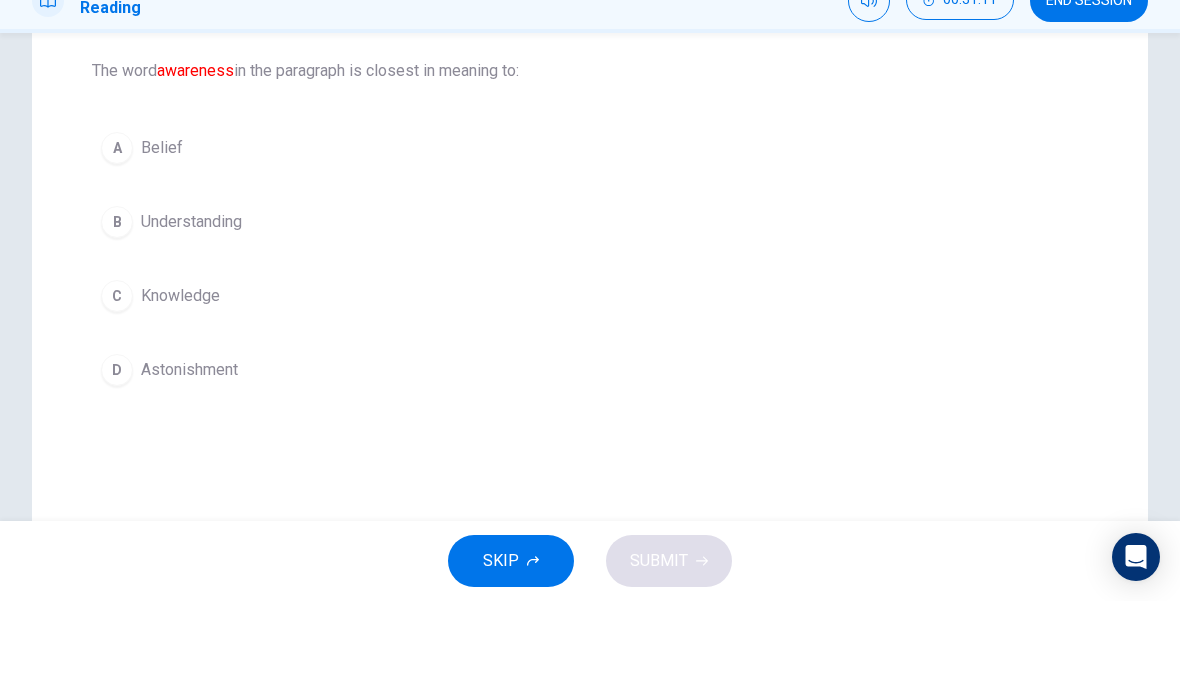 click on "C Knowledge" at bounding box center [590, 391] 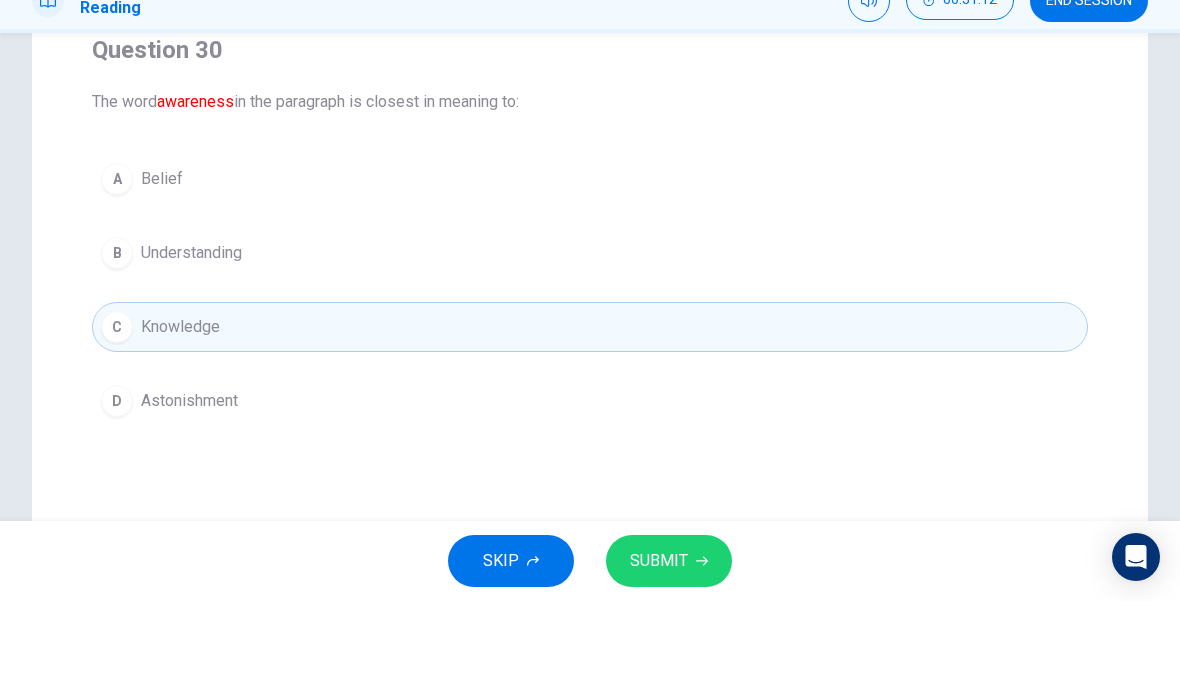 scroll, scrollTop: 168, scrollLeft: 0, axis: vertical 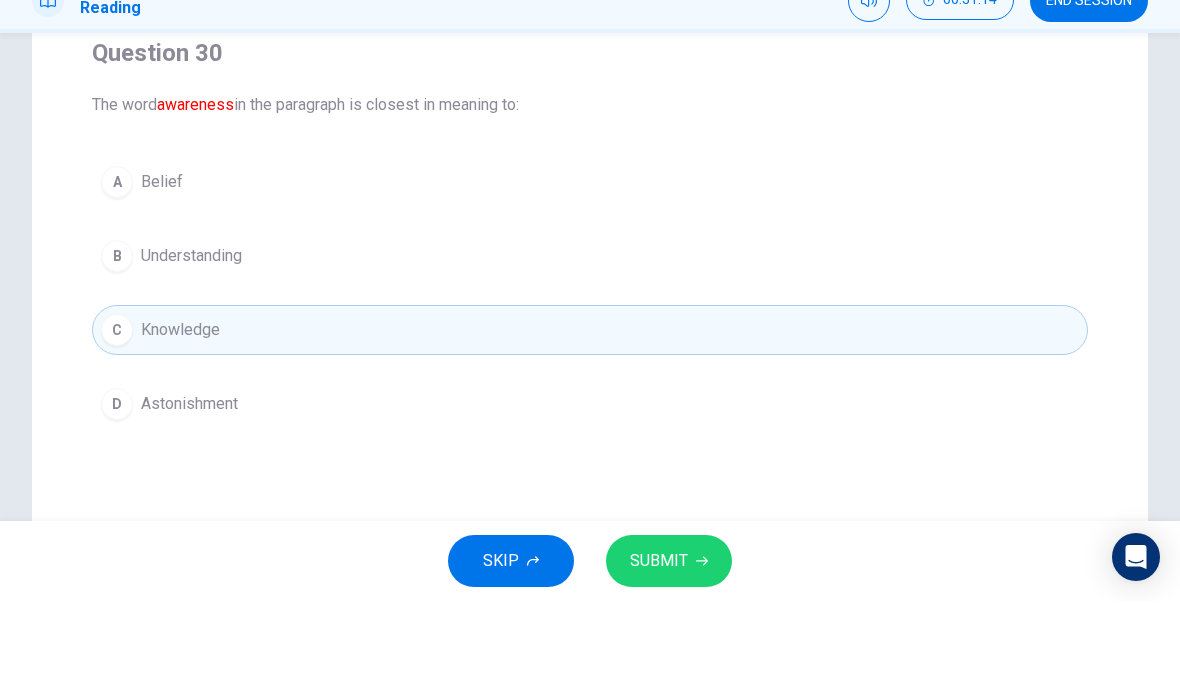 click on "SUBMIT" at bounding box center [669, 656] 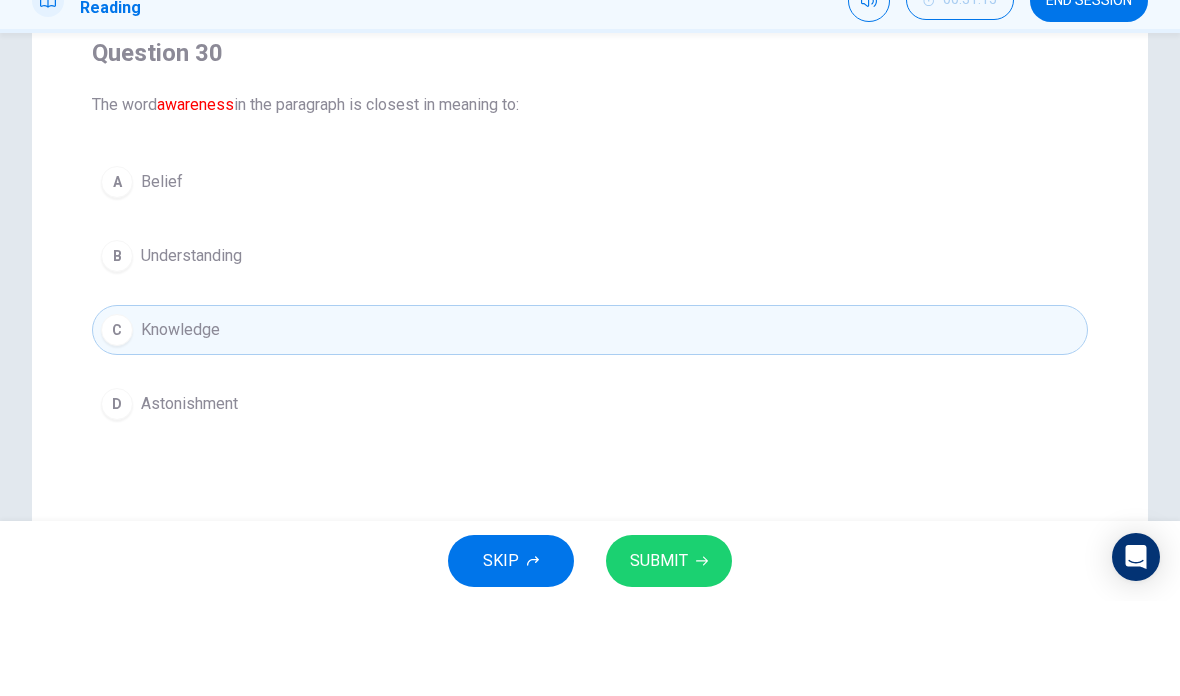 click on "SKIP SUBMIT" at bounding box center (590, 656) 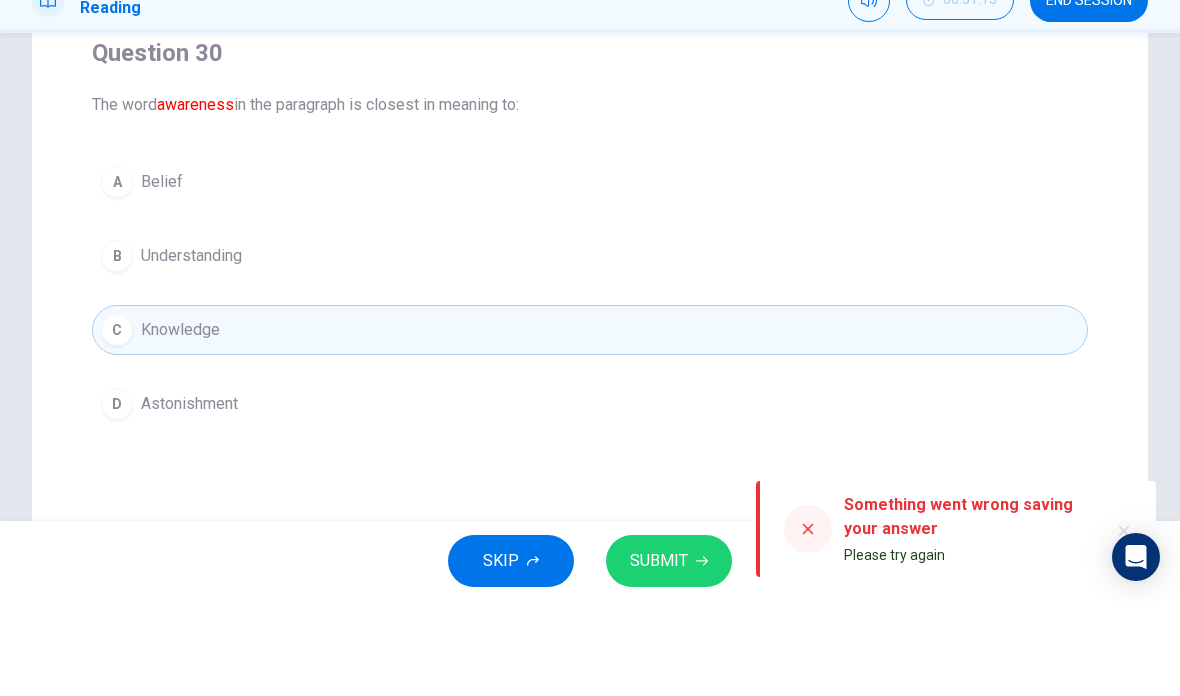 click 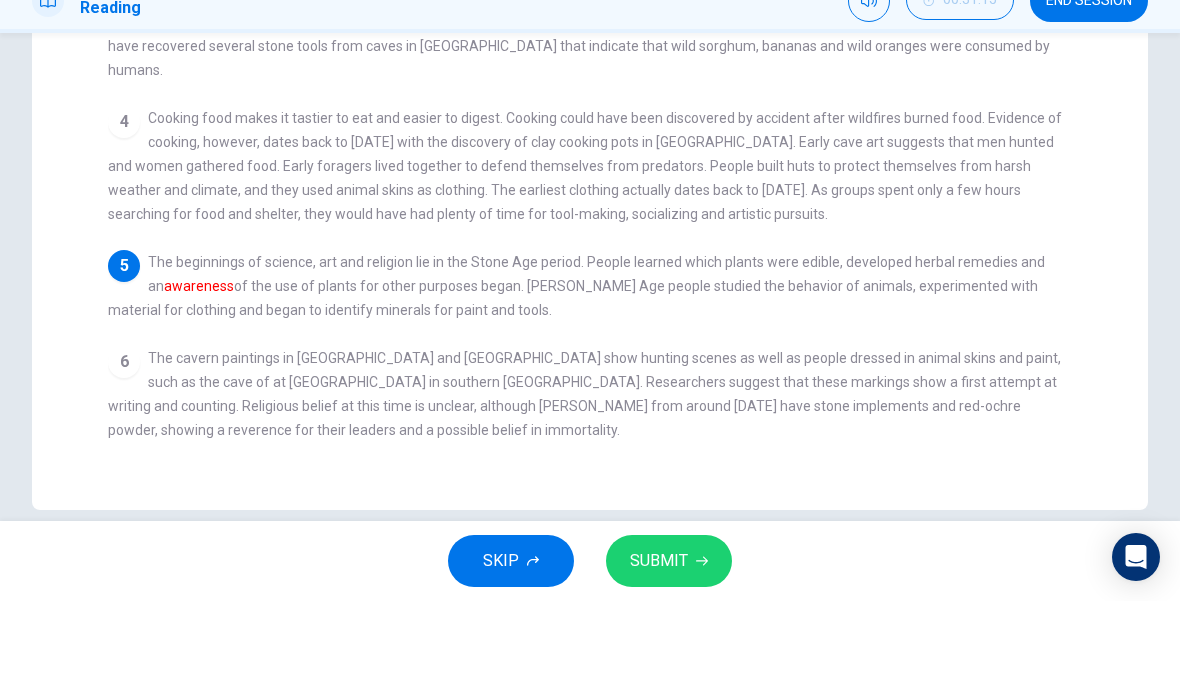 scroll, scrollTop: 513, scrollLeft: 0, axis: vertical 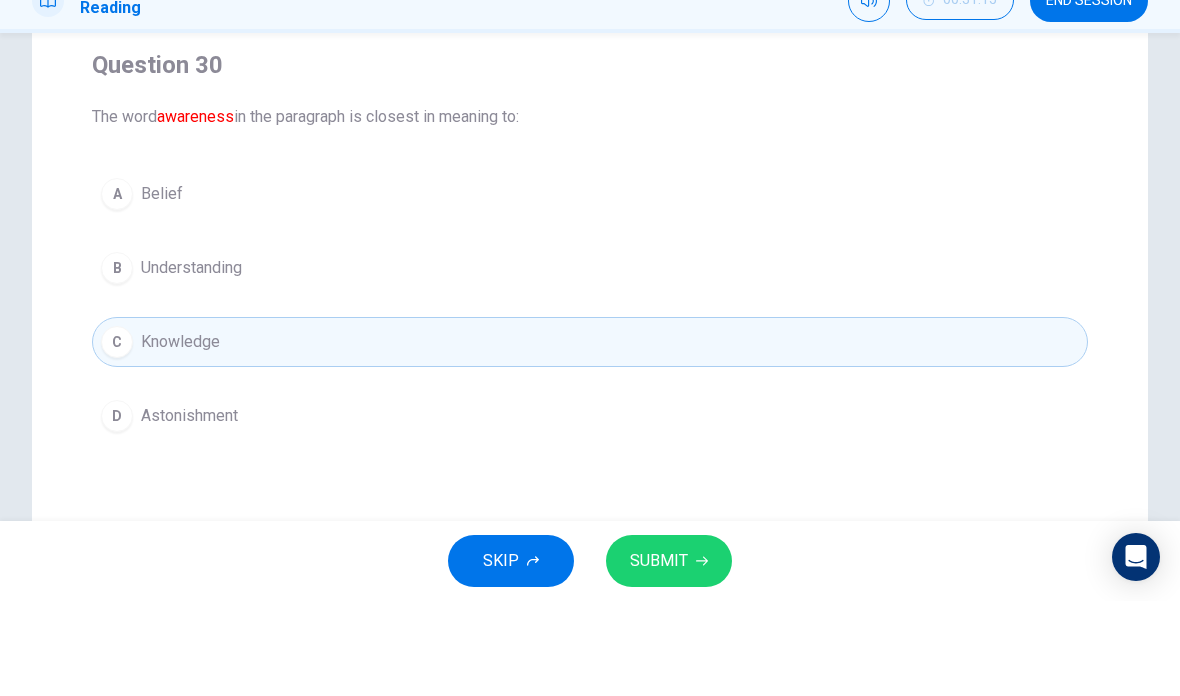 click on "B Understanding" at bounding box center [590, 363] 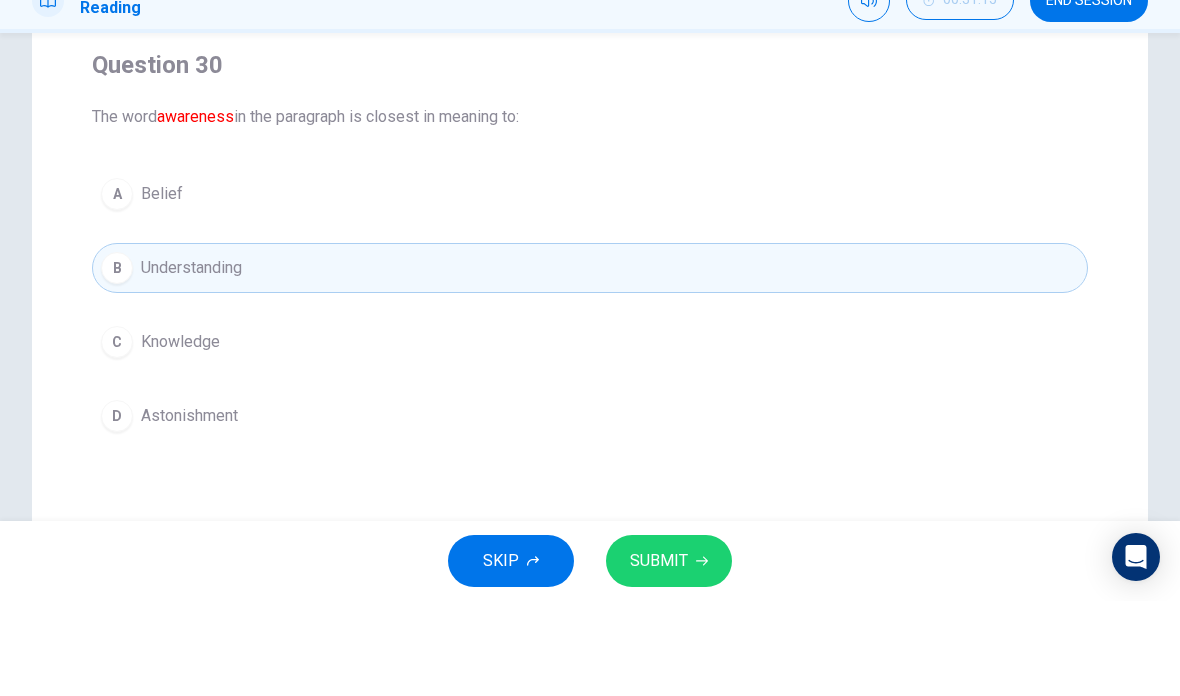 click on "SUBMIT" at bounding box center [659, 656] 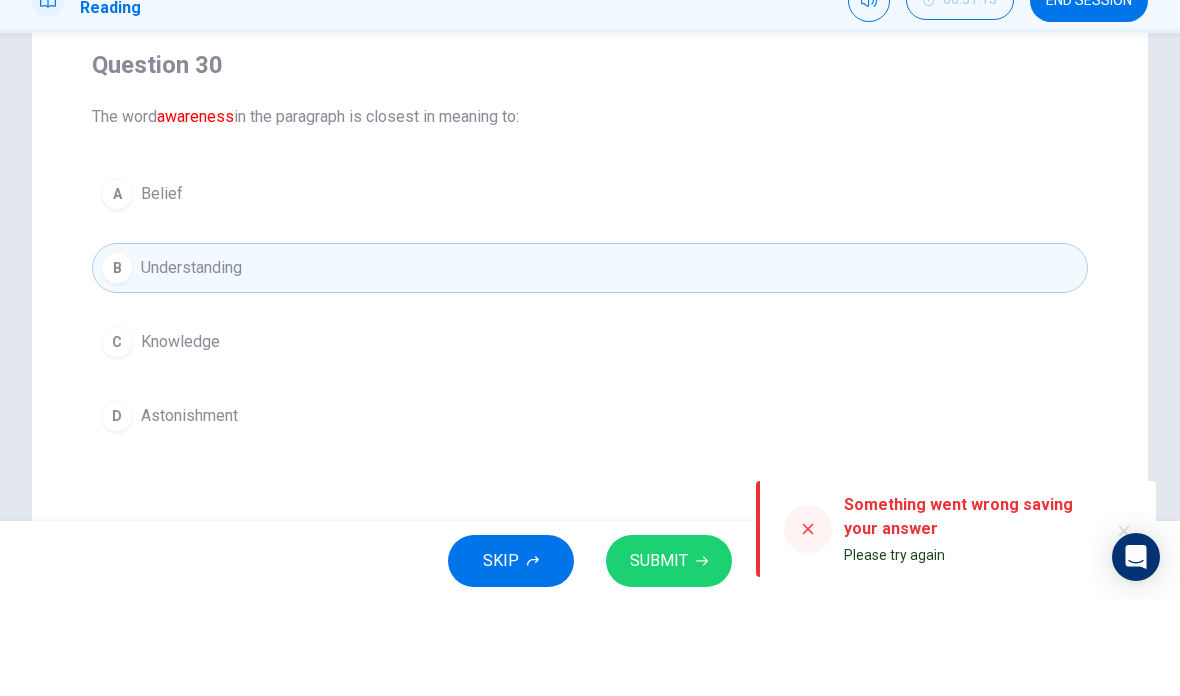 click on "D Astonishment" at bounding box center (590, 511) 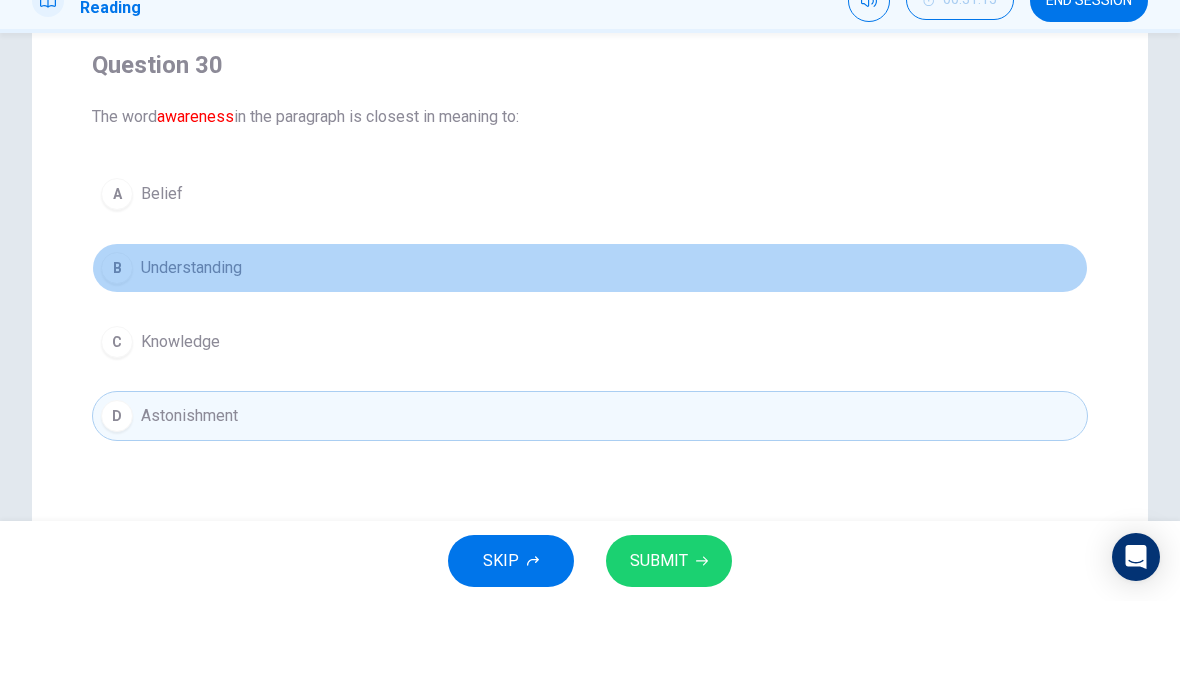 click on "B Understanding" at bounding box center [590, 363] 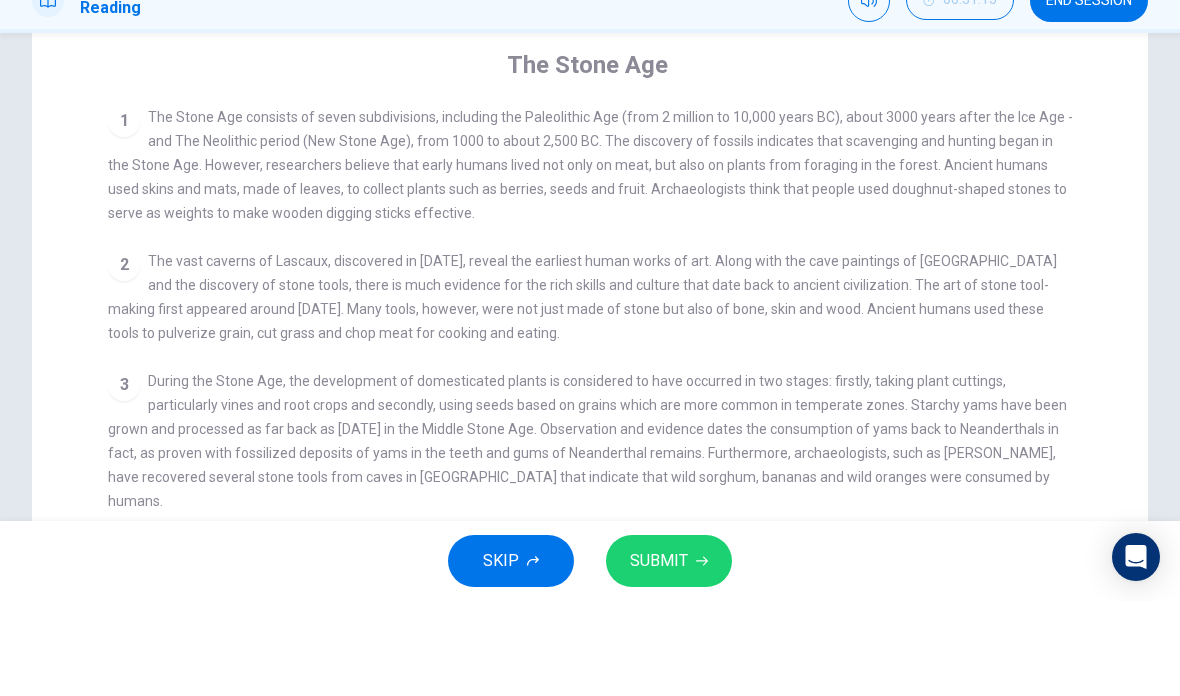 scroll, scrollTop: 0, scrollLeft: 0, axis: both 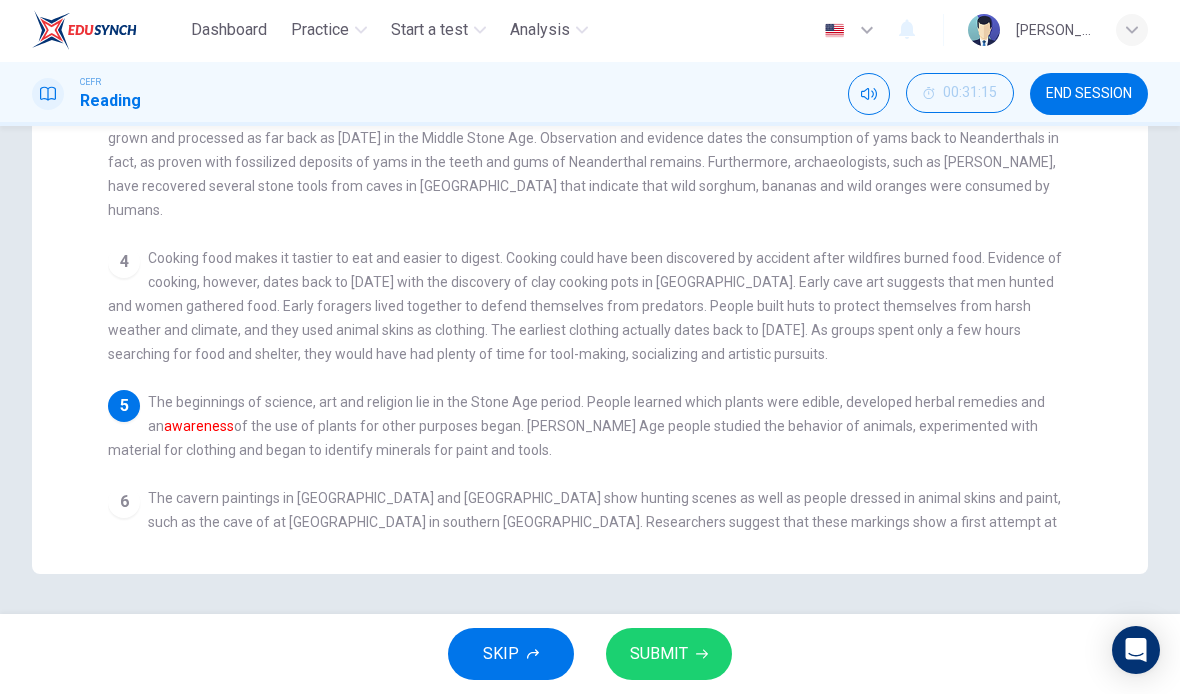 checkbox on "false" 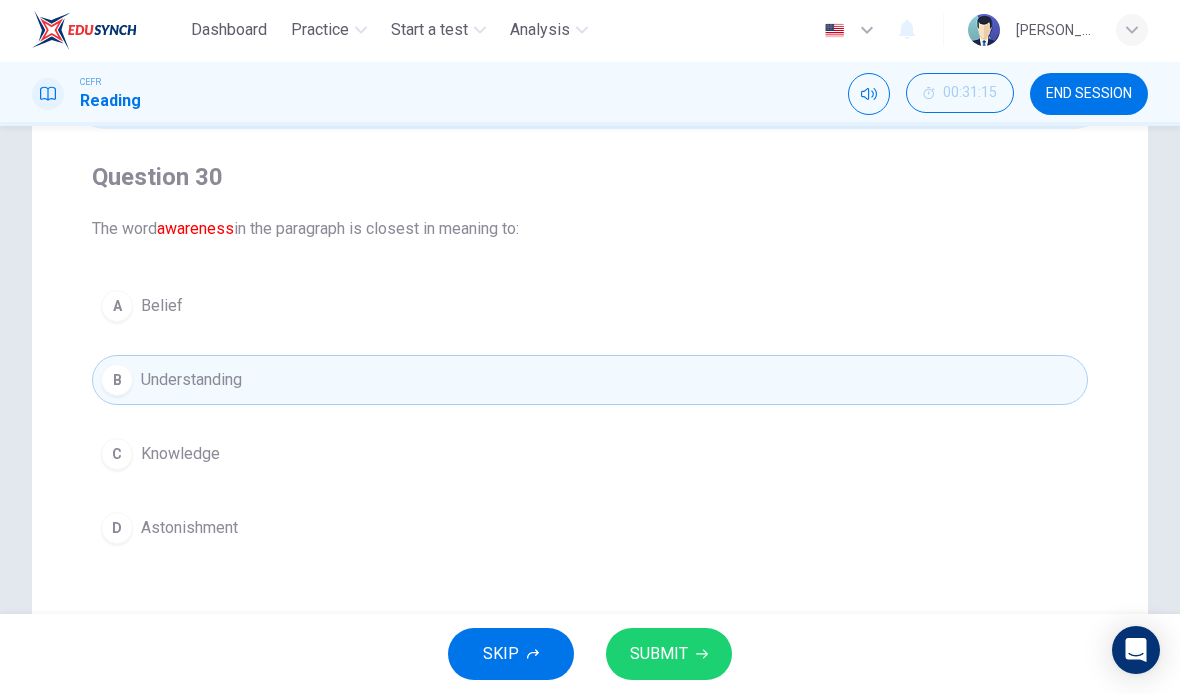 scroll, scrollTop: 149, scrollLeft: 0, axis: vertical 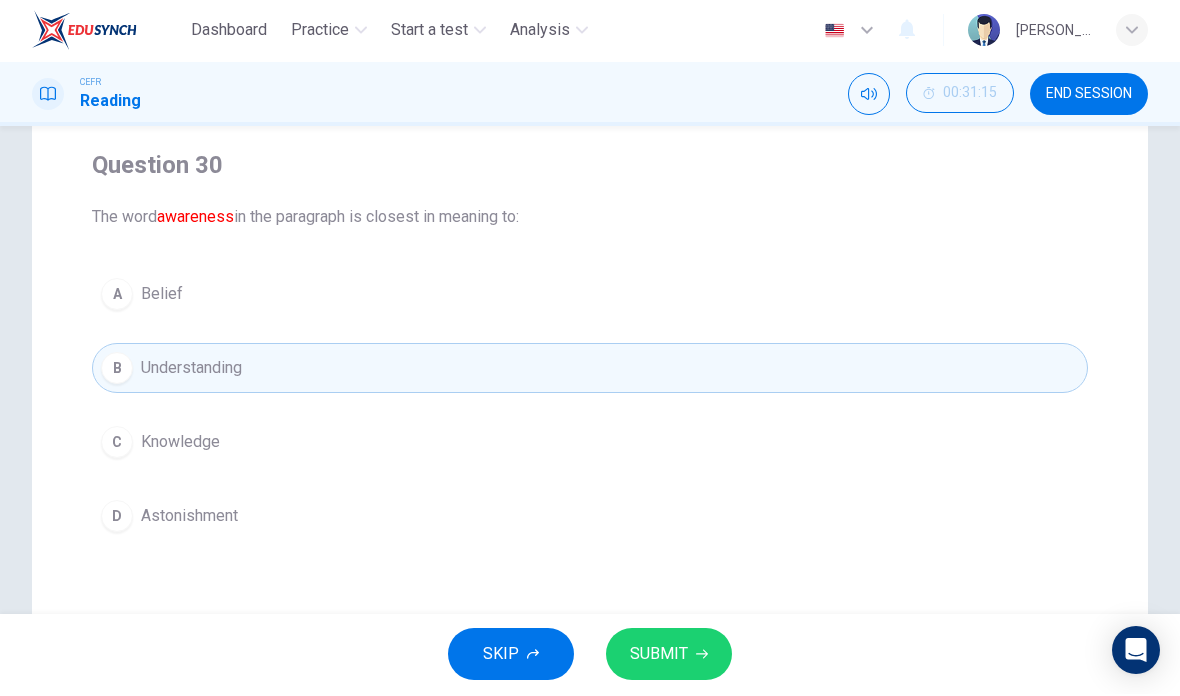 click on "C Knowledge" at bounding box center [590, 444] 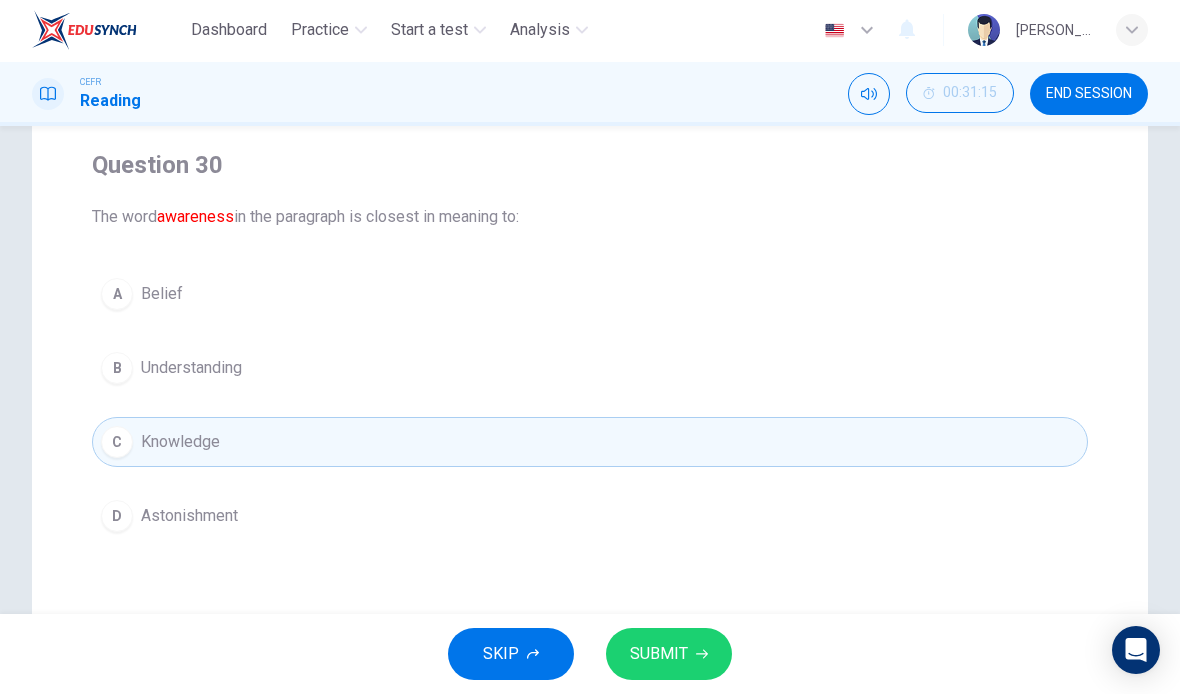 click on "B Understanding" at bounding box center (590, 370) 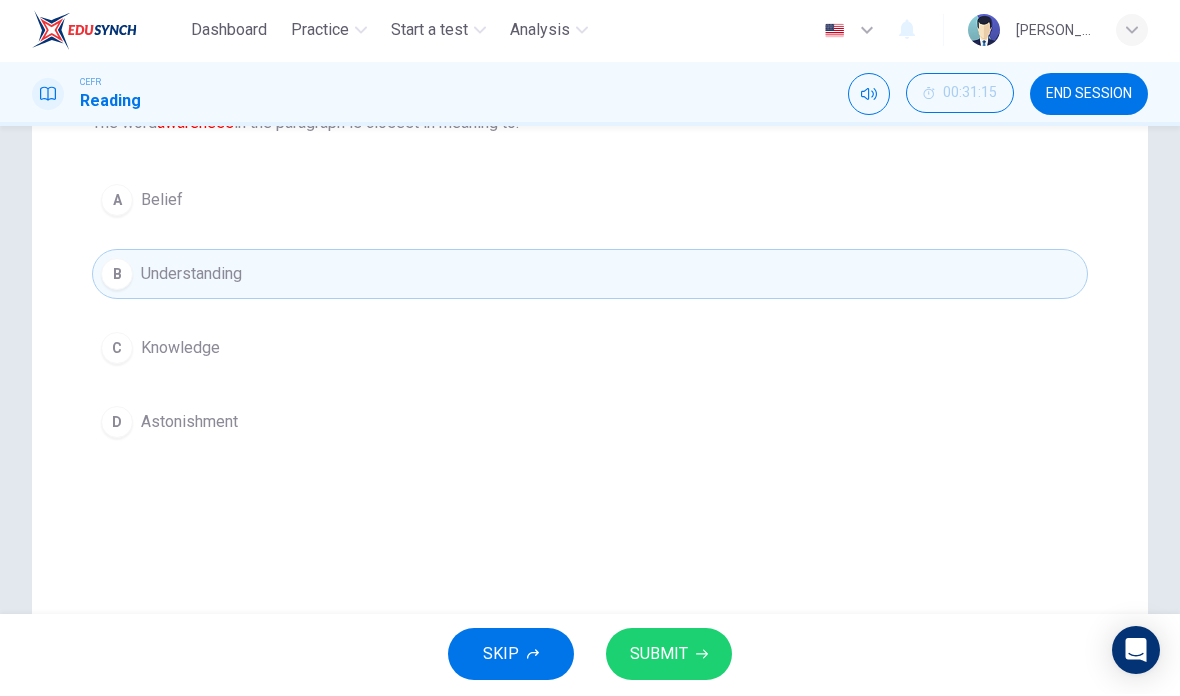 scroll, scrollTop: 246, scrollLeft: 0, axis: vertical 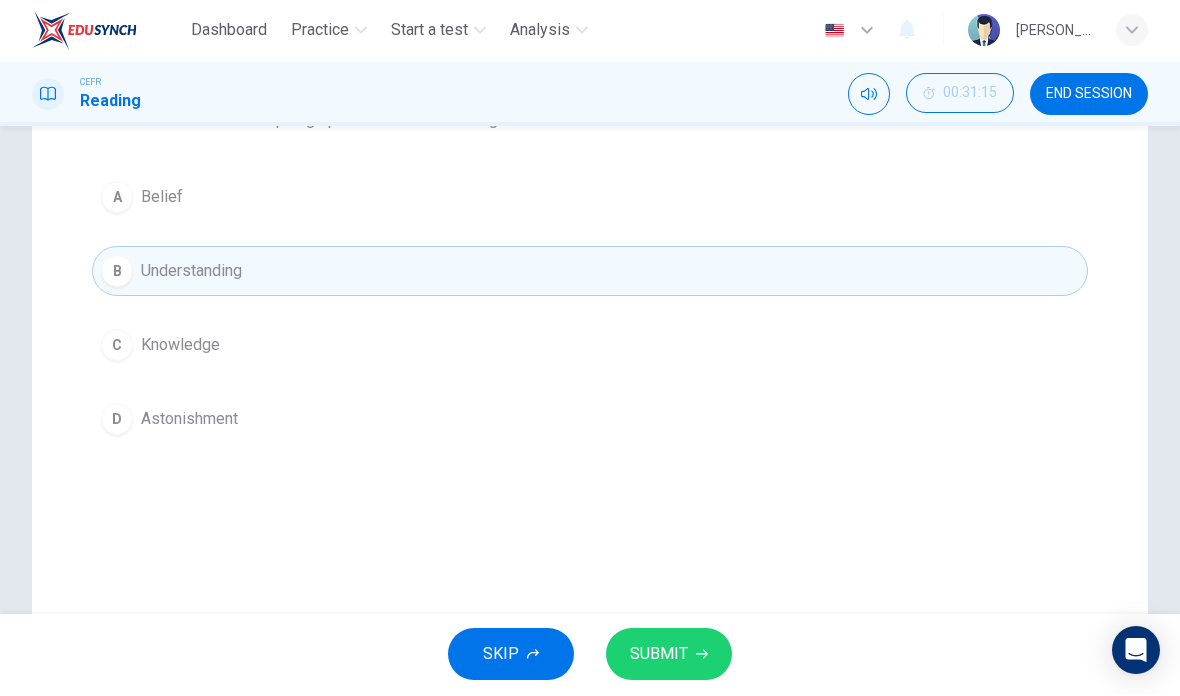 click on "SUBMIT" at bounding box center [669, 656] 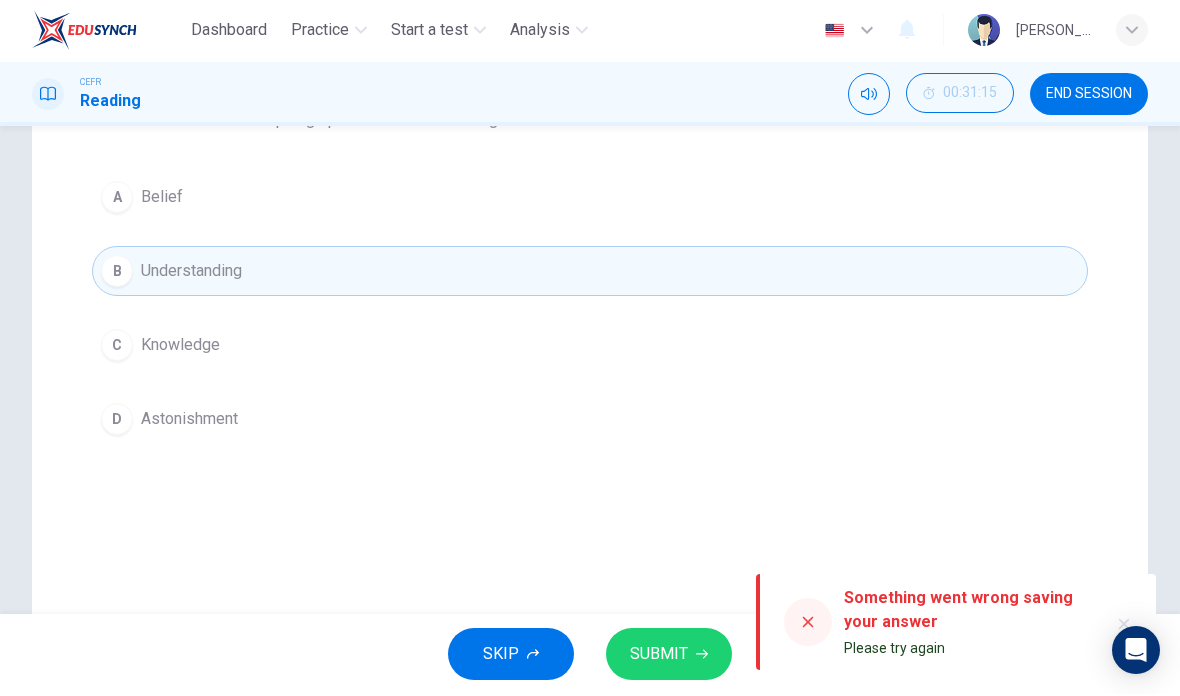 click on "Something went wrong saving your answer Please try again" at bounding box center [968, 624] 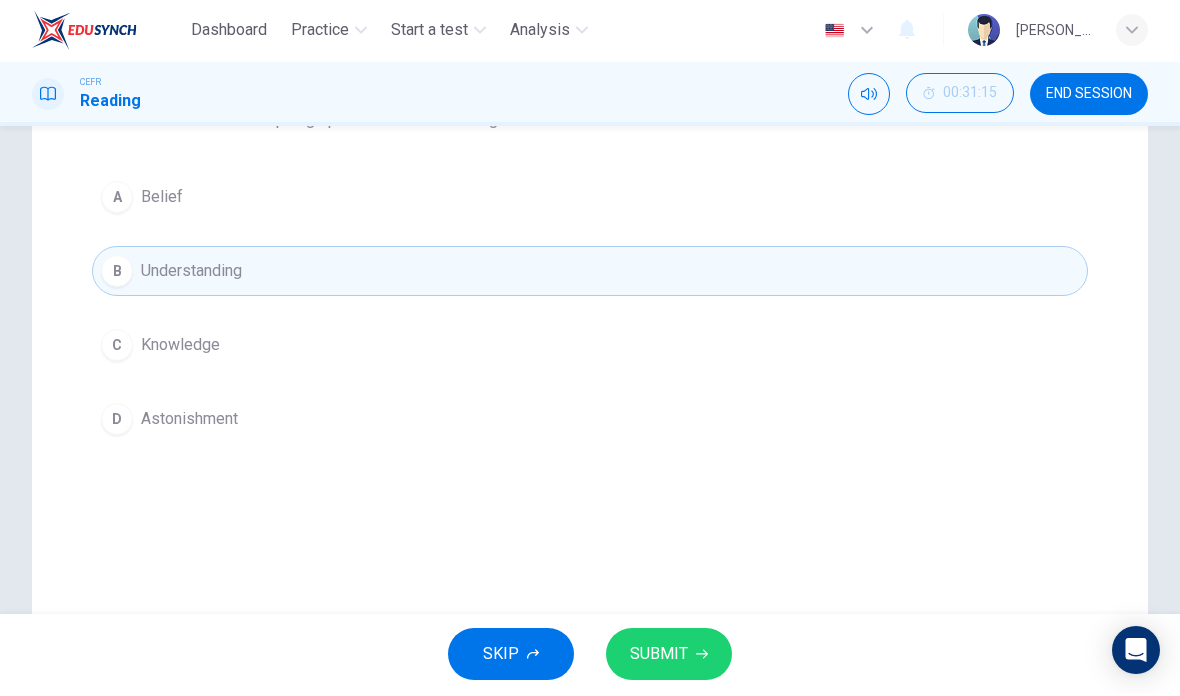 click on "Question 30 The word  awareness  in the paragraph is closest in meaning to: A Belief B Understanding C Knowledge D Astonishment" at bounding box center (590, 250) 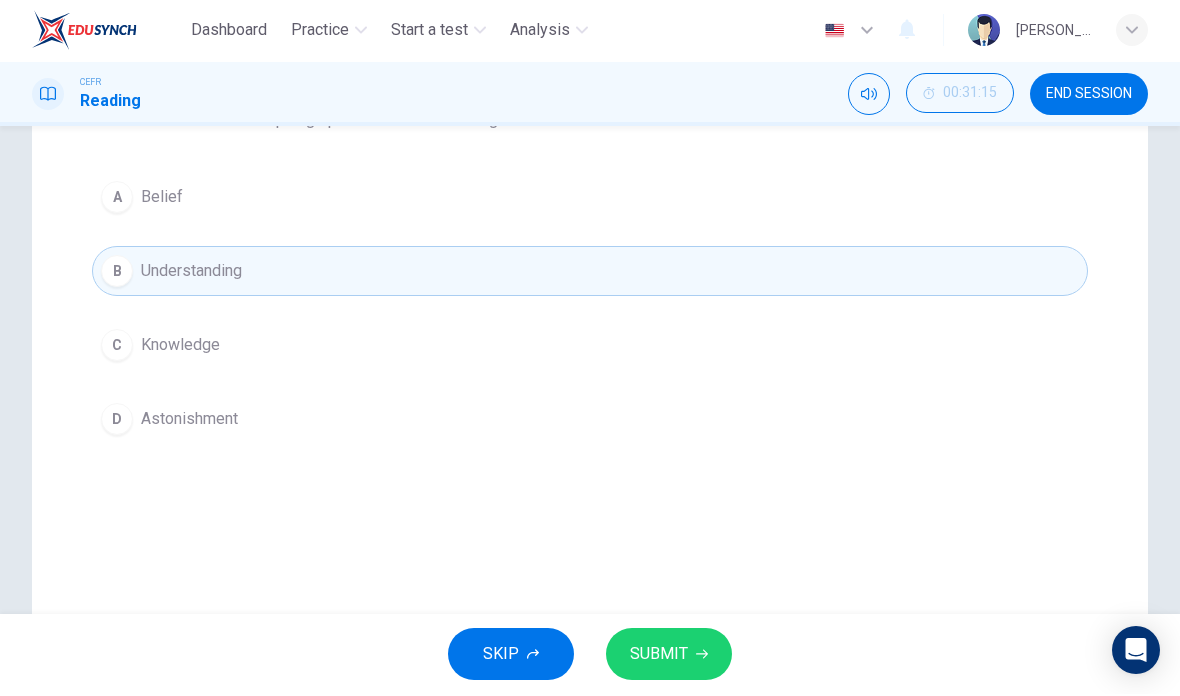 click on "END SESSION" at bounding box center (1089, 96) 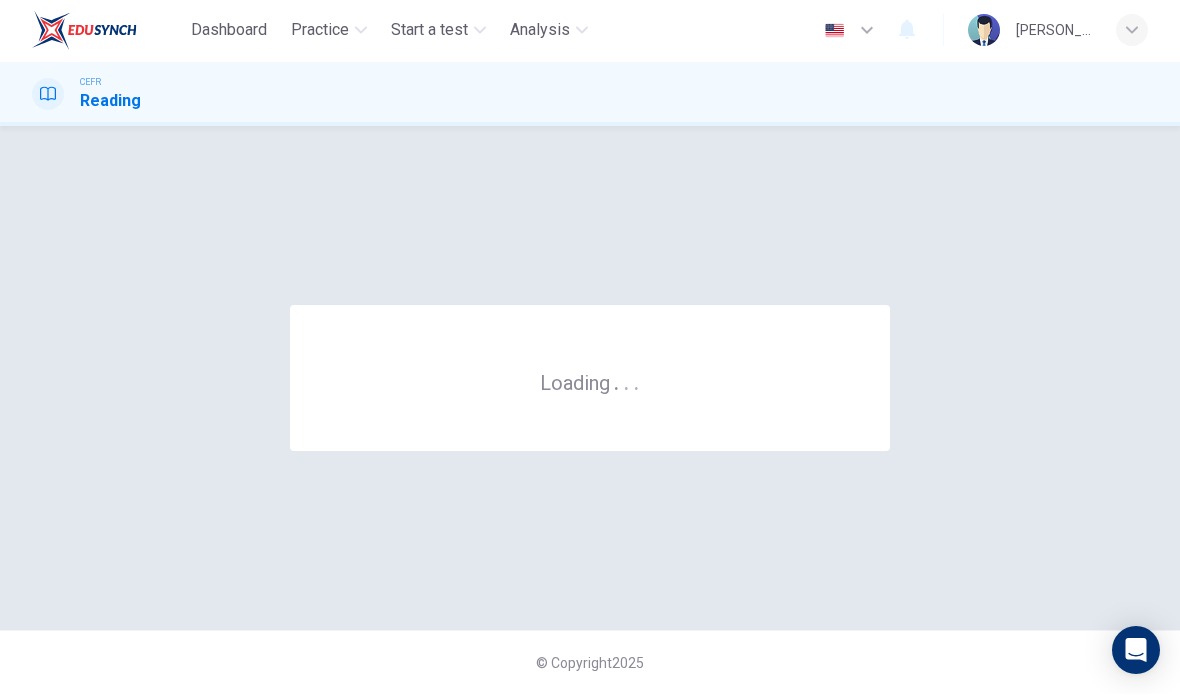 scroll, scrollTop: 0, scrollLeft: 0, axis: both 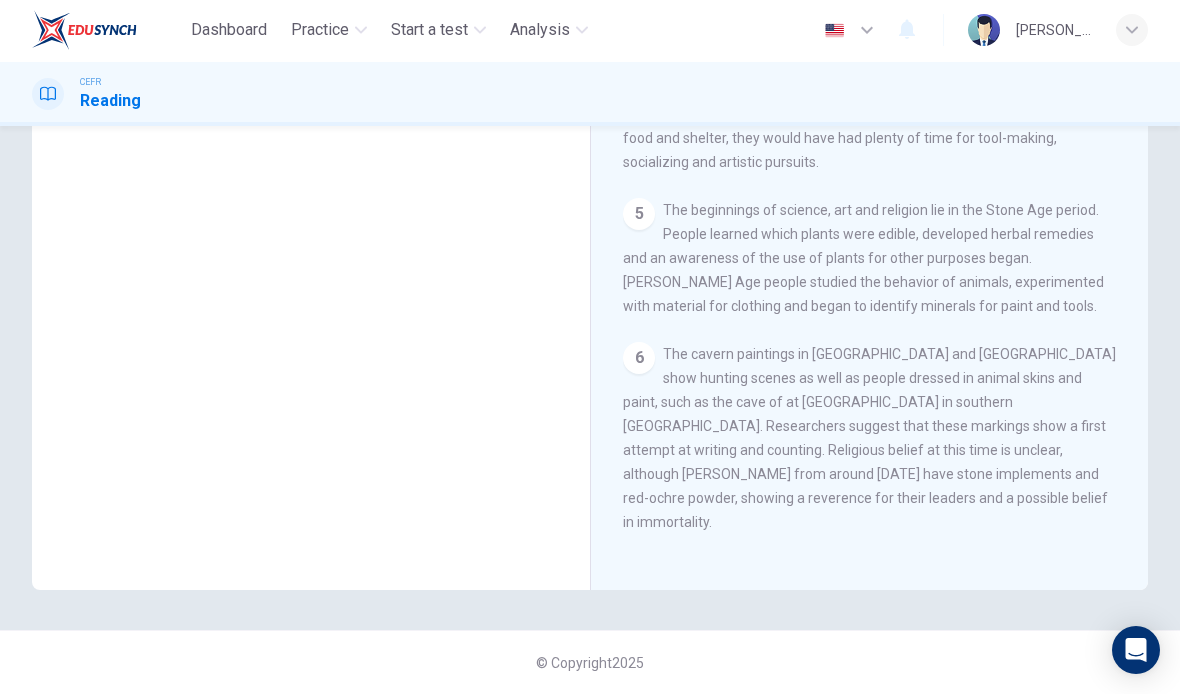 click on "© Copyright  2025" at bounding box center [590, 664] 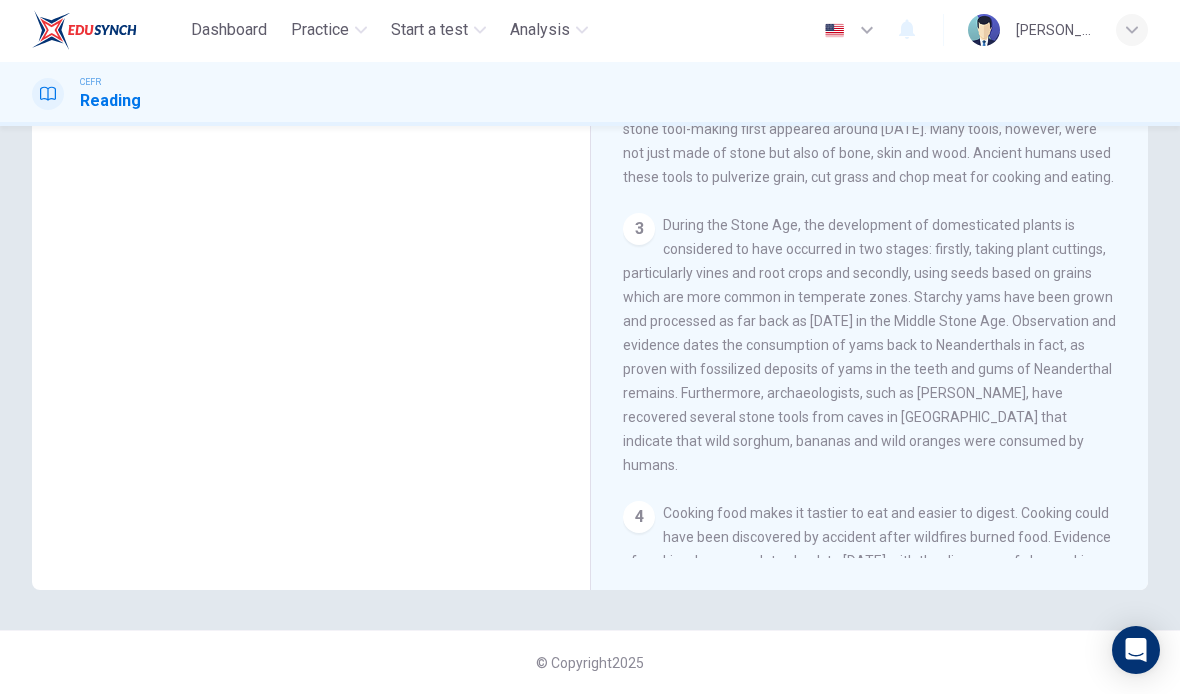 click at bounding box center [1132, 32] 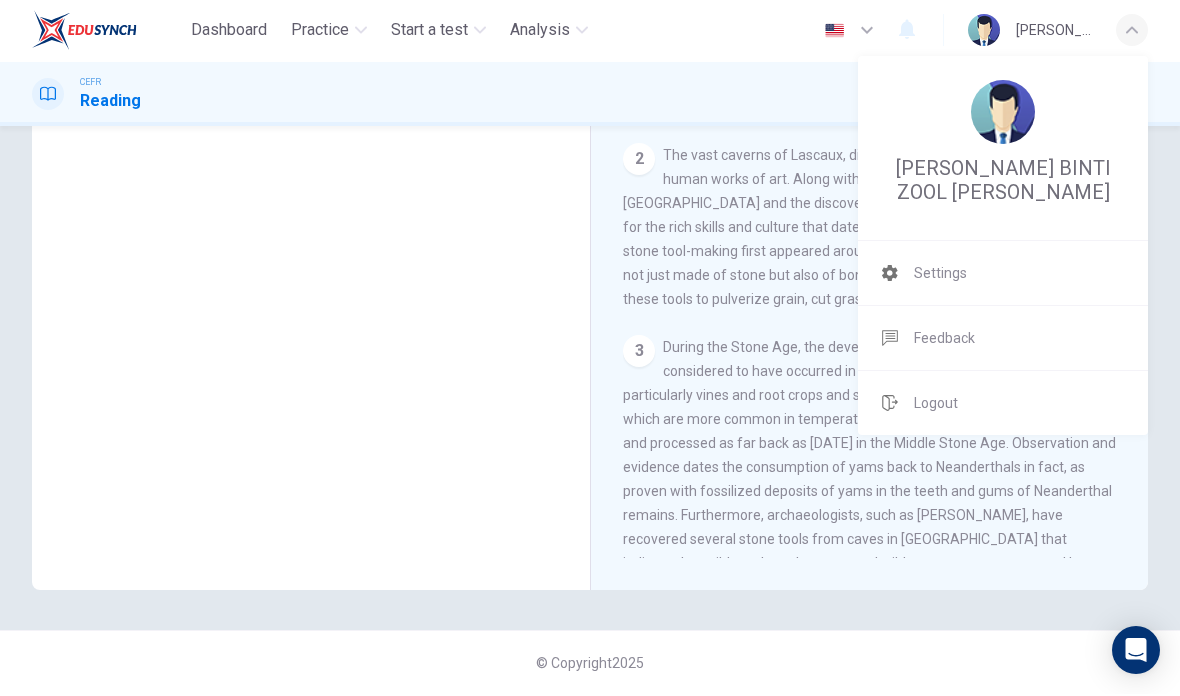 click at bounding box center (590, 348) 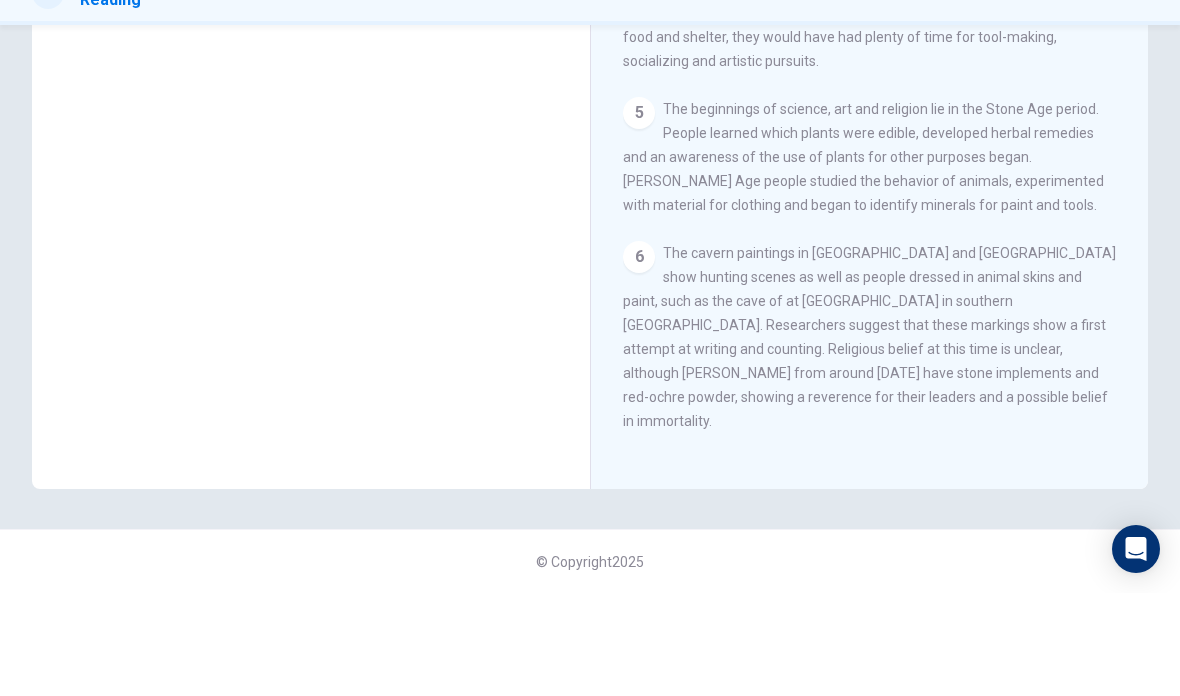 scroll, scrollTop: 794, scrollLeft: 0, axis: vertical 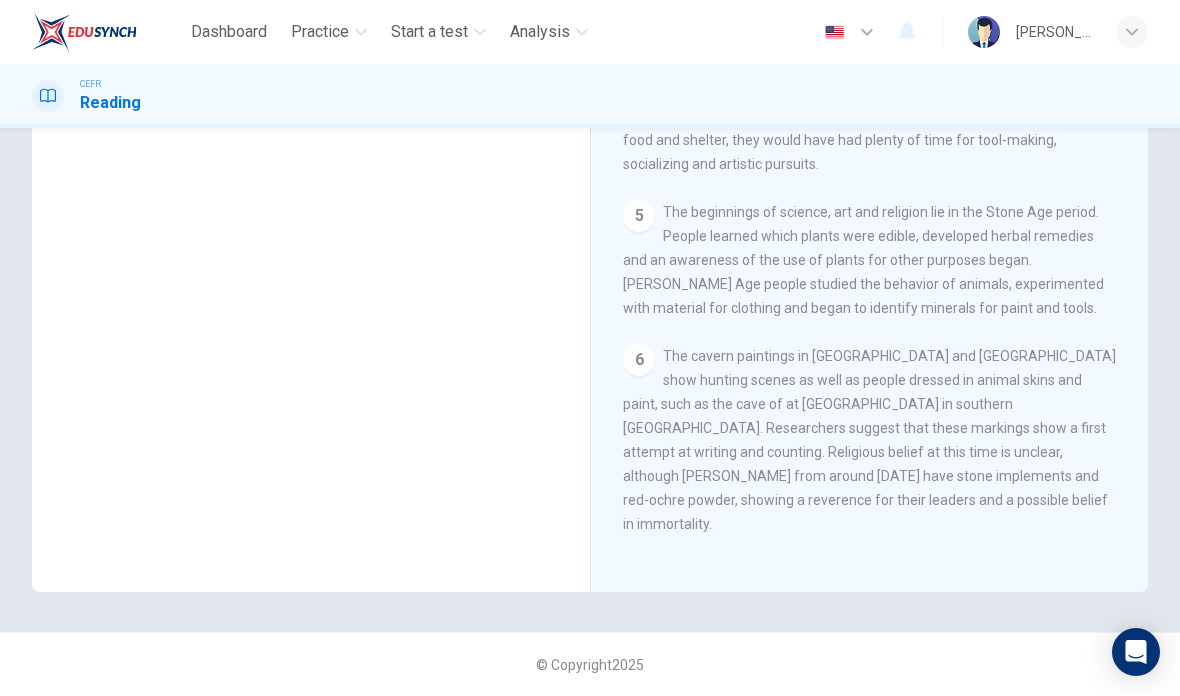 click on "6" at bounding box center [639, 360] 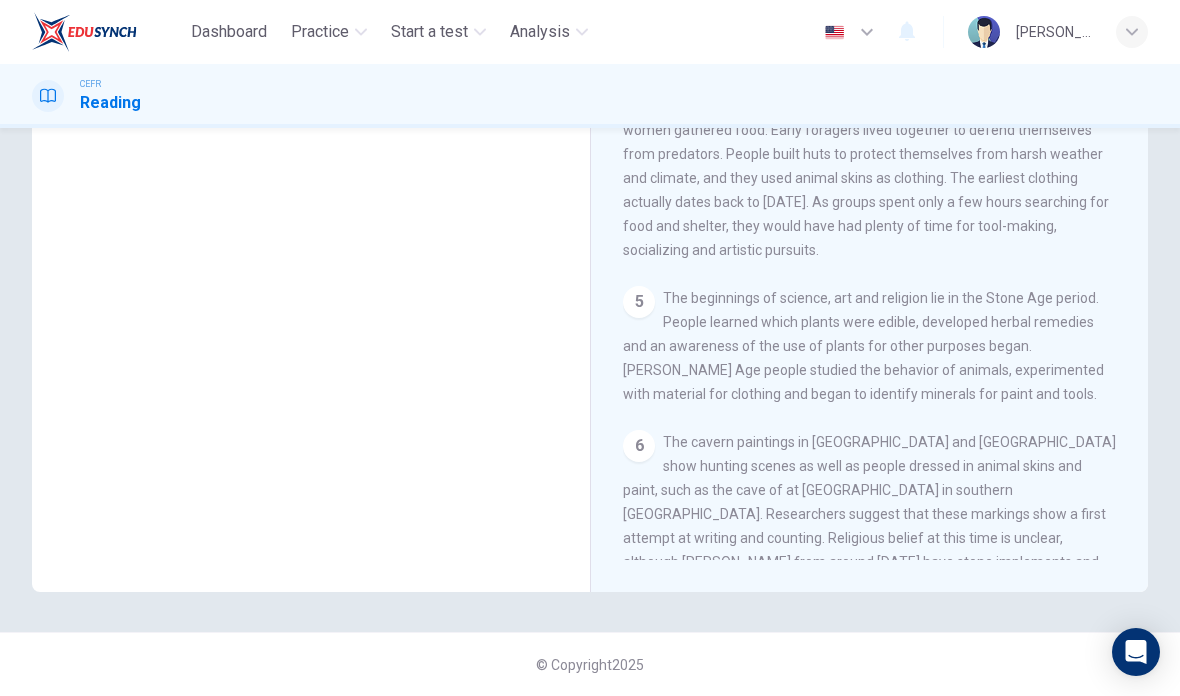 click on "5" at bounding box center (639, 302) 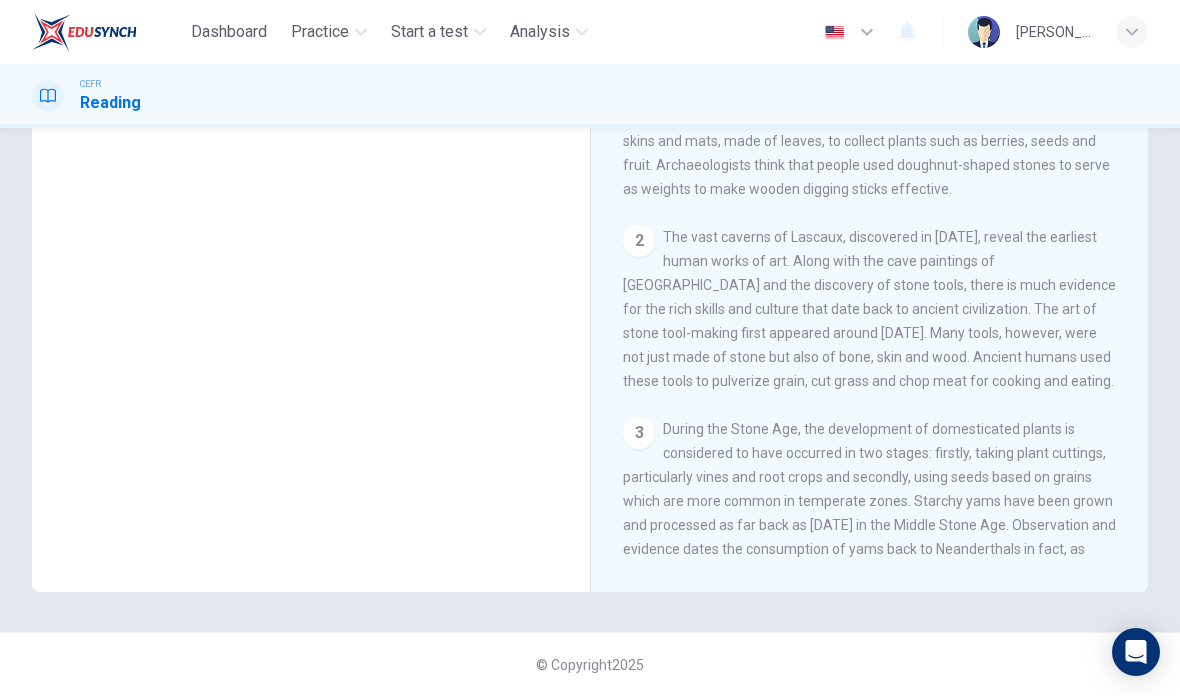 click on "Question 30" at bounding box center [311, 244] 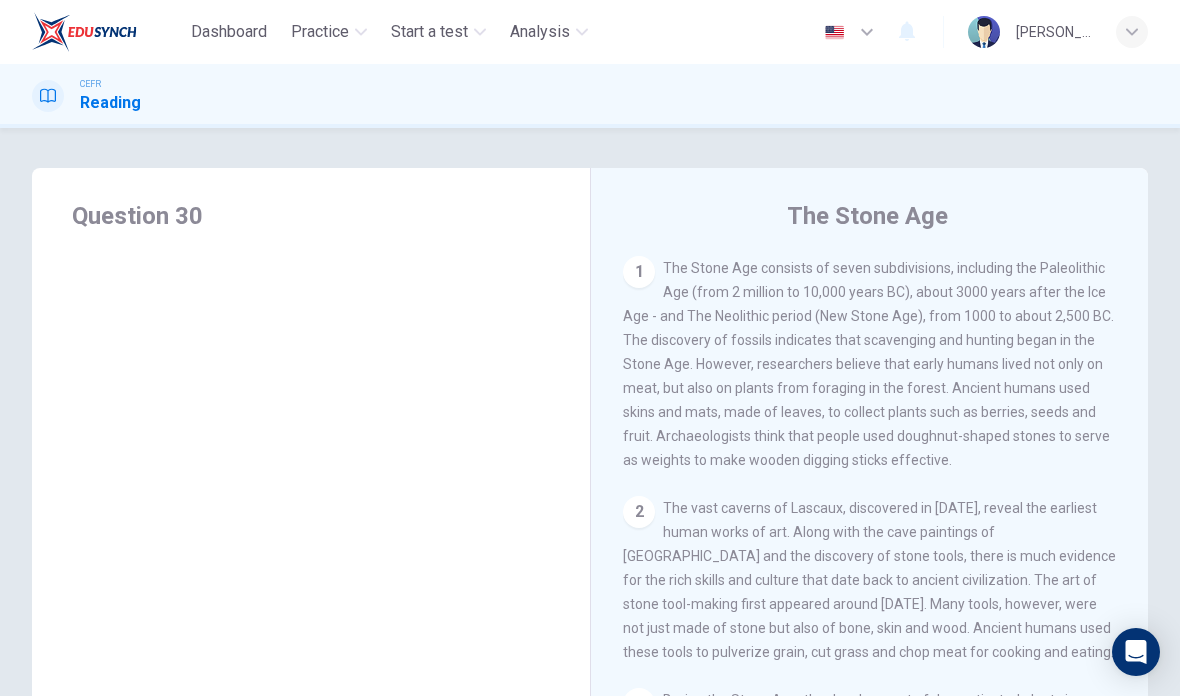 scroll, scrollTop: 0, scrollLeft: 0, axis: both 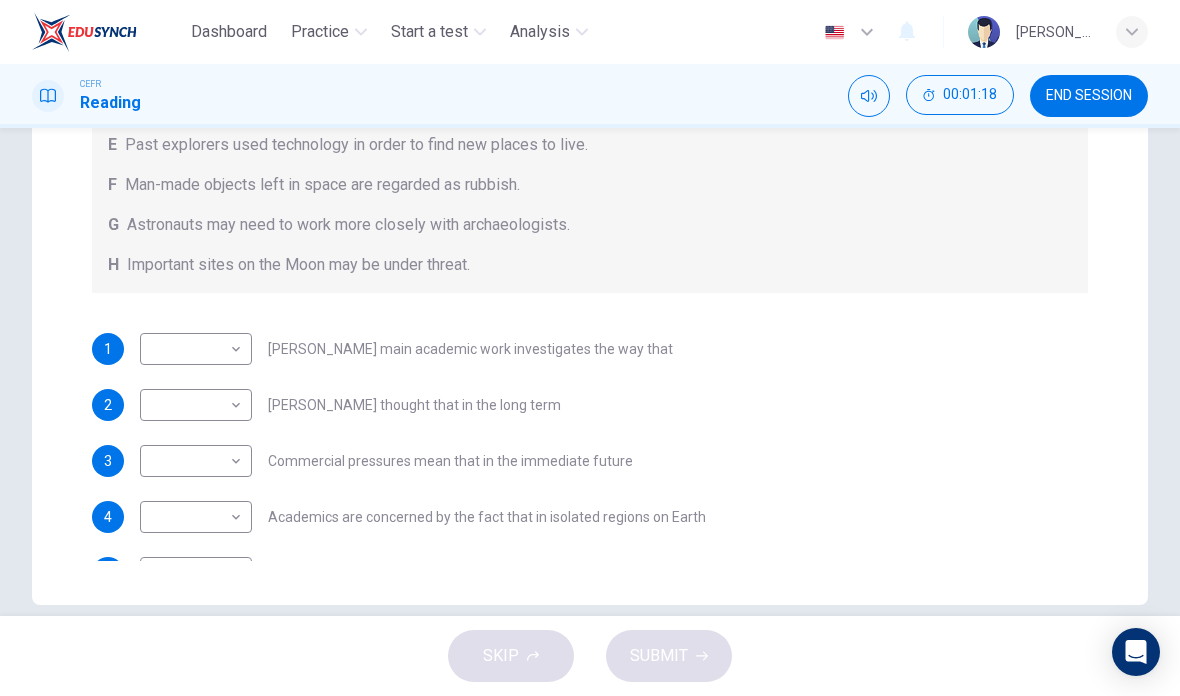 click on "Dashboard Practice Start a test Analysis English en ​ AMALEEN ZAHRA BINTI ZOOL HILMI CEFR Reading 00:01:18 END SESSION Question Passage Questions 1 - 6 Complete each sentence with the correct ending  A-H  from the box below.
Write the correct letter  A-H  in the boxes below. A Activities of tourists and scientists have harmed the environment. B Some sites in space could be important in the history of space exploration. C Vehicles used for tourism have polluted the environment. D It may be unclear who has responsibility for historic human footprints. E Past explorers used technology in order to find new places to live. F Man-made objects left in space are regarded as rubbish. G Astronauts may need to work more closely with archaeologists. H Important sites on the Moon may be under threat. 1 ​ ​ Ben Finney's main academic work investigates the way that 2 ​ ​ Ben Finney thought that in the long term 3 ​ ​ Commercial pressures mean that in the immediate future 4 ​ ​ 5 ​ ​ 6 ​ ​ A B C D" at bounding box center [590, 348] 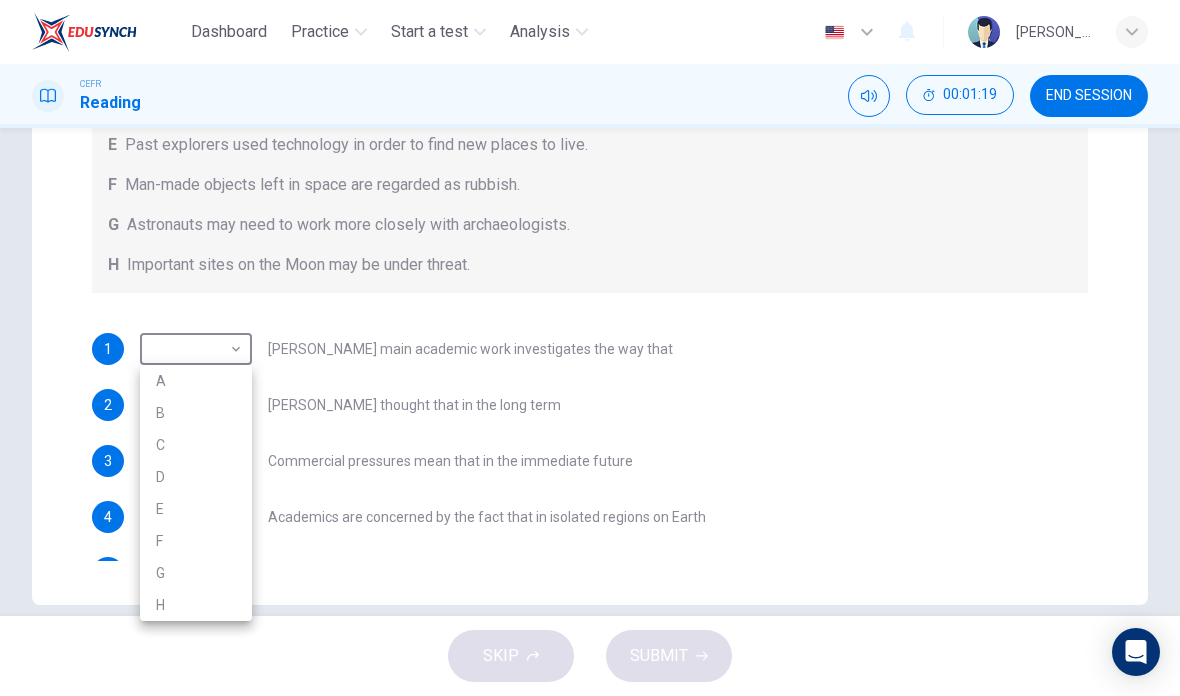 click at bounding box center (590, 348) 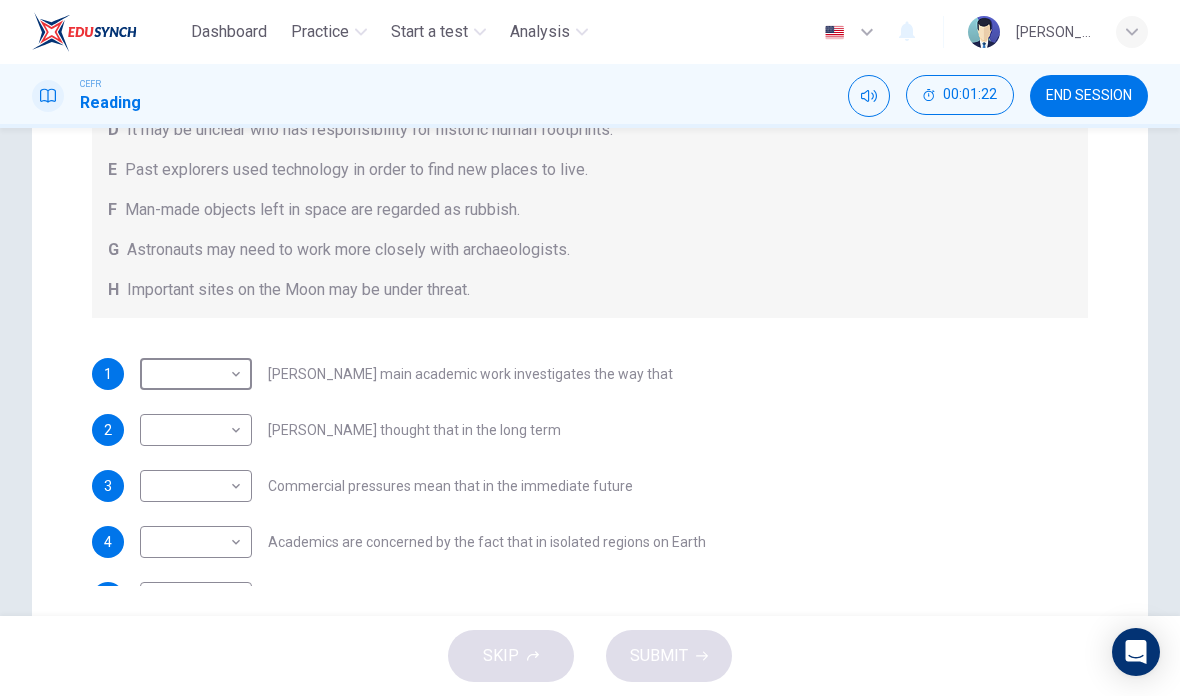 scroll, scrollTop: 496, scrollLeft: 0, axis: vertical 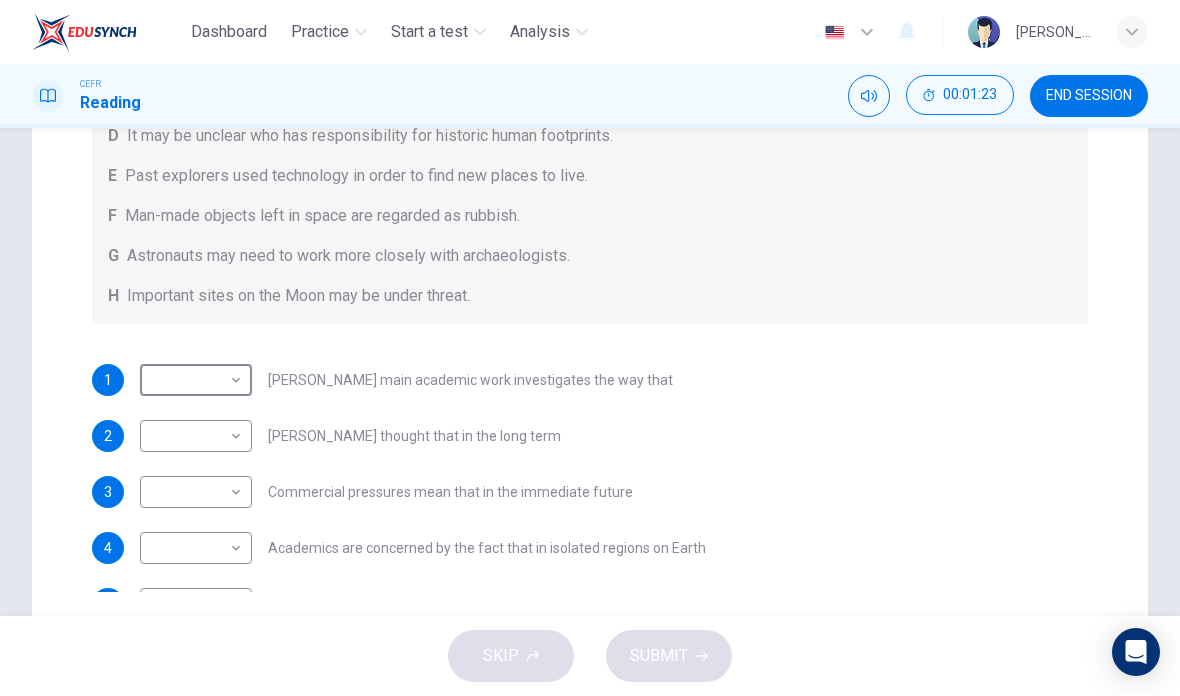 click on "1 ​ ​ Ben Finney's main academic work investigates the way that" at bounding box center (590, 380) 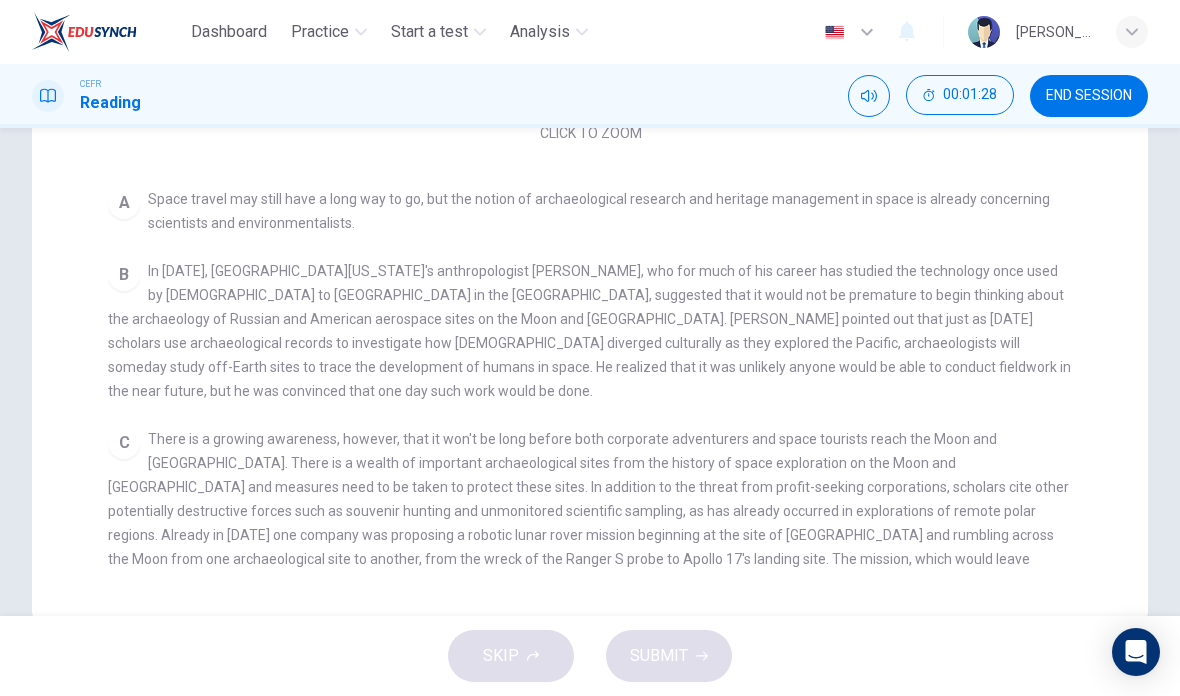 scroll, scrollTop: 57, scrollLeft: 0, axis: vertical 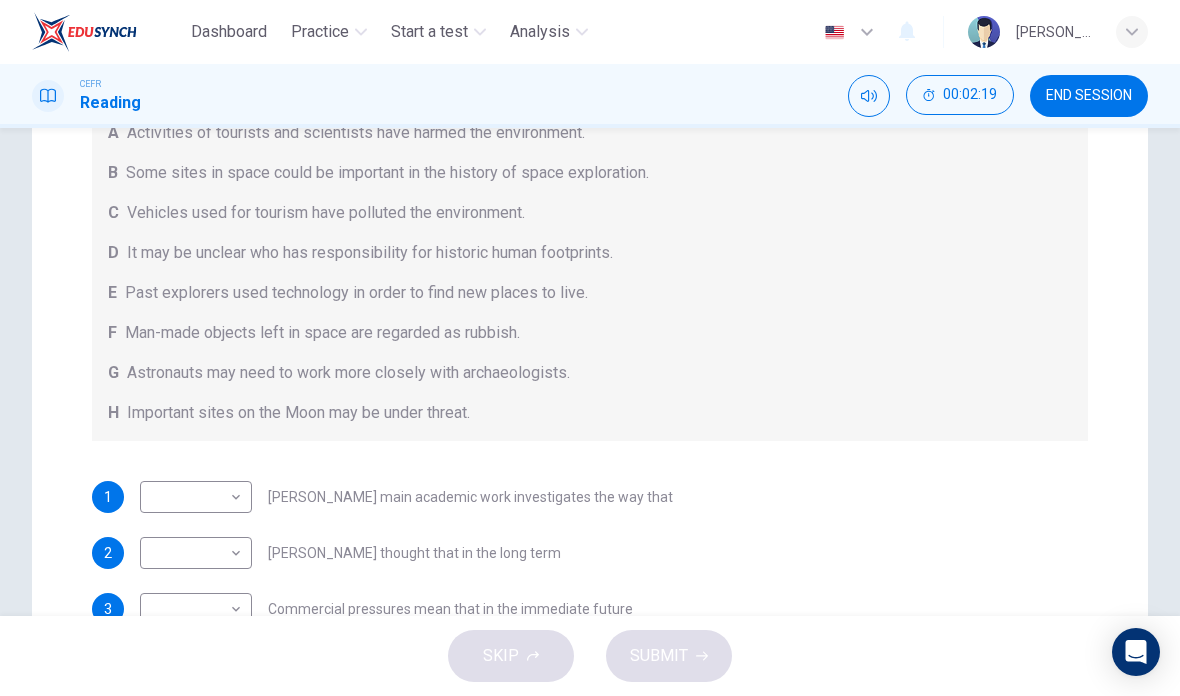 click on "Dashboard Practice Start a test Analysis English en ​ AMALEEN ZAHRA BINTI ZOOL HILMI CEFR Reading 00:02:19 END SESSION Question Passage Questions 1 - 6 Complete each sentence with the correct ending  A-H  from the box below.
Write the correct letter  A-H  in the boxes below. A Activities of tourists and scientists have harmed the environment. B Some sites in space could be important in the history of space exploration. C Vehicles used for tourism have polluted the environment. D It may be unclear who has responsibility for historic human footprints. E Past explorers used technology in order to find new places to live. F Man-made objects left in space are regarded as rubbish. G Astronauts may need to work more closely with archaeologists. H Important sites on the Moon may be under threat. 1 ​ ​ Ben Finney's main academic work investigates the way that 2 ​ ​ Ben Finney thought that in the long term 3 ​ ​ Commercial pressures mean that in the immediate future 4 ​ ​ 5 ​ ​ 6 ​ ​ A B C D" at bounding box center (590, 348) 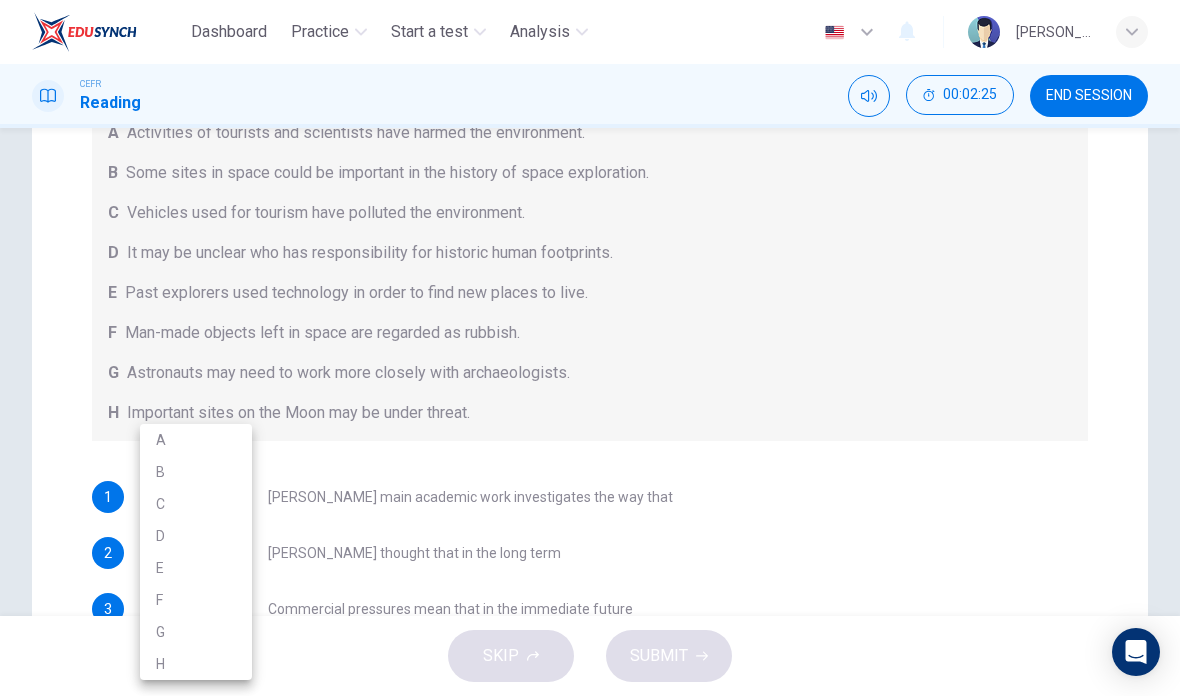 click at bounding box center (590, 348) 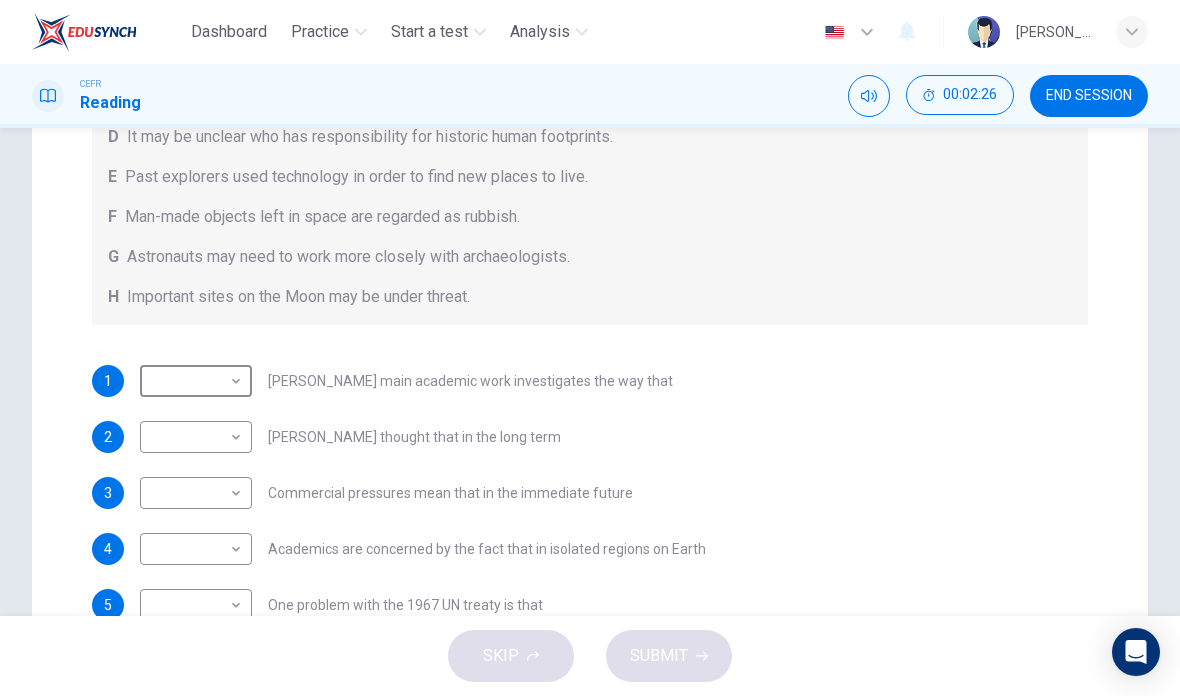 scroll, scrollTop: 116, scrollLeft: 0, axis: vertical 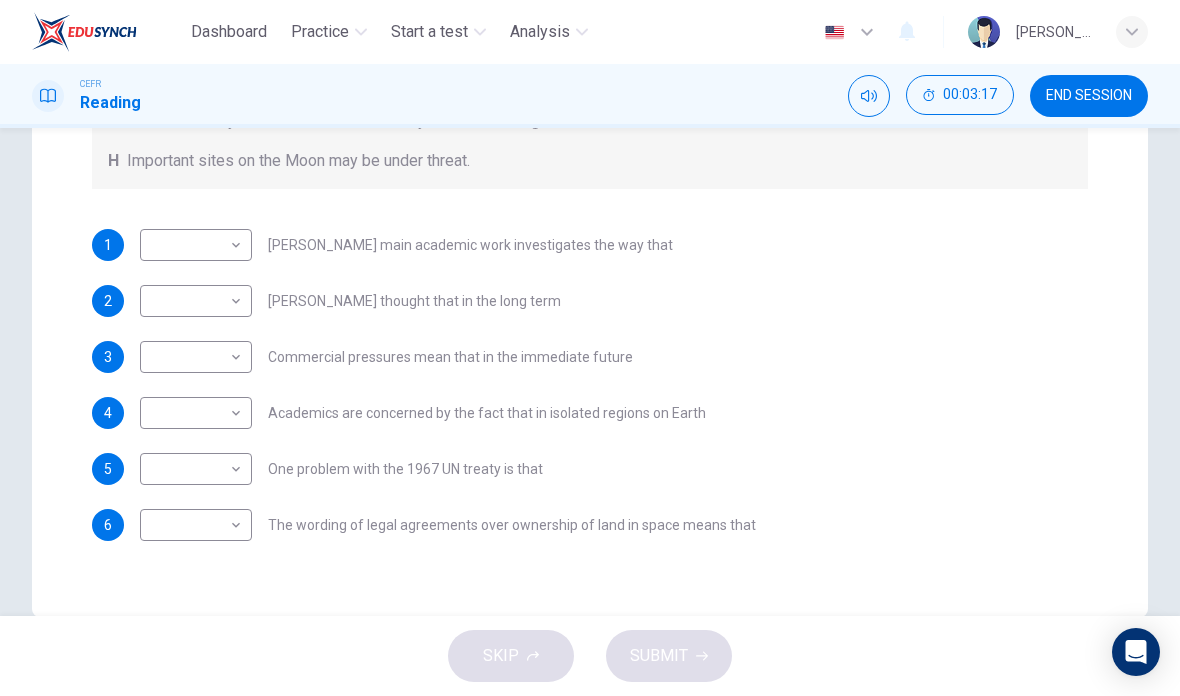 click on "6 ​ ​ The wording of legal agreements over ownership of land in space means that" at bounding box center [590, 525] 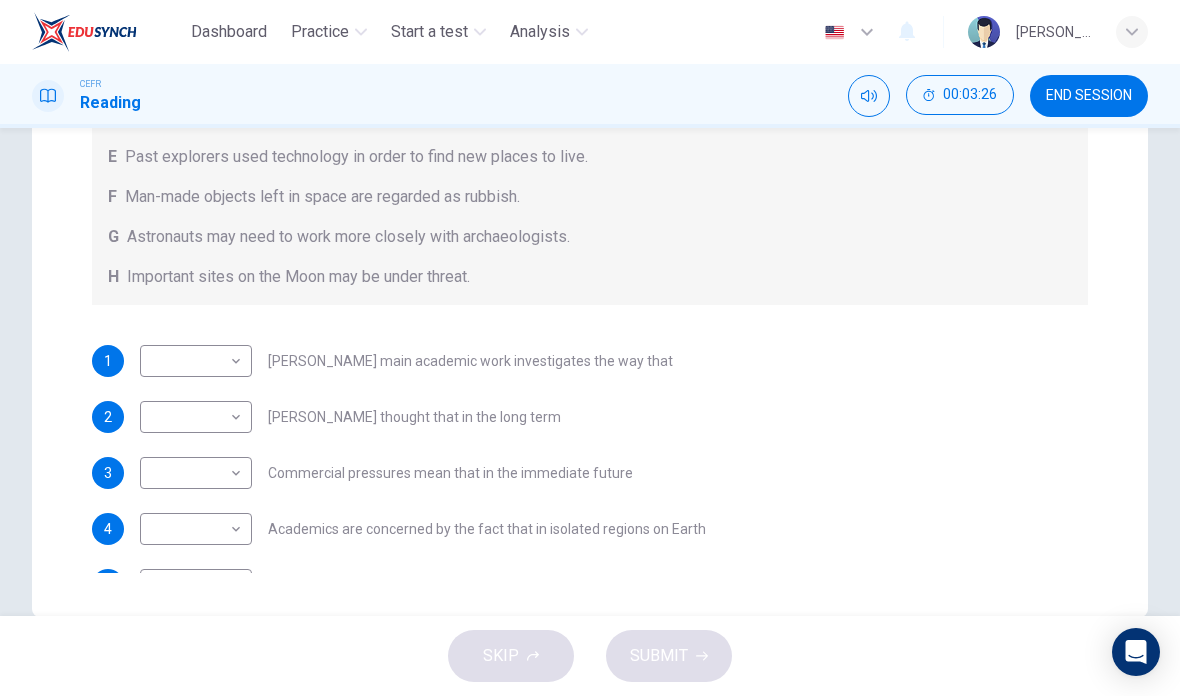 scroll, scrollTop: 0, scrollLeft: 0, axis: both 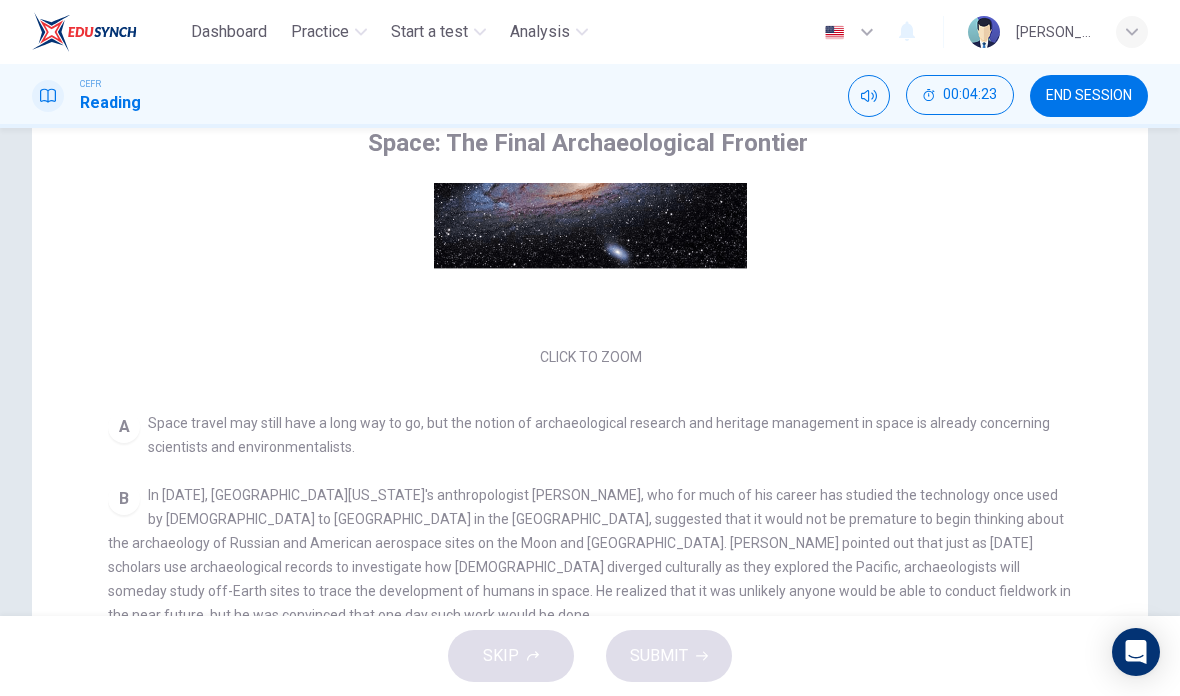 checkbox on "false" 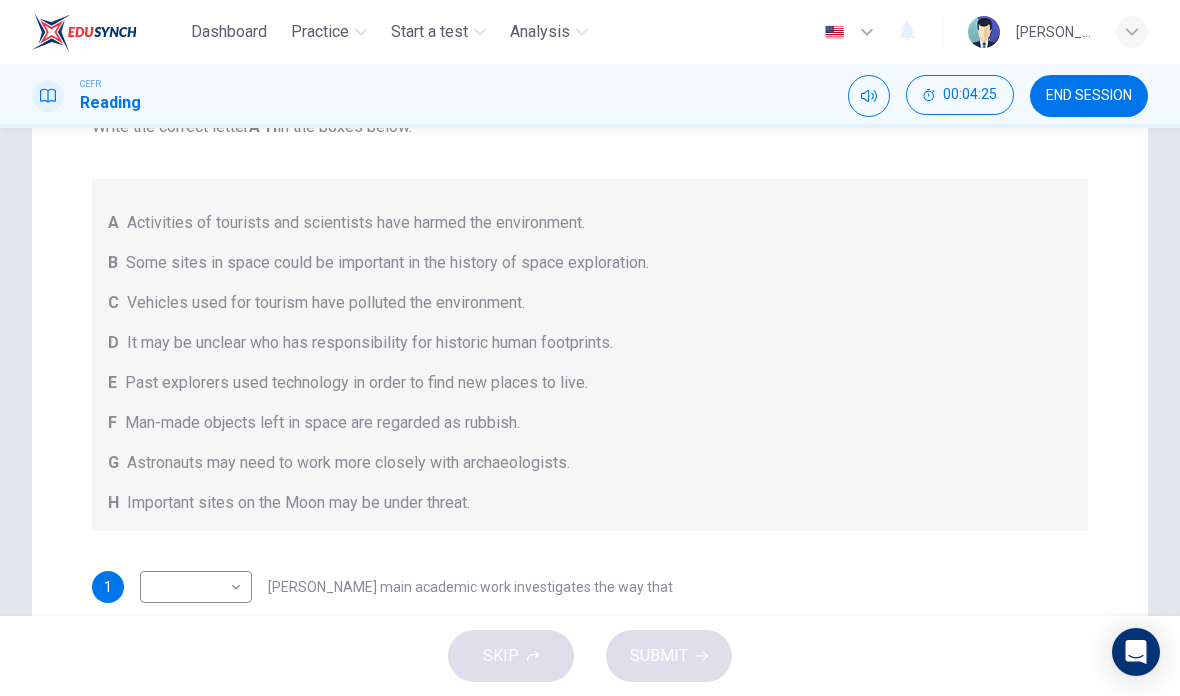 scroll, scrollTop: 116, scrollLeft: 0, axis: vertical 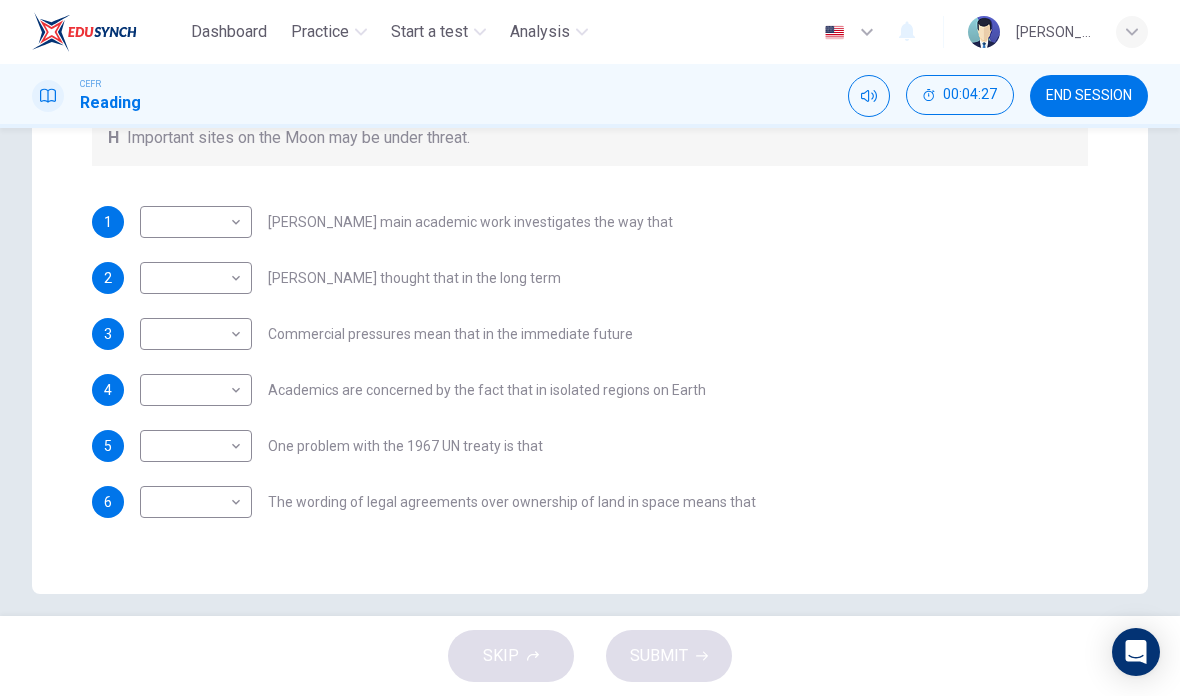 click on "Dashboard Practice Start a test Analysis English en ​ AMALEEN ZAHRA BINTI ZOOL HILMI CEFR Reading 00:04:27 END SESSION Question Passage Questions 1 - 6 Complete each sentence with the correct ending  A-H  from the box below.
Write the correct letter  A-H  in the boxes below. A Activities of tourists and scientists have harmed the environment. B Some sites in space could be important in the history of space exploration. C Vehicles used for tourism have polluted the environment. D It may be unclear who has responsibility for historic human footprints. E Past explorers used technology in order to find new places to live. F Man-made objects left in space are regarded as rubbish. G Astronauts may need to work more closely with archaeologists. H Important sites on the Moon may be under threat. 1 ​ ​ Ben Finney's main academic work investigates the way that 2 ​ ​ Ben Finney thought that in the long term 3 ​ ​ Commercial pressures mean that in the immediate future 4 ​ ​ 5 ​ ​ 6 ​ ​ A B C D" at bounding box center [590, 348] 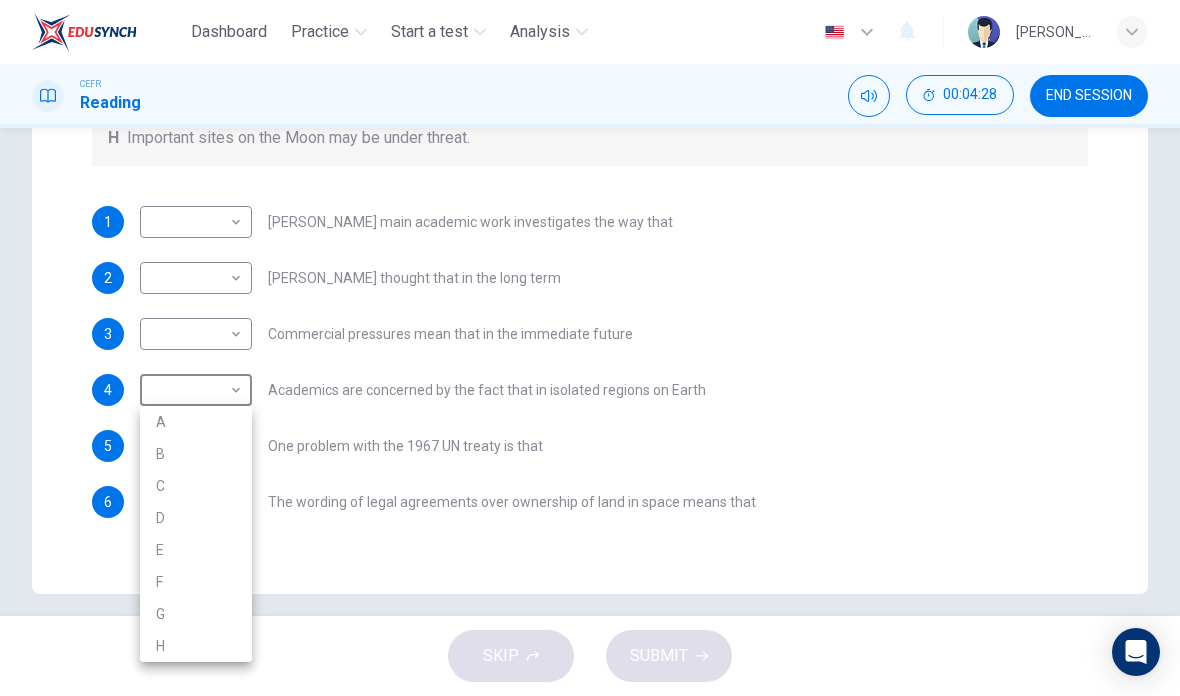 click on "E" at bounding box center [196, 550] 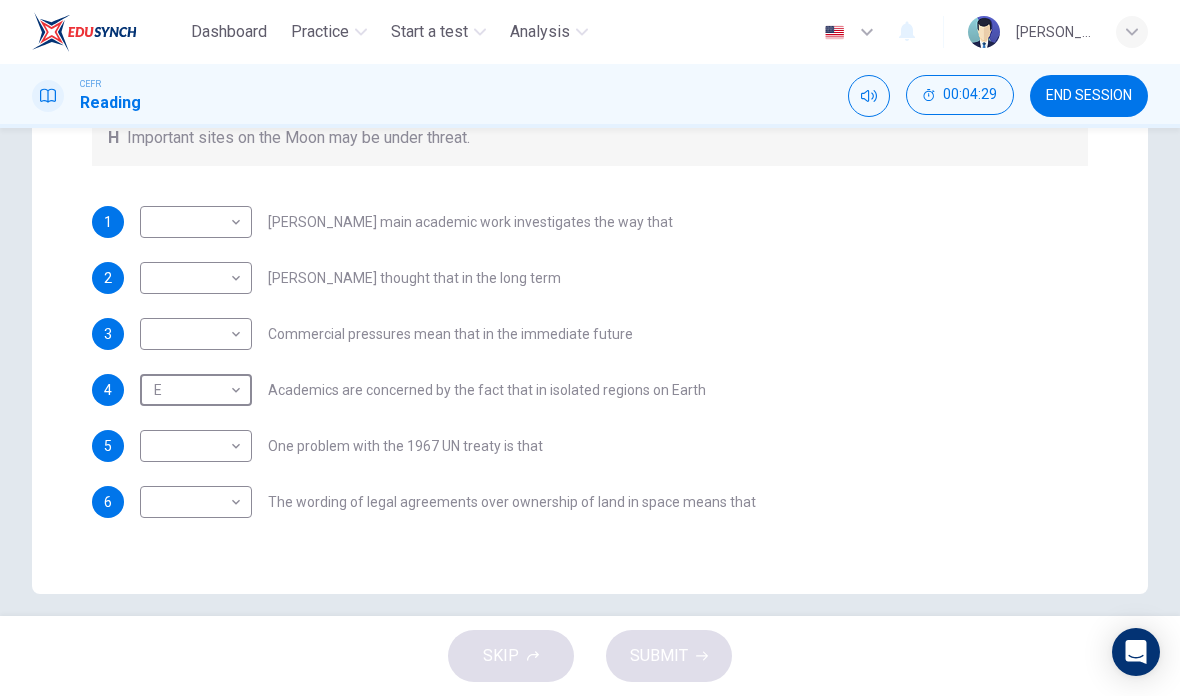 click on "Dashboard Practice Start a test Analysis English en ​ AMALEEN ZAHRA BINTI ZOOL HILMI CEFR Reading 00:04:29 END SESSION Question Passage Questions 1 - 6 Complete each sentence with the correct ending  A-H  from the box below.
Write the correct letter  A-H  in the boxes below. A Activities of tourists and scientists have harmed the environment. B Some sites in space could be important in the history of space exploration. C Vehicles used for tourism have polluted the environment. D It may be unclear who has responsibility for historic human footprints. E Past explorers used technology in order to find new places to live. F Man-made objects left in space are regarded as rubbish. G Astronauts may need to work more closely with archaeologists. H Important sites on the Moon may be under threat. 1 ​ ​ Ben Finney's main academic work investigates the way that 2 ​ ​ Ben Finney thought that in the long term 3 ​ ​ Commercial pressures mean that in the immediate future 4 E E ​ 5 ​ ​ 6 ​ ​ A B C D" at bounding box center [590, 348] 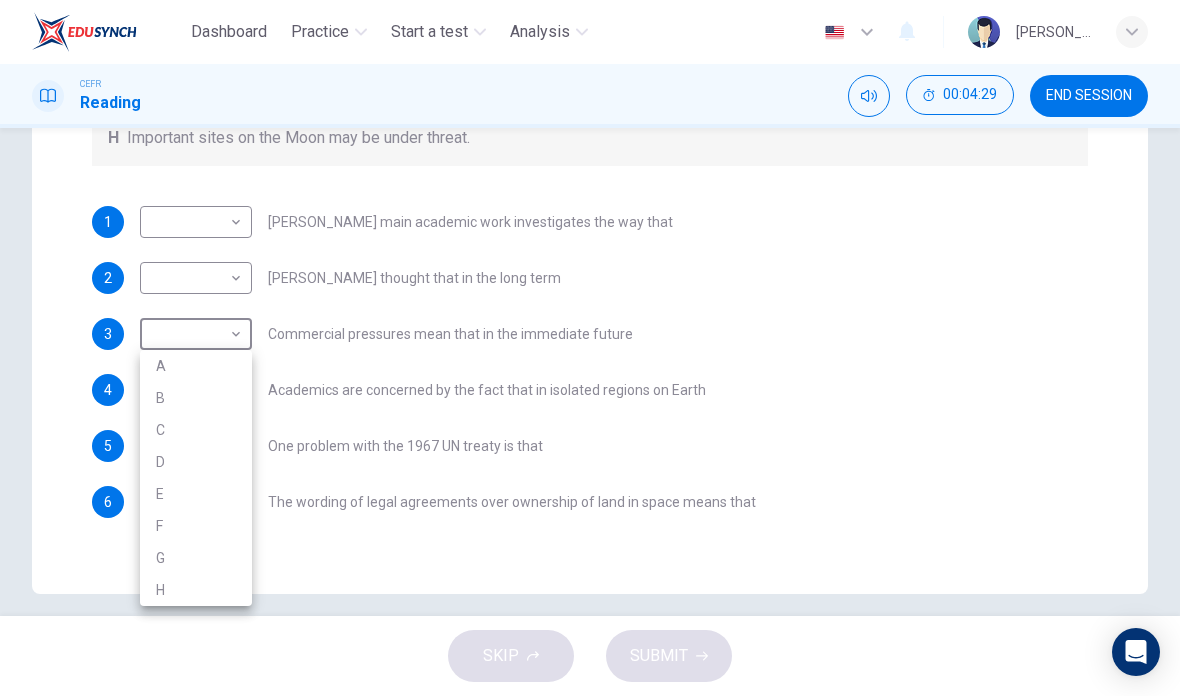 click on "A" at bounding box center [196, 366] 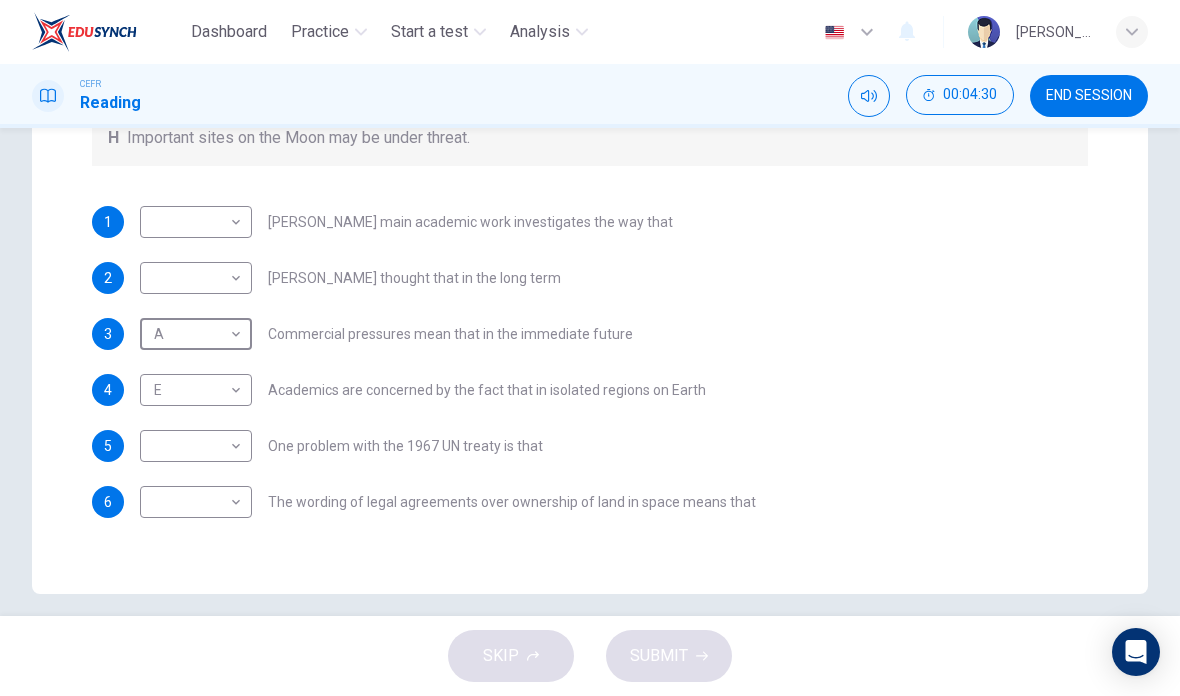 click on "Dashboard Practice Start a test Analysis English en ​ AMALEEN ZAHRA BINTI ZOOL HILMI CEFR Reading 00:04:30 END SESSION Question Passage Questions 1 - 6 Complete each sentence with the correct ending  A-H  from the box below.
Write the correct letter  A-H  in the boxes below. A Activities of tourists and scientists have harmed the environment. B Some sites in space could be important in the history of space exploration. C Vehicles used for tourism have polluted the environment. D It may be unclear who has responsibility for historic human footprints. E Past explorers used technology in order to find new places to live. F Man-made objects left in space are regarded as rubbish. G Astronauts may need to work more closely with archaeologists. H Important sites on the Moon may be under threat. 1 ​ ​ Ben Finney's main academic work investigates the way that 2 ​ ​ Ben Finney thought that in the long term 3 A A ​ Commercial pressures mean that in the immediate future 4 E E ​ 5 ​ ​ 6 ​ ​ A B C D" at bounding box center [590, 348] 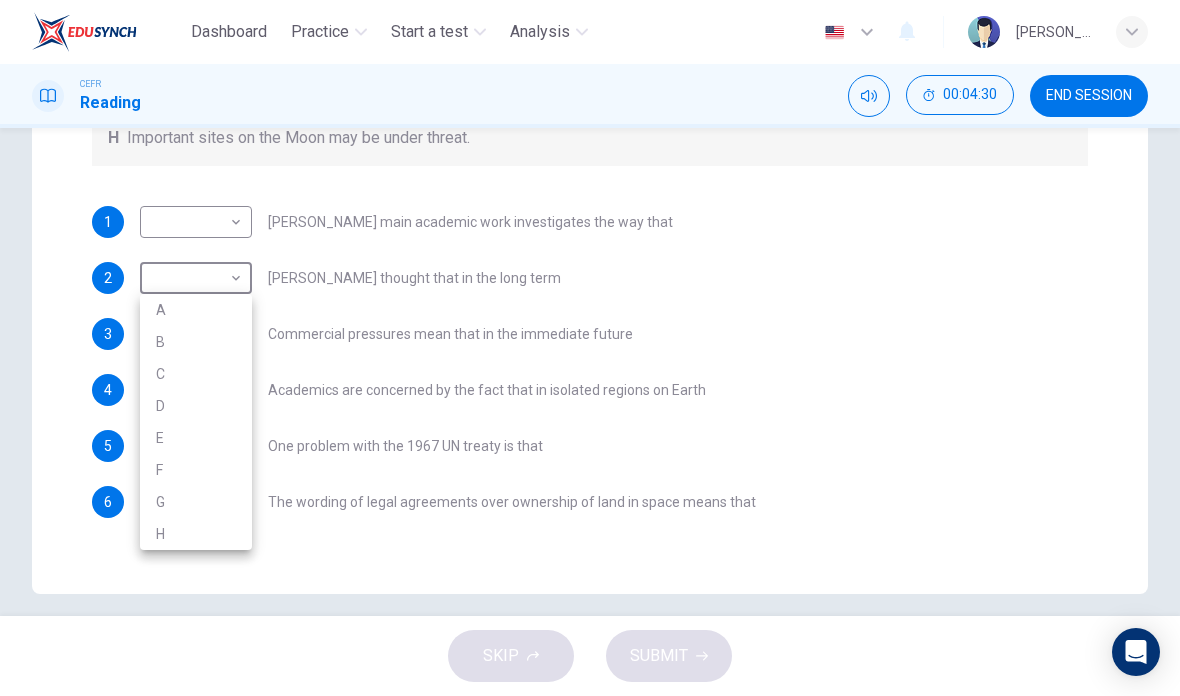 click on "G" at bounding box center (196, 502) 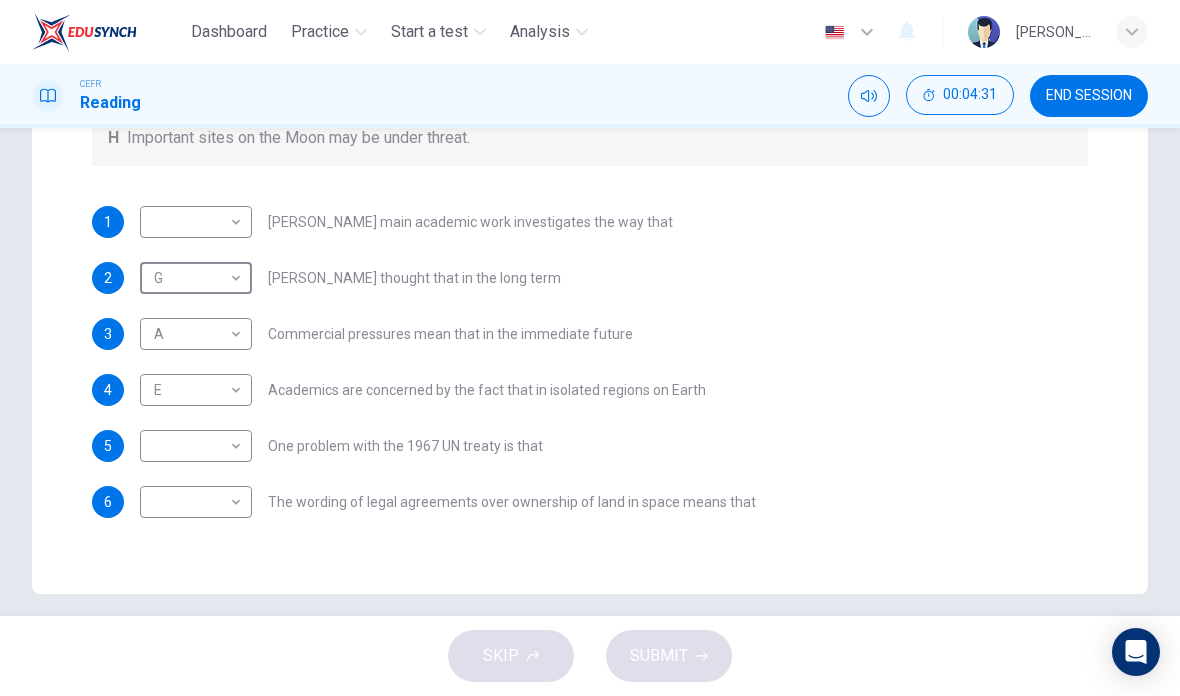 click on "Dashboard Practice Start a test Analysis English en ​ AMALEEN ZAHRA BINTI ZOOL HILMI CEFR Reading 00:04:31 END SESSION Question Passage Questions 1 - 6 Complete each sentence with the correct ending  A-H  from the box below.
Write the correct letter  A-H  in the boxes below. A Activities of tourists and scientists have harmed the environment. B Some sites in space could be important in the history of space exploration. C Vehicles used for tourism have polluted the environment. D It may be unclear who has responsibility for historic human footprints. E Past explorers used technology in order to find new places to live. F Man-made objects left in space are regarded as rubbish. G Astronauts may need to work more closely with archaeologists. H Important sites on the Moon may be under threat. 1 ​ ​ Ben Finney's main academic work investigates the way that 2 G G ​ Ben Finney thought that in the long term 3 A A ​ Commercial pressures mean that in the immediate future 4 E E ​ 5 ​ ​ 6 ​ ​ A B C D" at bounding box center [590, 348] 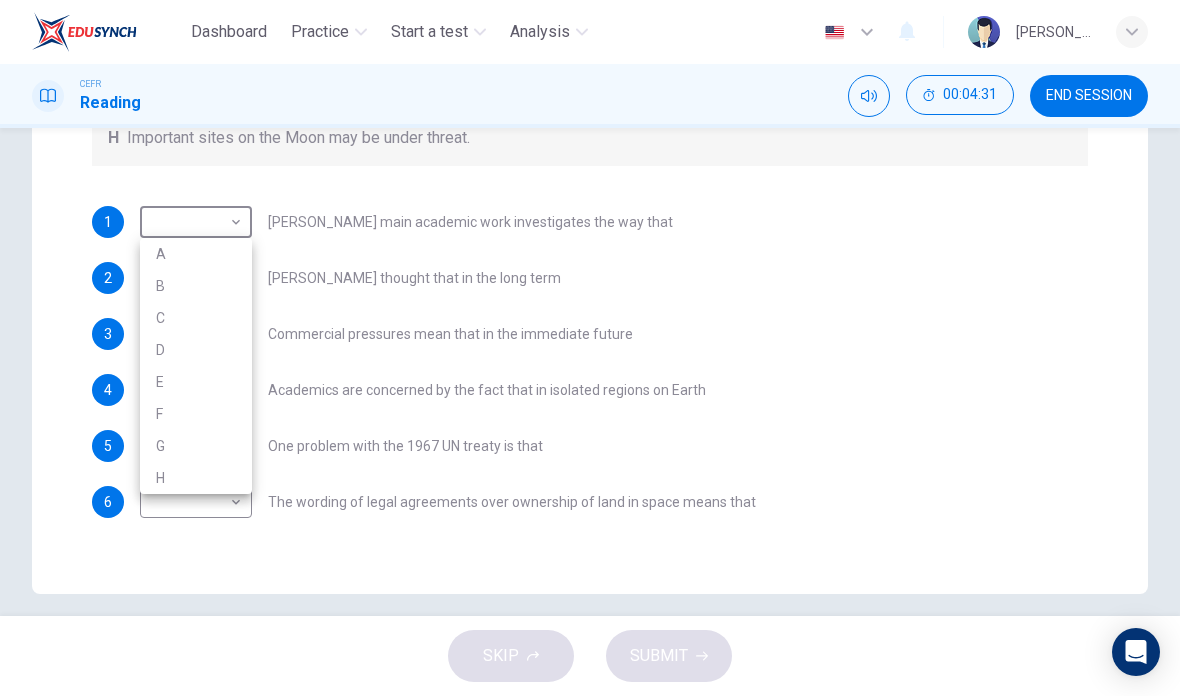 click on "F" at bounding box center (196, 414) 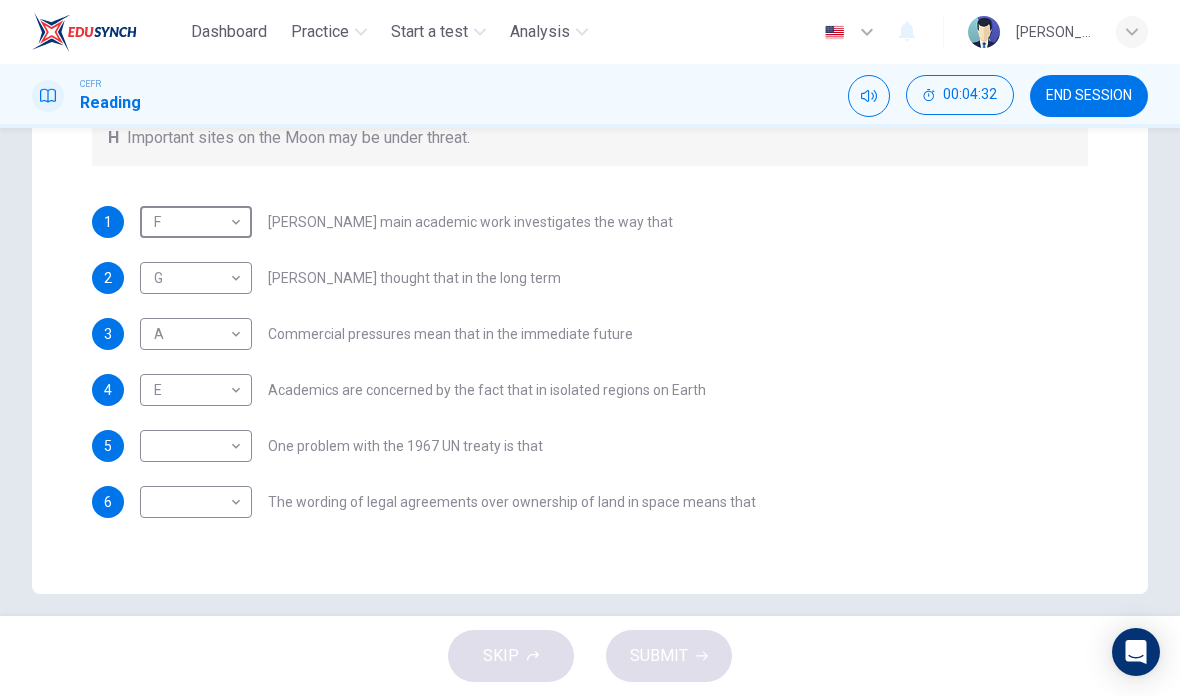 click on "Dashboard Practice Start a test Analysis English en ​ AMALEEN ZAHRA BINTI ZOOL HILMI CEFR Reading 00:04:32 END SESSION Question Passage Questions 1 - 6 Complete each sentence with the correct ending  A-H  from the box below.
Write the correct letter  A-H  in the boxes below. A Activities of tourists and scientists have harmed the environment. B Some sites in space could be important in the history of space exploration. C Vehicles used for tourism have polluted the environment. D It may be unclear who has responsibility for historic human footprints. E Past explorers used technology in order to find new places to live. F Man-made objects left in space are regarded as rubbish. G Astronauts may need to work more closely with archaeologists. H Important sites on the Moon may be under threat. 1 F F ​ Ben Finney's main academic work investigates the way that 2 G G ​ Ben Finney thought that in the long term 3 A A ​ Commercial pressures mean that in the immediate future 4 E E ​ 5 ​ ​ 6 ​ ​ A B C D" at bounding box center (590, 348) 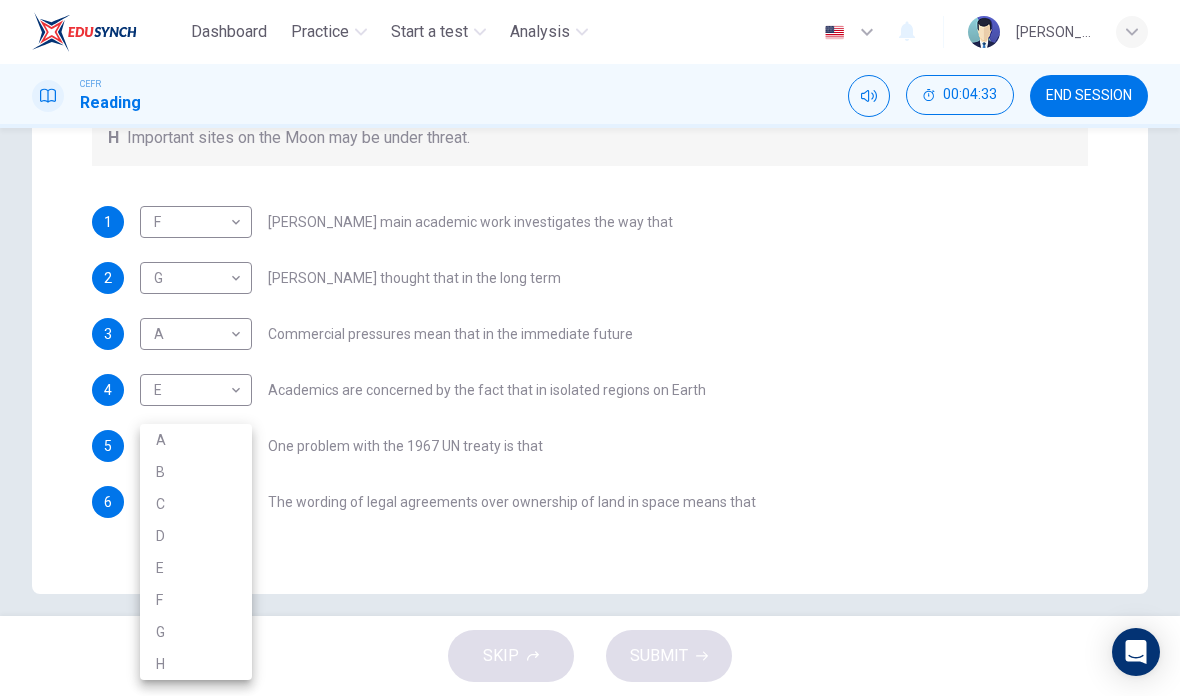 click on "B" at bounding box center (196, 472) 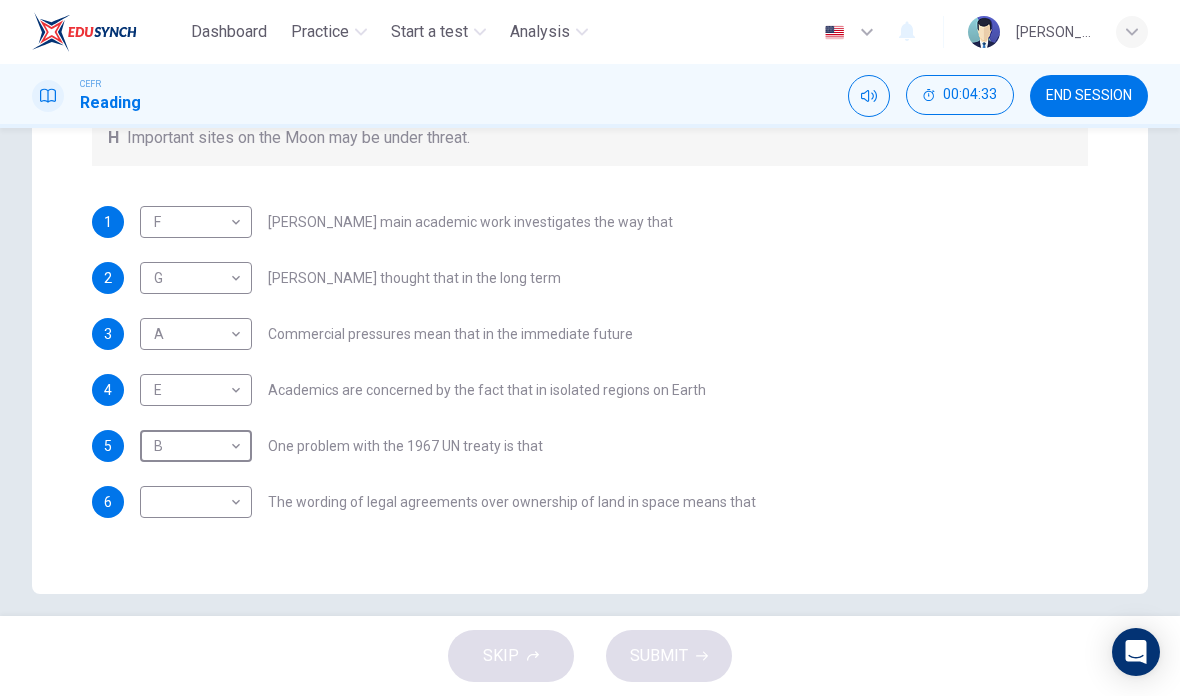 click on "Dashboard Practice Start a test Analysis English en ​ AMALEEN ZAHRA BINTI ZOOL HILMI CEFR Reading 00:04:33 END SESSION Question Passage Questions 1 - 6 Complete each sentence with the correct ending  A-H  from the box below.
Write the correct letter  A-H  in the boxes below. A Activities of tourists and scientists have harmed the environment. B Some sites in space could be important in the history of space exploration. C Vehicles used for tourism have polluted the environment. D It may be unclear who has responsibility for historic human footprints. E Past explorers used technology in order to find new places to live. F Man-made objects left in space are regarded as rubbish. G Astronauts may need to work more closely with archaeologists. H Important sites on the Moon may be under threat. 1 F F ​ Ben Finney's main academic work investigates the way that 2 G G ​ Ben Finney thought that in the long term 3 A A ​ Commercial pressures mean that in the immediate future 4 E E ​ 5 B B ​ 6 ​ ​ A B C D" at bounding box center [590, 348] 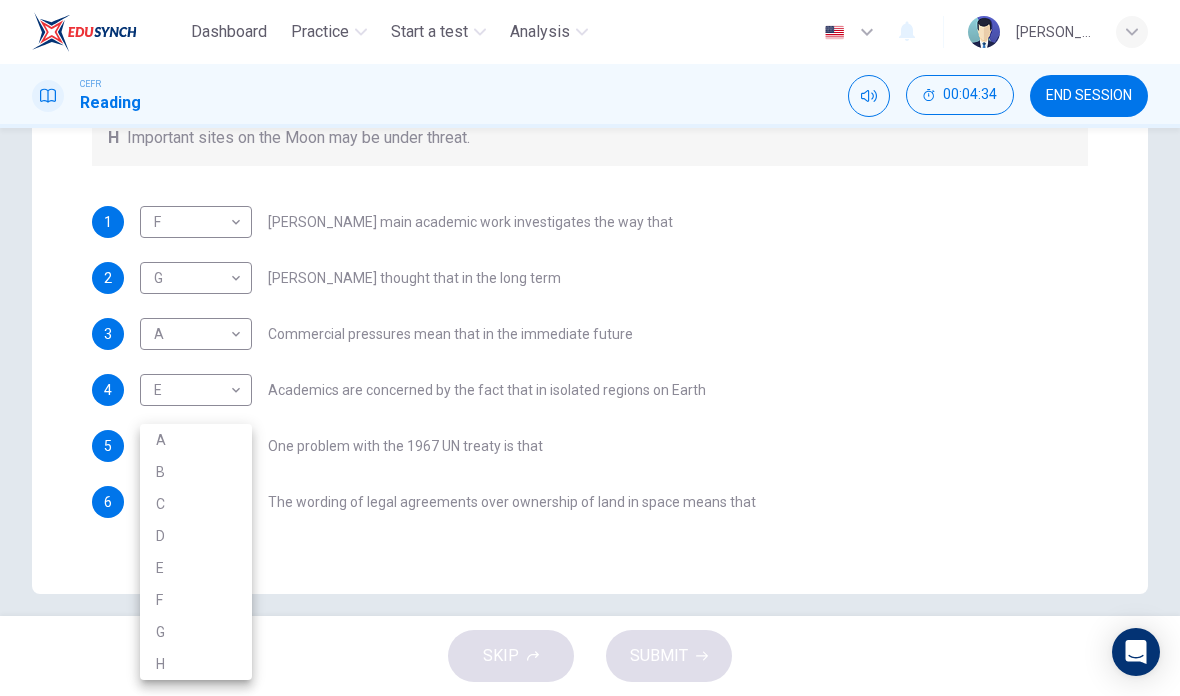 click on "F" at bounding box center (196, 600) 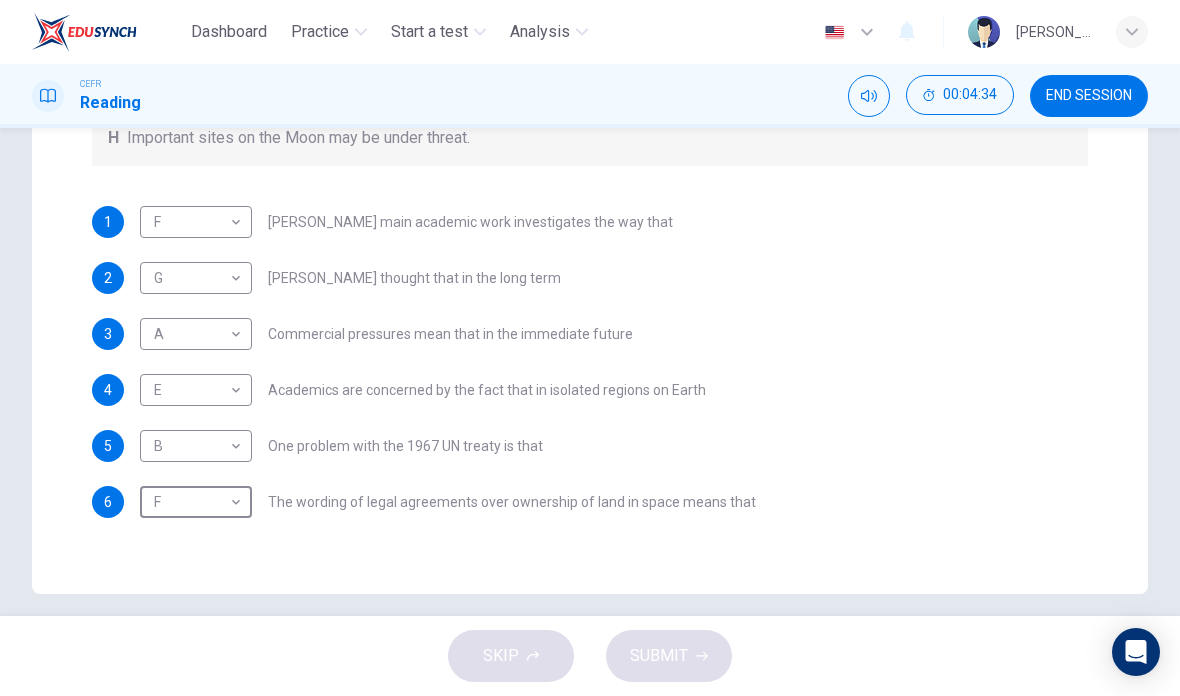 type on "F" 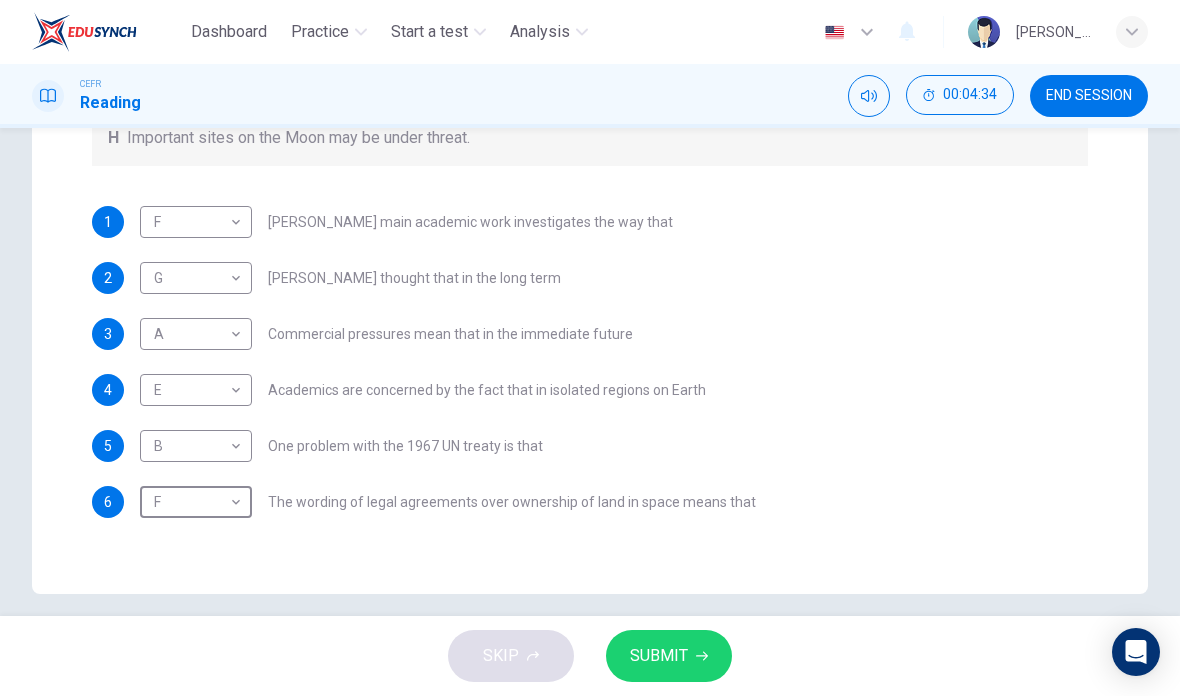 click on "SUBMIT" at bounding box center (659, 656) 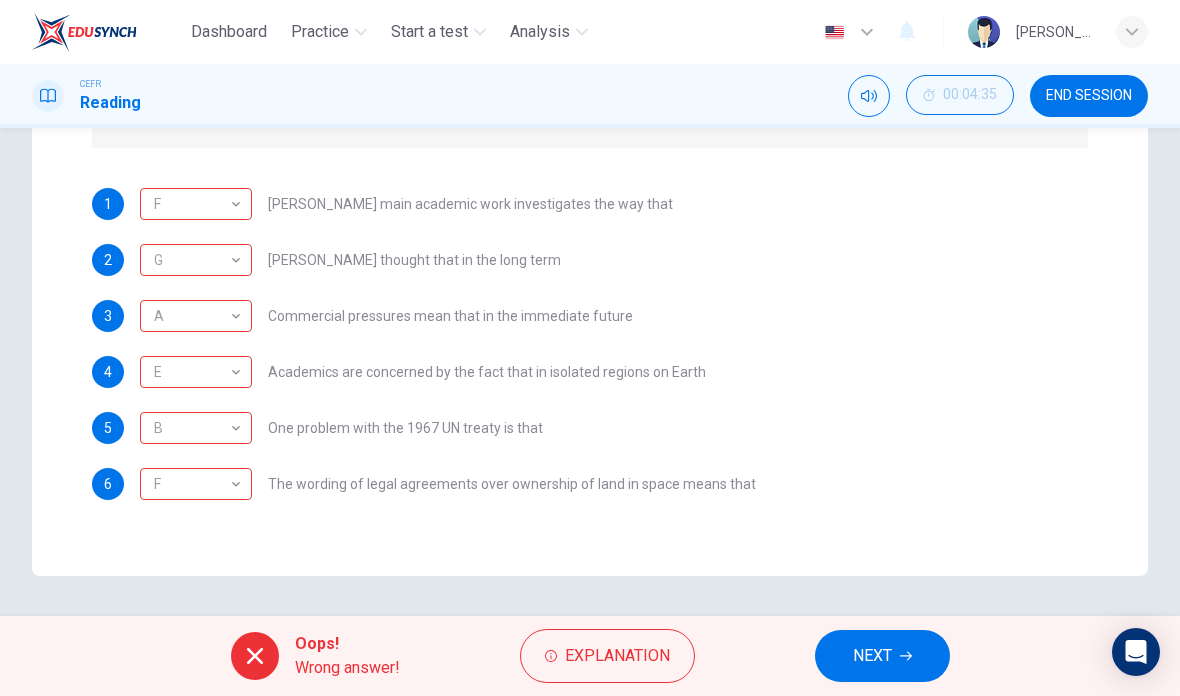 click on "NEXT" at bounding box center (872, 656) 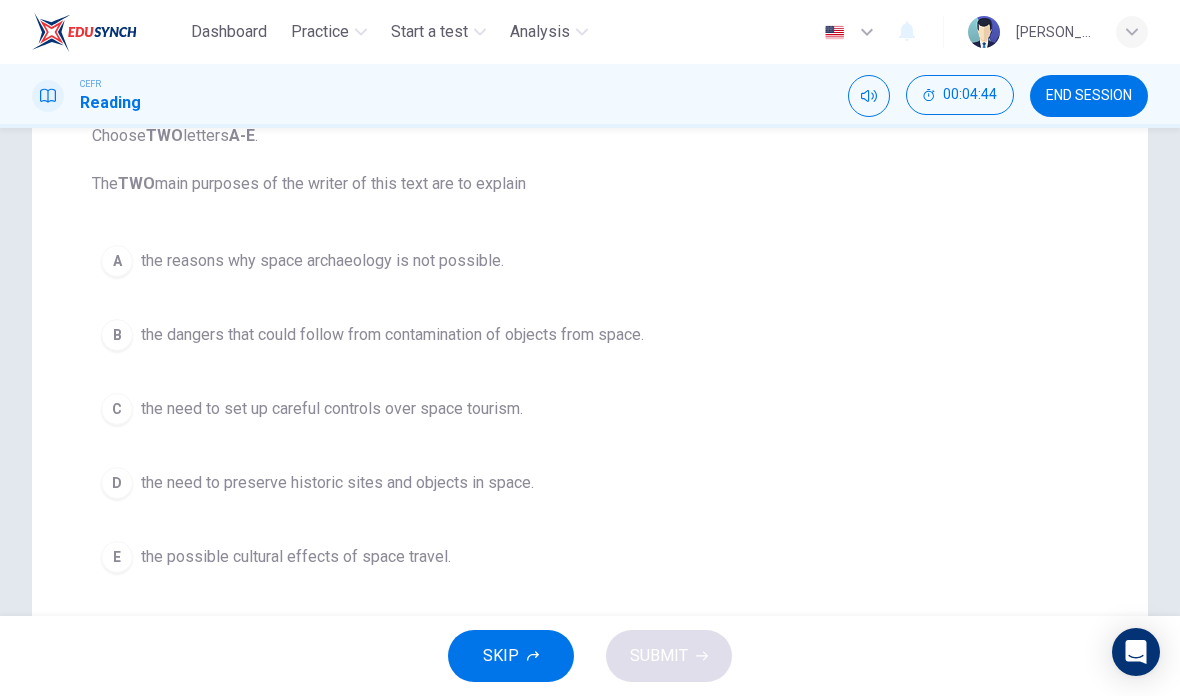 scroll, scrollTop: 234, scrollLeft: 0, axis: vertical 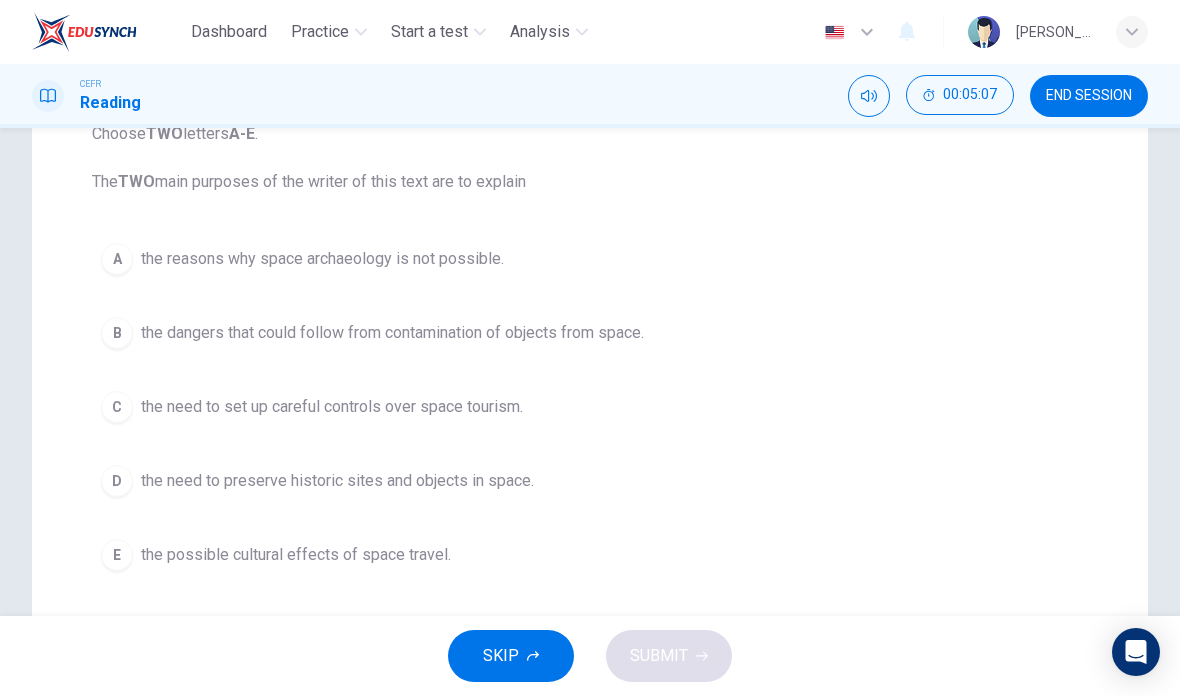 click on "D the need to preserve historic sites and objects in space." at bounding box center (590, 481) 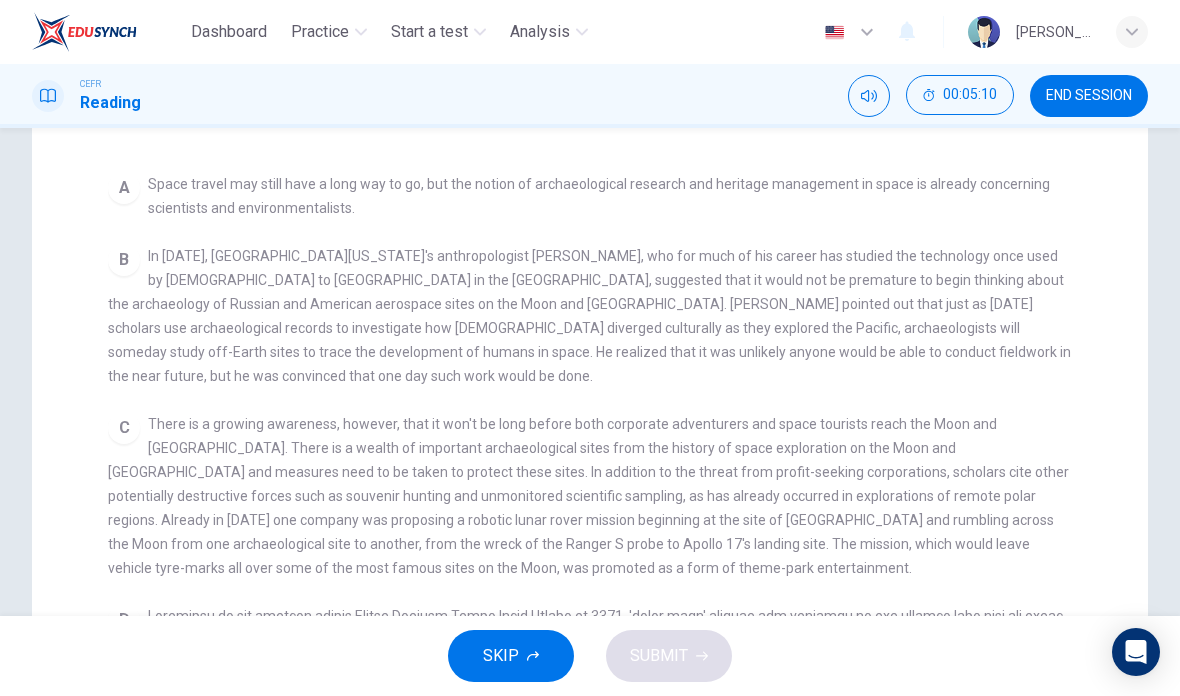 scroll, scrollTop: 334, scrollLeft: 0, axis: vertical 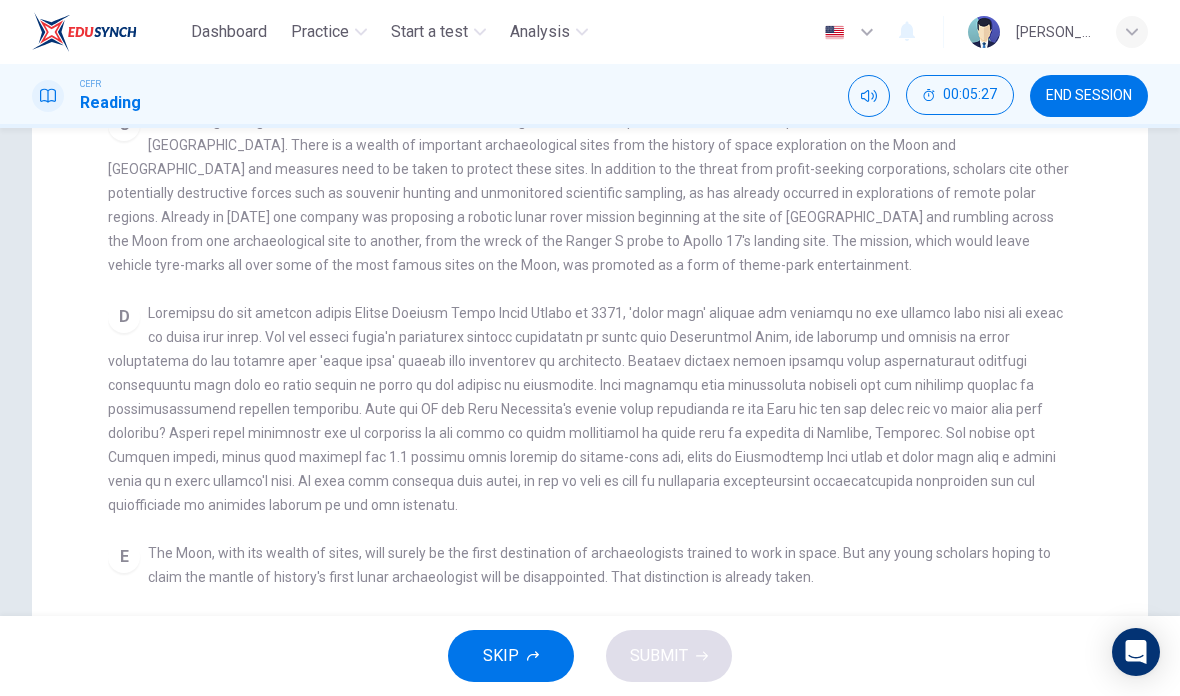 checkbox on "false" 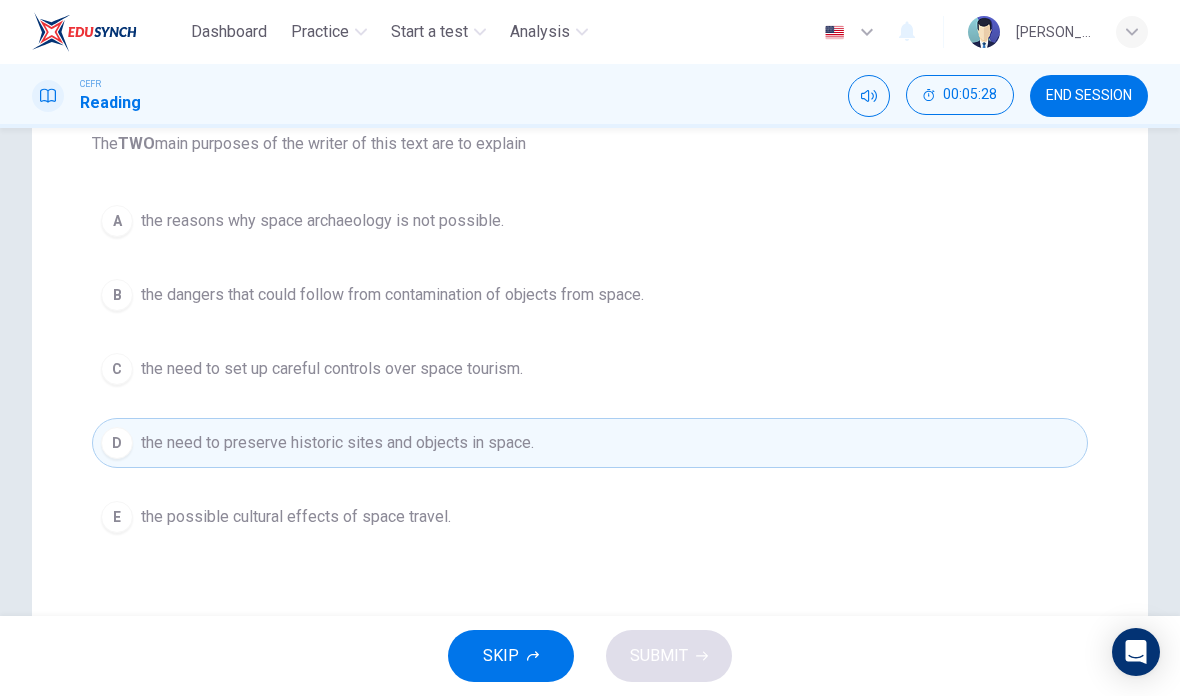 click on "B the dangers that could follow from contamination of objects from space." at bounding box center (590, 295) 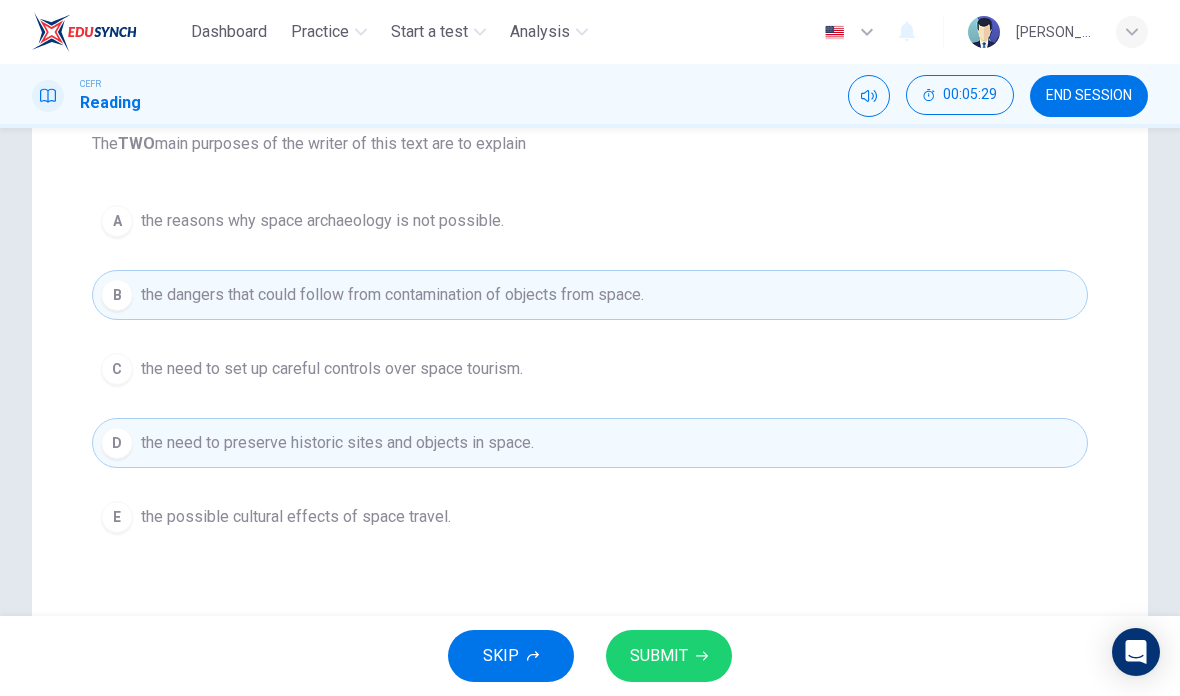 click on "SUBMIT" at bounding box center [669, 656] 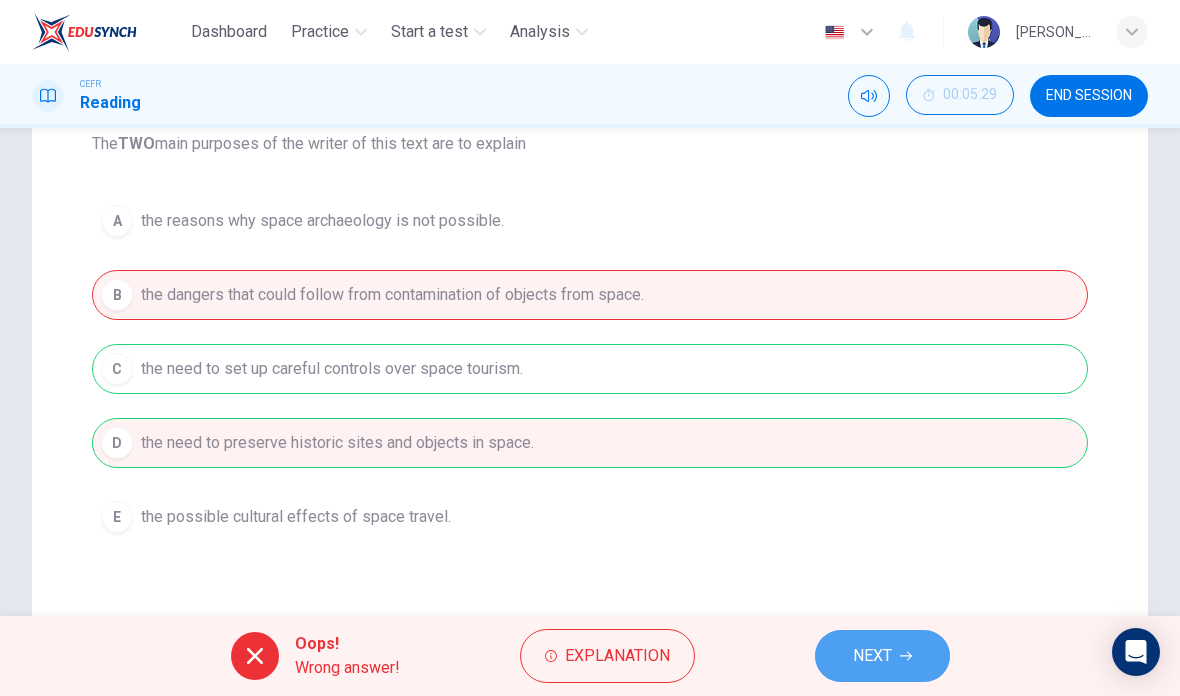 click on "NEXT" at bounding box center (872, 656) 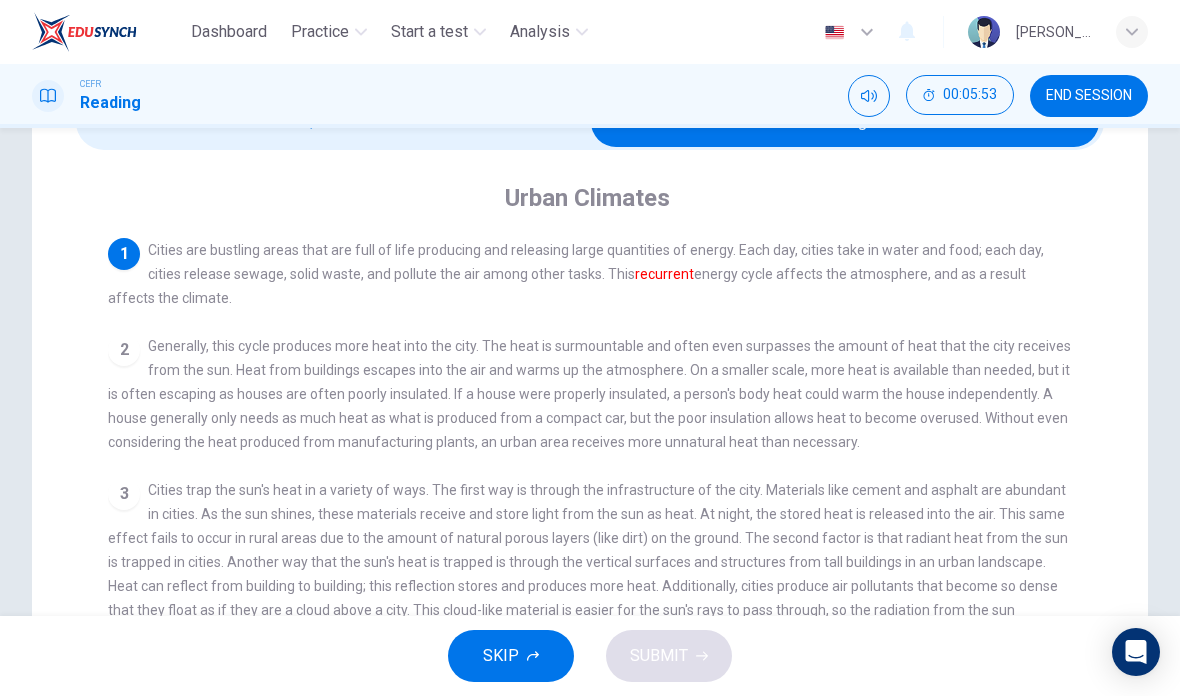 scroll, scrollTop: 117, scrollLeft: 0, axis: vertical 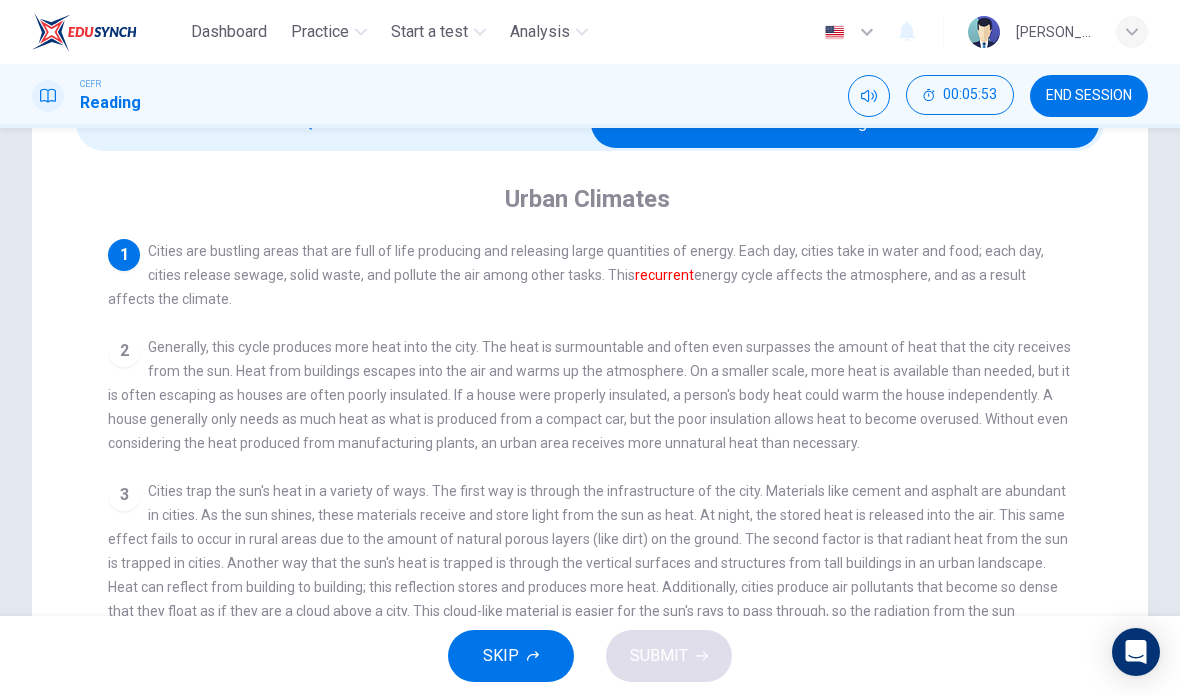 click on "1 Cities are bustling areas that are full of life producing and releasing large quantities of energy. Each day, cities take in water and food; each day, cities release sewage, solid waste, and pollute the air among other tasks. This  recurrent  energy cycle affects the atmosphere, and as a result affects the climate. 2 3 4 Since cities are warmer than their surrounding countryside neighbors, they are commonly referred to as urban heat islands. The wind plays a large role in allowing the heat to spread. When a light wind blows, the heat can expand to areas in the direction of the wind. When it is cold, there can be variations within the heat island. For example, a busy street produces more energy, so with the onset of a chilly day, a busy street can be more than 1.5°C warmer than an inactive street. 5" at bounding box center [603, 587] 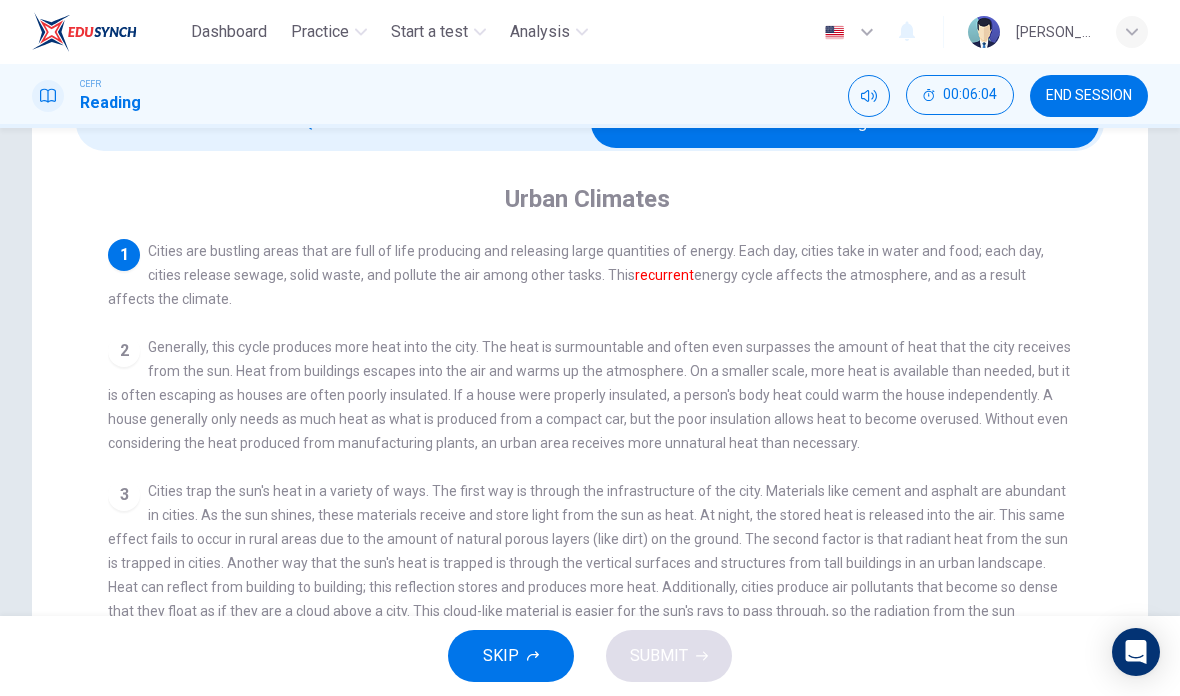 checkbox on "false" 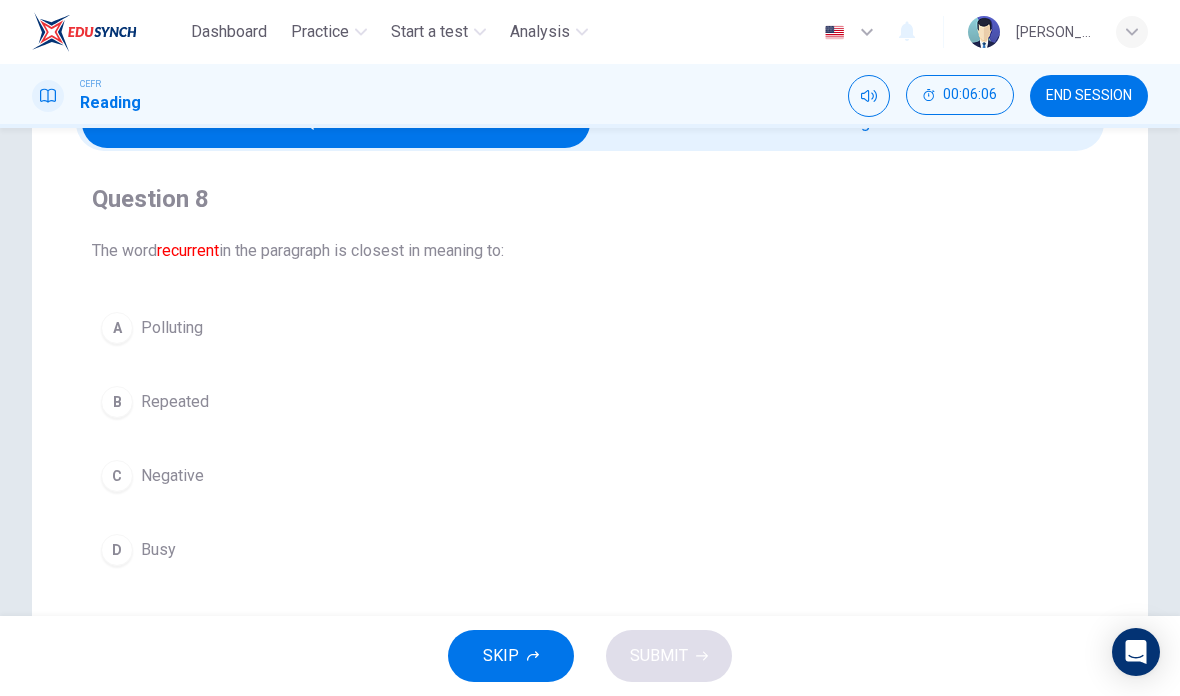 click on "B Repeated" at bounding box center (590, 402) 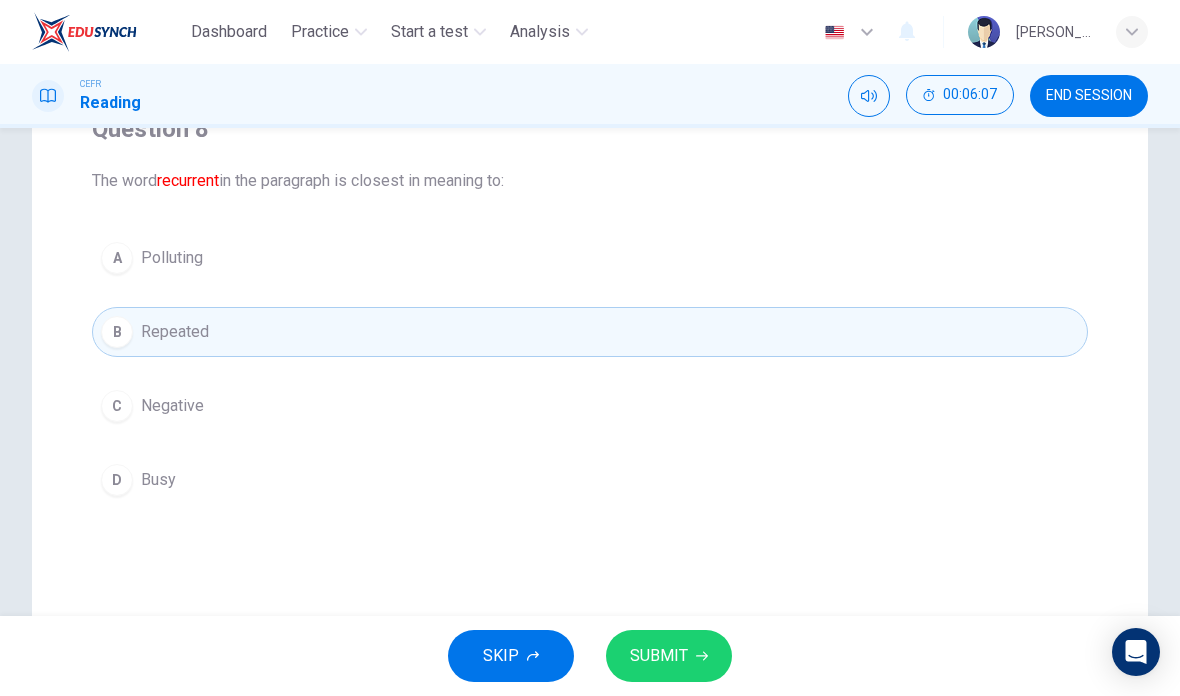scroll, scrollTop: 194, scrollLeft: 0, axis: vertical 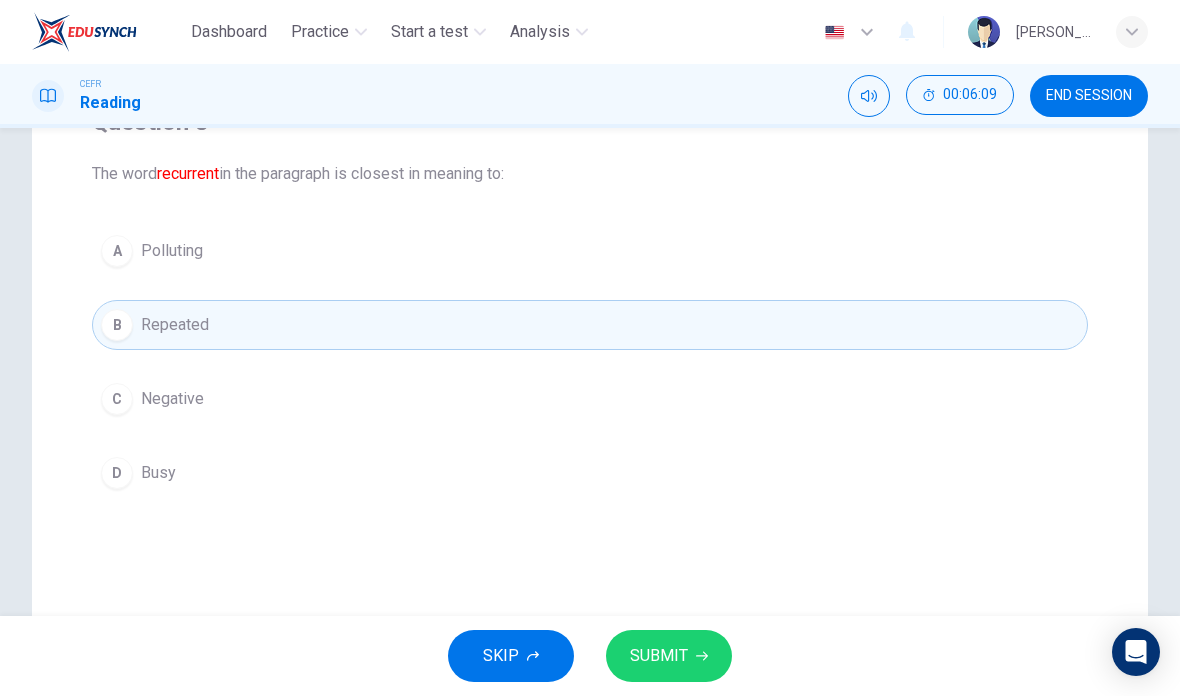 click 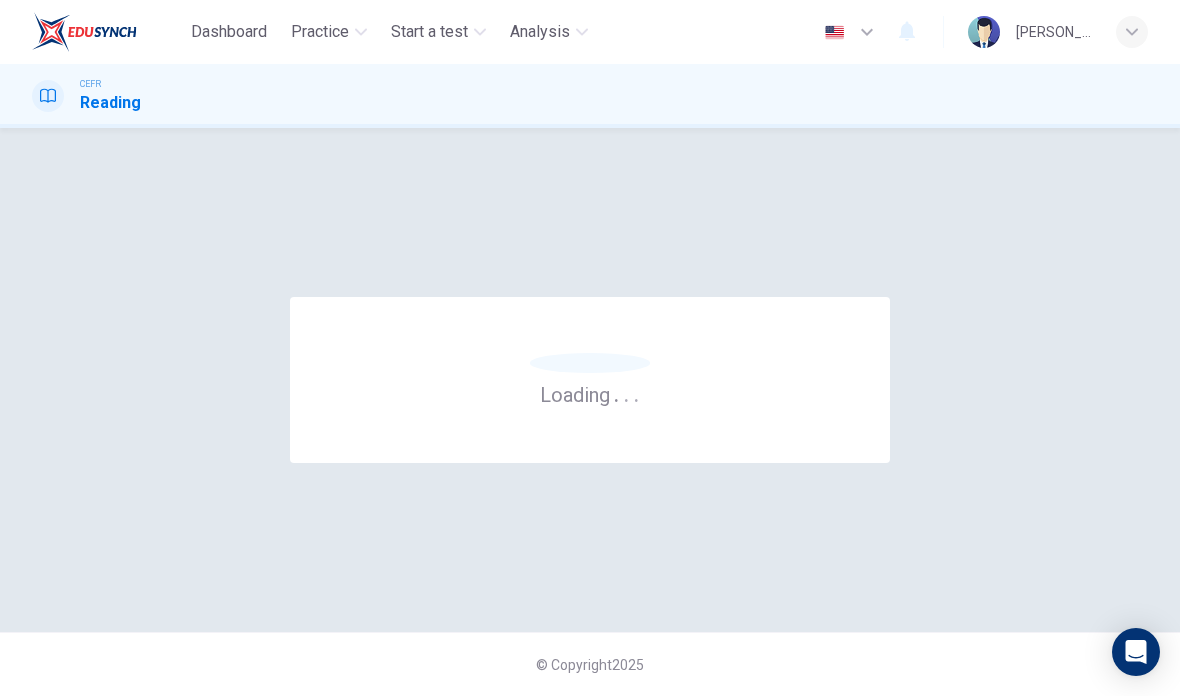 scroll, scrollTop: 0, scrollLeft: 0, axis: both 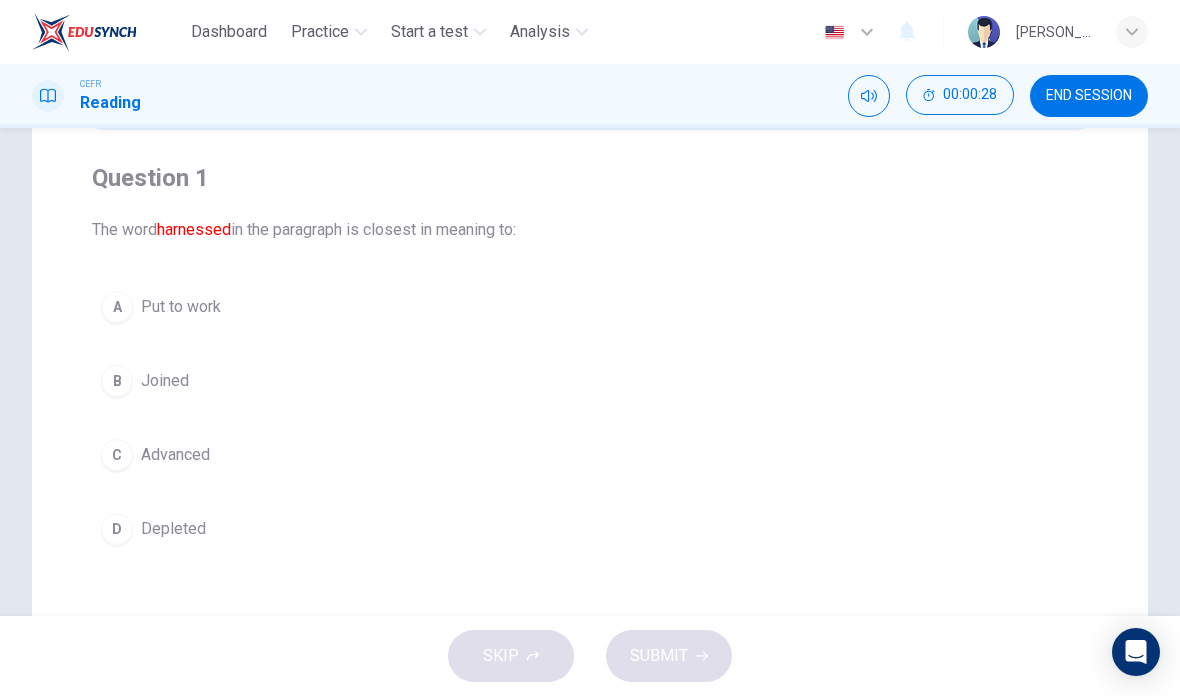 click on "A Put to work" at bounding box center [590, 307] 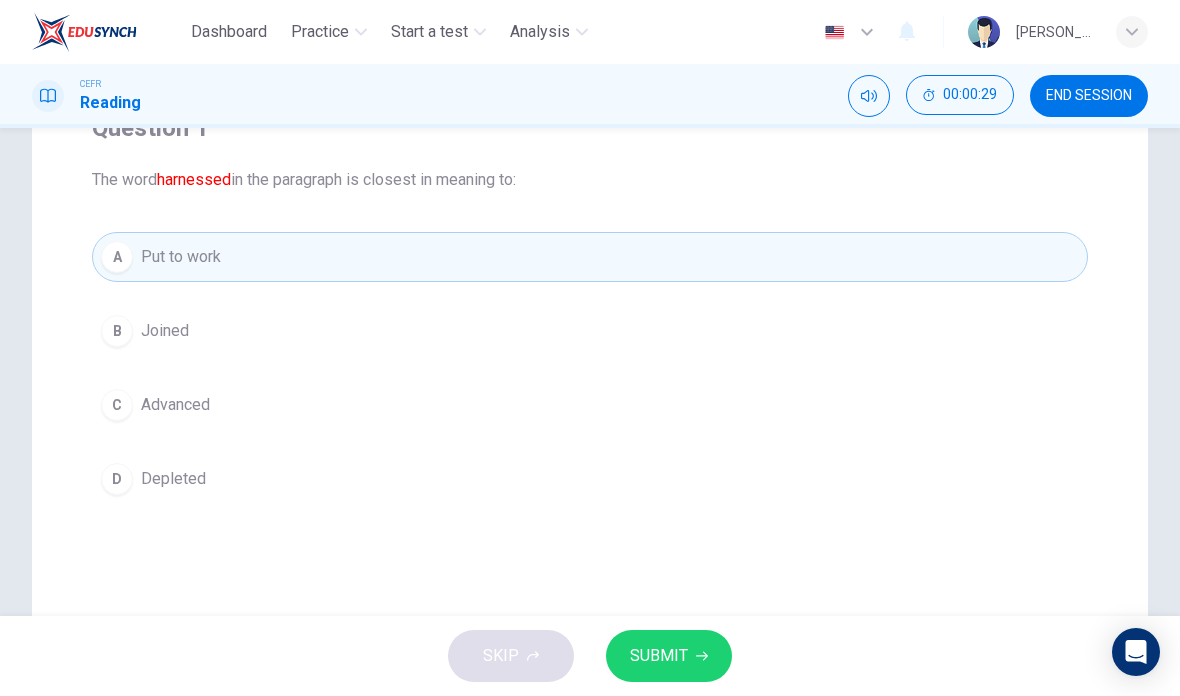 scroll, scrollTop: 190, scrollLeft: 0, axis: vertical 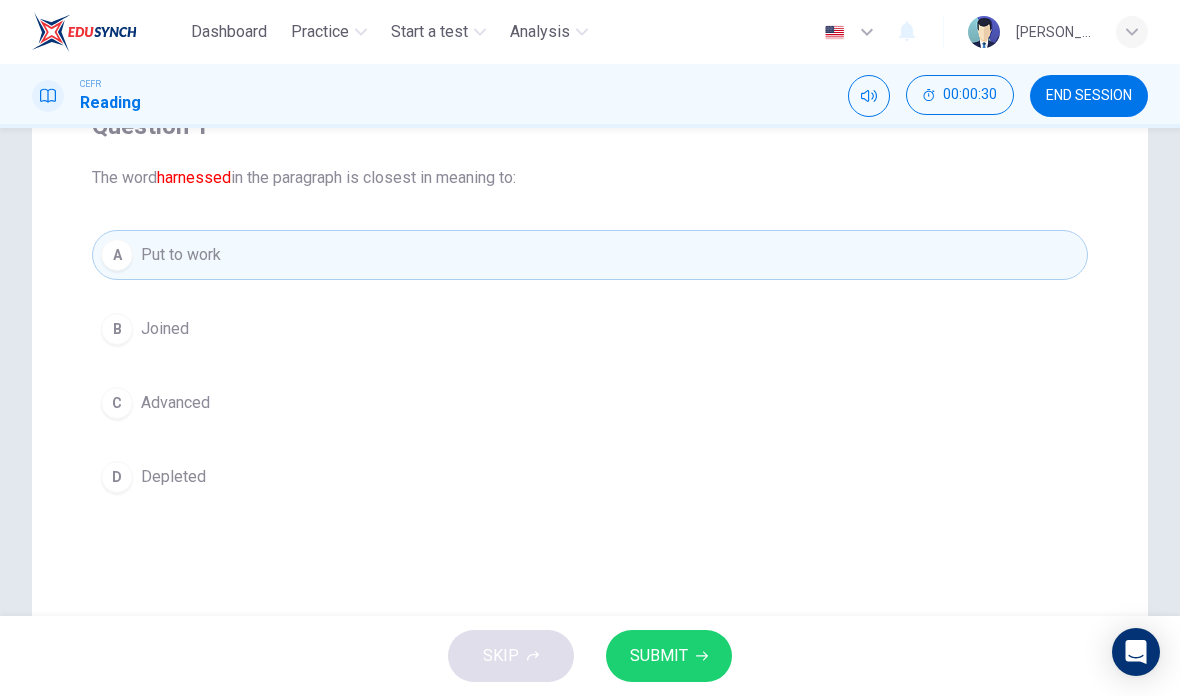click on "SUBMIT" at bounding box center (659, 656) 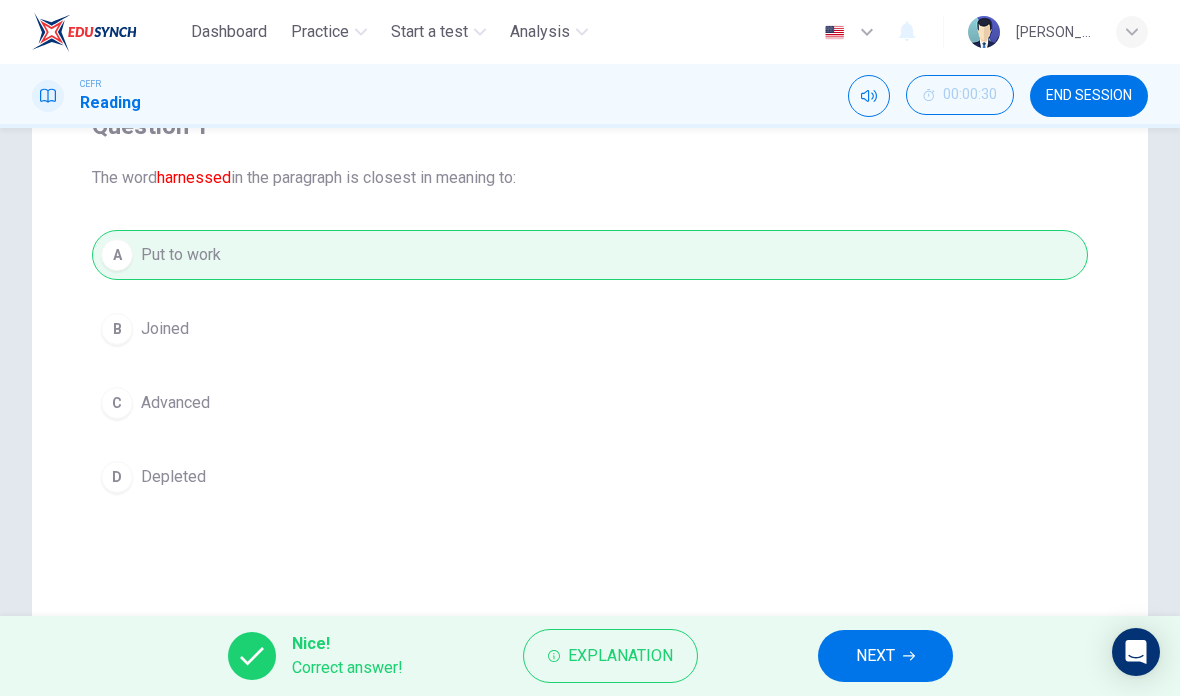 click on "Explanation" at bounding box center [610, 656] 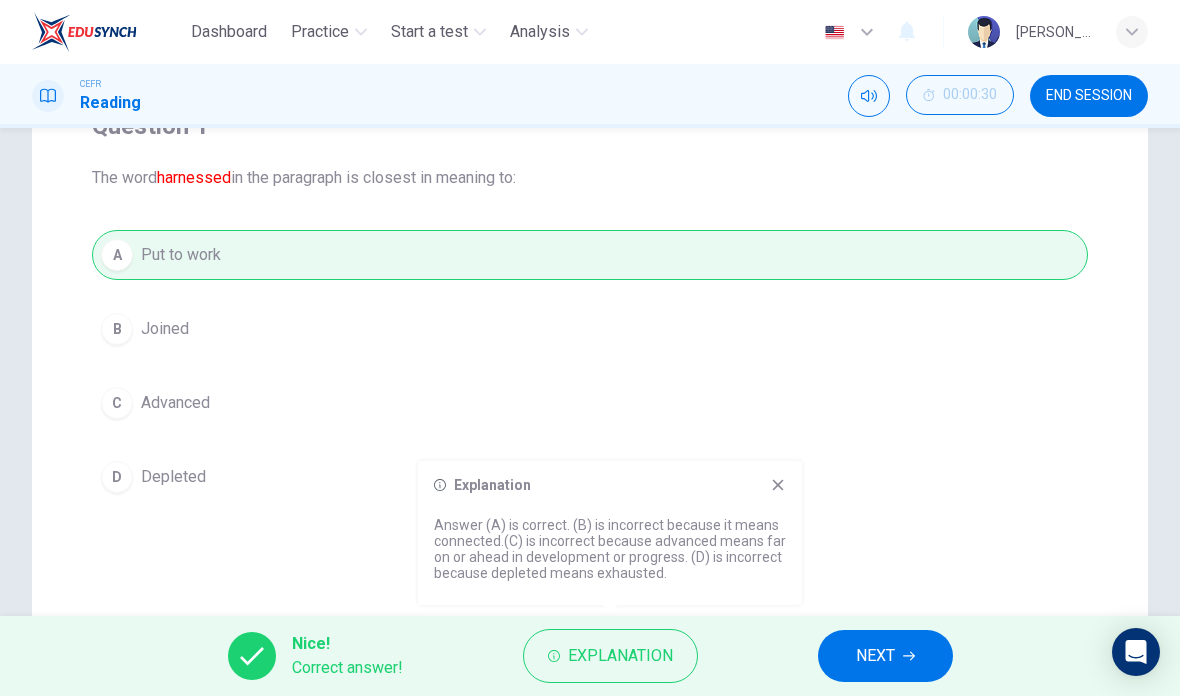 click on "NEXT" at bounding box center (885, 656) 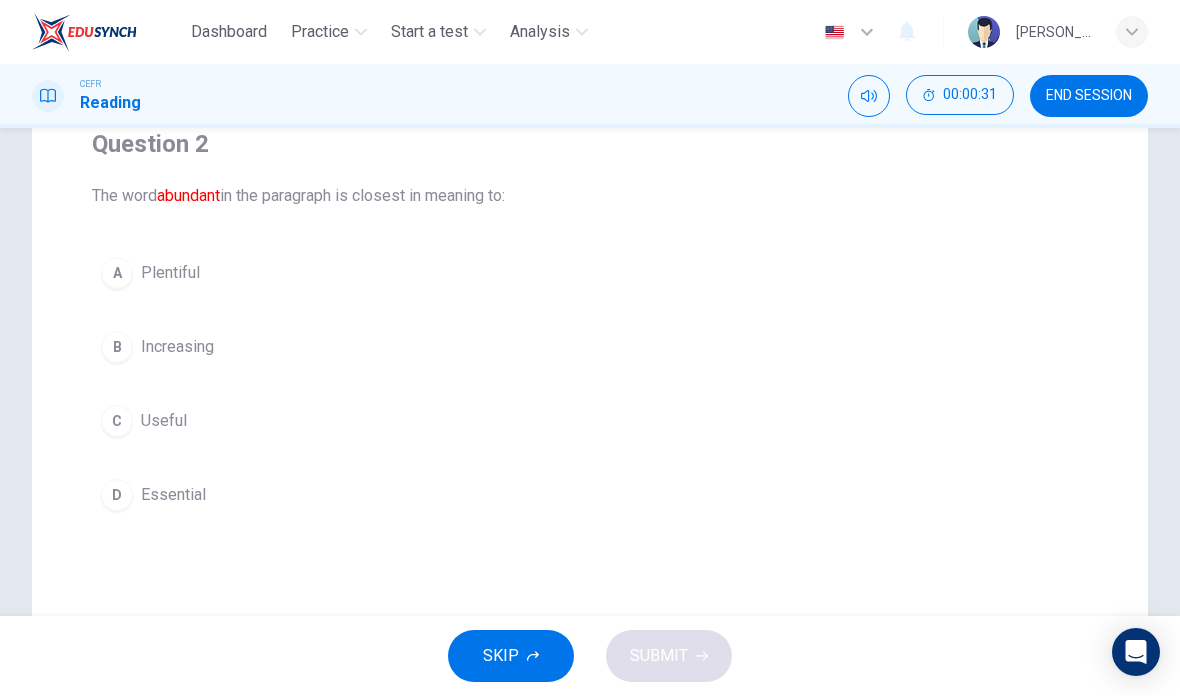 scroll, scrollTop: 169, scrollLeft: 0, axis: vertical 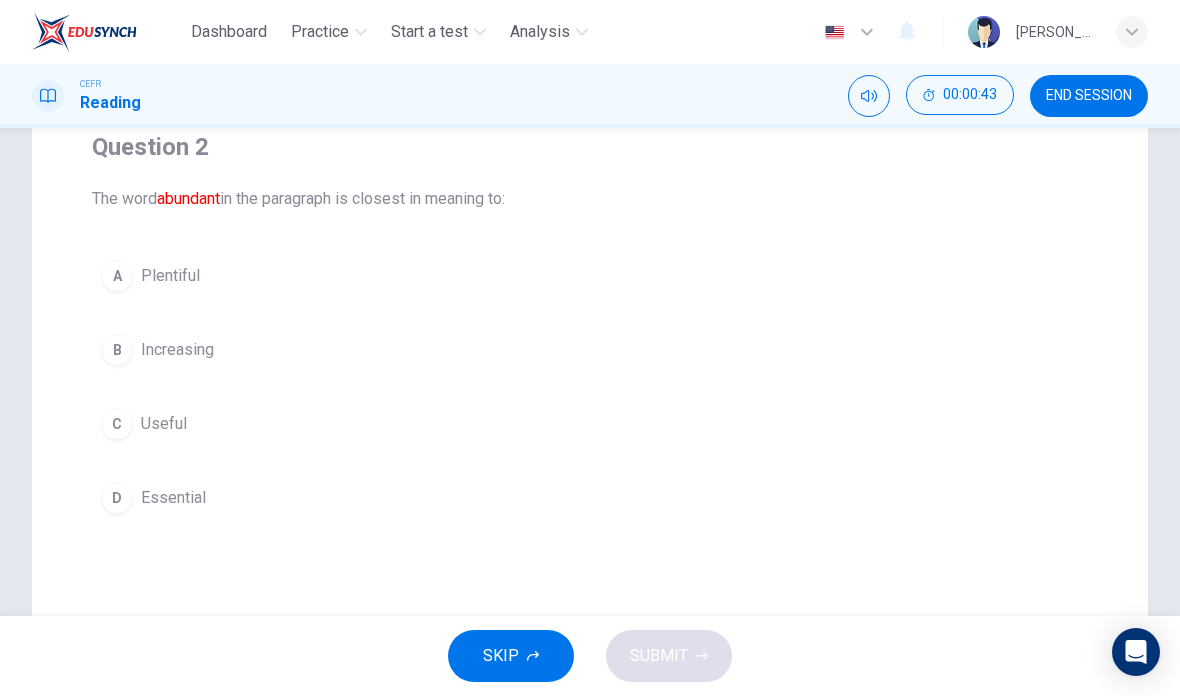 click on "A Plentiful" at bounding box center (590, 276) 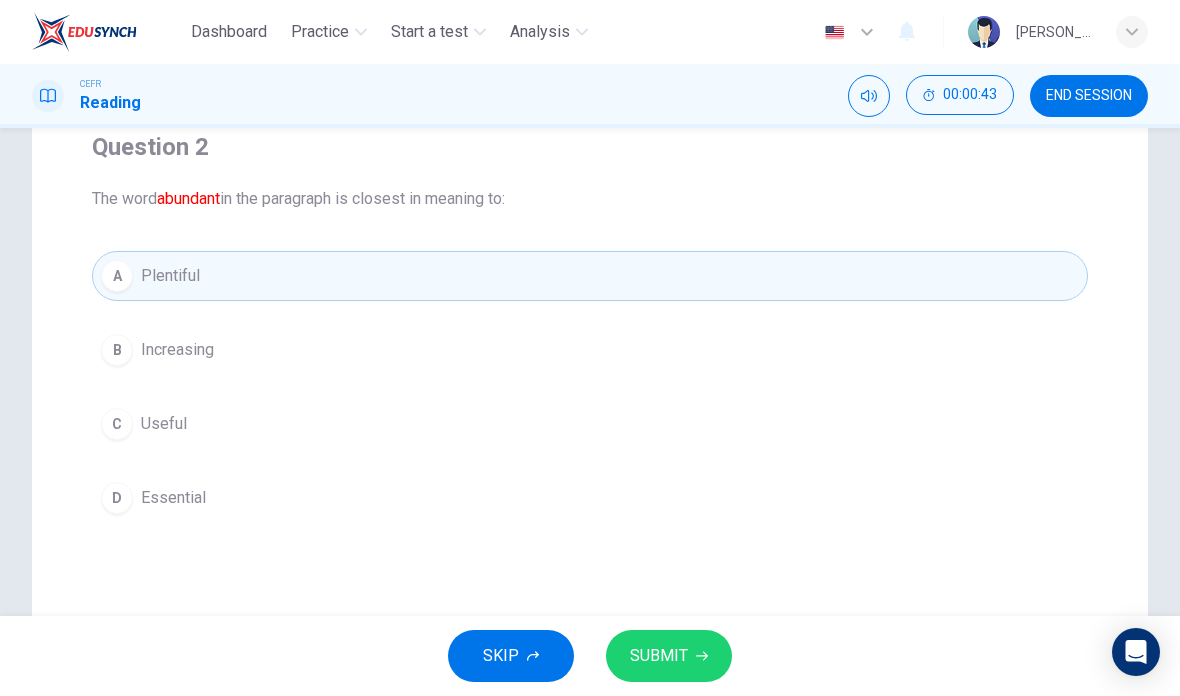 click on "SUBMIT" at bounding box center [669, 656] 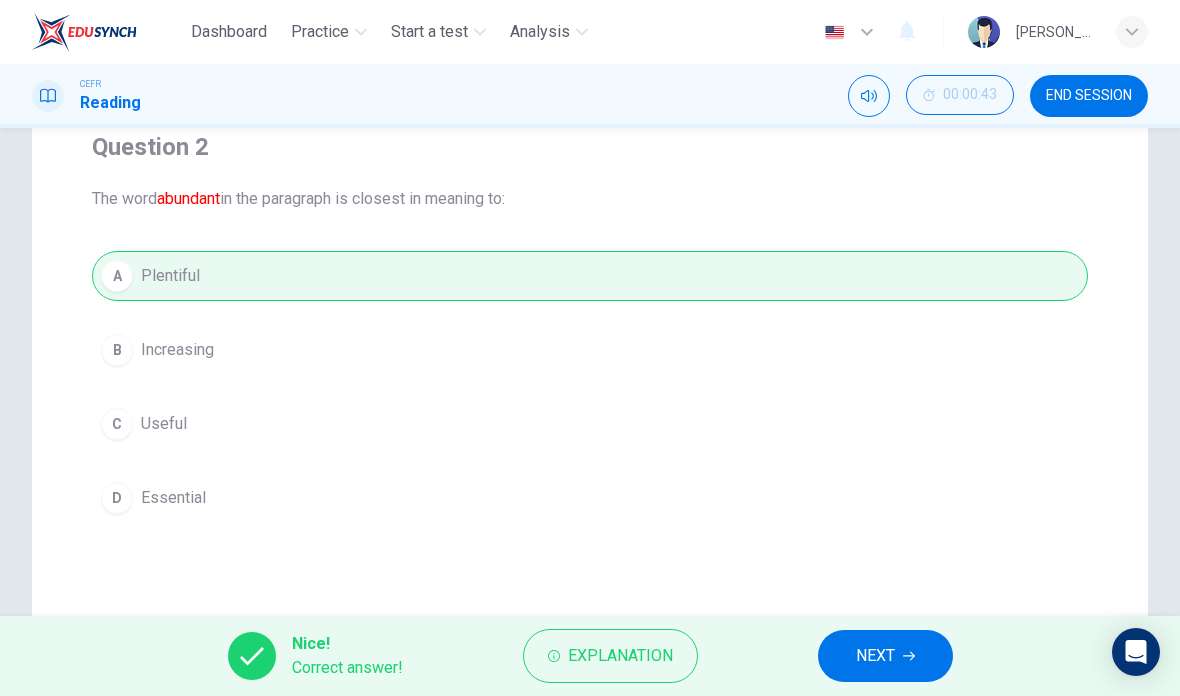 click on "NEXT" at bounding box center (885, 656) 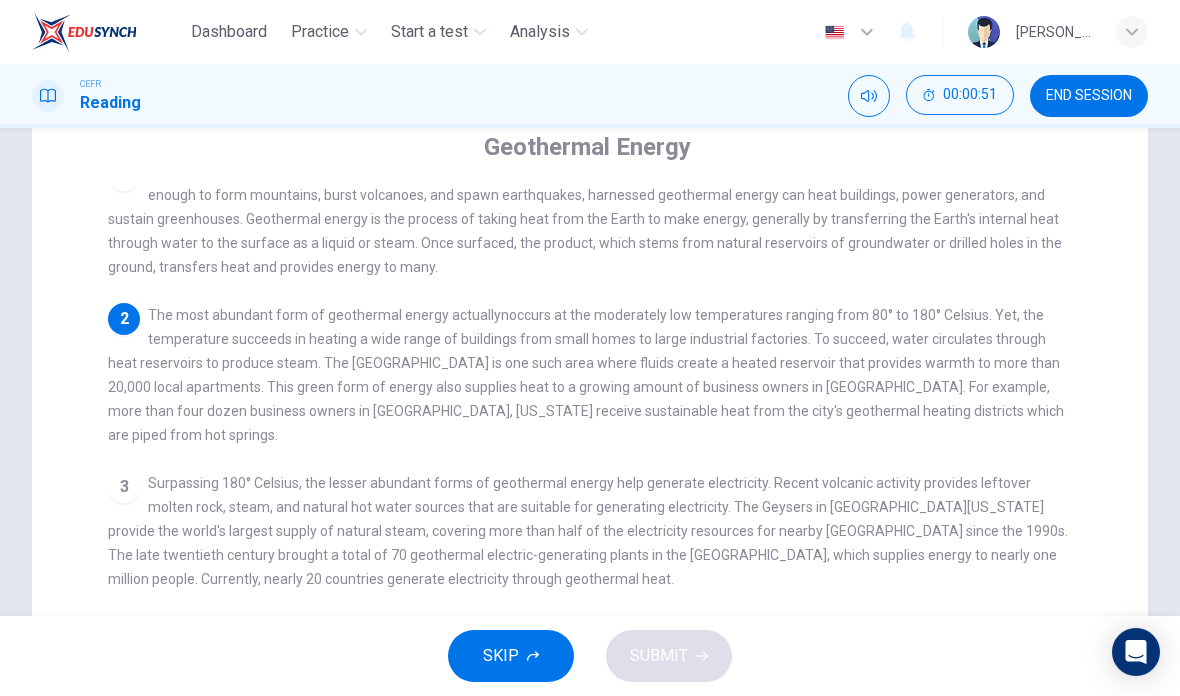 scroll, scrollTop: 29, scrollLeft: 0, axis: vertical 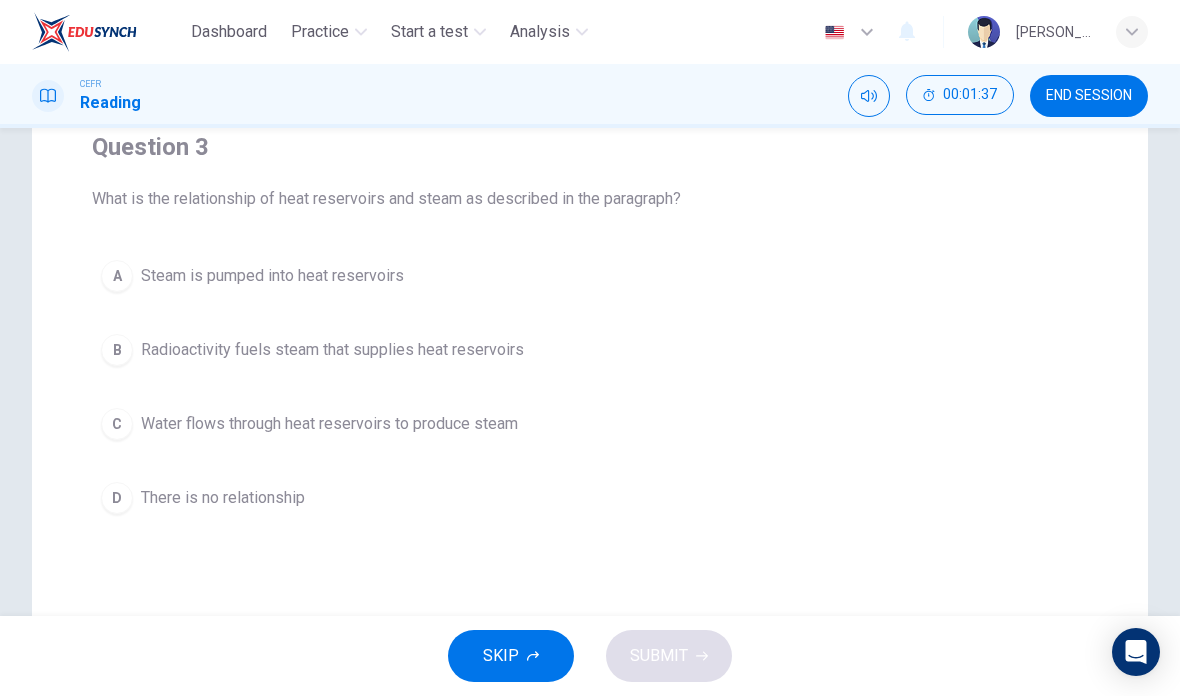 click on "C Water flows through heat reservoirs to produce steam" at bounding box center [590, 424] 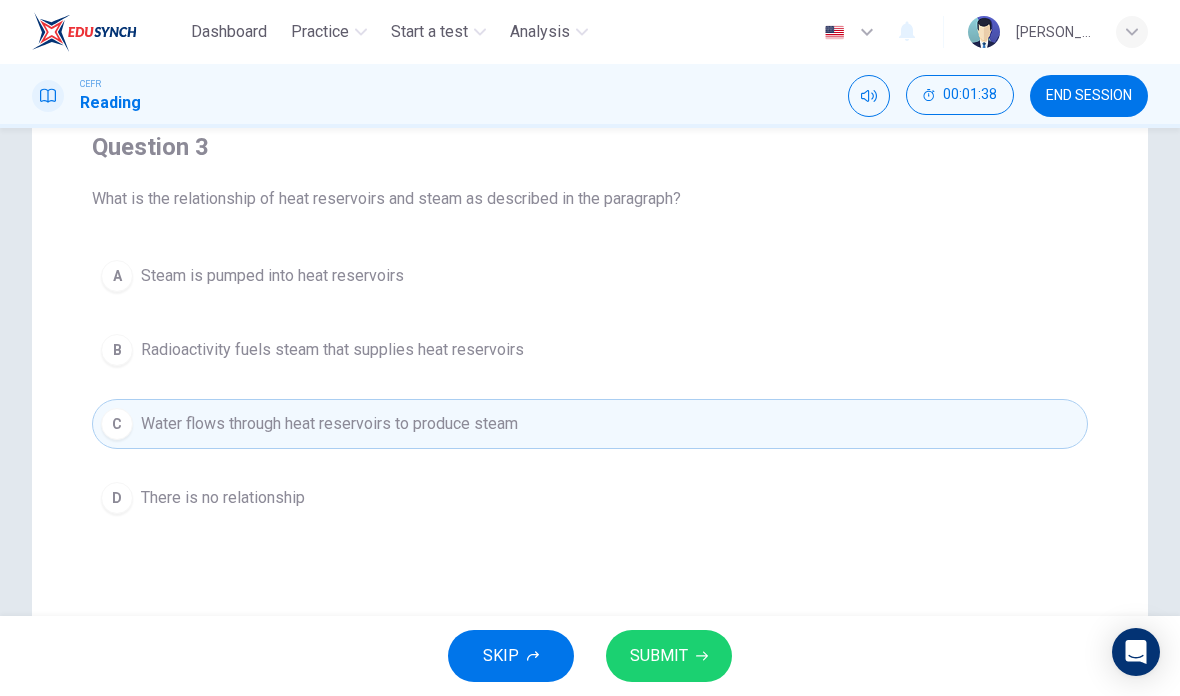 click on "SUBMIT" at bounding box center [669, 656] 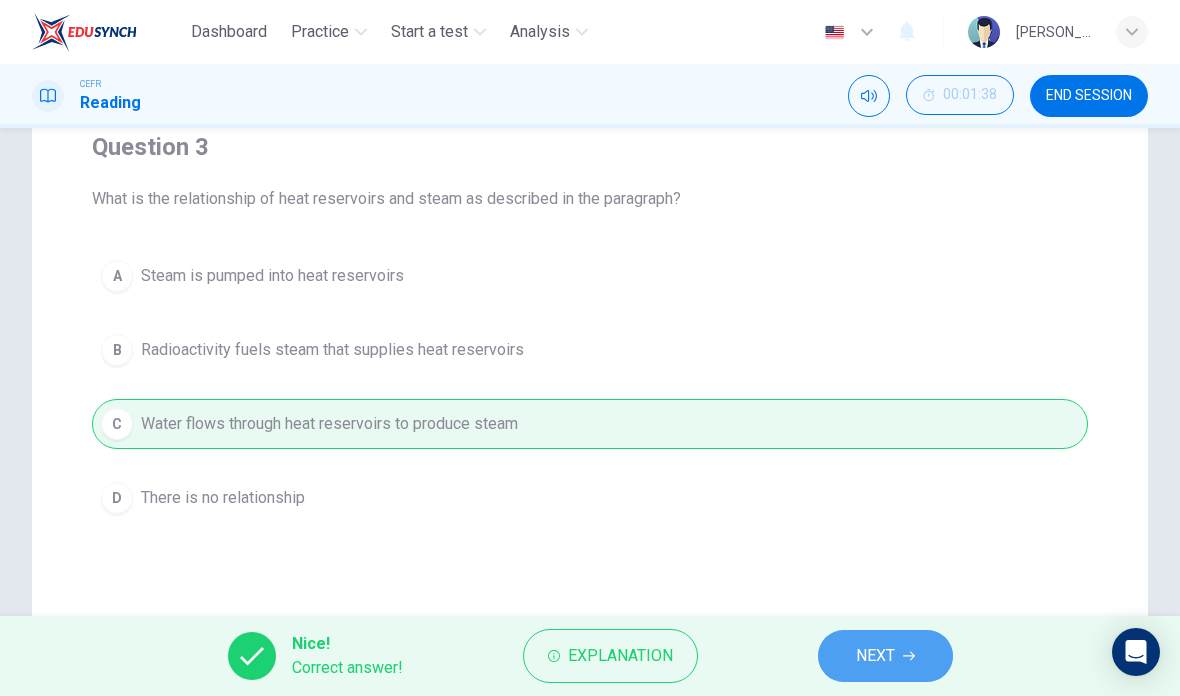 click on "NEXT" at bounding box center (885, 656) 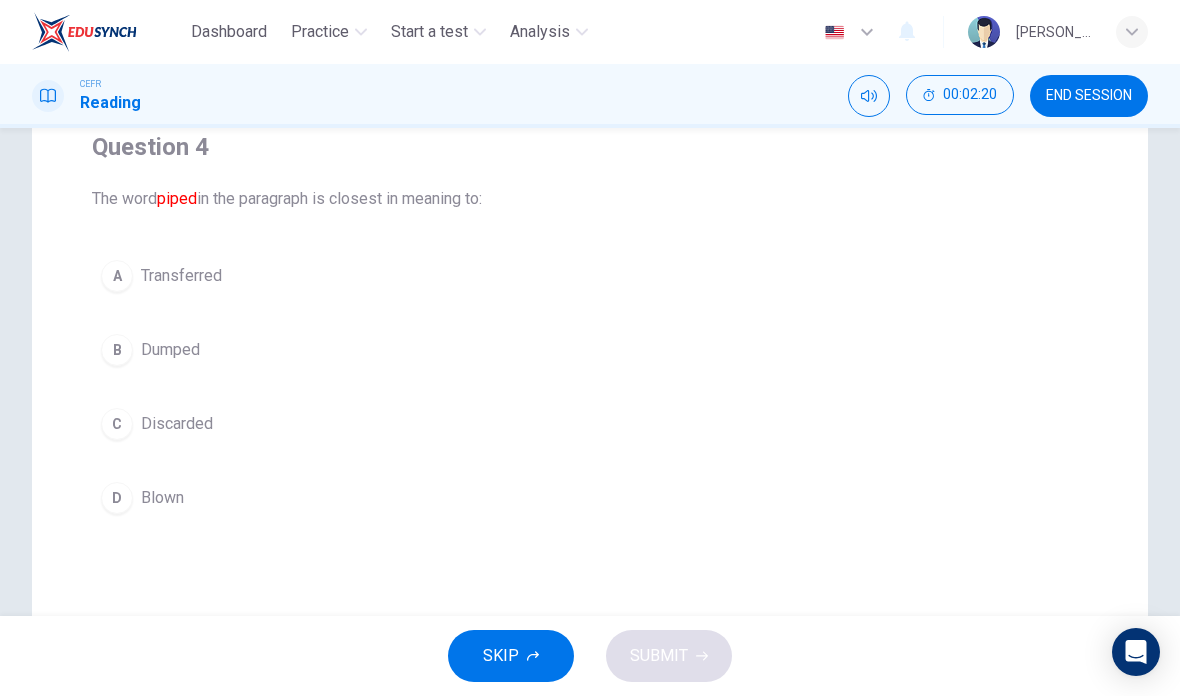 click on "A Transferred" at bounding box center (590, 276) 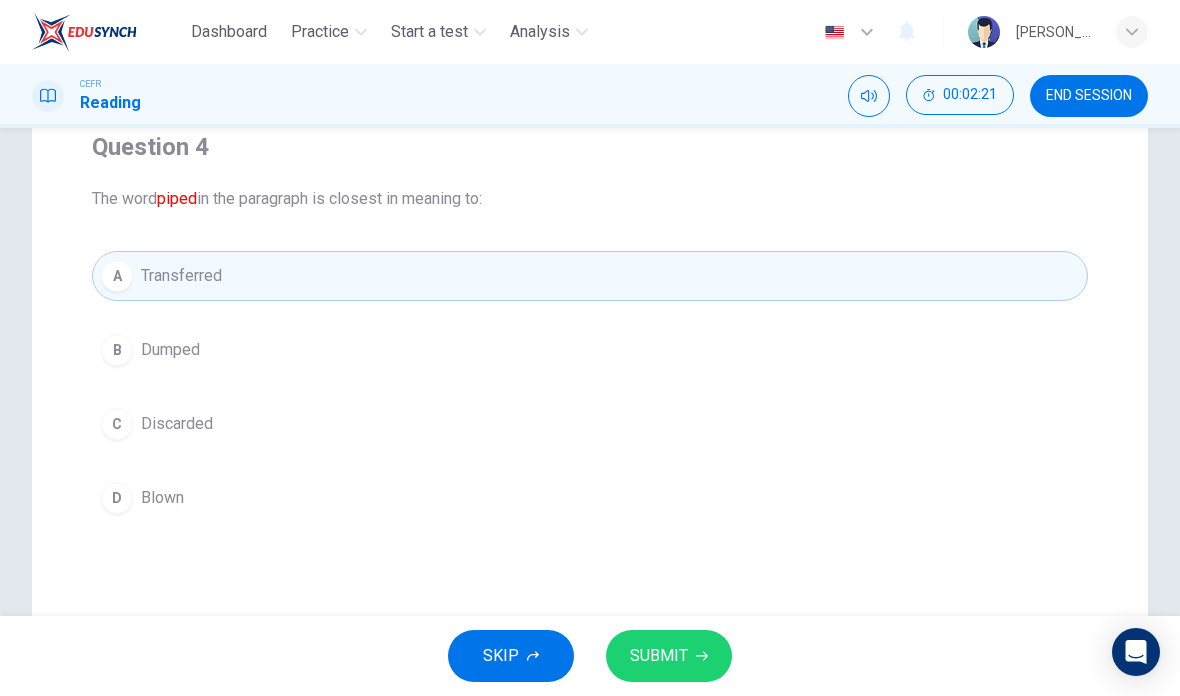 click on "SUBMIT" at bounding box center [659, 656] 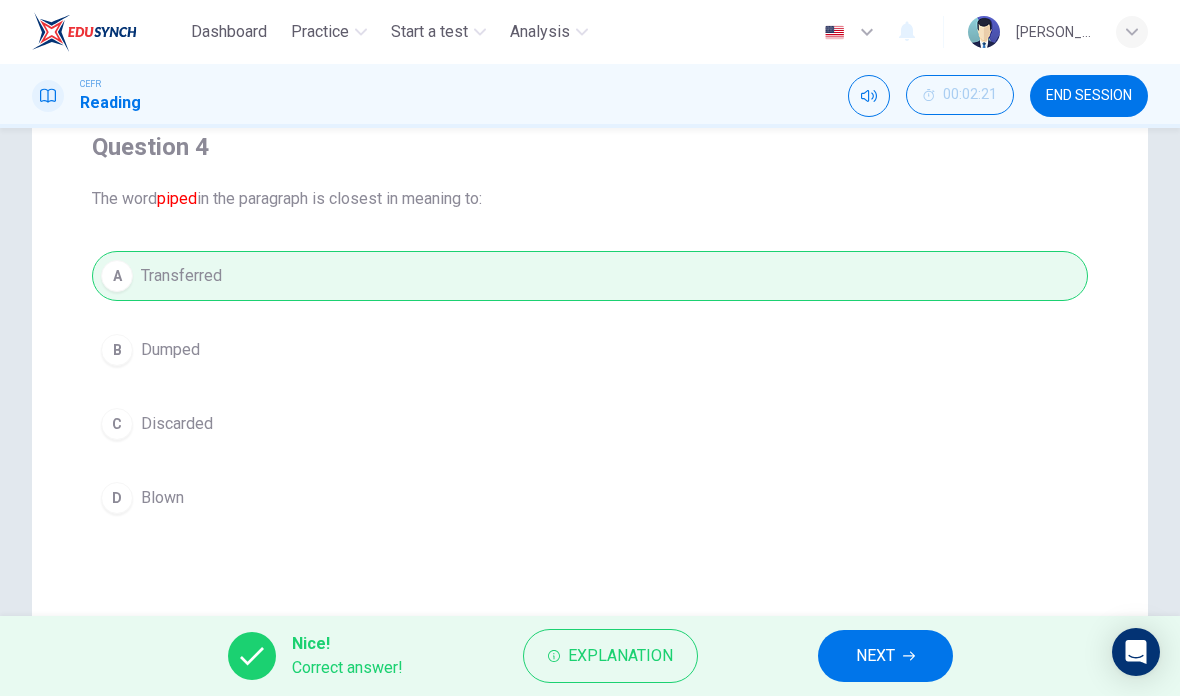 click on "Explanation" at bounding box center [620, 656] 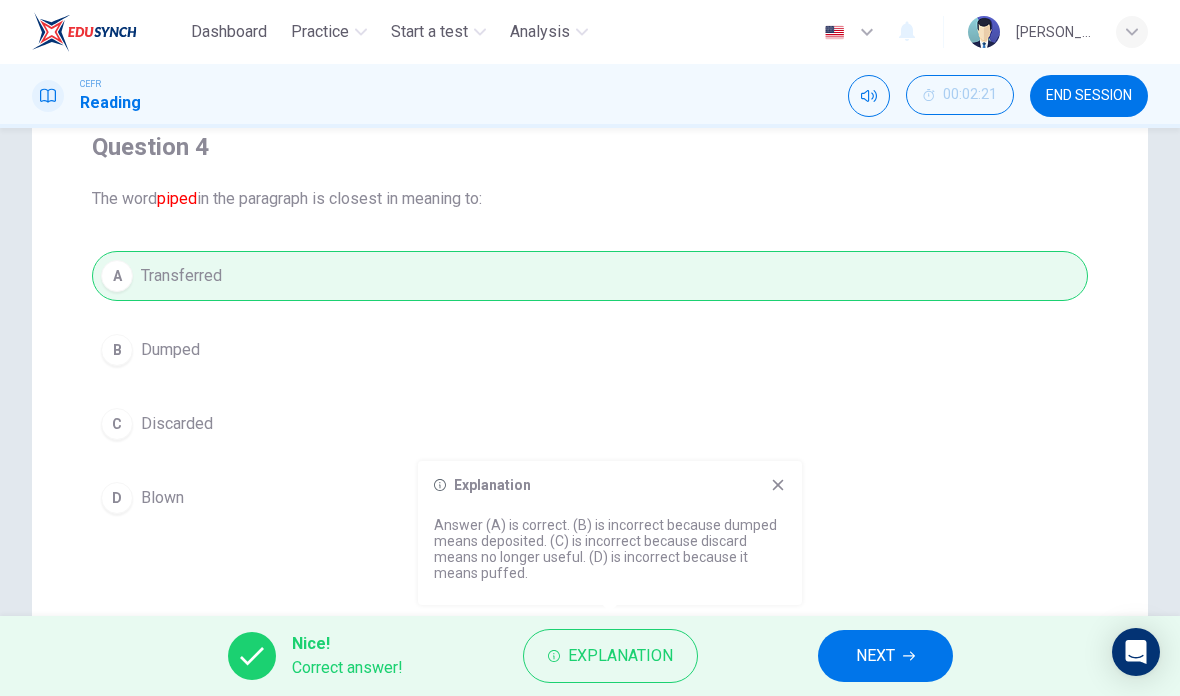 click on "Explanation Answer (A) is correct. (B) is incorrect because dumped means deposited. (C) is incorrect because discard means no longer useful. (D) is incorrect because it means puffed." at bounding box center [610, 533] 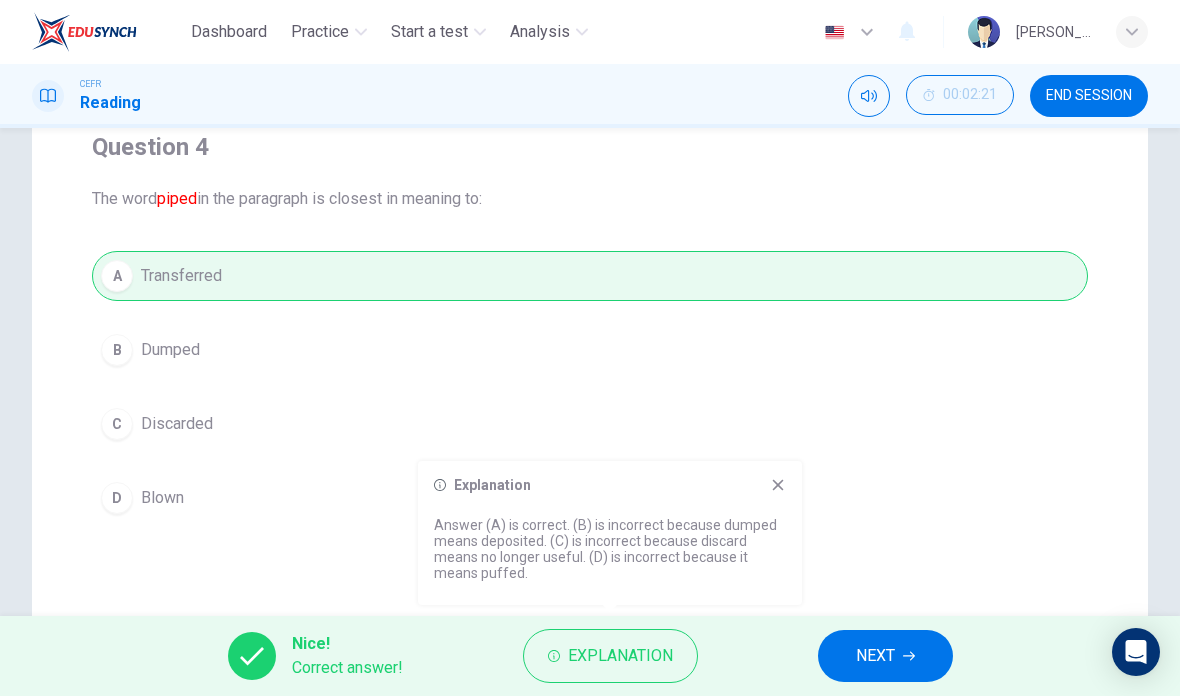 click on "Explanation" at bounding box center [610, 485] 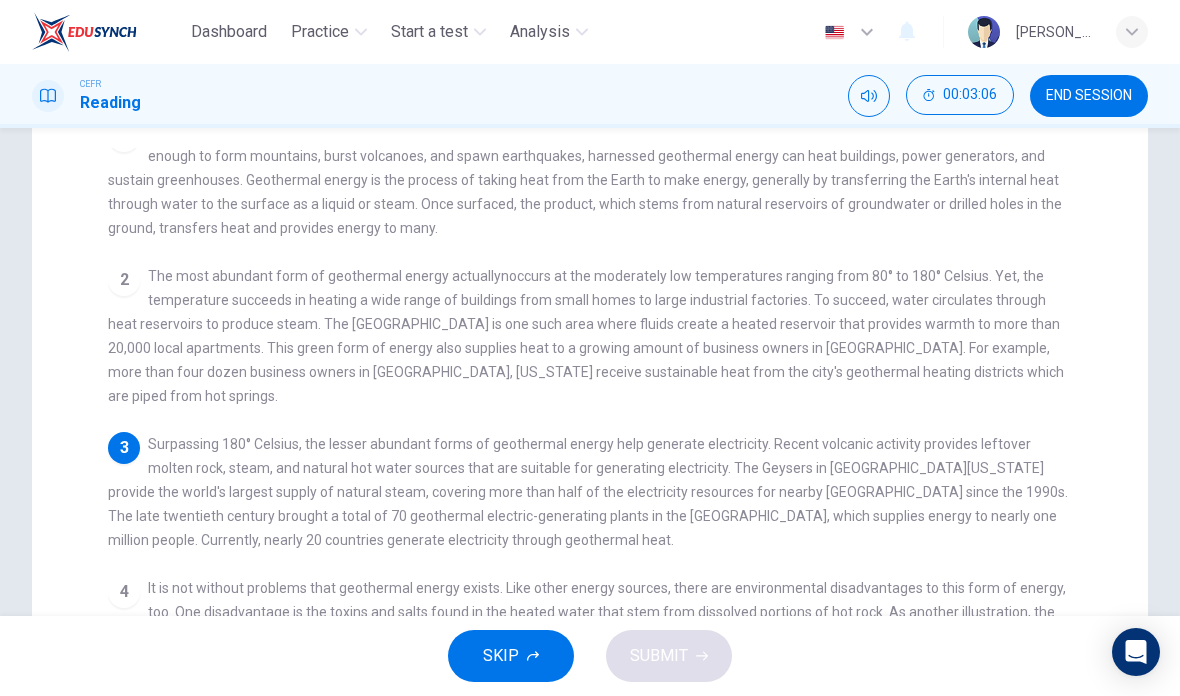 scroll, scrollTop: 209, scrollLeft: 0, axis: vertical 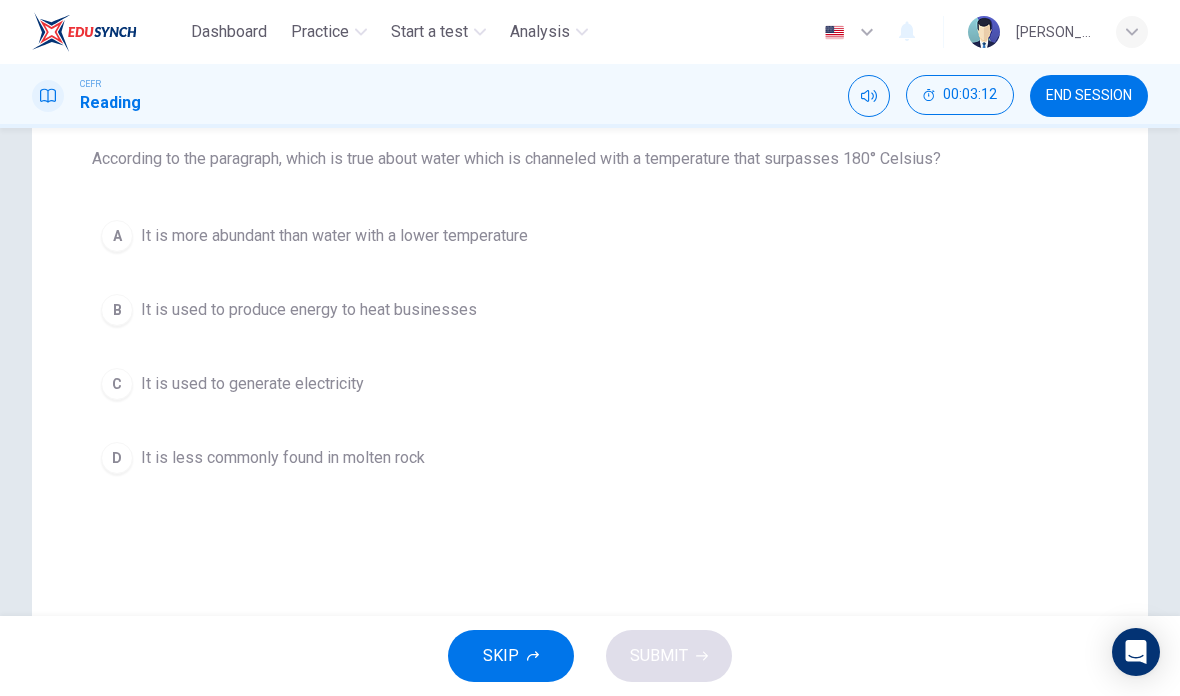 click on "C It is used to generate electricity" at bounding box center [590, 384] 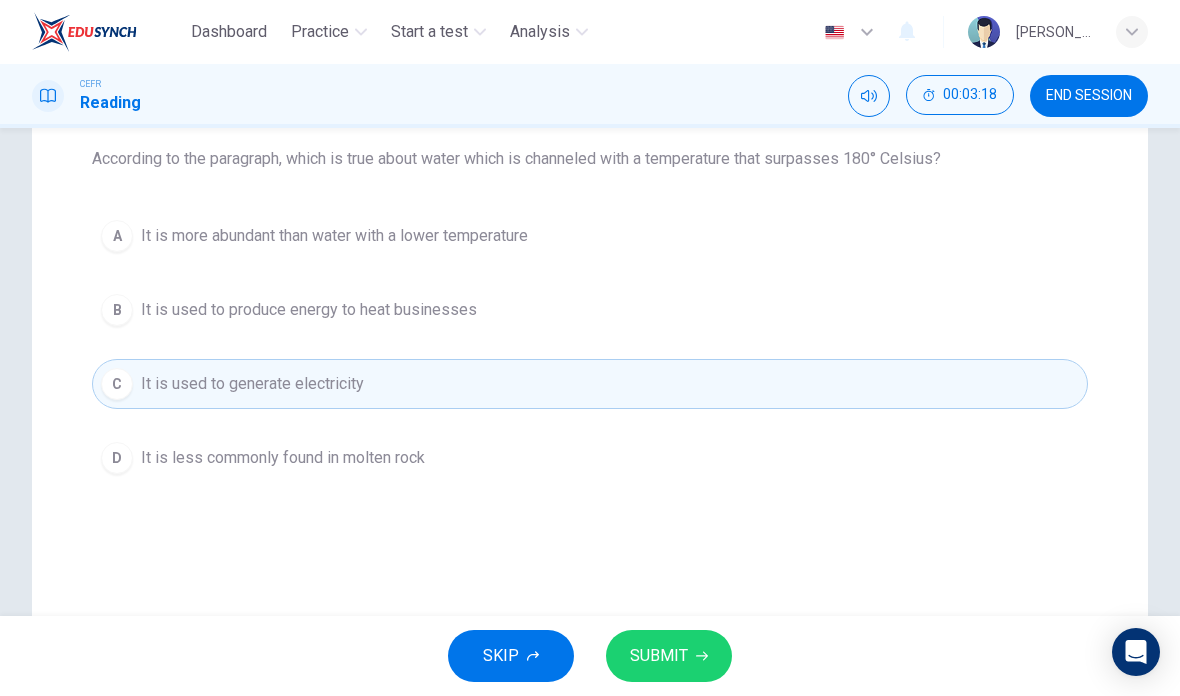click on "SUBMIT" at bounding box center [669, 656] 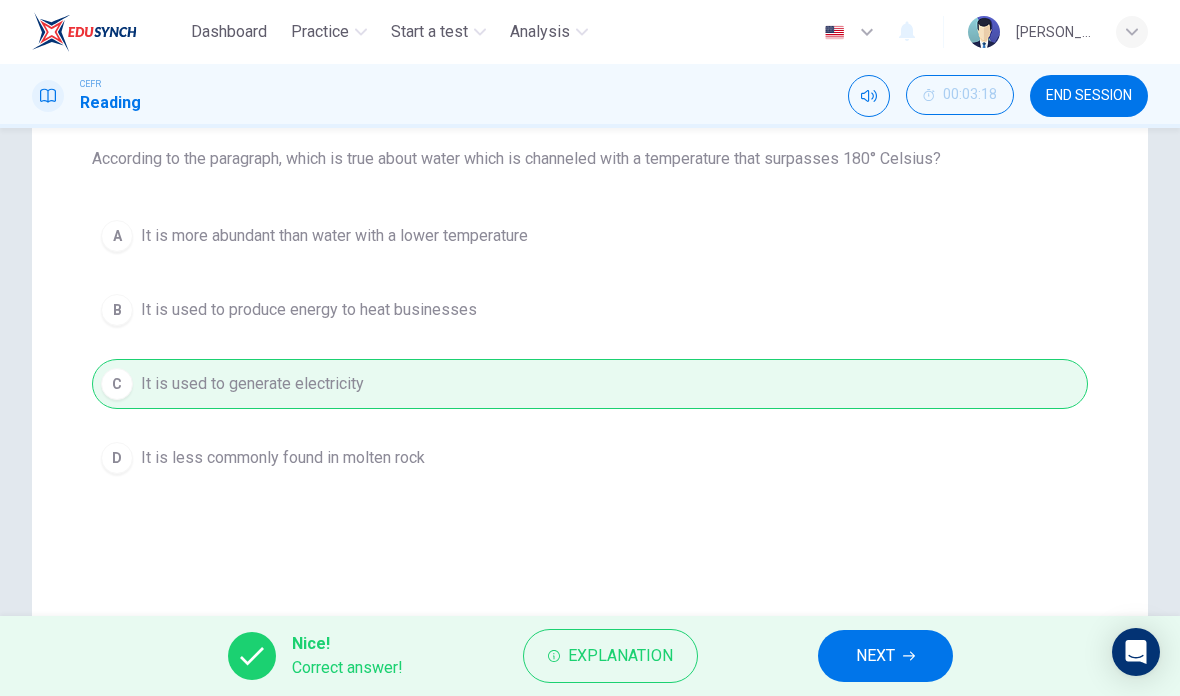 click on "NEXT" at bounding box center (875, 656) 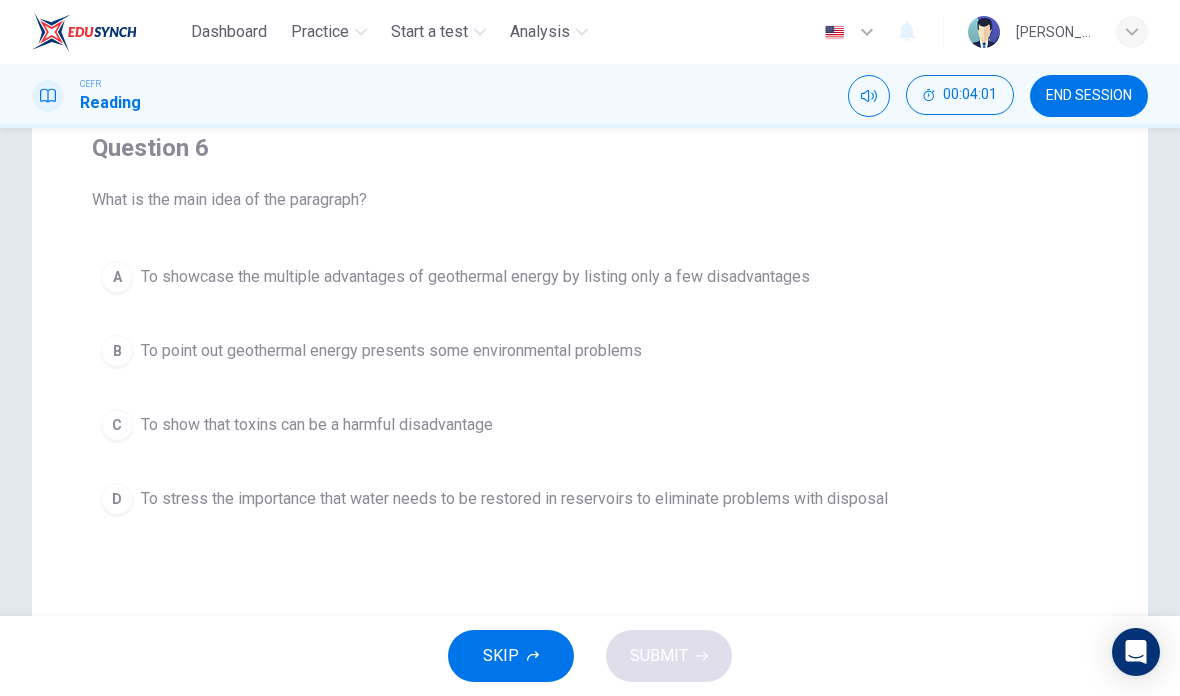 scroll, scrollTop: 167, scrollLeft: 0, axis: vertical 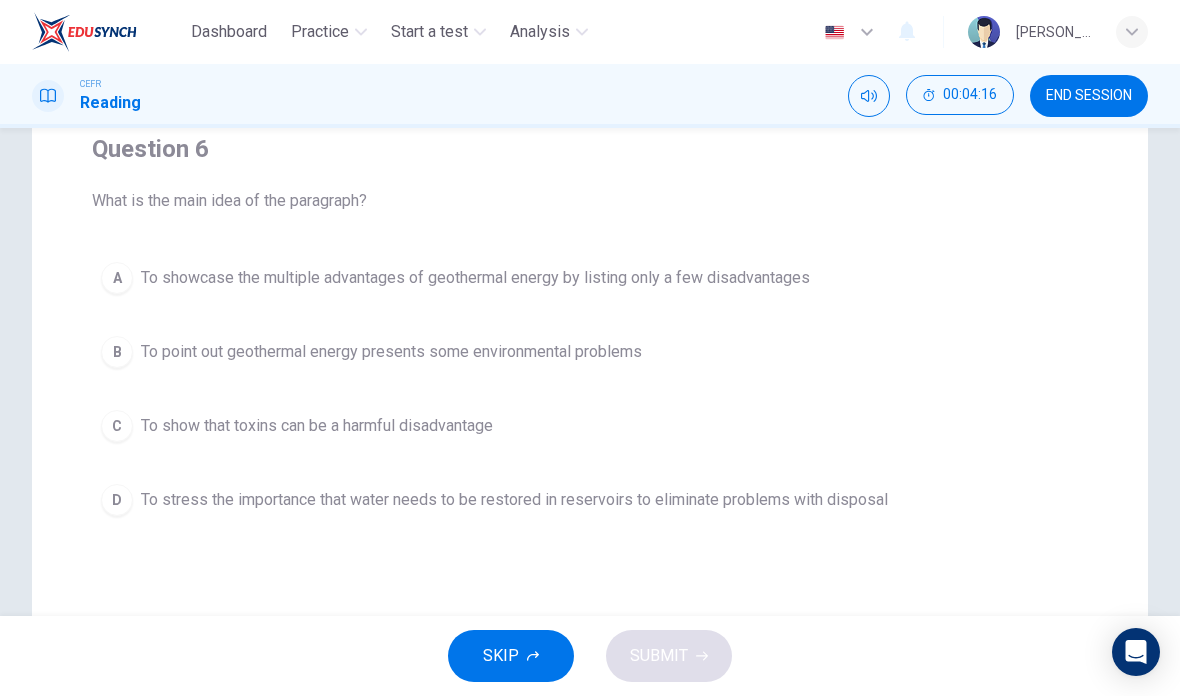 click on "To stress the importance that water needs to be restored in reservoirs to eliminate problems with disposal" at bounding box center (514, 500) 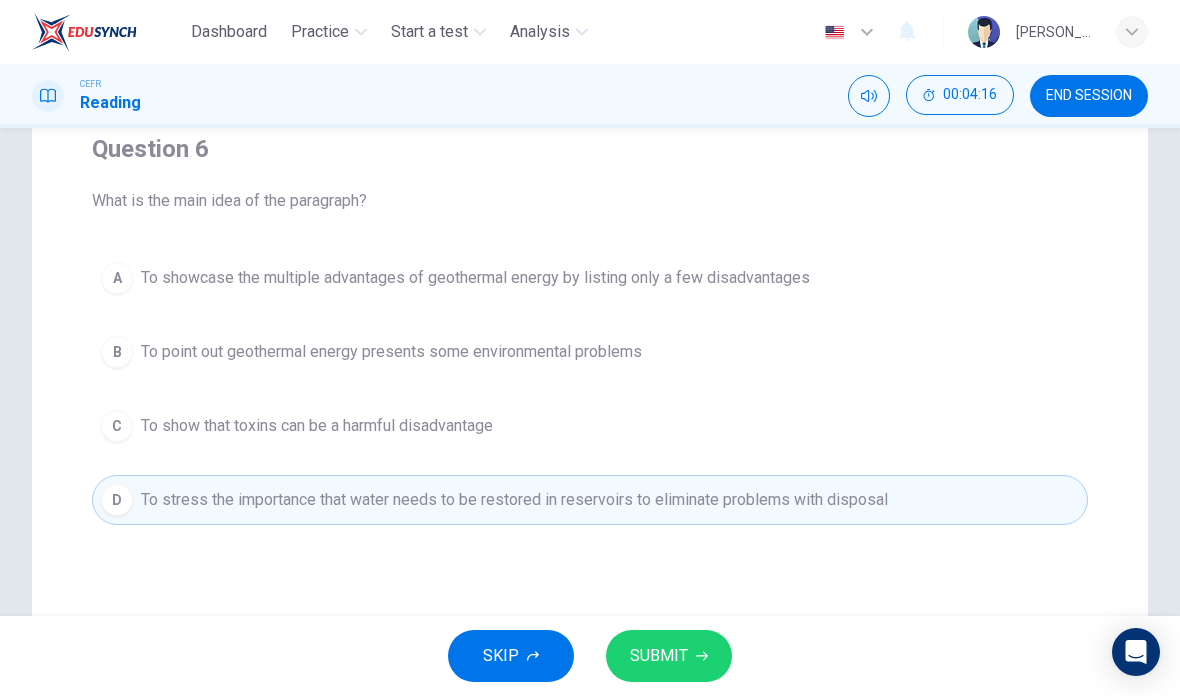 click on "SUBMIT" at bounding box center (669, 656) 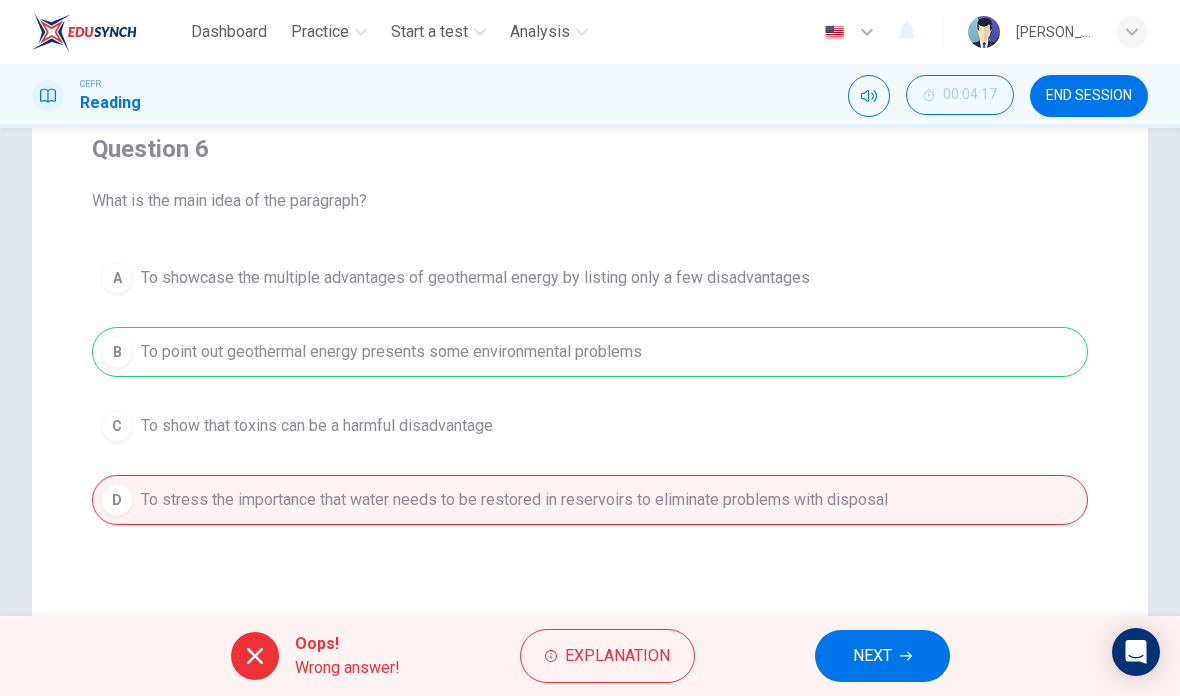 click on "Explanation" at bounding box center [617, 656] 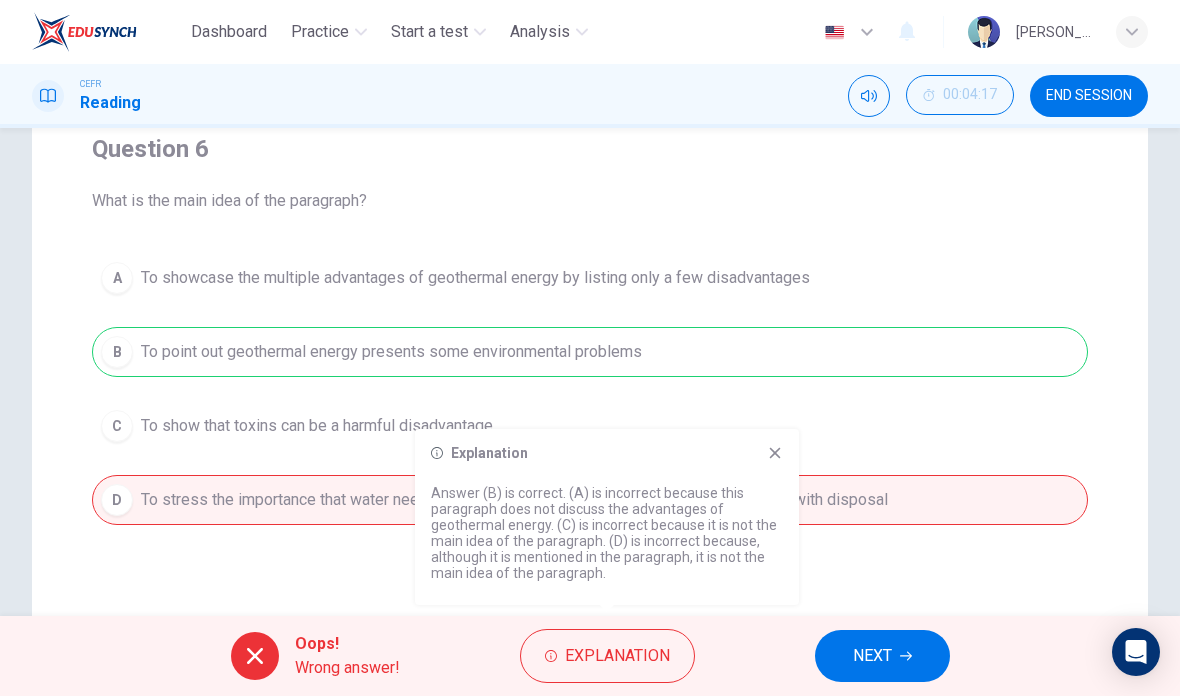 click 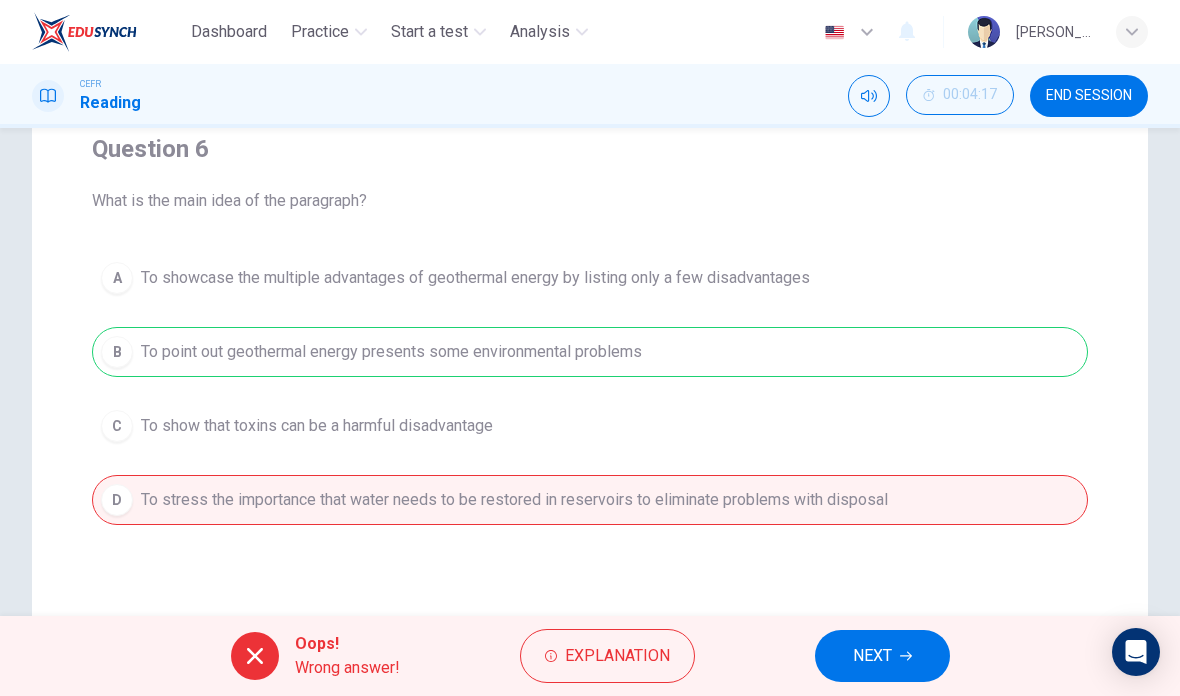 click on "NEXT" at bounding box center (872, 656) 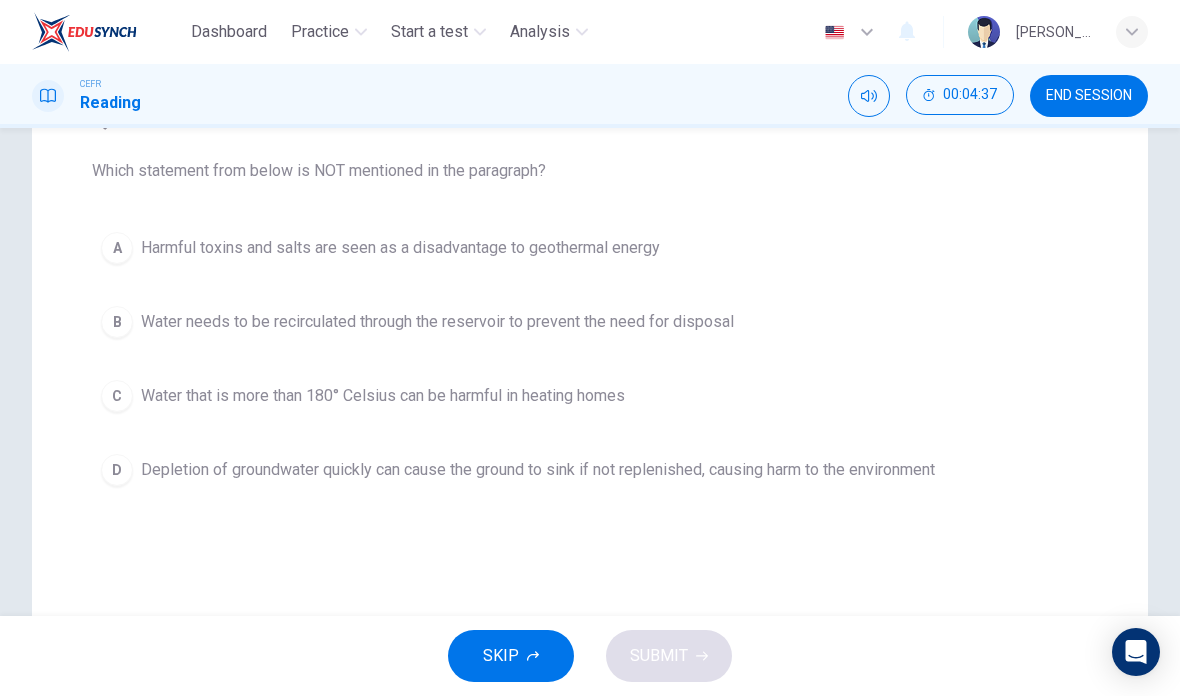 scroll, scrollTop: 198, scrollLeft: 0, axis: vertical 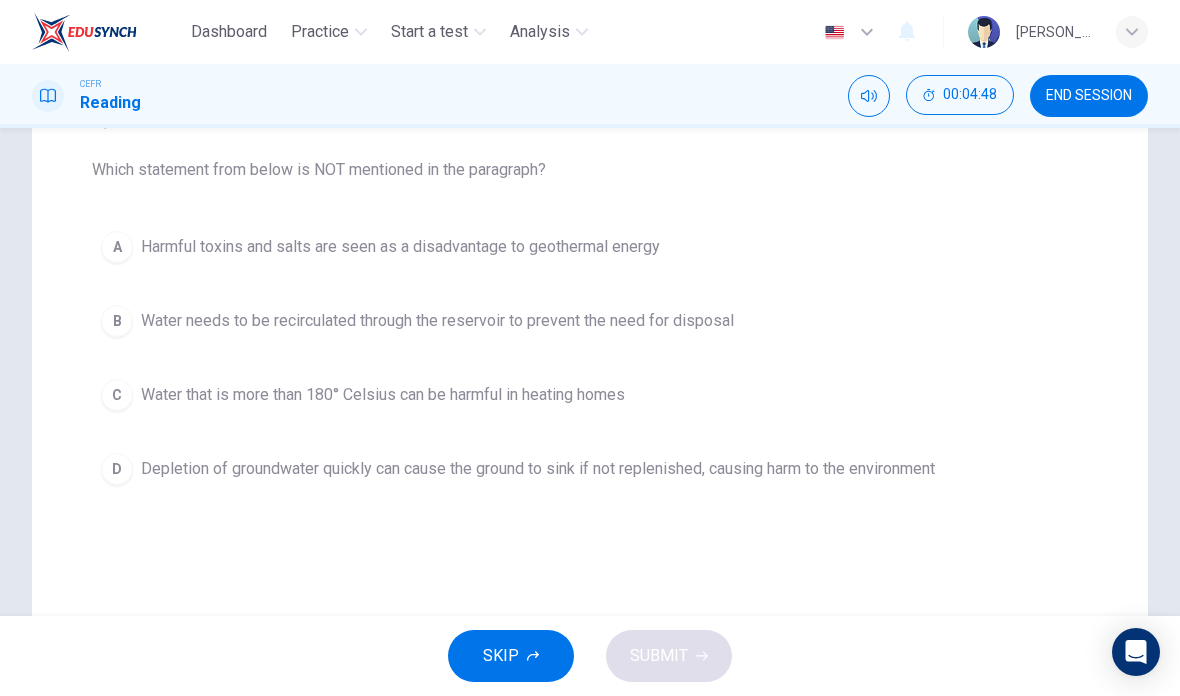 click on "C Water that is more than 180° Celsius can be harmful in heating homes" at bounding box center [590, 395] 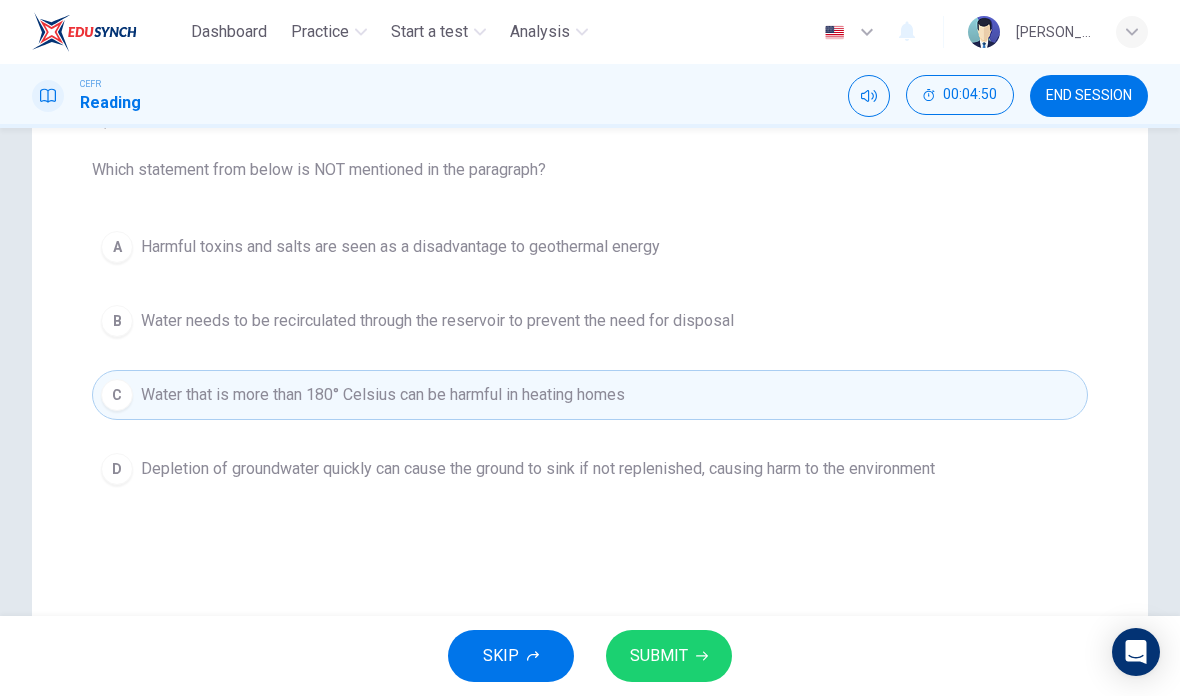 click on "SUBMIT" at bounding box center [669, 656] 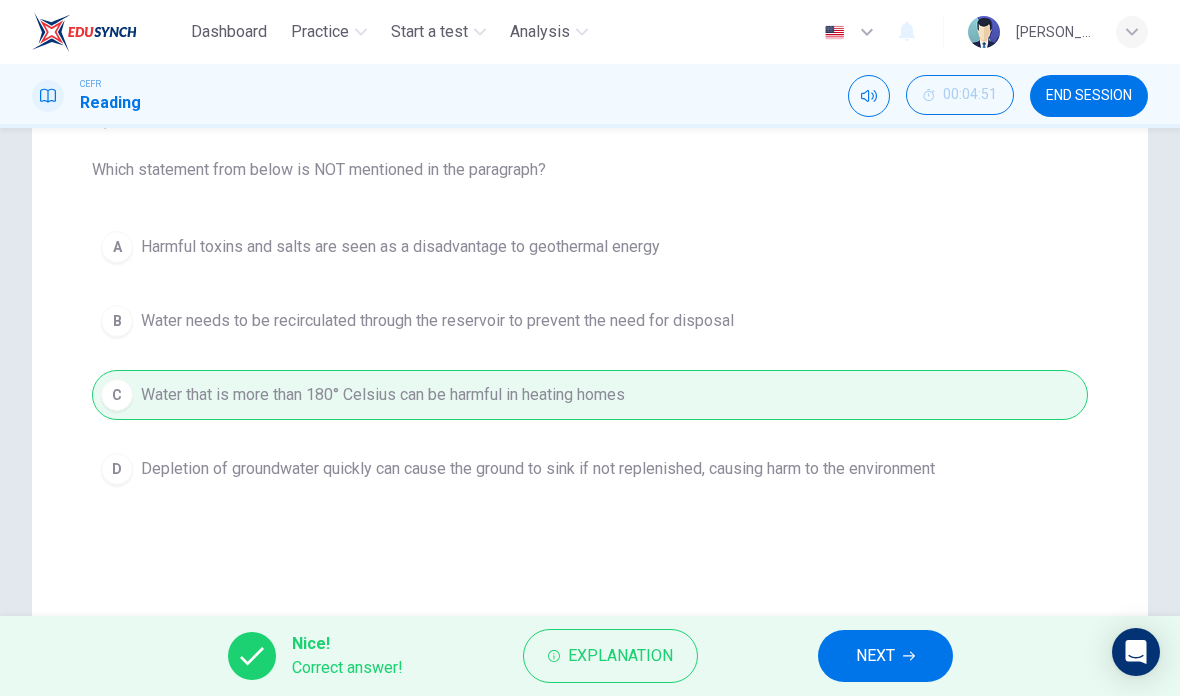 click on "NEXT" at bounding box center (875, 656) 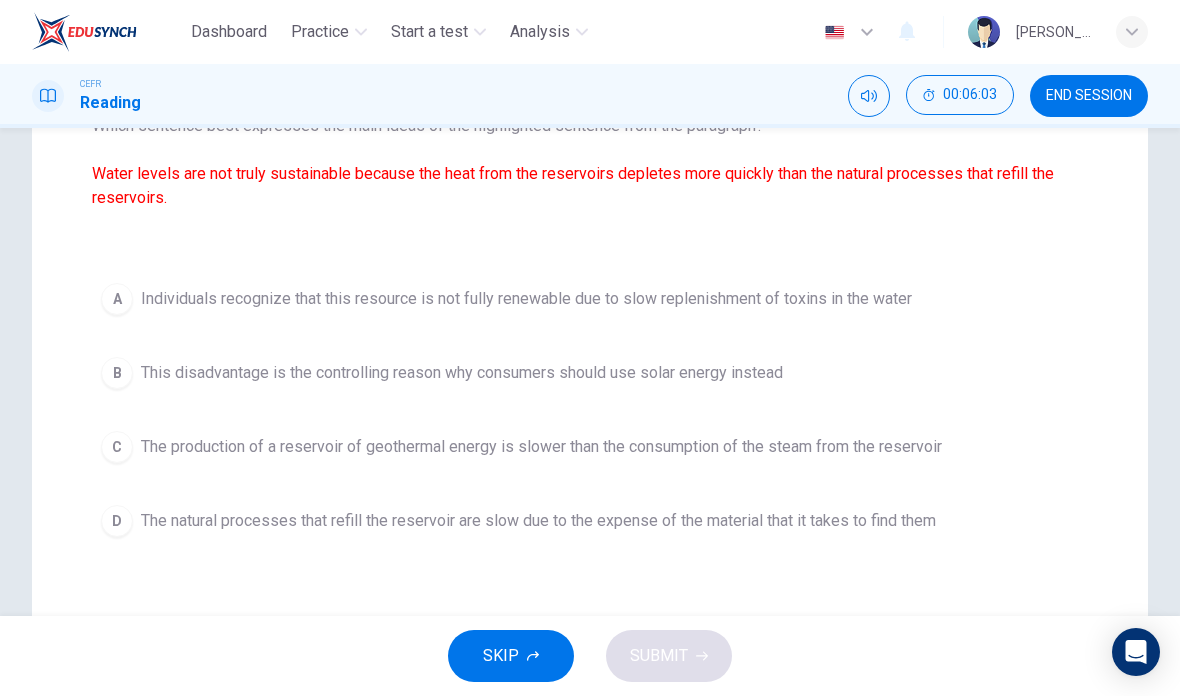 scroll, scrollTop: 244, scrollLeft: 0, axis: vertical 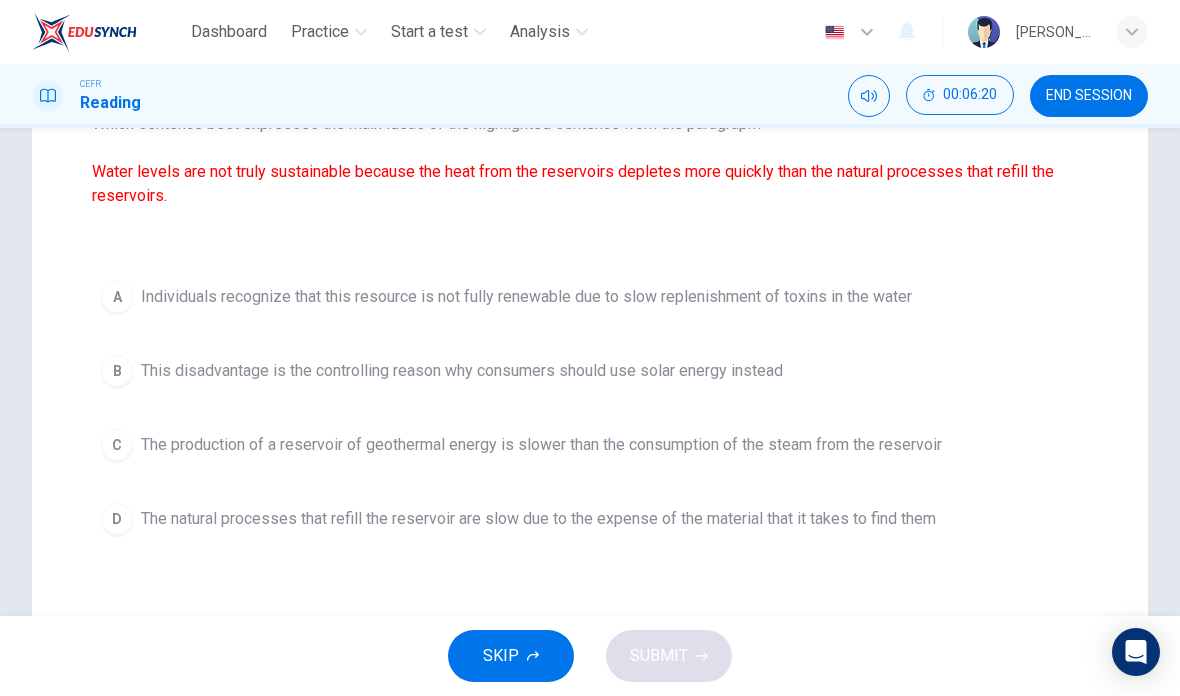 click on "The production of a reservoir of geothermal energy is slower than the consumption of the steam from the reservoir" at bounding box center [541, 445] 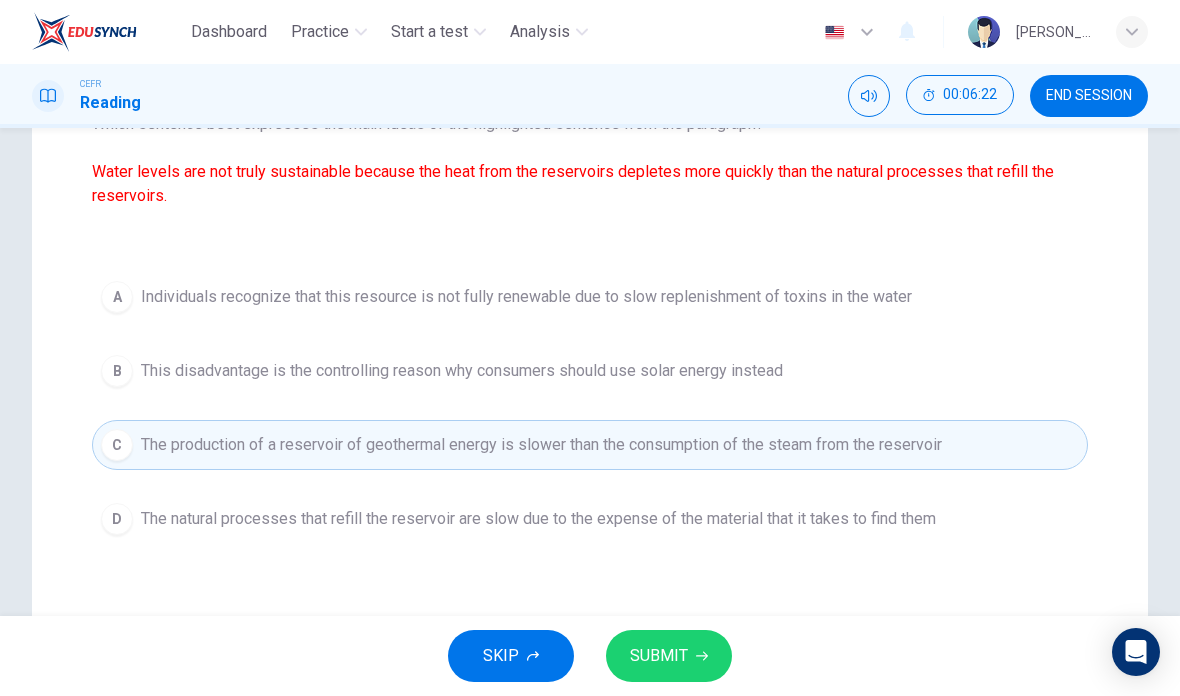click on "SUBMIT" at bounding box center (669, 656) 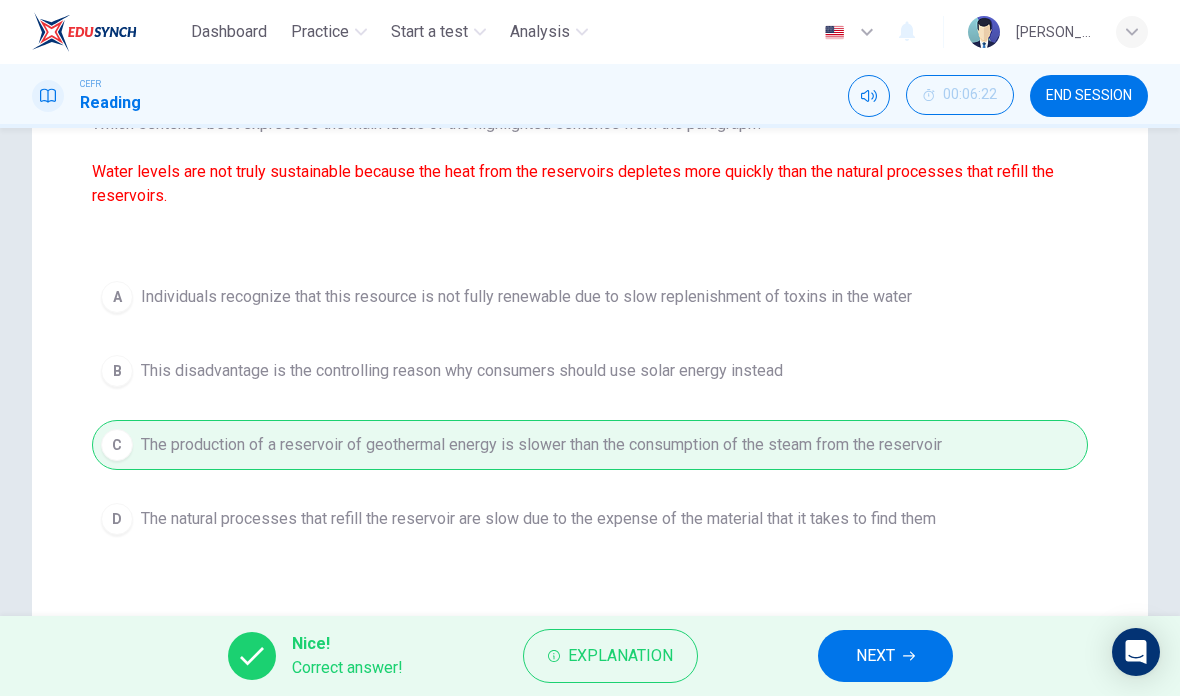 click on "Explanation" at bounding box center [620, 656] 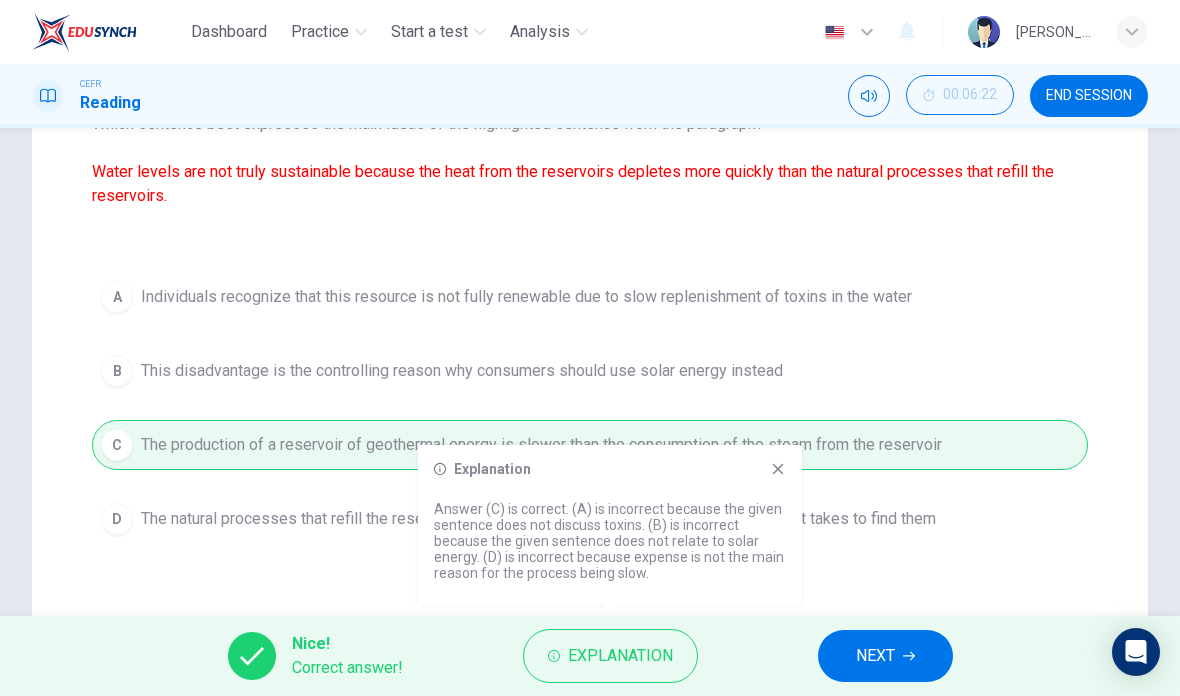click 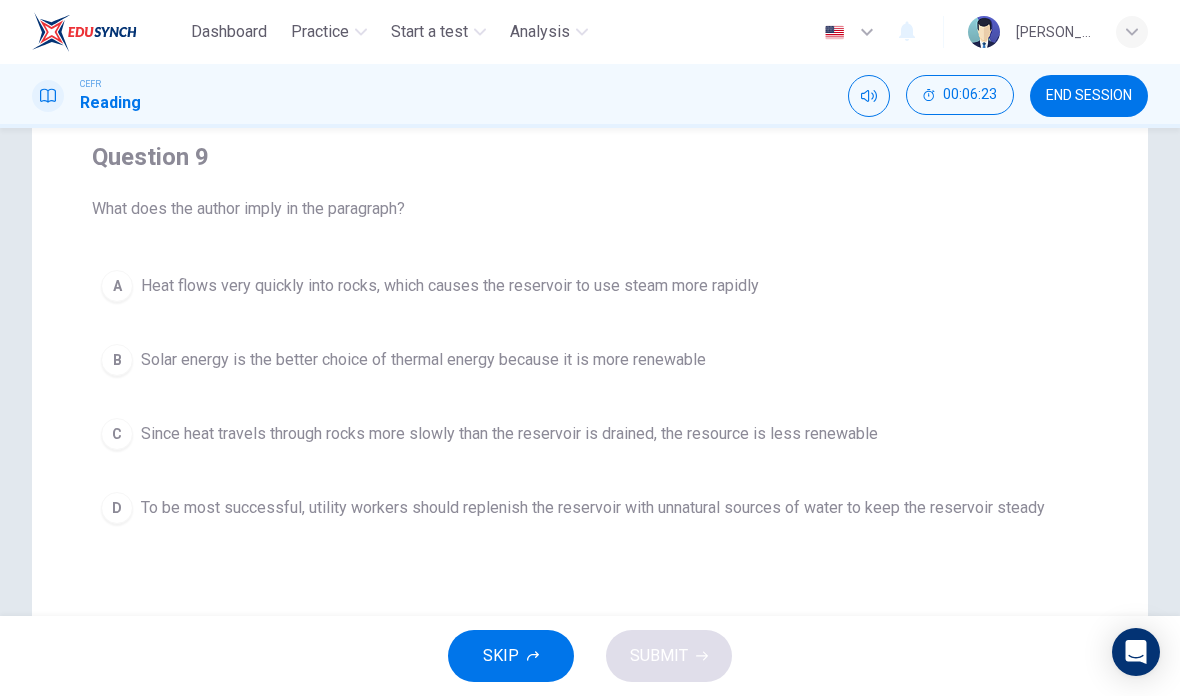 scroll, scrollTop: 144, scrollLeft: 0, axis: vertical 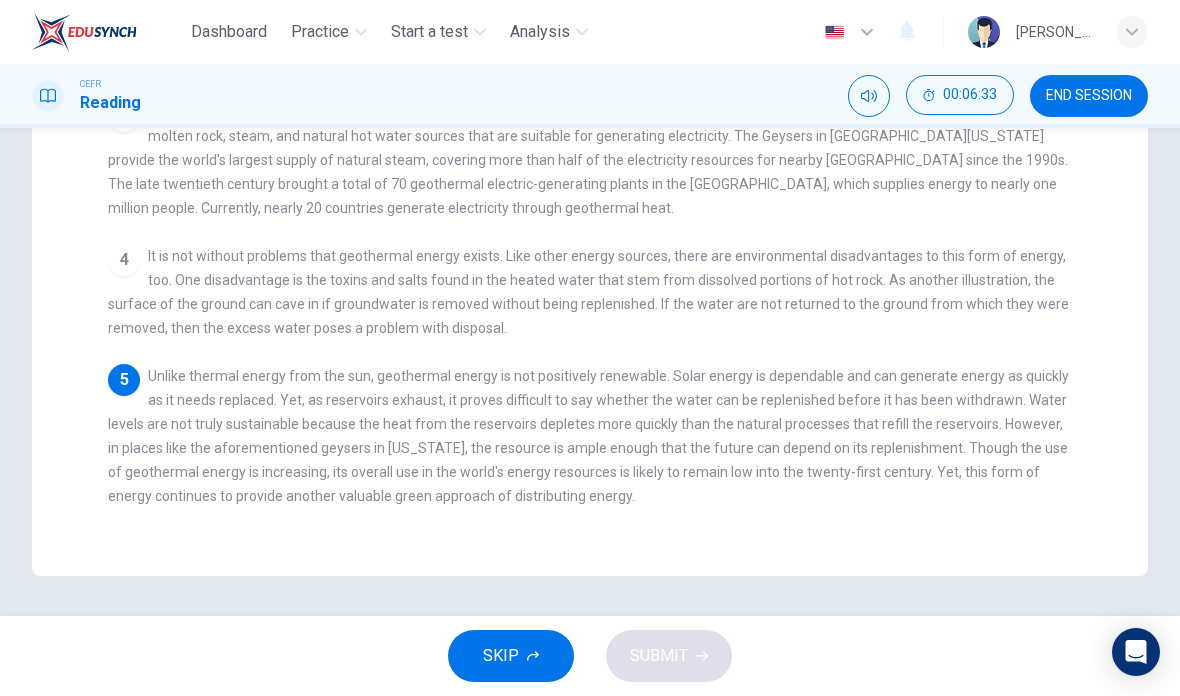 click on "Unlike thermal energy from the sun, geothermal energy is not positively renewable. Solar energy is dependable and can generate energy as quickly as it needs replaced. Yet, as reservoirs exhaust, it proves difficult to say whether the water can be replenished before it has been withdrawn. Water levels are not truly sustainable because the heat from the reservoirs depletes more quickly than the natural processes that refill the reservoirs. However, in places like the aforementioned geysers in California, the resource is ample enough that the future can depend on its replenishment. Though the use of geothermal energy is increasing, its overall use in the world's energy resources is likely to remain low into the twenty-first century. Yet, this form of energy continues to provide another valuable green approach of distributing energy." at bounding box center (588, 436) 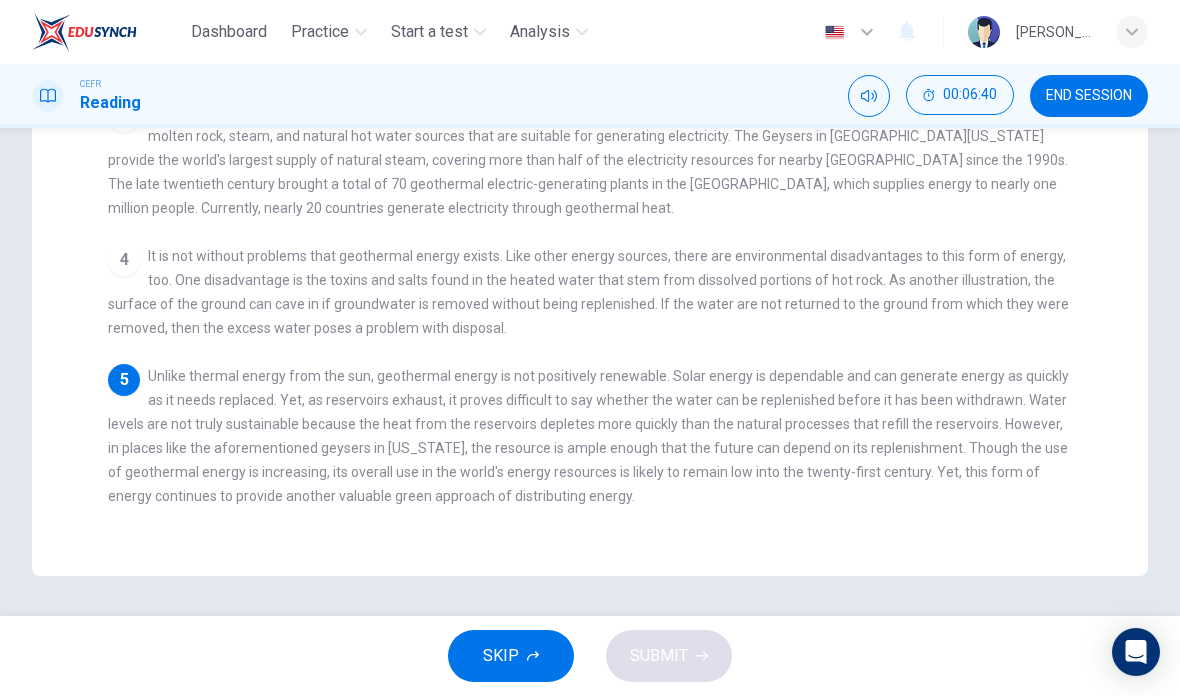 scroll, scrollTop: 540, scrollLeft: 0, axis: vertical 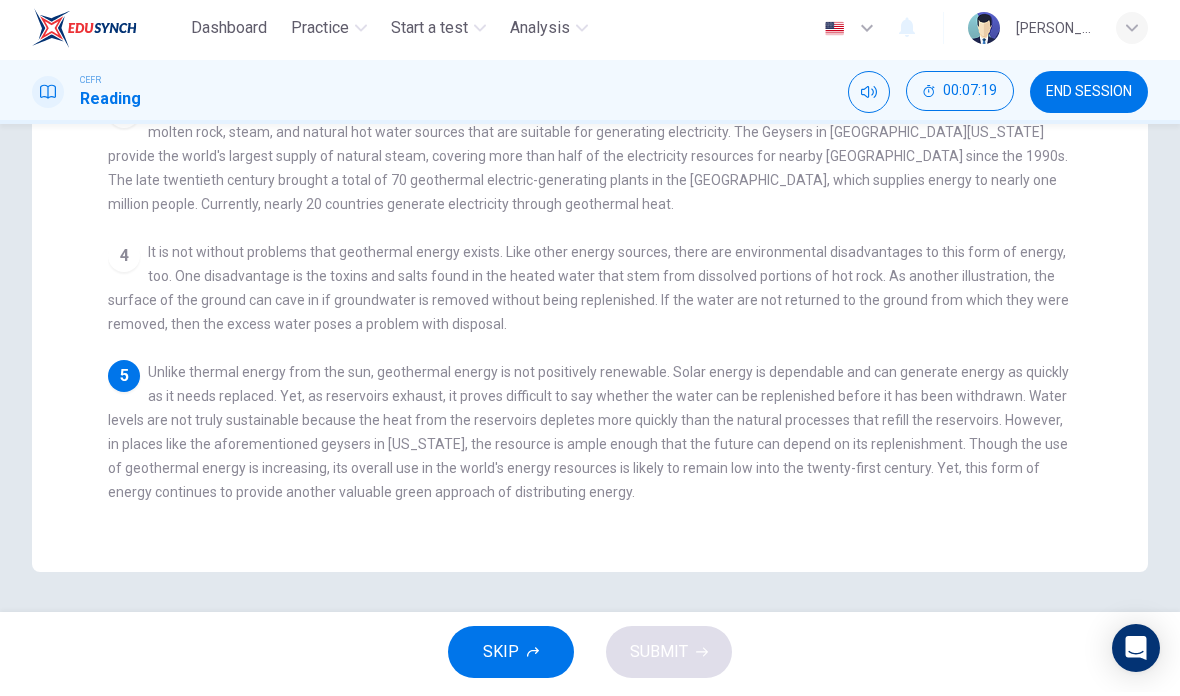 click on "Question Passage Question 9 What does the author imply in the paragraph? A Heat flows very quickly into rocks, which causes the reservoir to use steam more rapidly B Solar energy is the better choice of thermal energy because it is more renewable C Since heat travels through rocks more slowly than the reservoir is drained, the resource is less renewable D To be most successful, utility workers should replenish the reservoir with unnatural sources of water to keep the reservoir steady Geothermal Energy 1 2 3 4 It is not without problems that geothermal energy exists. Like other energy sources, there are environmental disadvantages to this form of energy, too. One disadvantage is the toxins and salts found in the heated water that stem from dissolved portions of hot rock. As another illustration, the surface of the ground can cave in if groundwater is removed without being replenished. If the water are not returned to the ground from which they were removed, then the excess water poses a problem with disposal." at bounding box center [590, 102] 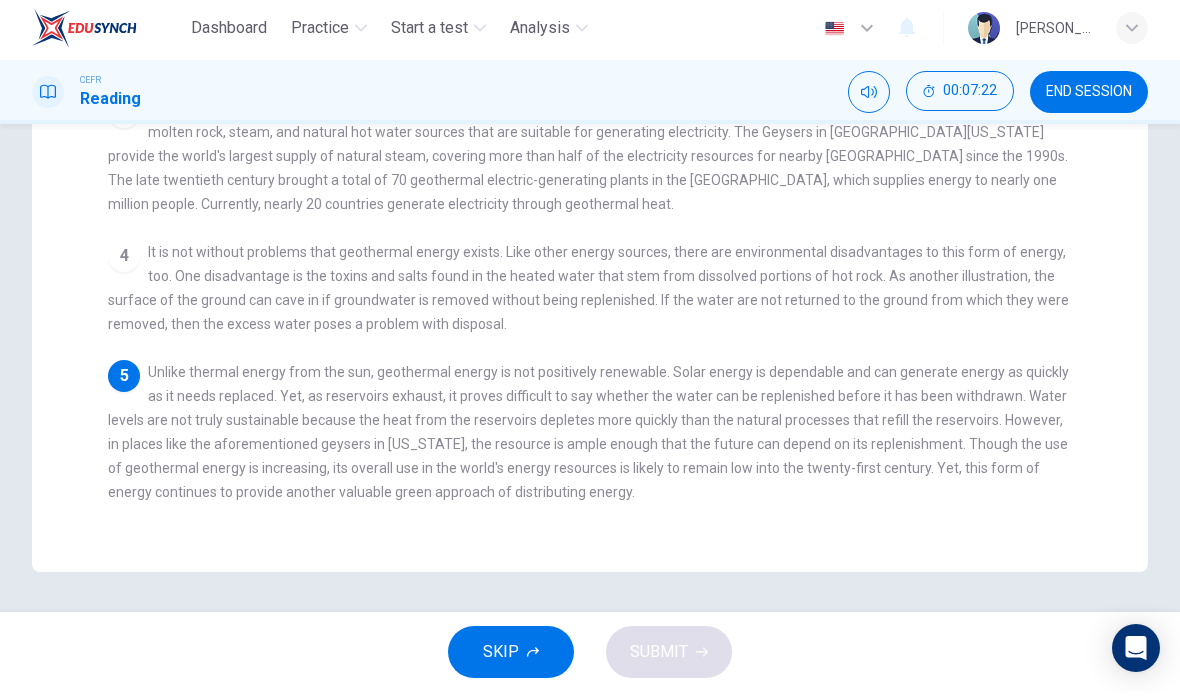 scroll, scrollTop: 29, scrollLeft: 0, axis: vertical 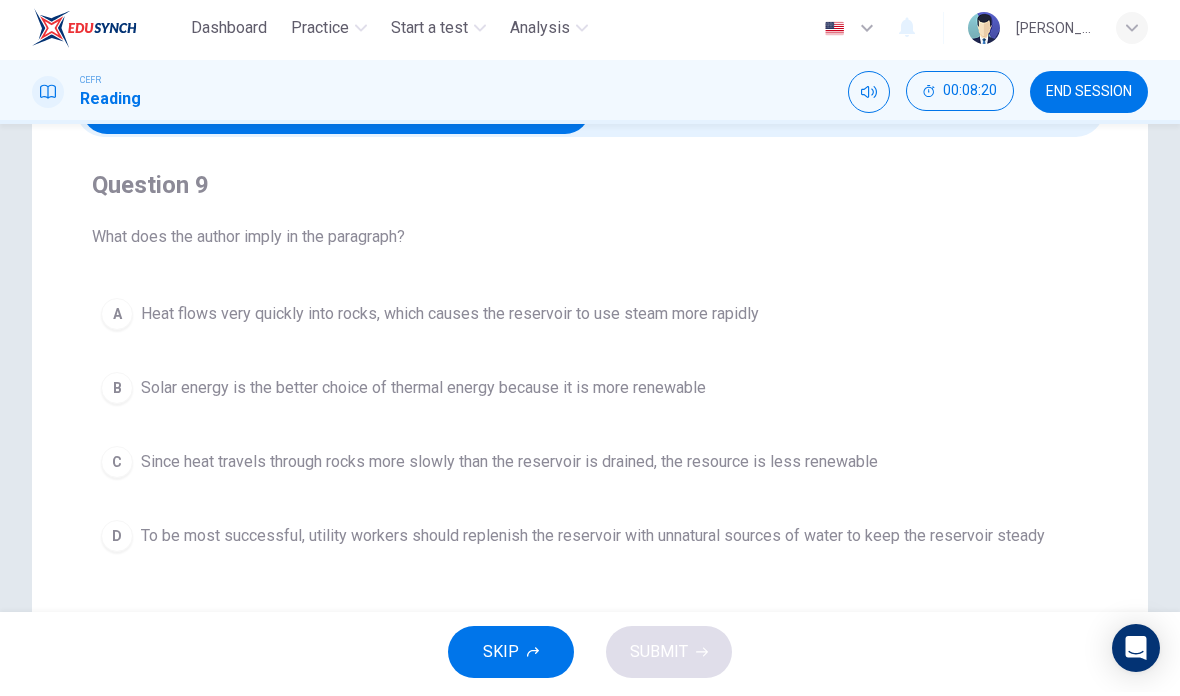 click on "C Since heat travels through rocks more slowly than the reservoir is drained, the resource is less renewable" at bounding box center (590, 466) 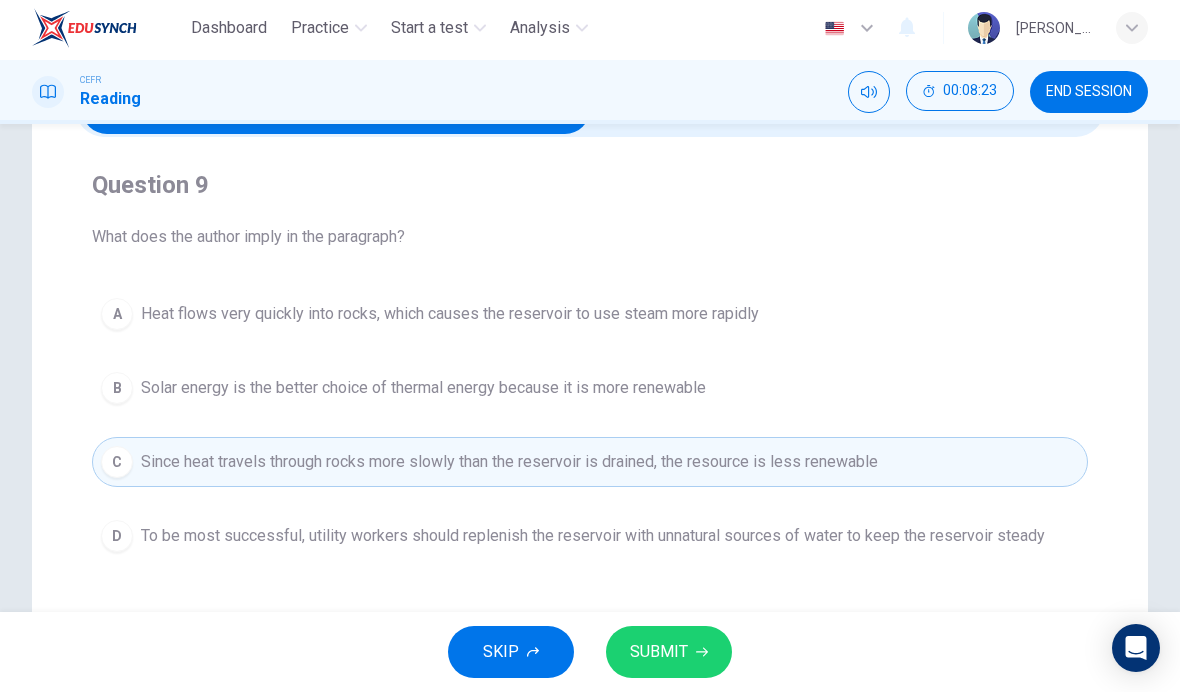 click on "SUBMIT" at bounding box center (669, 656) 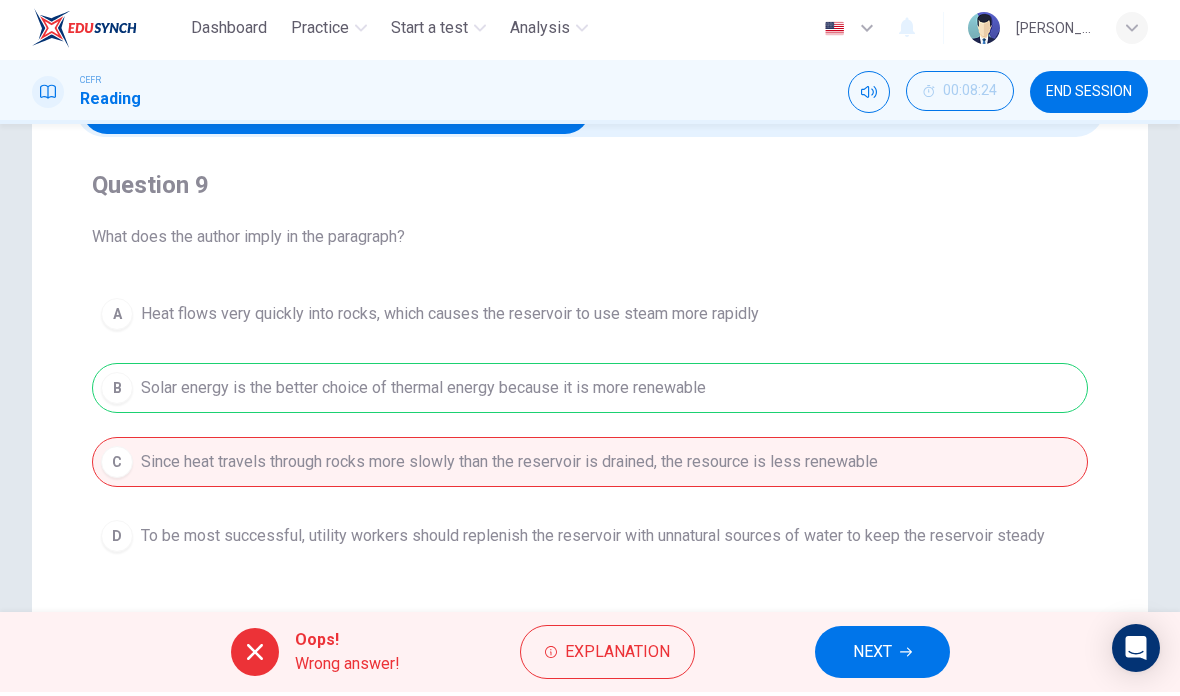 click on "NEXT" at bounding box center (872, 656) 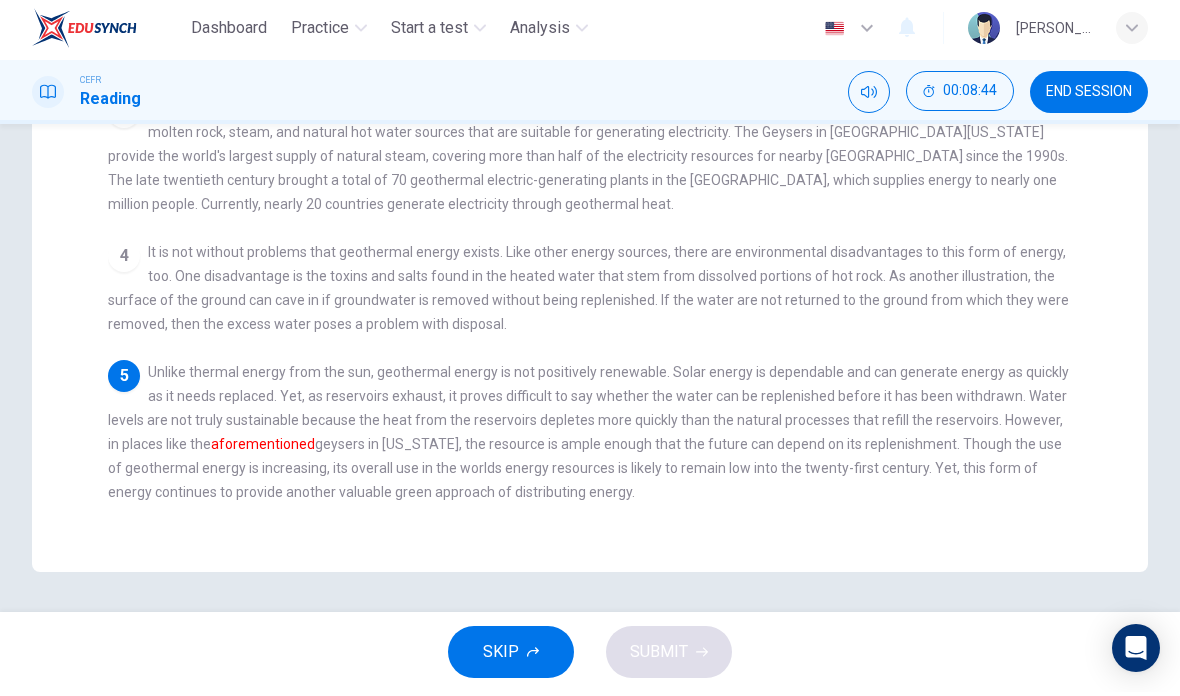 scroll, scrollTop: 540, scrollLeft: 0, axis: vertical 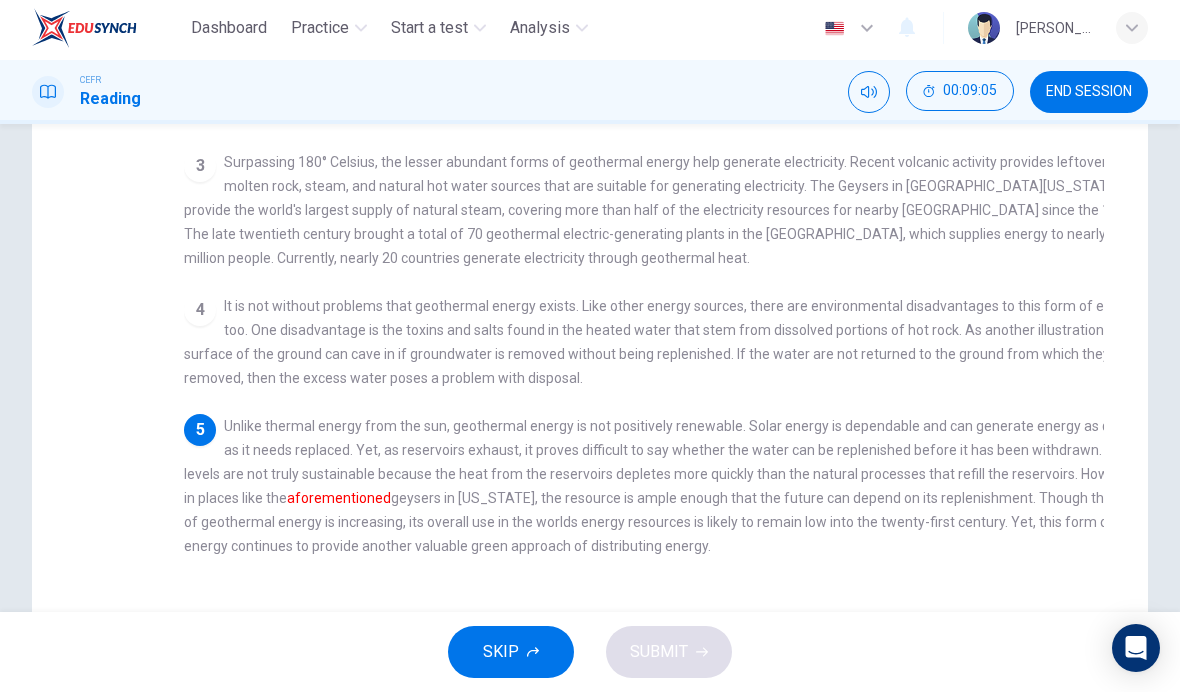 checkbox on "false" 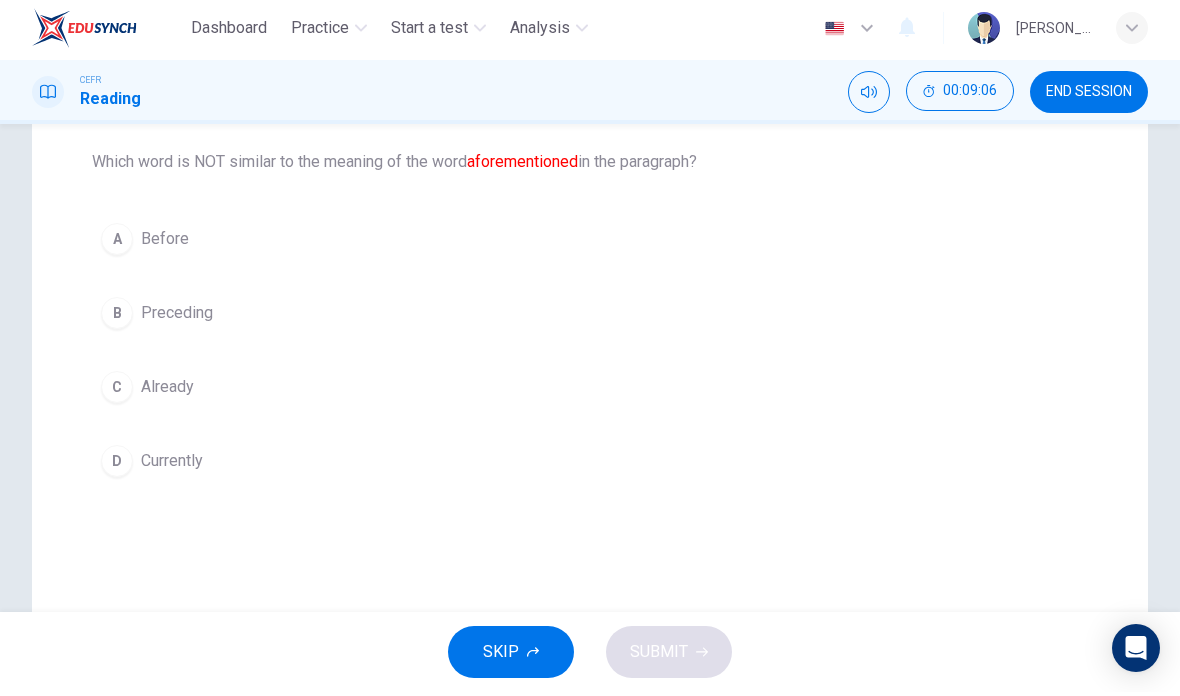scroll, scrollTop: 203, scrollLeft: 0, axis: vertical 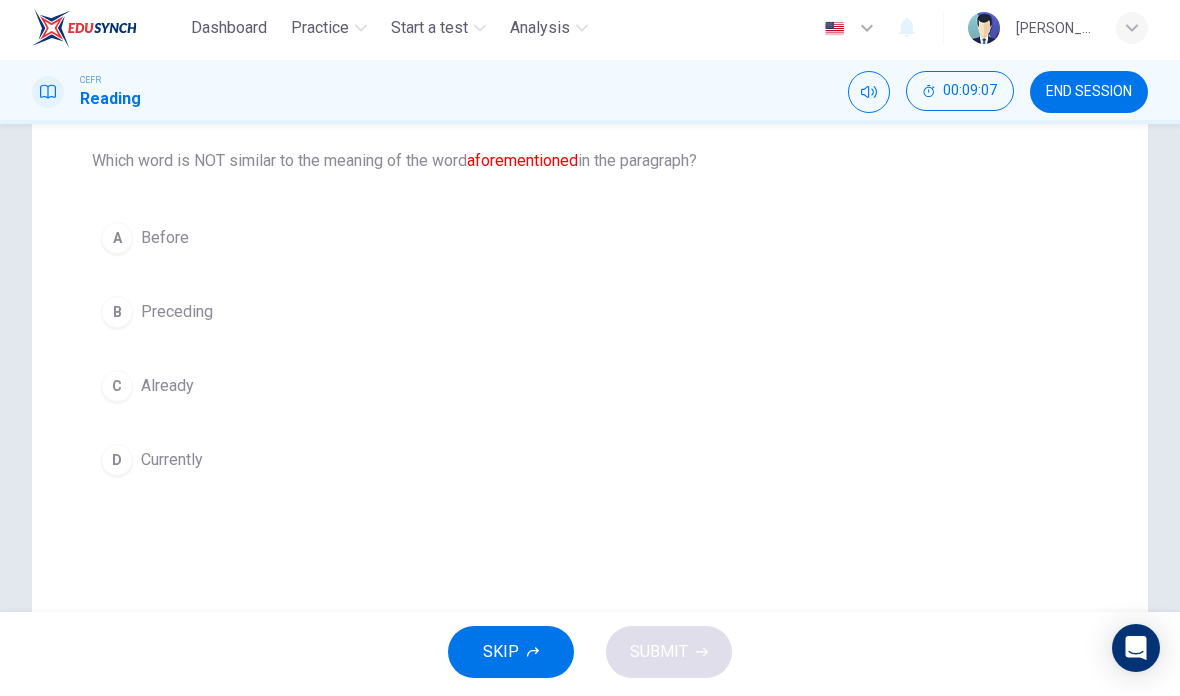 click on "D Currently" at bounding box center (590, 464) 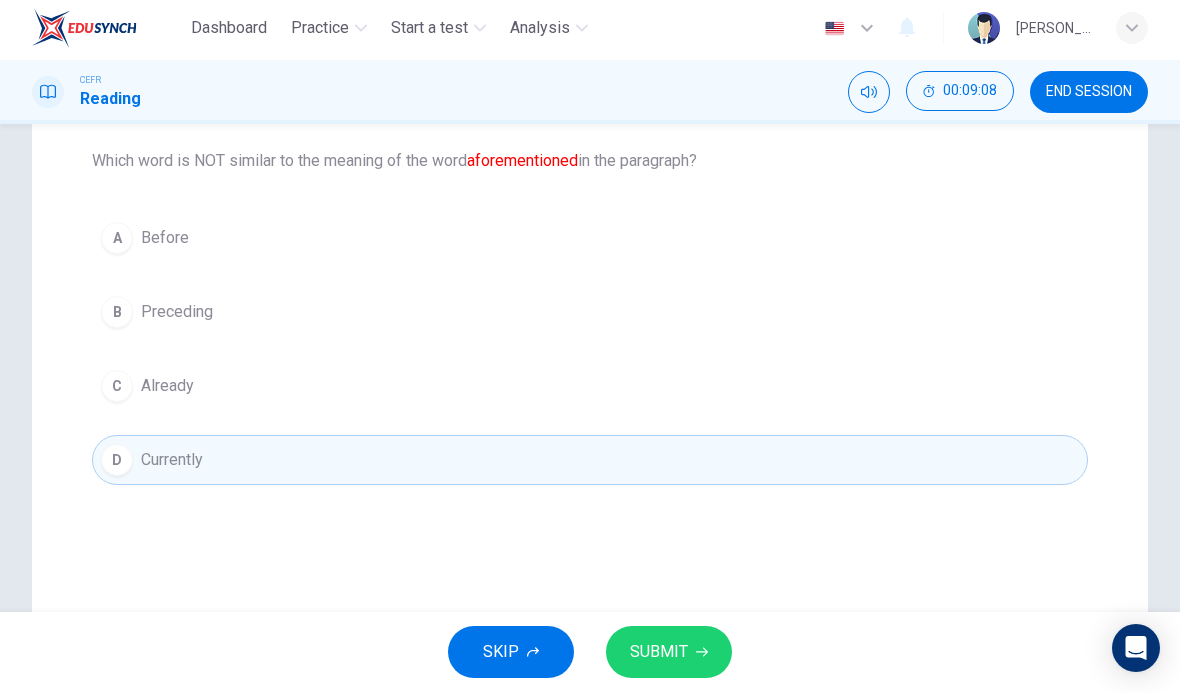click on "SUBMIT" at bounding box center (669, 656) 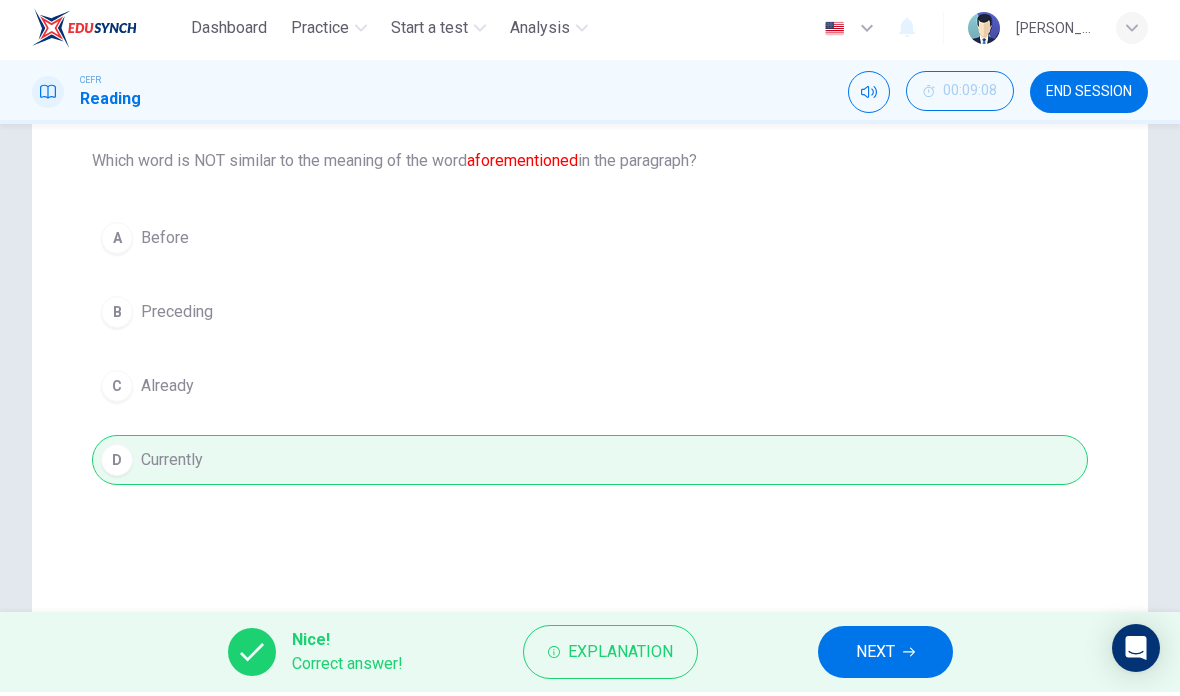 click on "Explanation" at bounding box center [620, 656] 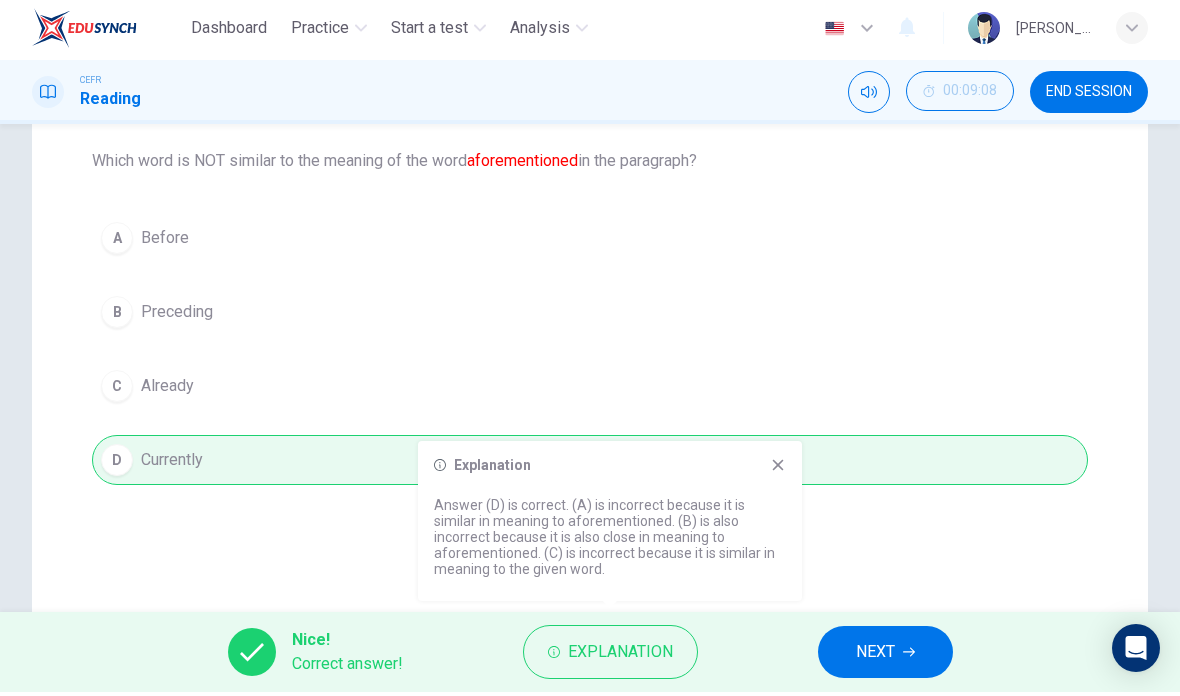 click on "NEXT" at bounding box center (885, 656) 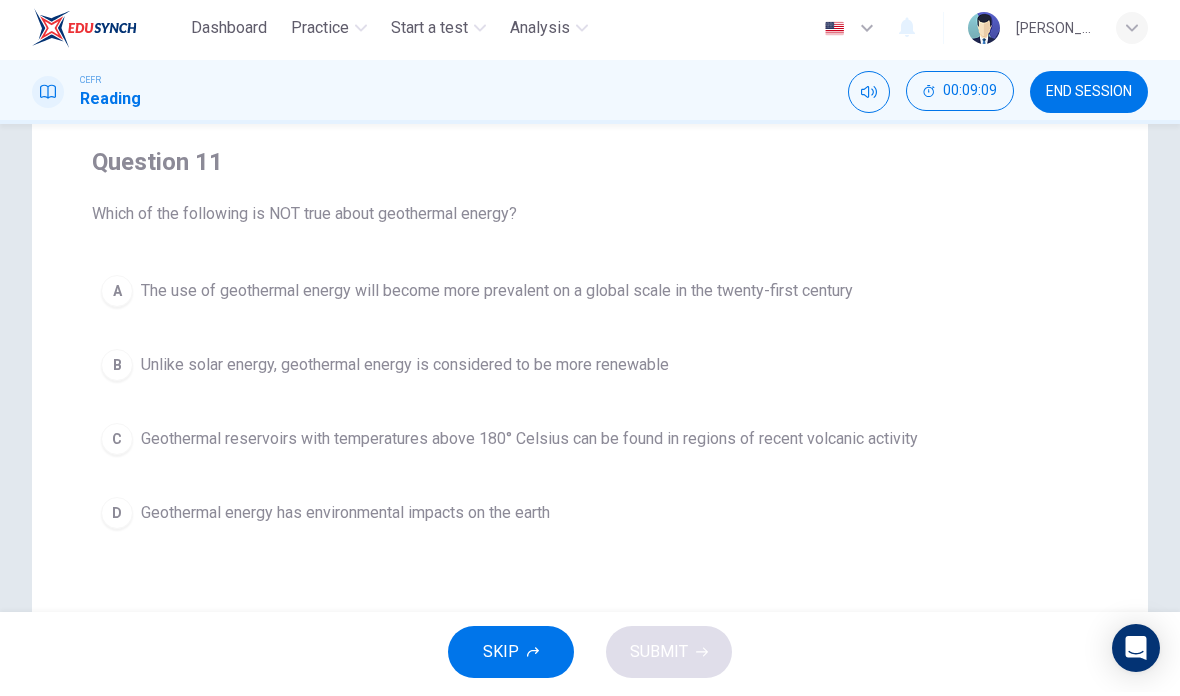 scroll, scrollTop: 151, scrollLeft: 0, axis: vertical 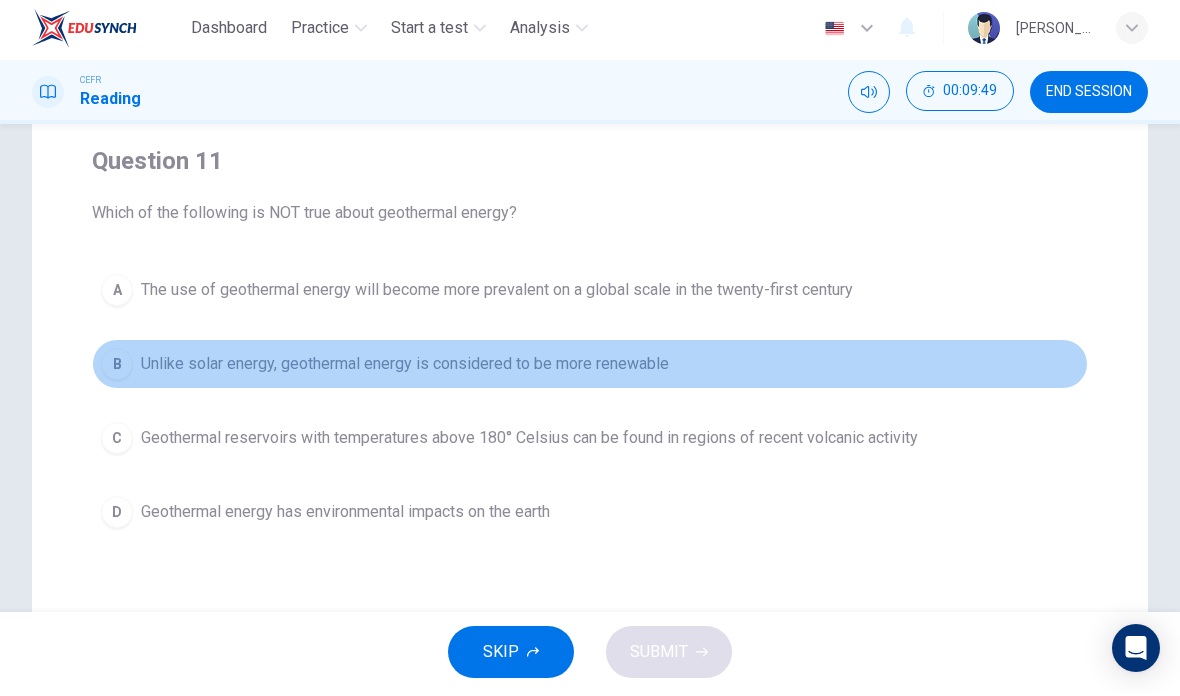 click on "Unlike solar energy, geothermal energy is considered to be more renewable" at bounding box center (405, 368) 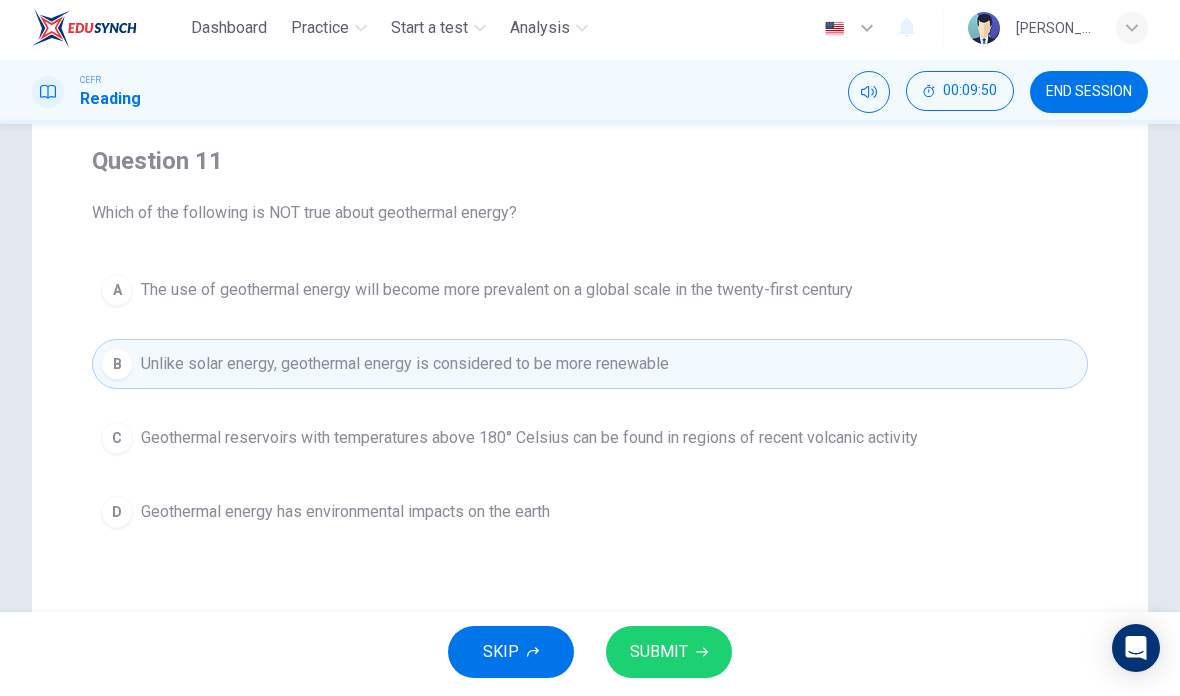 click on "SUBMIT" at bounding box center (659, 656) 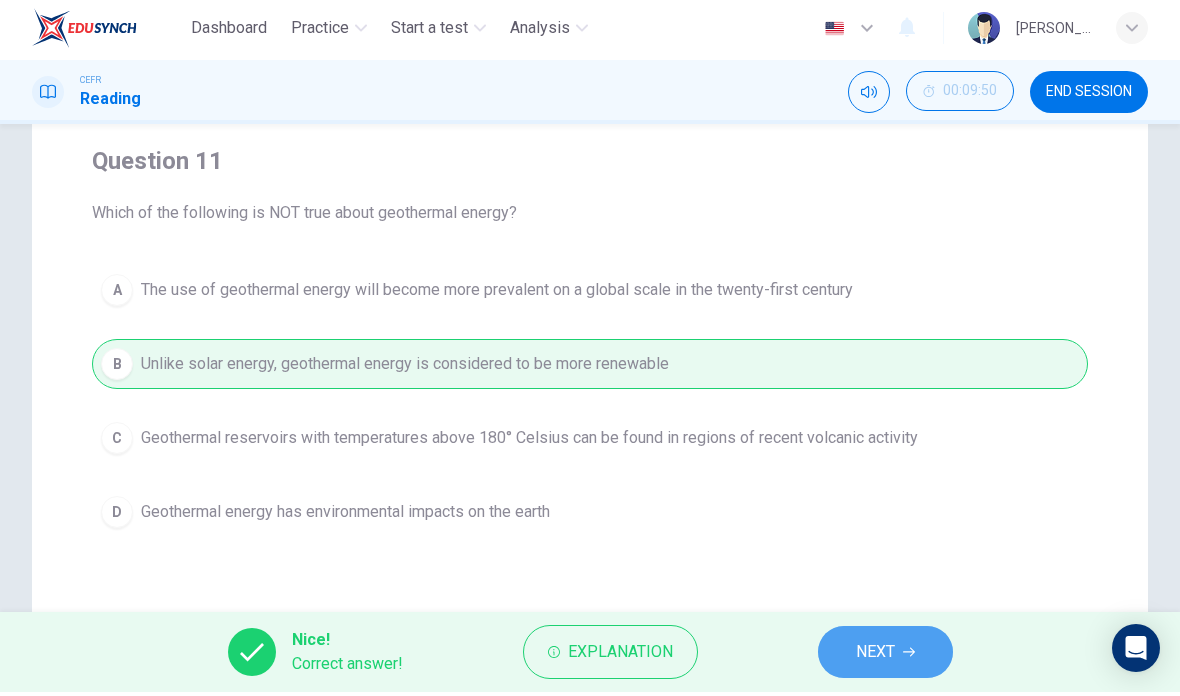click on "NEXT" at bounding box center (875, 656) 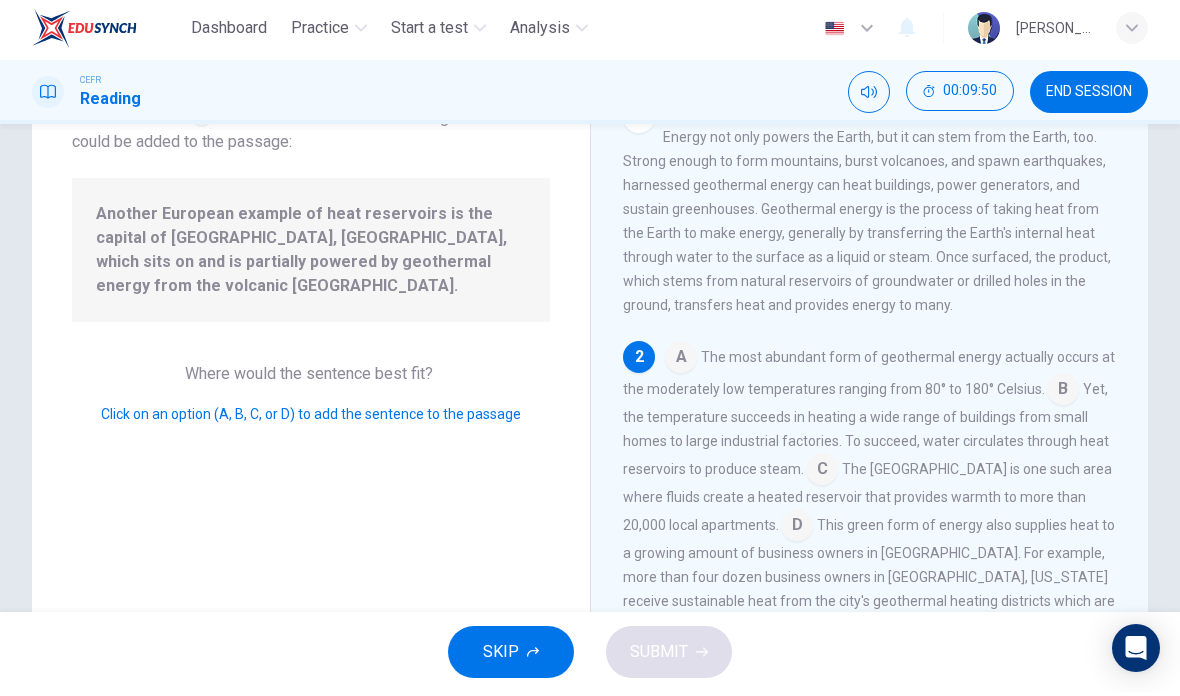 scroll, scrollTop: 146, scrollLeft: 0, axis: vertical 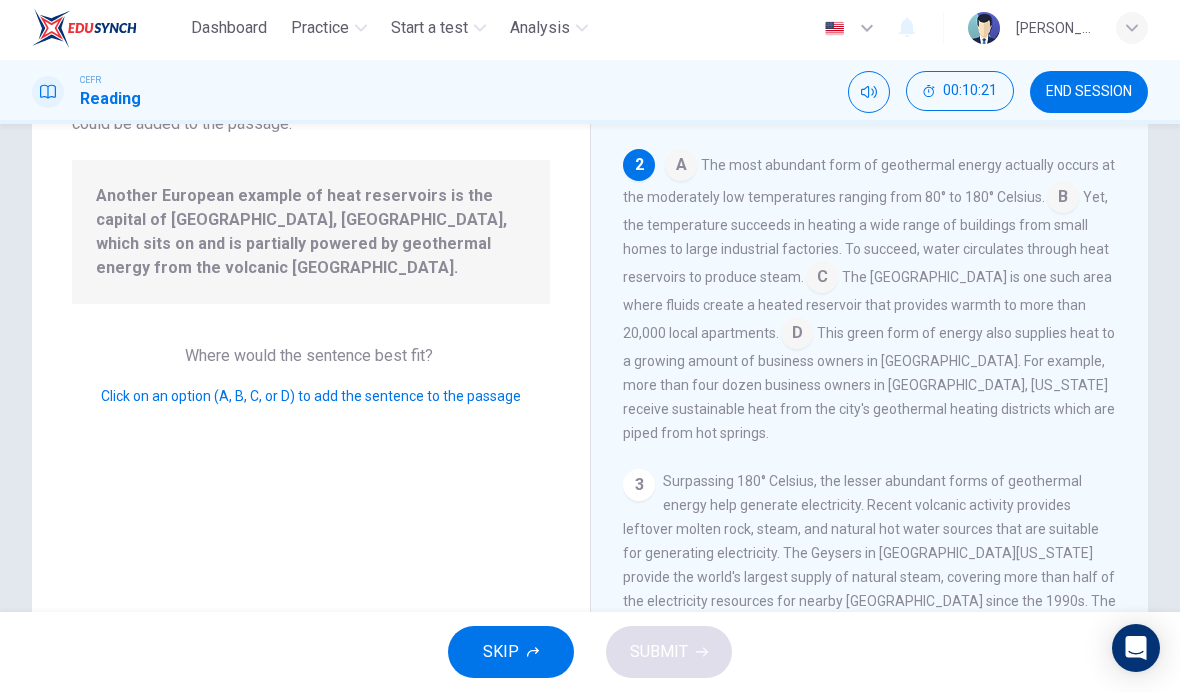 click at bounding box center (797, 339) 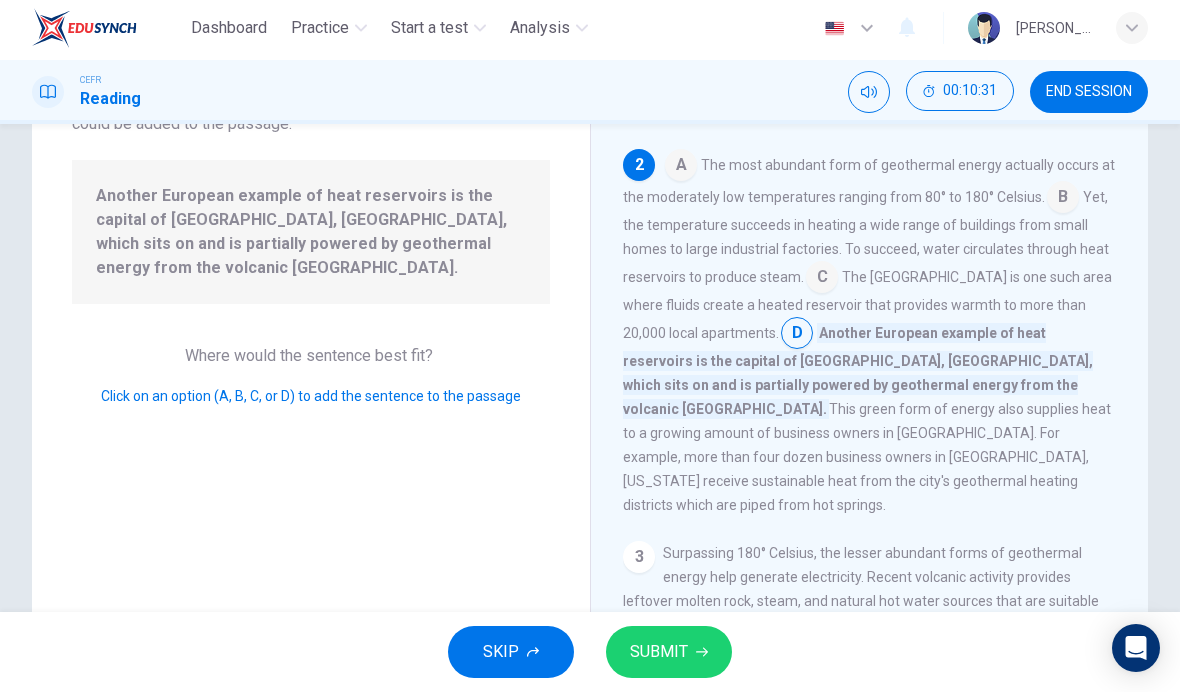 click on "SUBMIT" at bounding box center (669, 656) 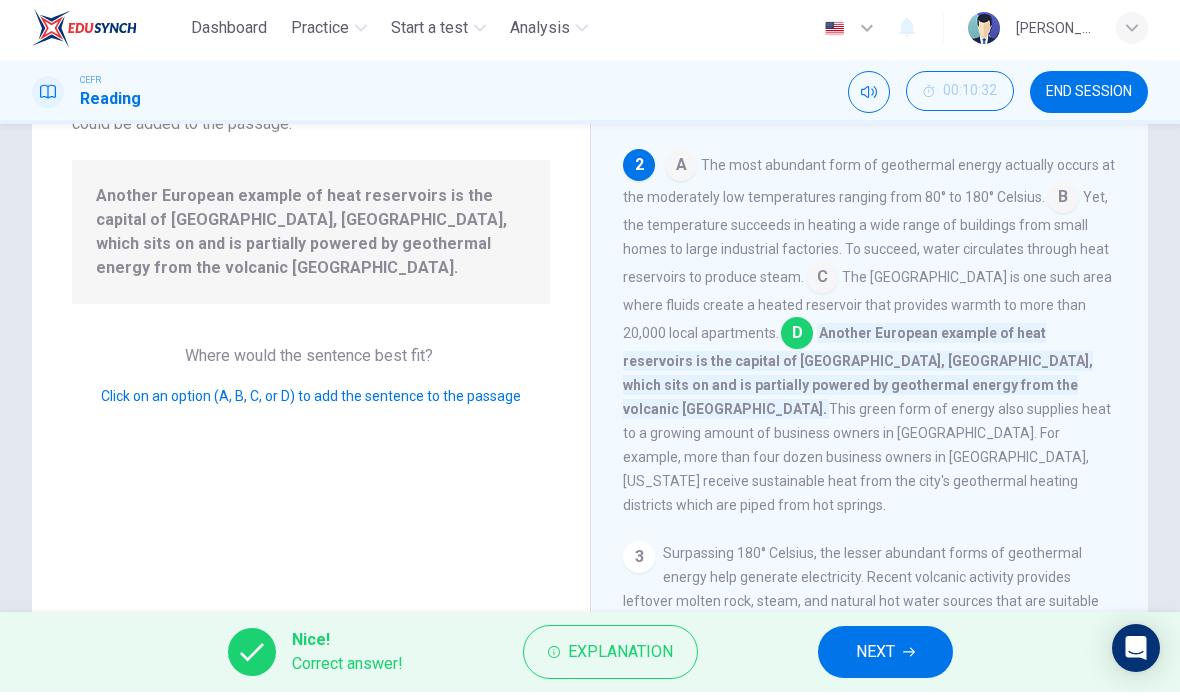 click 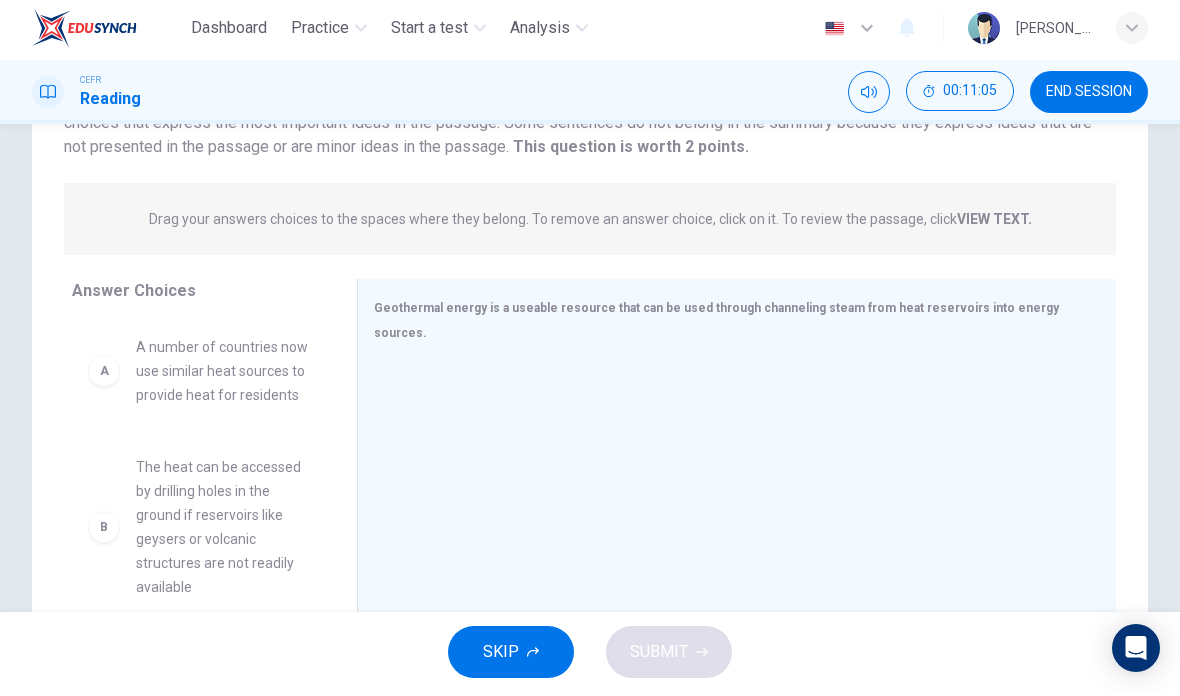 scroll, scrollTop: 279, scrollLeft: 0, axis: vertical 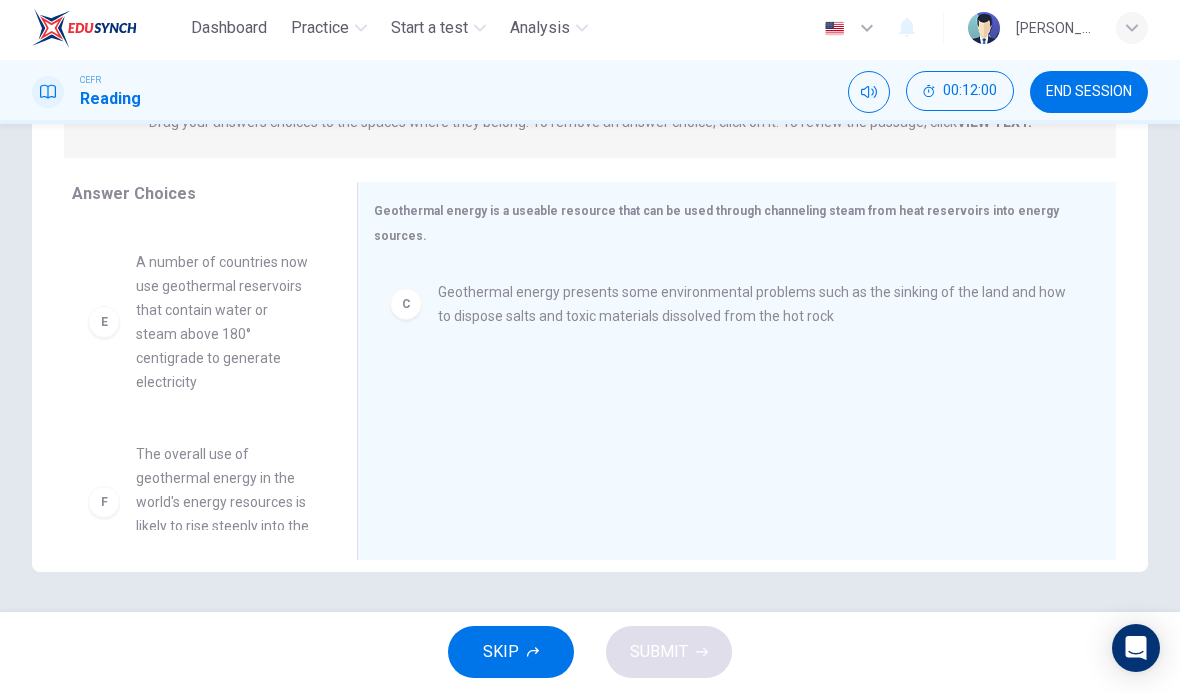 click on "F The overall use of geothermal energy in the world's energy resources is likely to rise steeply into the twenty-first century" at bounding box center (198, 506) 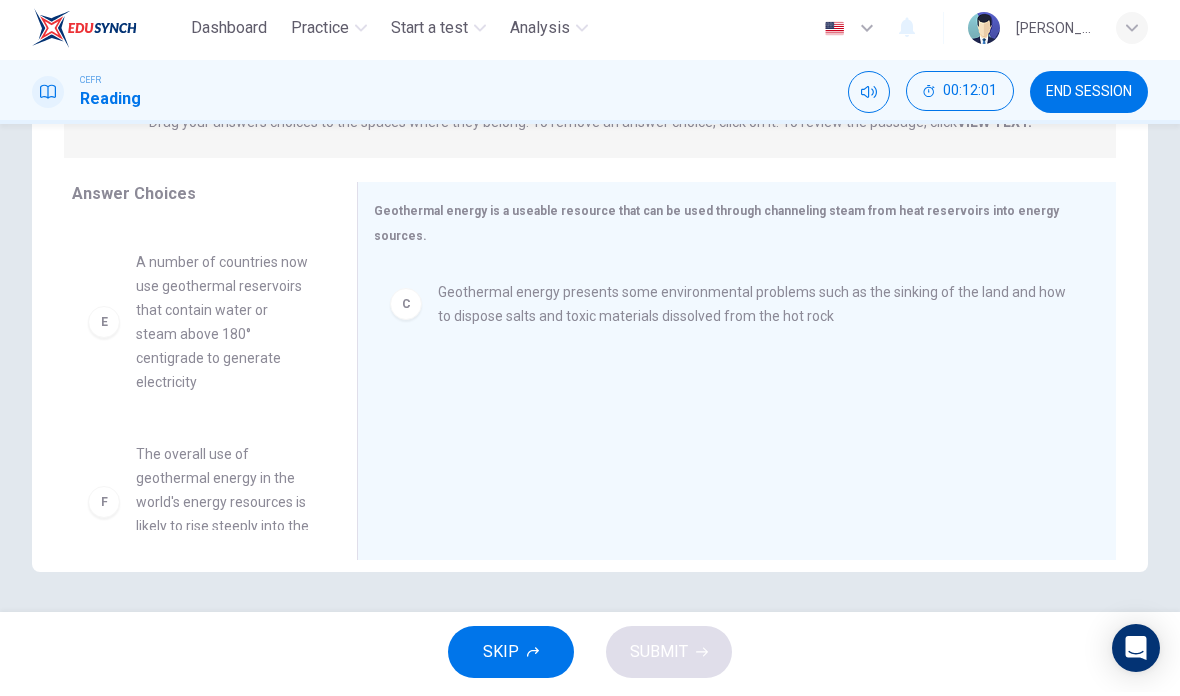 scroll, scrollTop: 287, scrollLeft: 0, axis: vertical 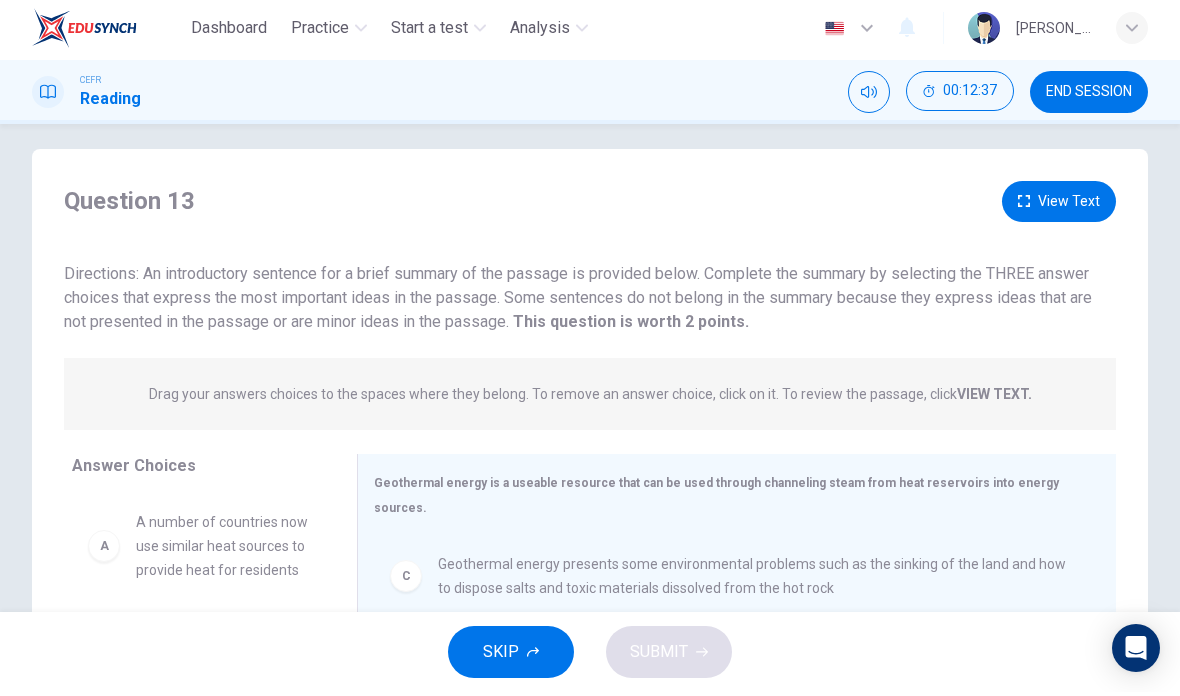 click on "View Text" at bounding box center (1059, 205) 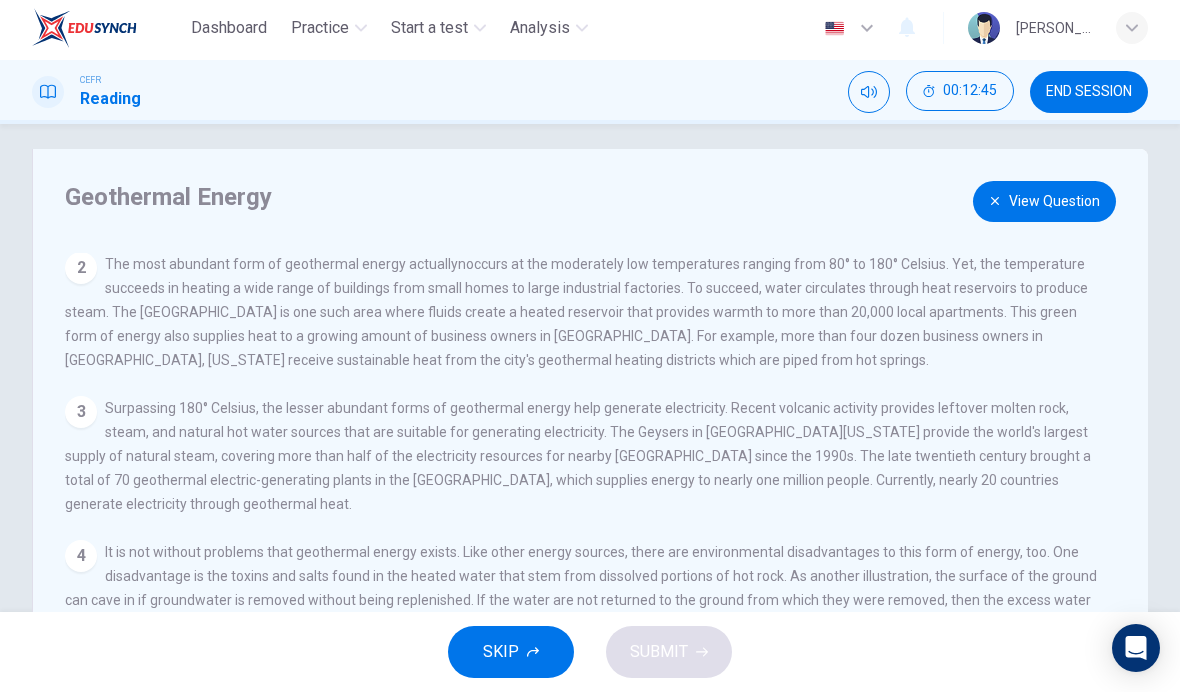 scroll, scrollTop: 145, scrollLeft: 0, axis: vertical 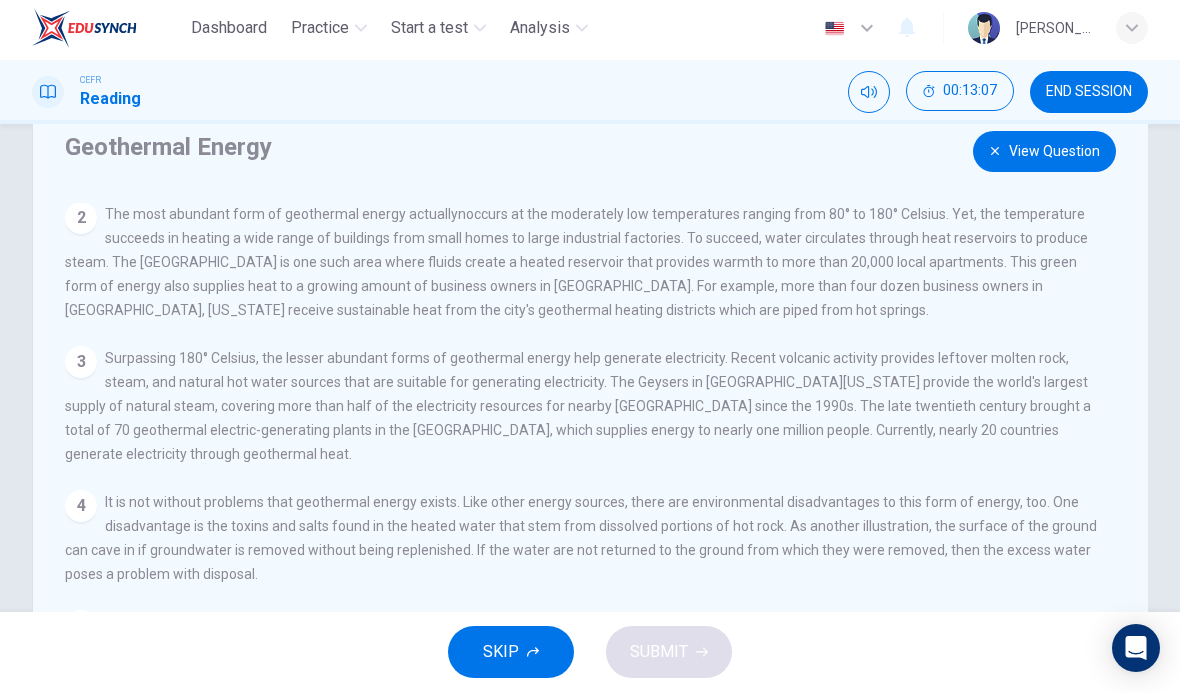 click on "View Question" at bounding box center (1044, 155) 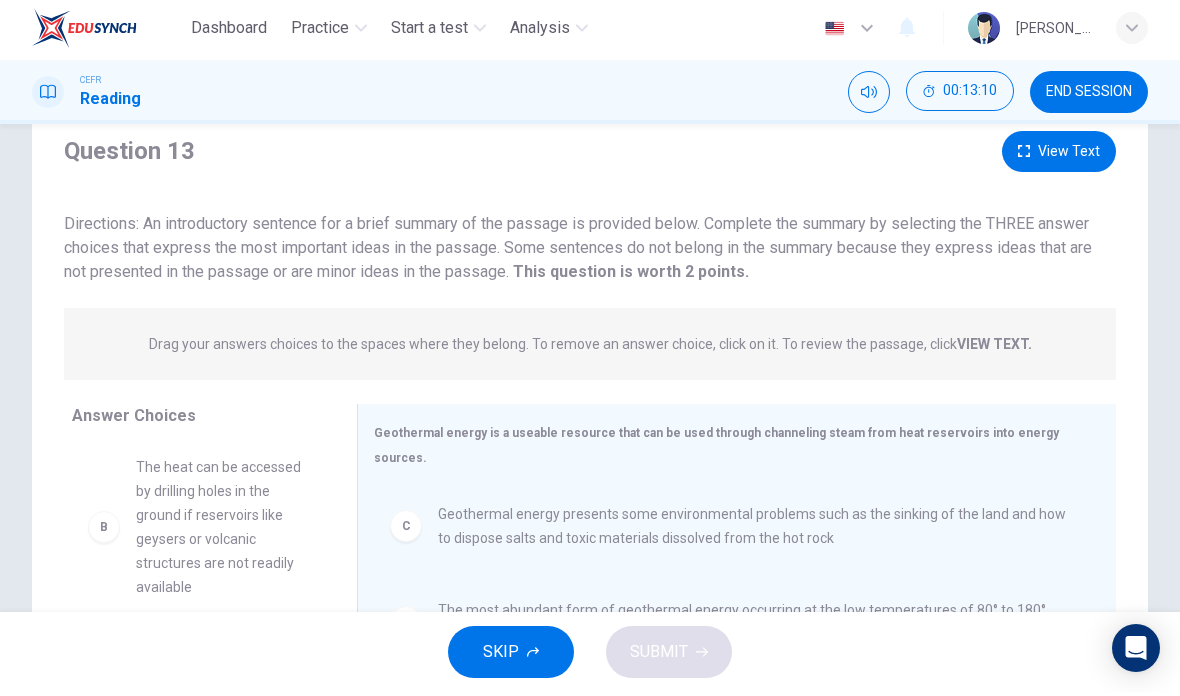 scroll, scrollTop: 124, scrollLeft: 0, axis: vertical 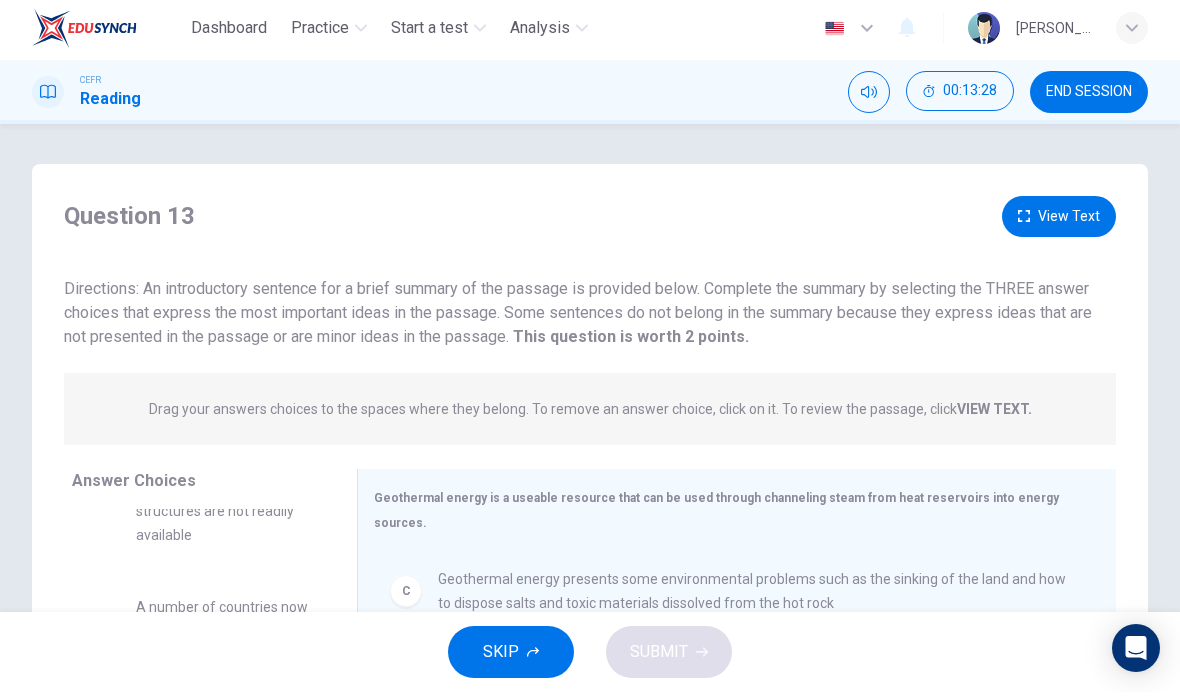 click on "View Text" at bounding box center [1059, 220] 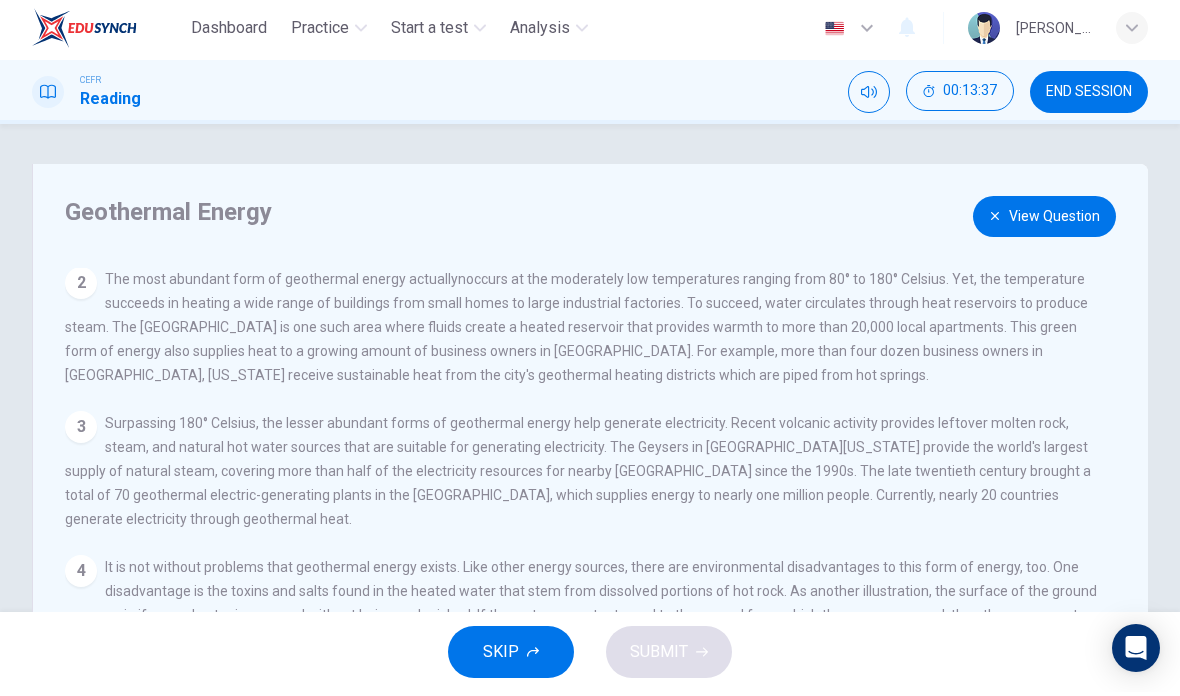 scroll, scrollTop: 145, scrollLeft: 0, axis: vertical 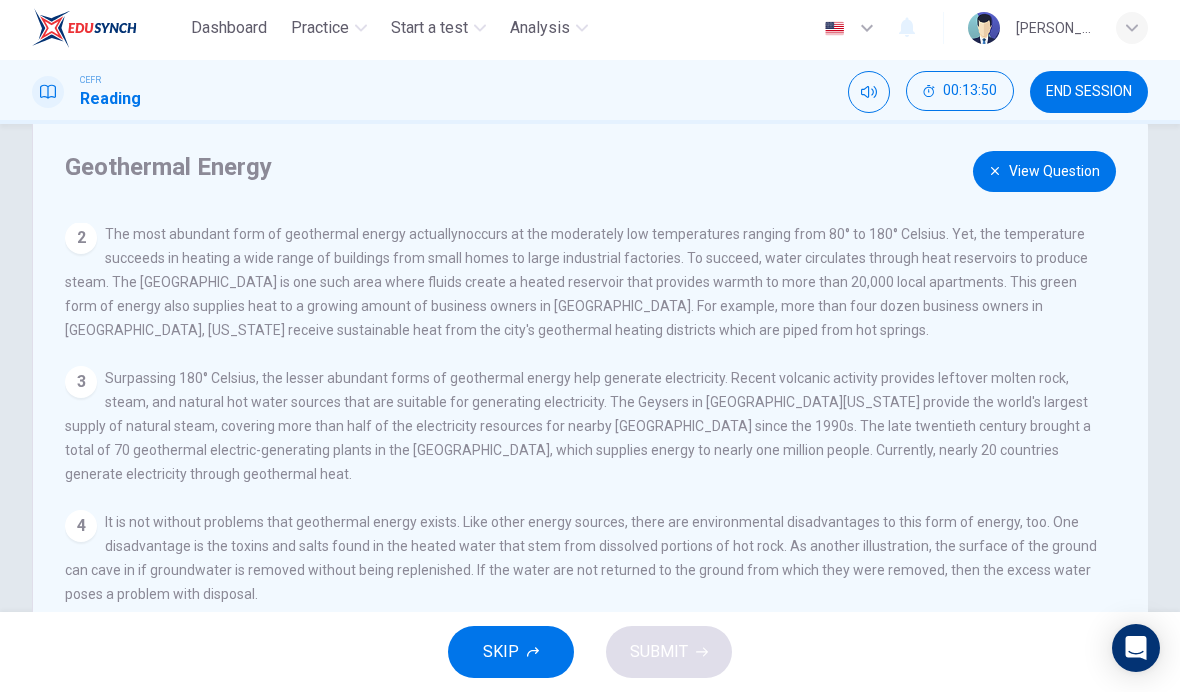 click on "View Question" at bounding box center [1044, 175] 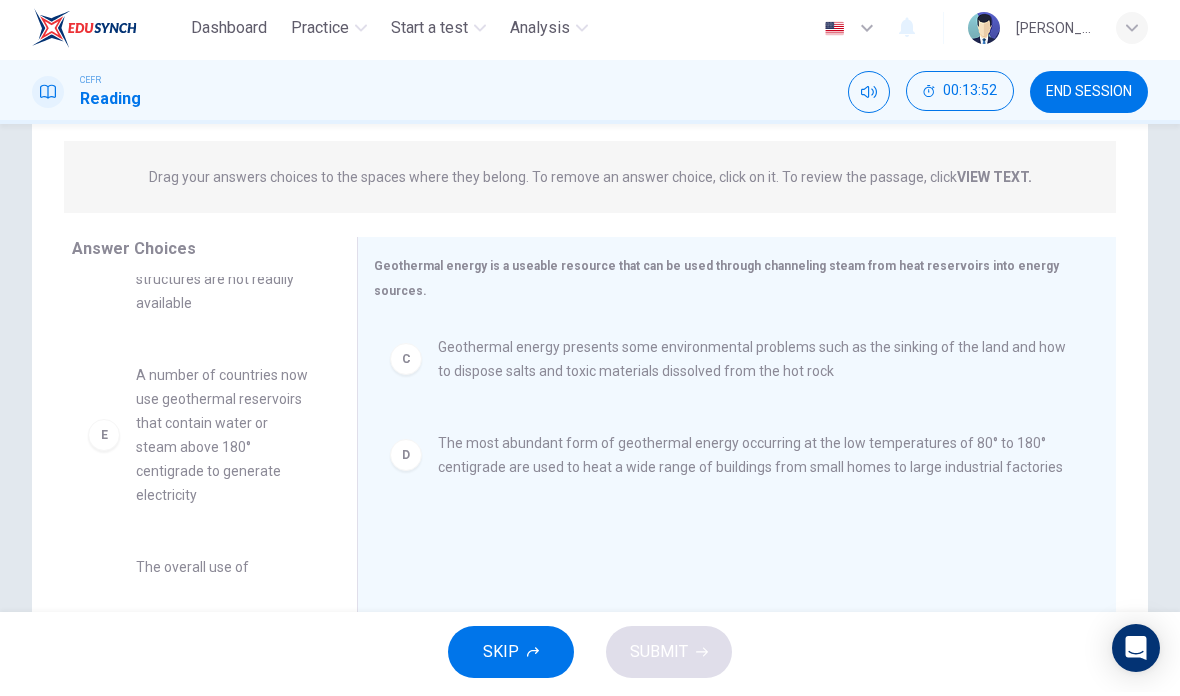 scroll, scrollTop: 233, scrollLeft: 0, axis: vertical 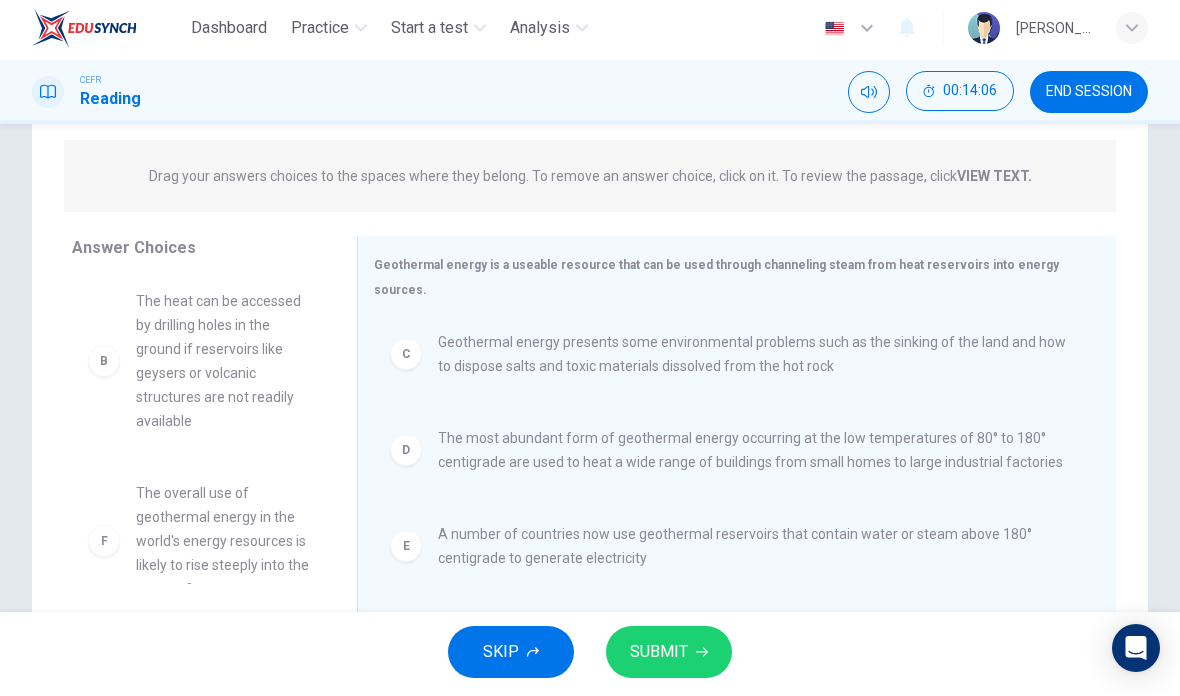 click 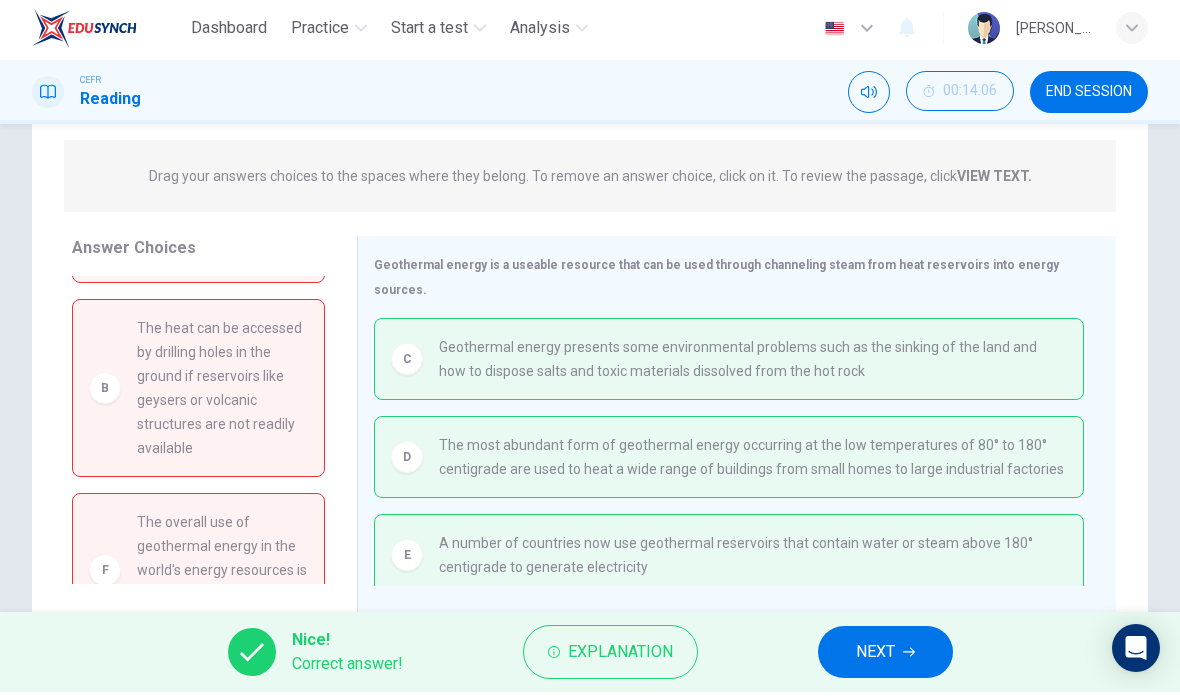 scroll, scrollTop: 0, scrollLeft: 0, axis: both 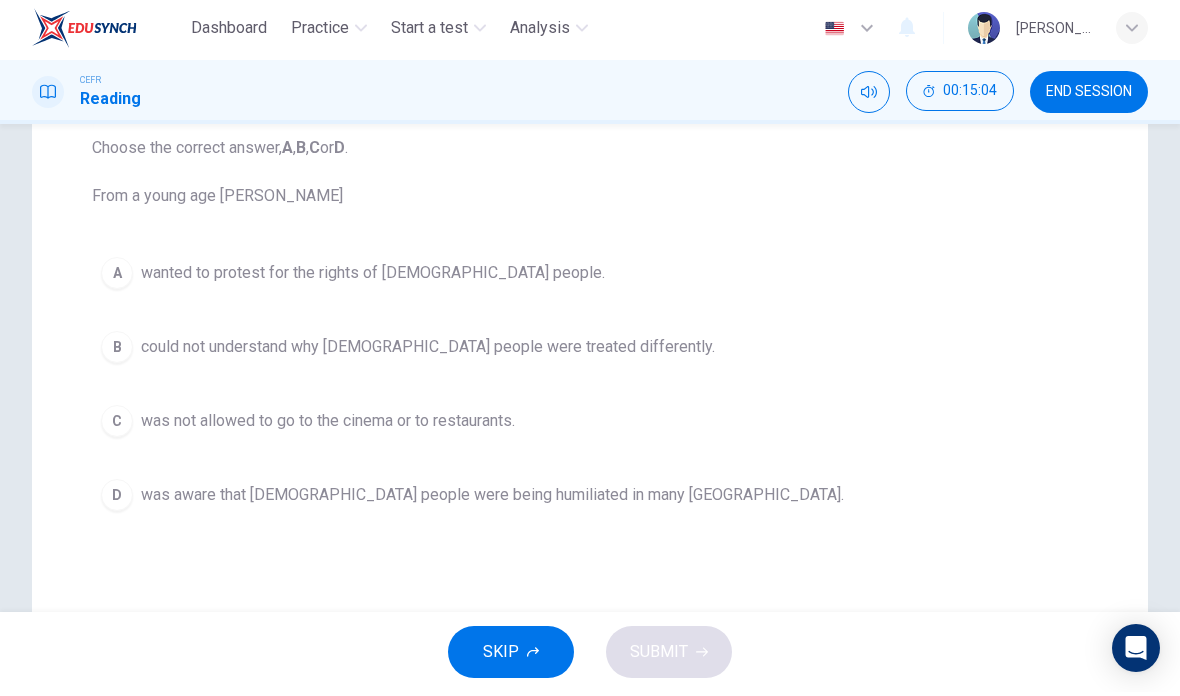 click on "D was aware that black people were being humiliated in many northern states." at bounding box center [590, 499] 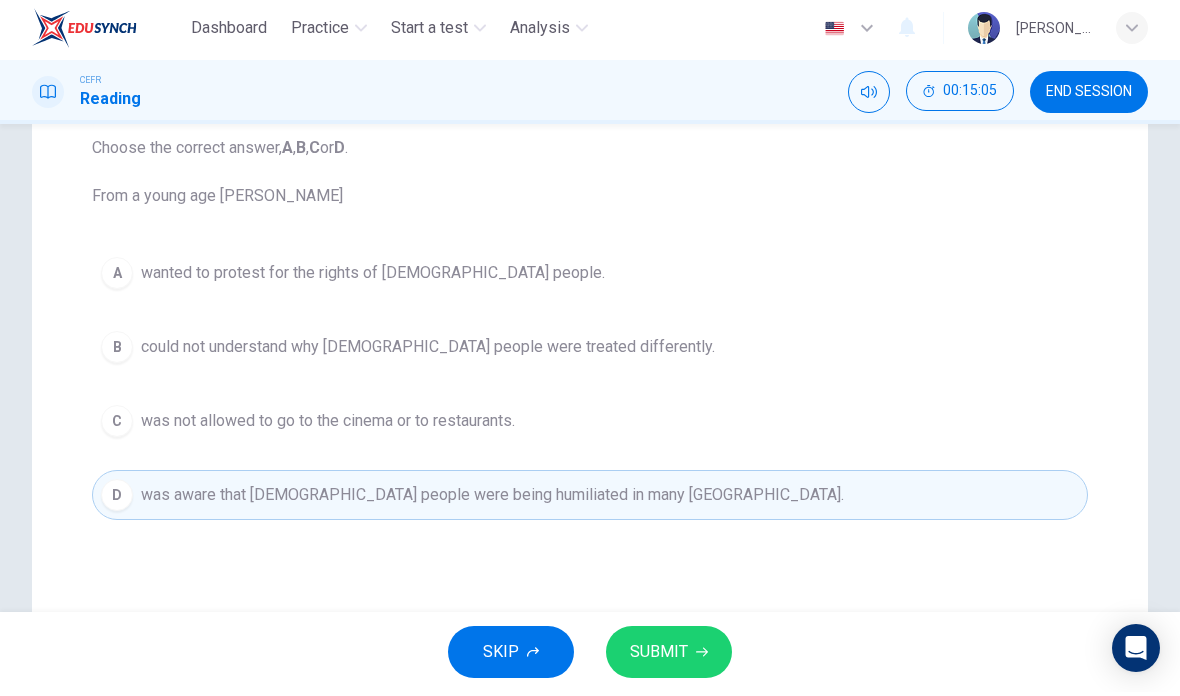 click on "SUBMIT" at bounding box center [659, 656] 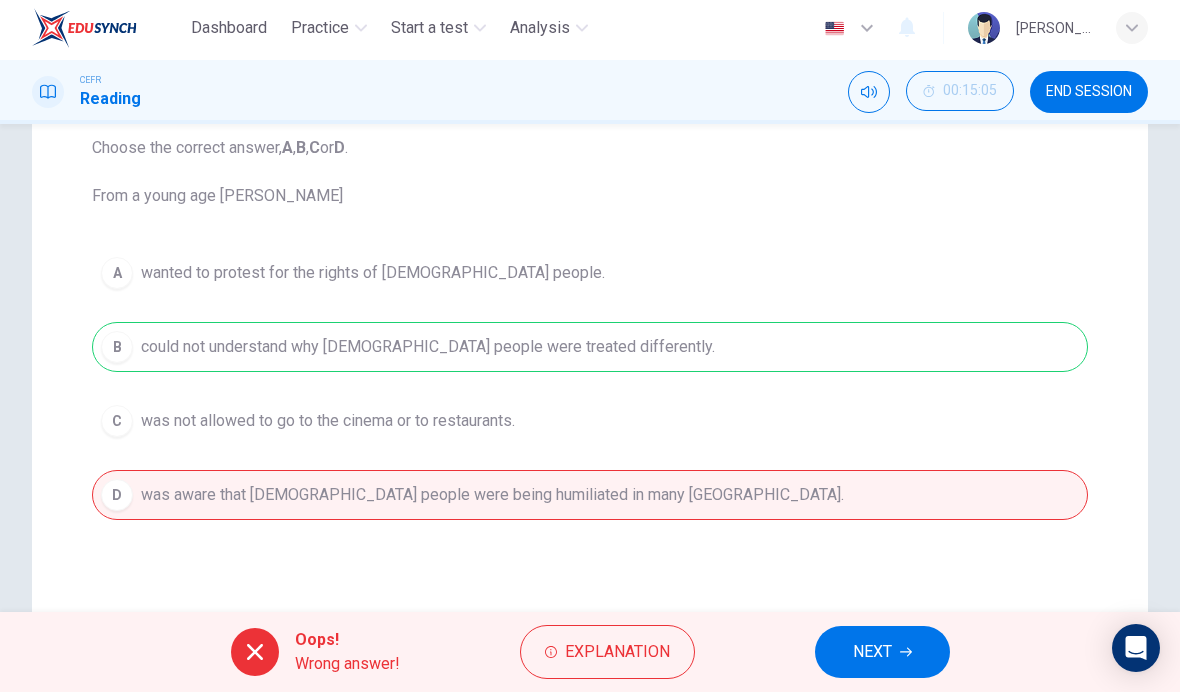 click on "Oops! Wrong answer! Explanation NEXT" at bounding box center [590, 656] 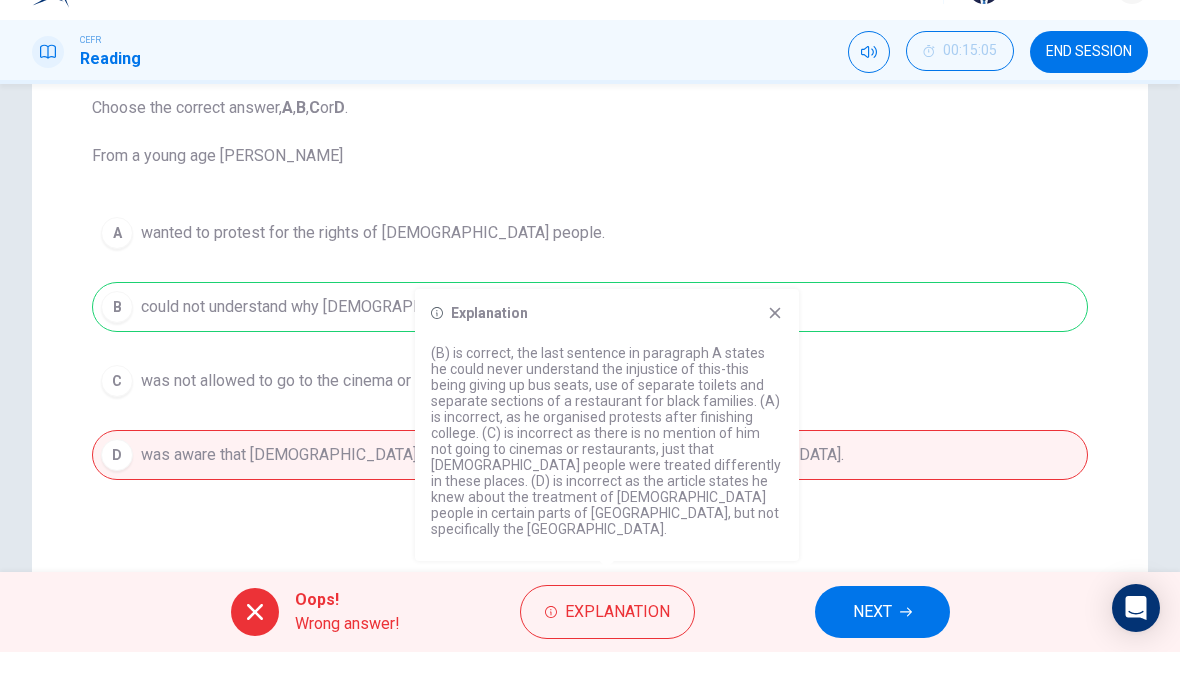 scroll, scrollTop: 1, scrollLeft: 0, axis: vertical 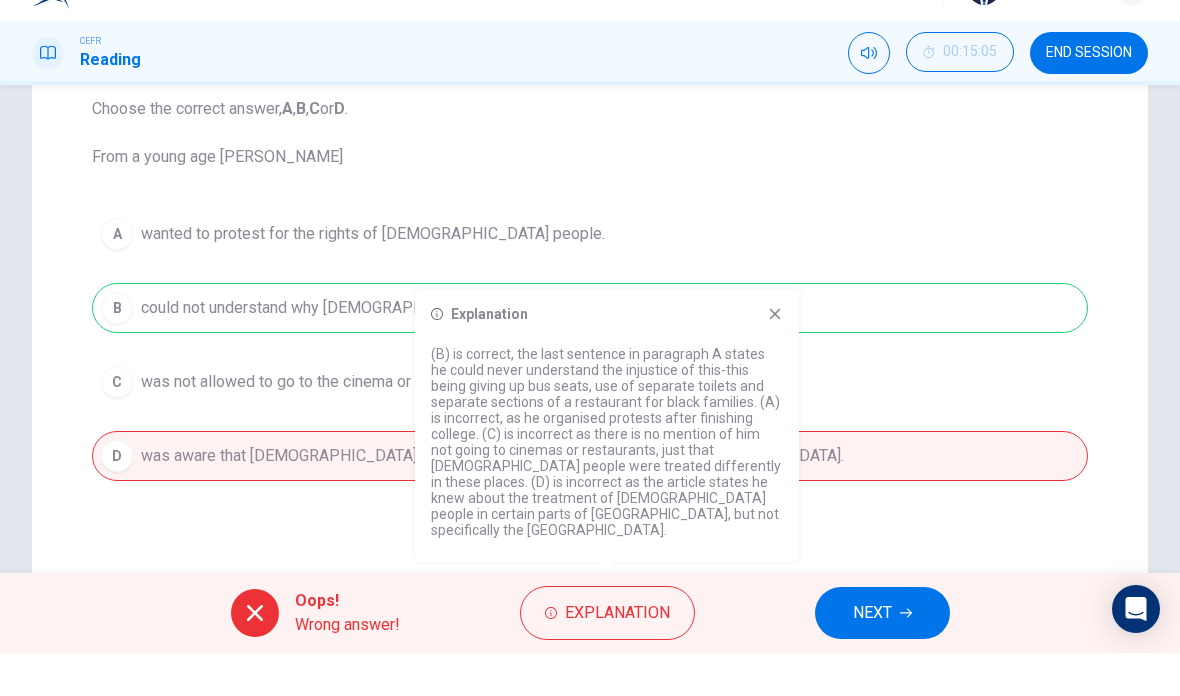 click on "NEXT" at bounding box center [872, 656] 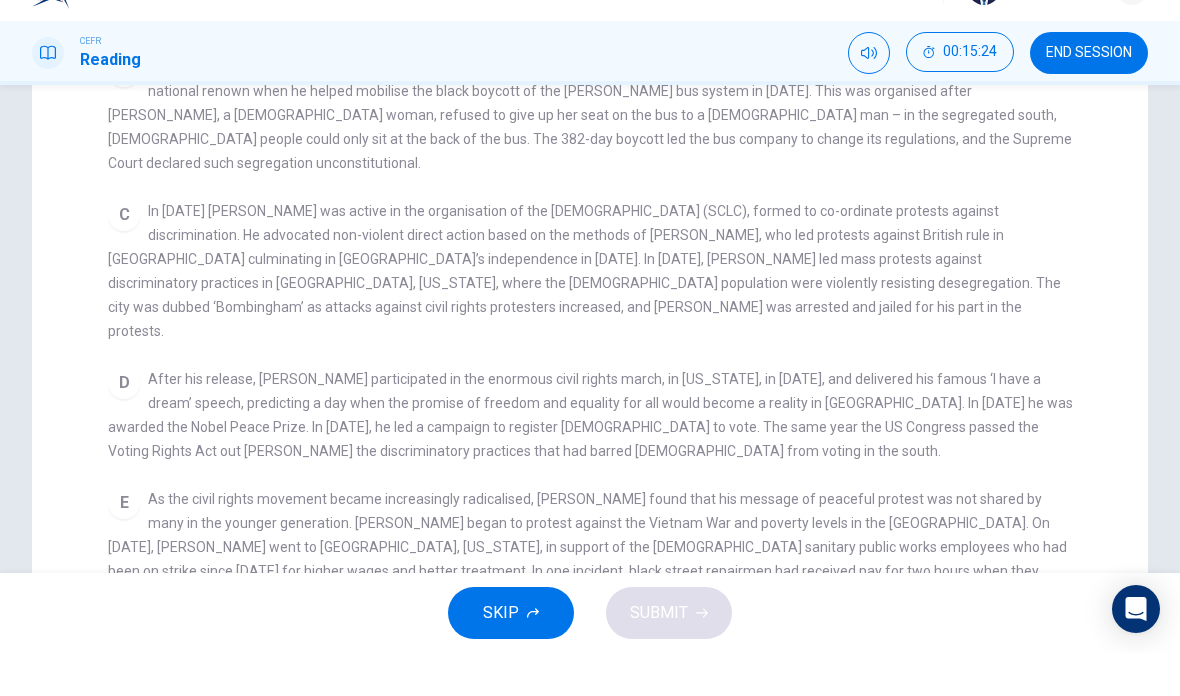 scroll, scrollTop: 273, scrollLeft: 0, axis: vertical 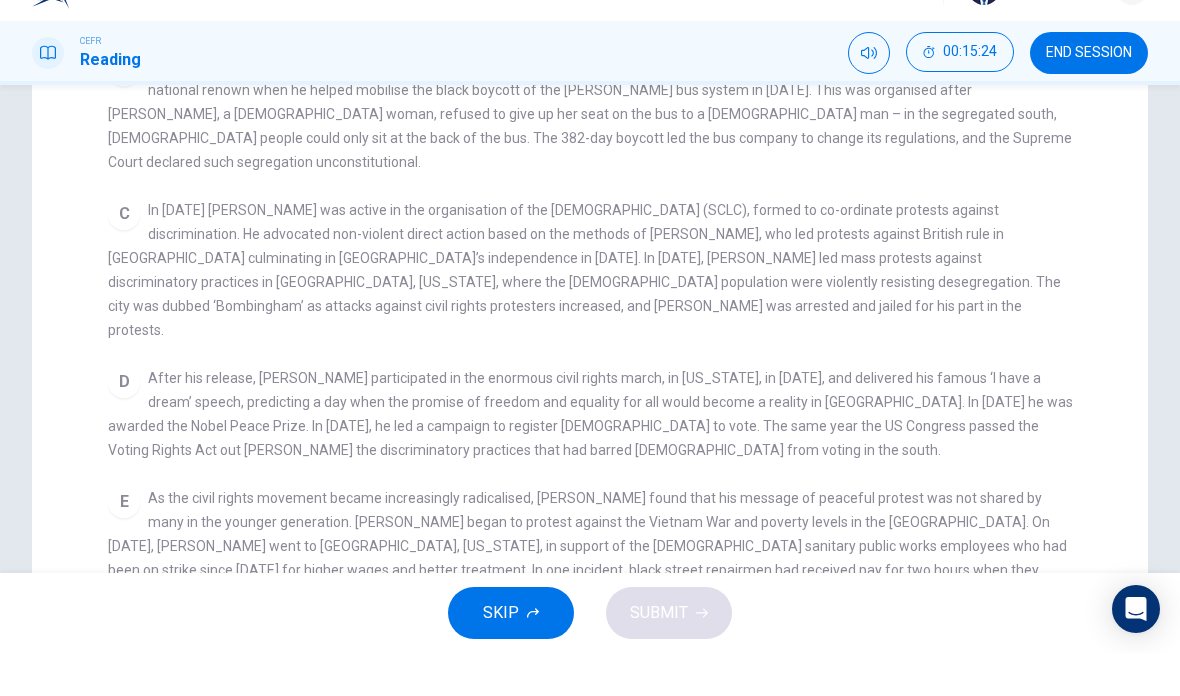 click on "E As the civil rights movement became increasingly radicalised, King found that his message of peaceful protest was not shared by many in the younger generation. King began to protest against the Vietnam War and poverty levels in the US. On March 29, 1968, King went to Memphis, Tennessee, in support of the black sanitary public works employees who had been on strike since March 12 for higher wages and better treatment. In one incident, black street repairmen had received pay for two hours when they were sent home because of bad weather, but white employees had been paid for the full day. King could not bear to stand by and let such patent acts of racism go unnoticed. He moved to unite his people, and all the peoples of America on the receiving end of discriminatory practices, to protest for their rights, peacefully but steadfastly." at bounding box center [590, 613] 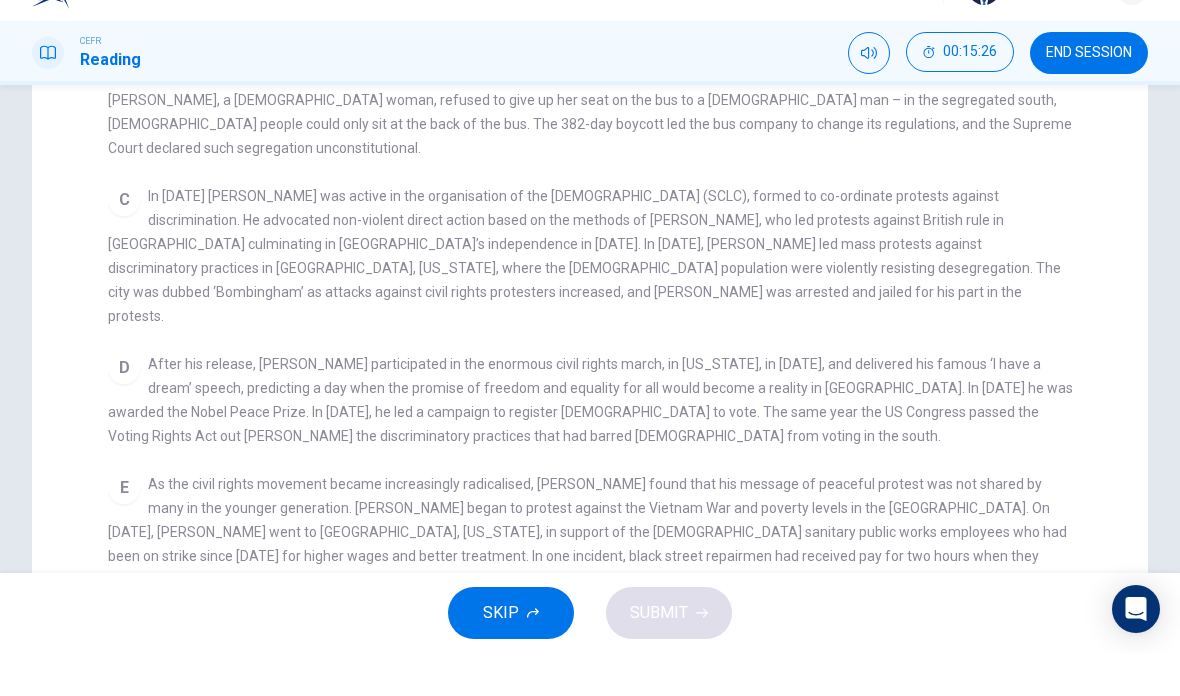 scroll, scrollTop: 290, scrollLeft: 0, axis: vertical 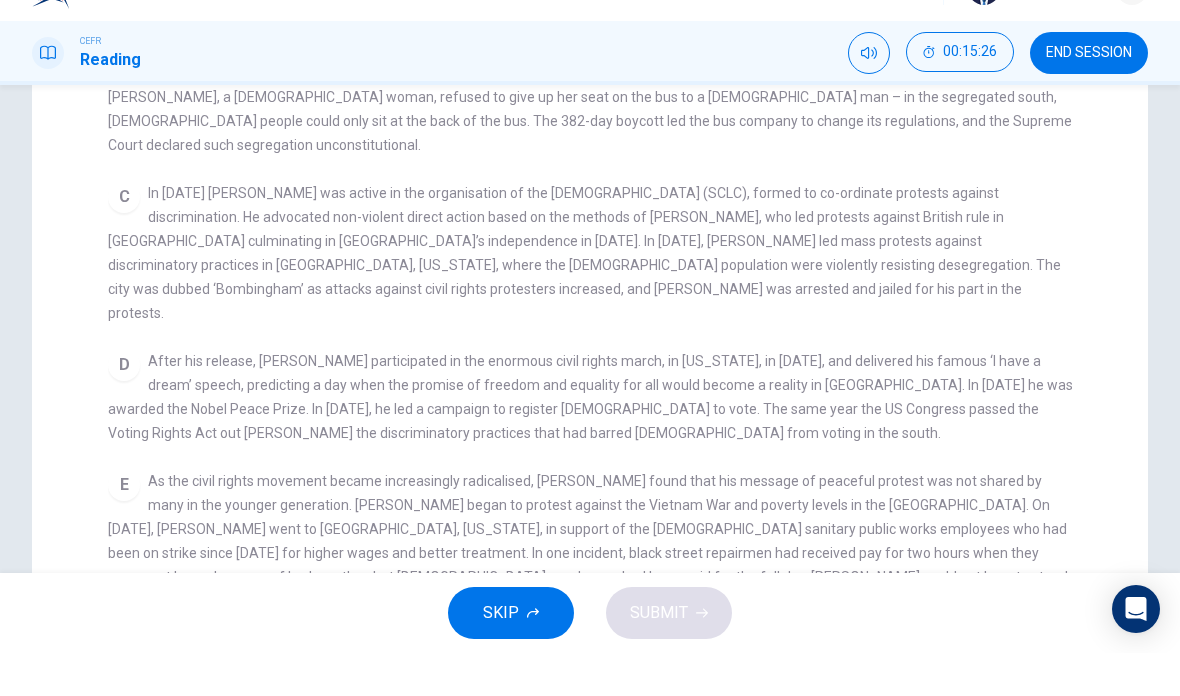 click on "As the civil rights movement became increasingly radicalised, King found that his message of peaceful protest was not shared by many in the younger generation. King began to protest against the Vietnam War and poverty levels in the US. On March 29, 1968, King went to Memphis, Tennessee, in support of the black sanitary public works employees who had been on strike since March 12 for higher wages and better treatment. In one incident, black street repairmen had received pay for two hours when they were sent home because of bad weather, but white employees had been paid for the full day. King could not bear to stand by and let such patent acts of racism go unnoticed. He moved to unite his people, and all the peoples of America on the receiving end of discriminatory practices, to protest for their rights, peacefully but steadfastly." at bounding box center [588, 596] 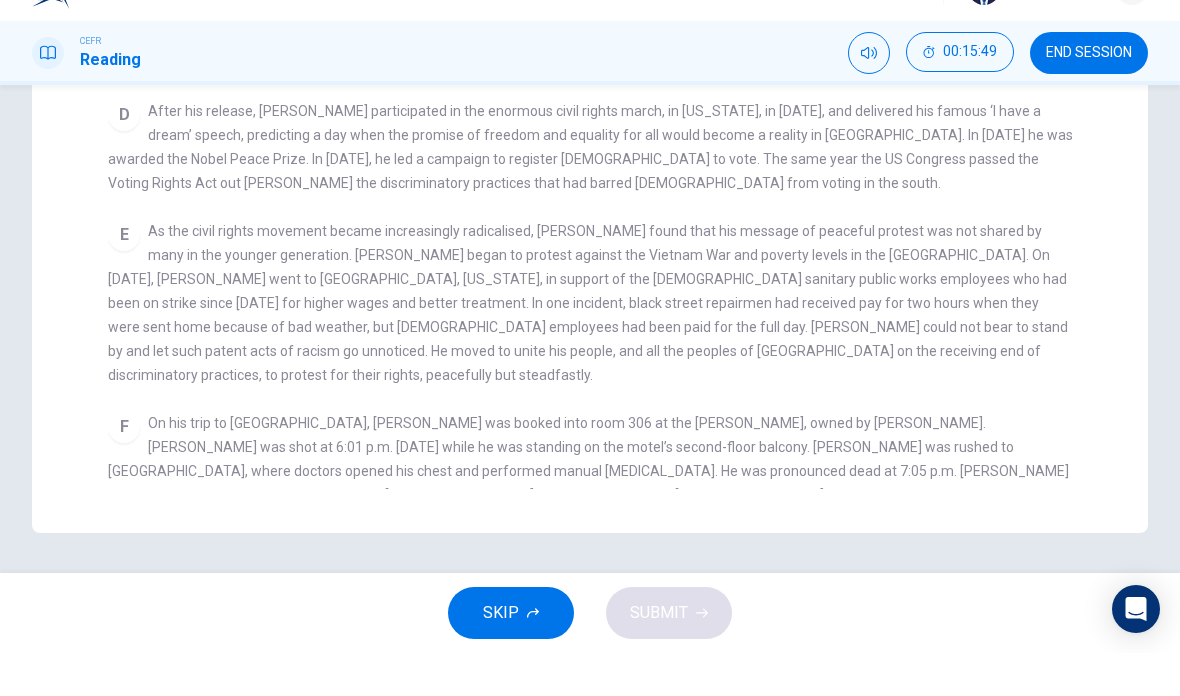 scroll, scrollTop: 540, scrollLeft: 0, axis: vertical 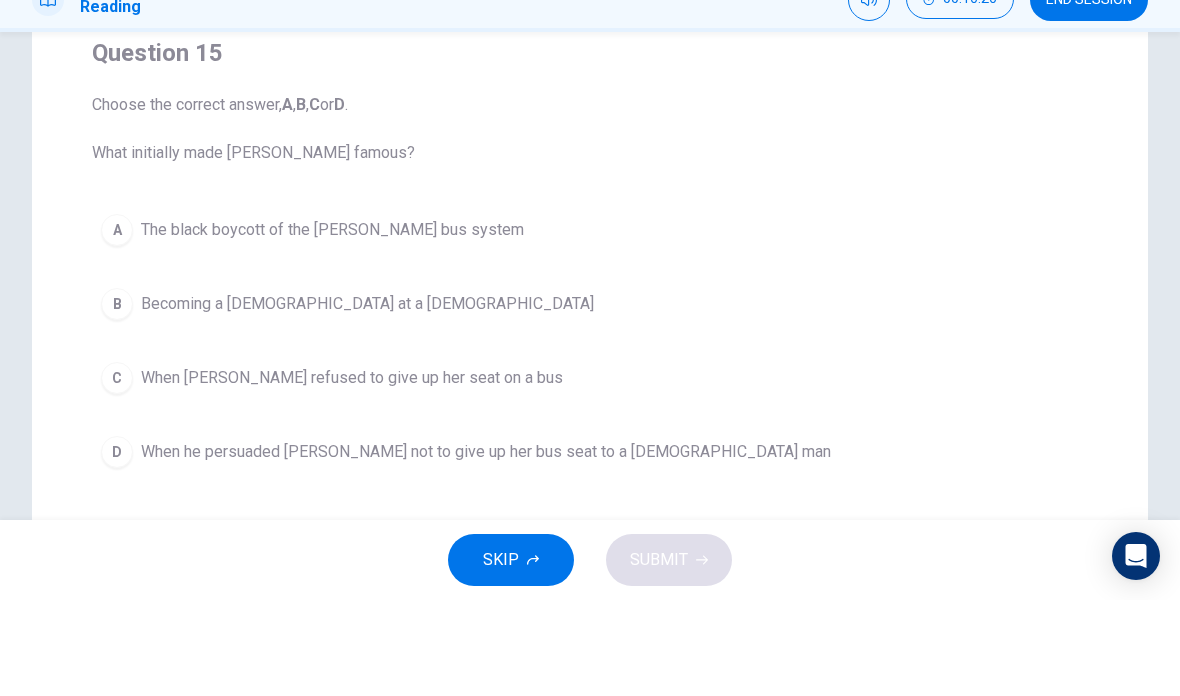 click on "A The black boycott of the Montgomery bus system" at bounding box center (590, 326) 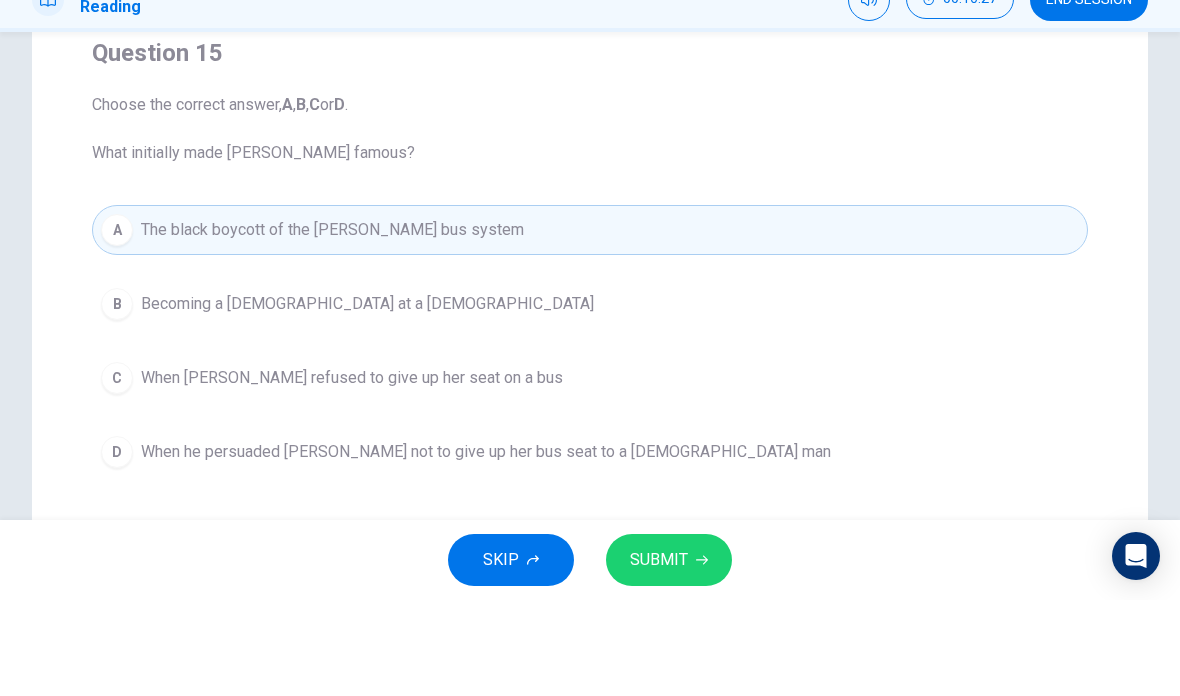 click on "SUBMIT" at bounding box center [659, 656] 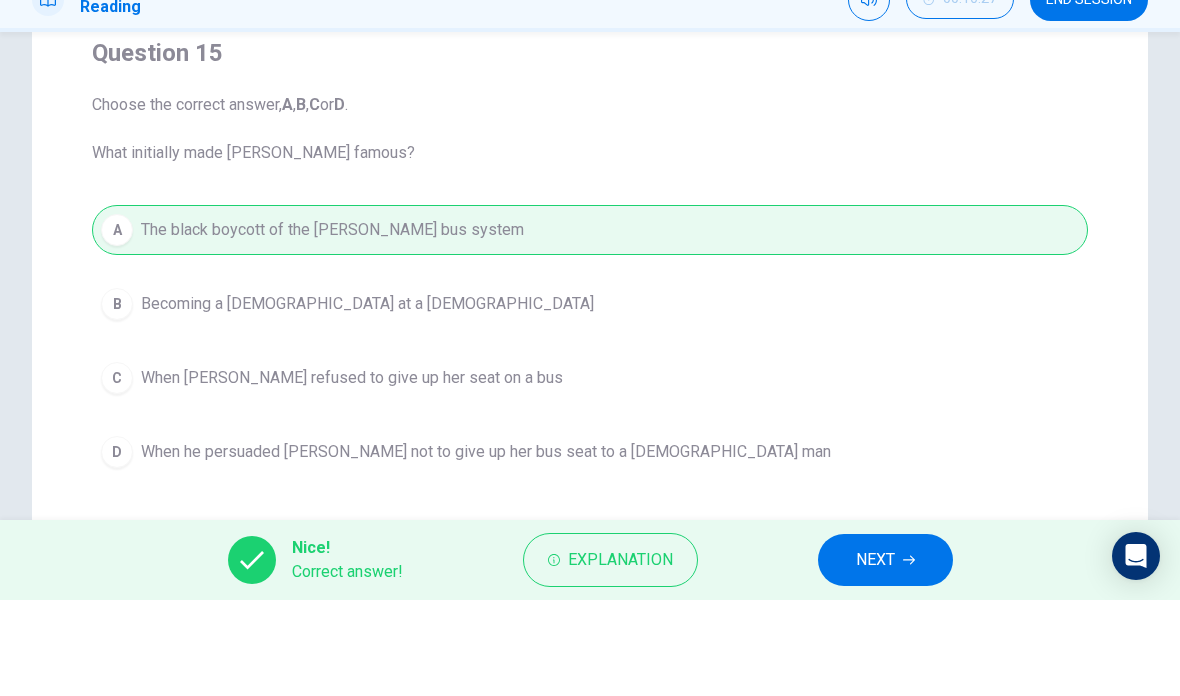 click on "NEXT" at bounding box center (885, 656) 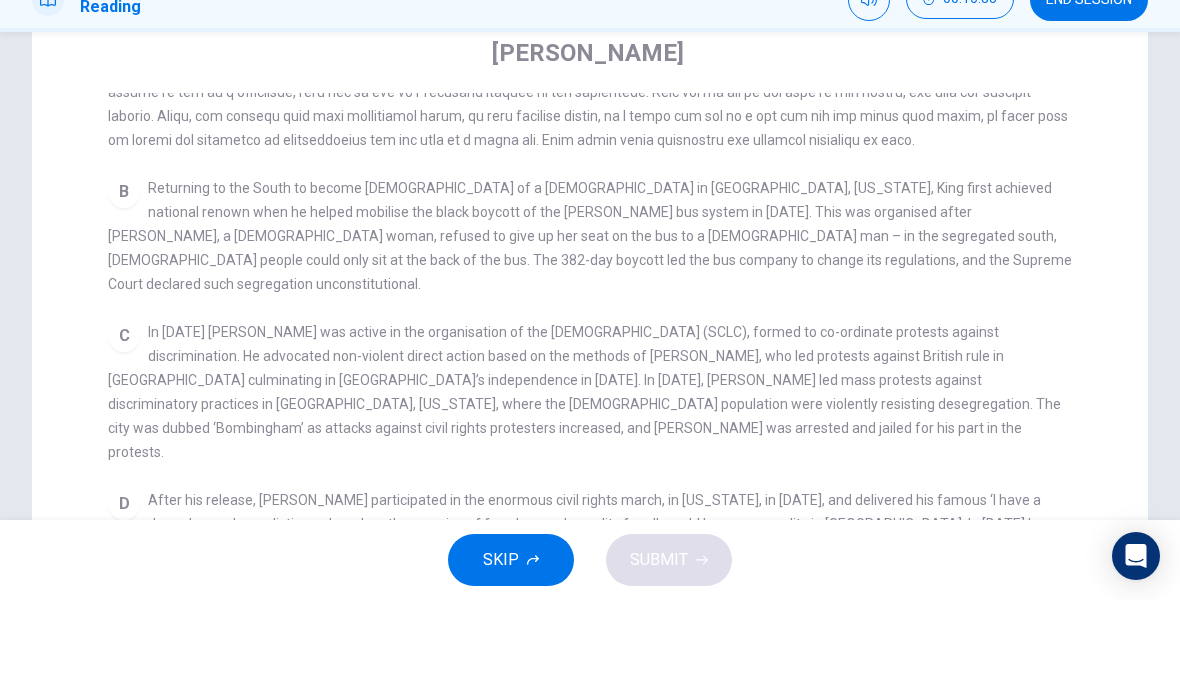 scroll, scrollTop: 493, scrollLeft: 0, axis: vertical 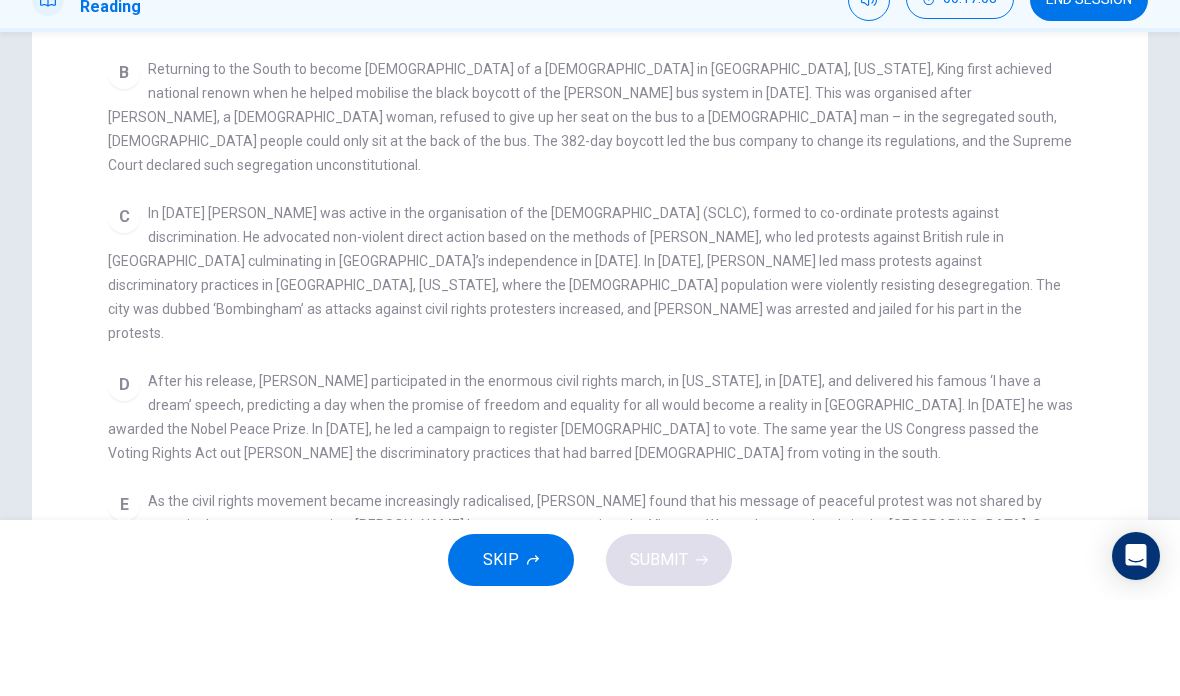 click on "As the civil rights movement became increasingly radicalised, King found that his message of peaceful protest was not shared by many in the younger generation. King began to protest against the Vietnam War and poverty levels in the US. On March 29, 1968, King went to Memphis, Tennessee, in support of the black sanitary public works employees who had been on strike since March 12 for higher wages and better treatment. In one incident, black street repairmen had received pay for two hours when they were sent home because of bad weather, but white employees had been paid for the full day. King could not bear to stand by and let such patent acts of racism go unnoticed. He moved to unite his people, and all the peoples of America on the receiving end of discriminatory practices, to protest for their rights, peacefully but steadfastly." at bounding box center (588, 669) 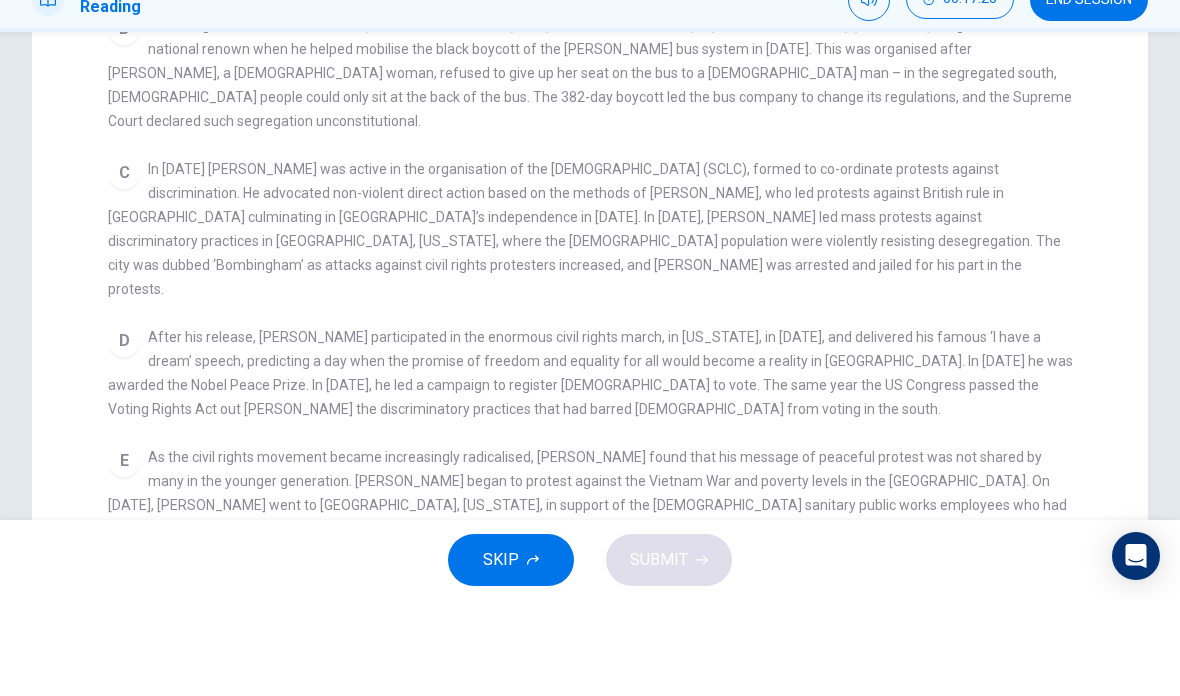 scroll, scrollTop: 262, scrollLeft: 0, axis: vertical 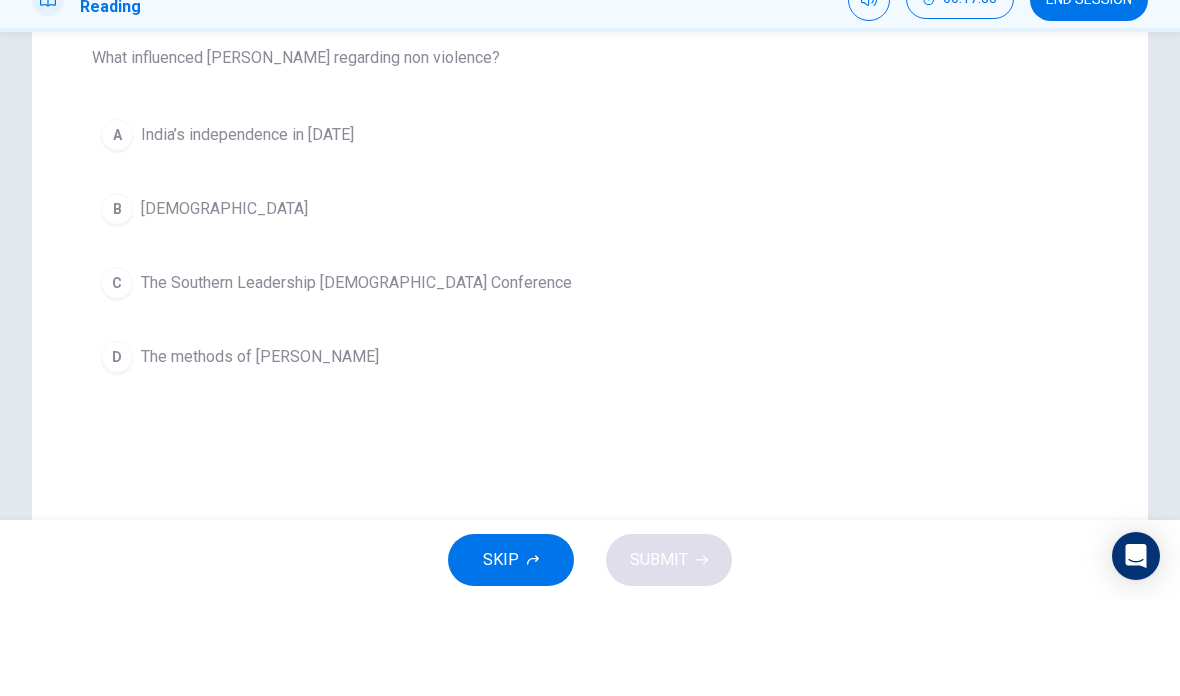 click on "D The methods of Gandhi" at bounding box center (590, 453) 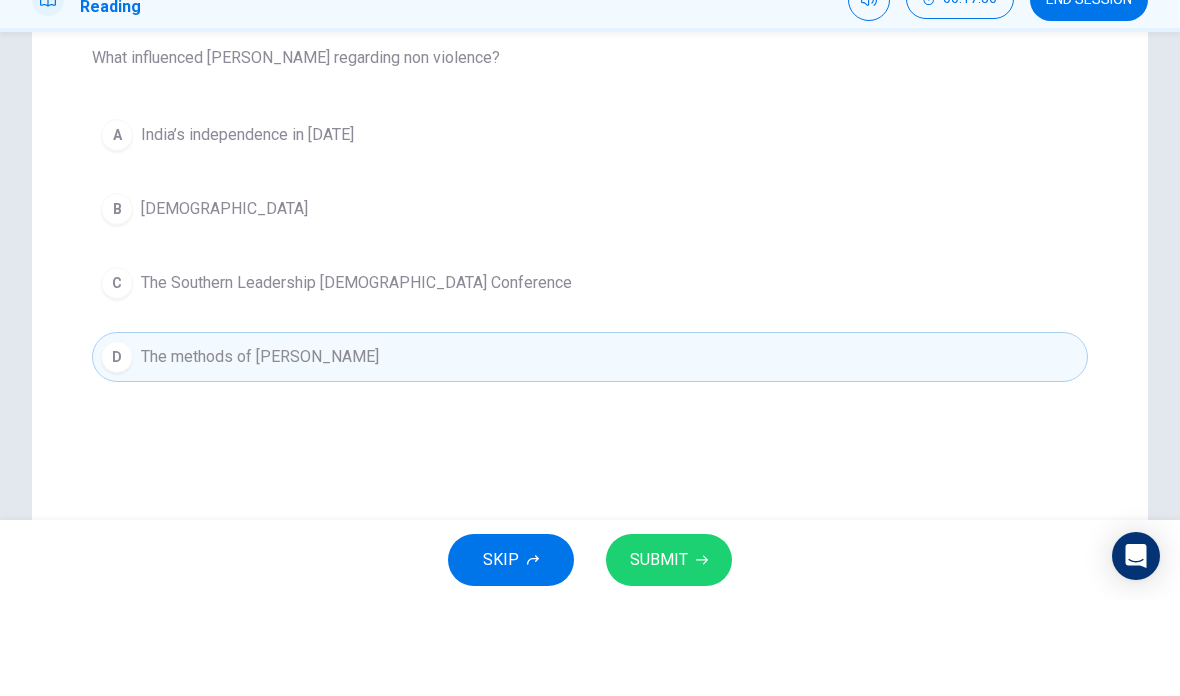 click on "SUBMIT" at bounding box center (659, 656) 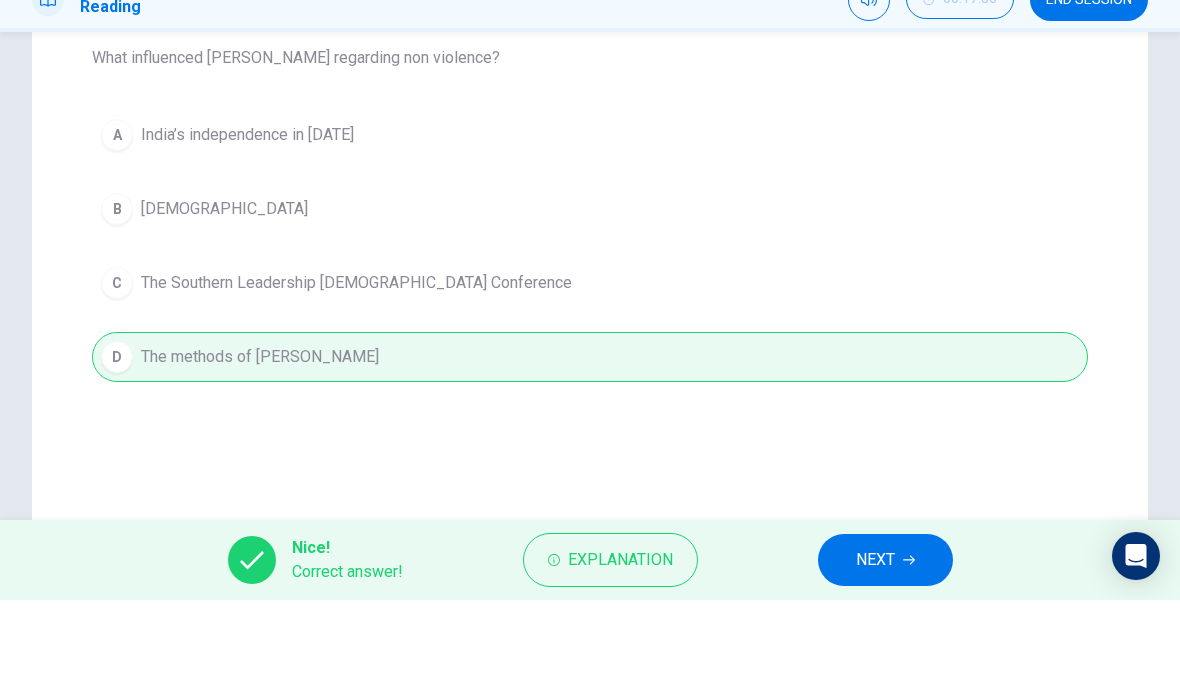 click on "NEXT" at bounding box center (885, 656) 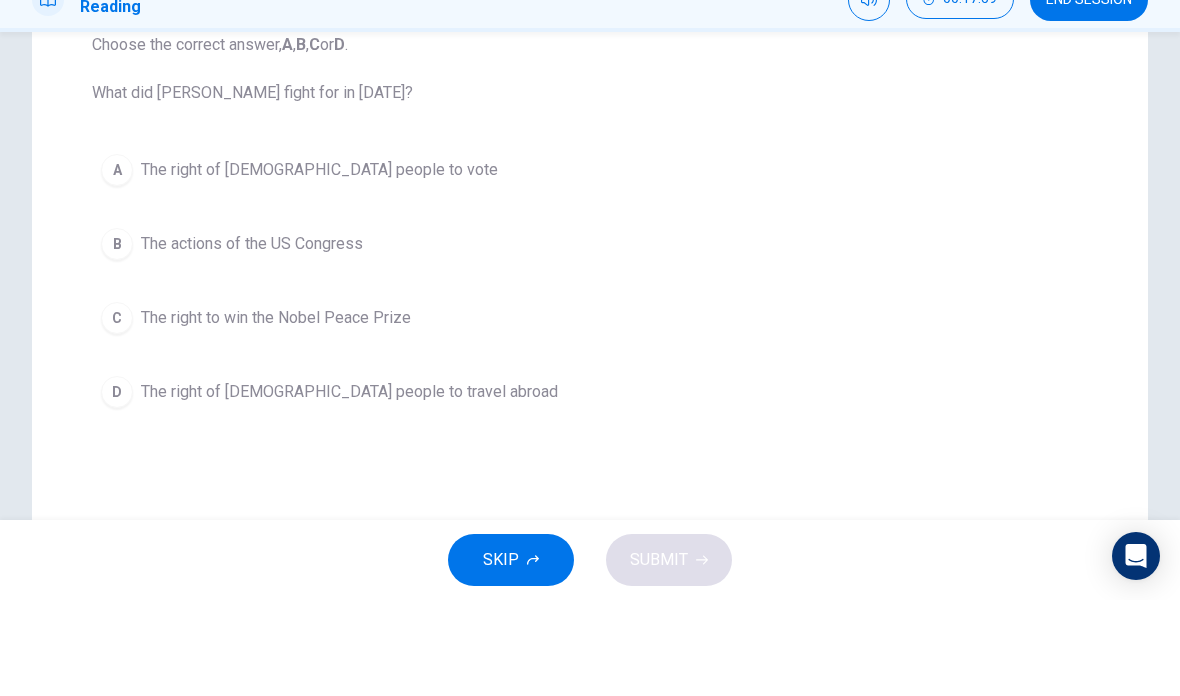 scroll, scrollTop: 229, scrollLeft: 0, axis: vertical 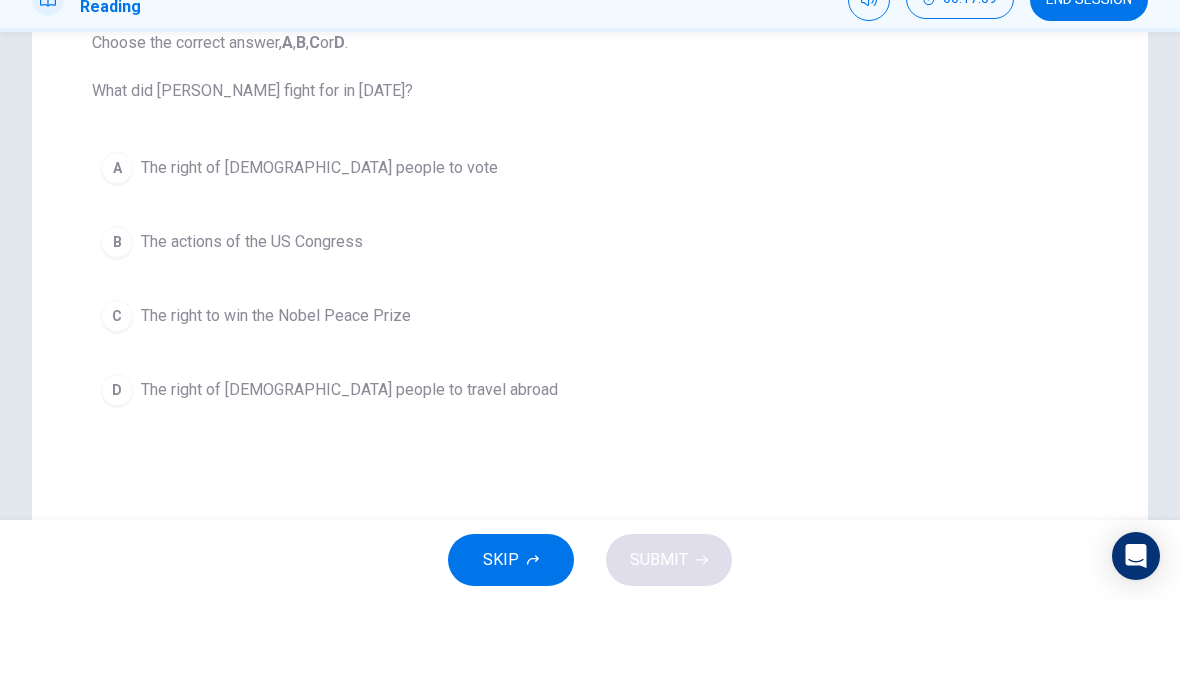 click on "A The right of black people to vote" at bounding box center (590, 264) 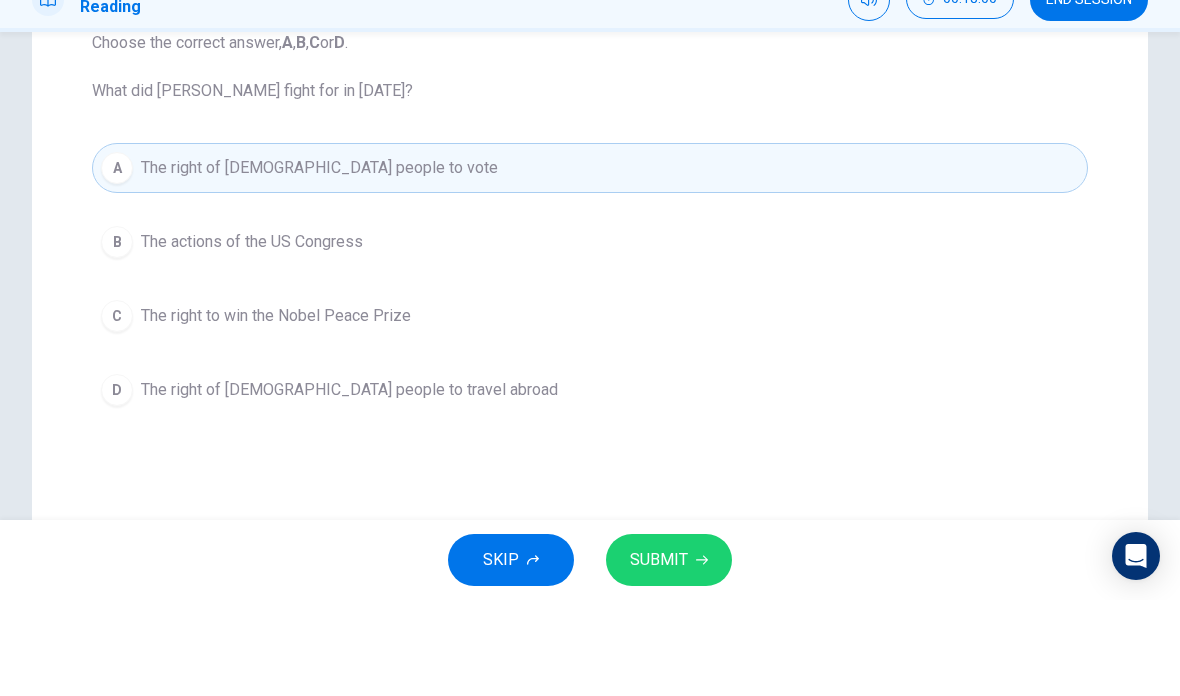click on "SKIP SUBMIT" at bounding box center [590, 656] 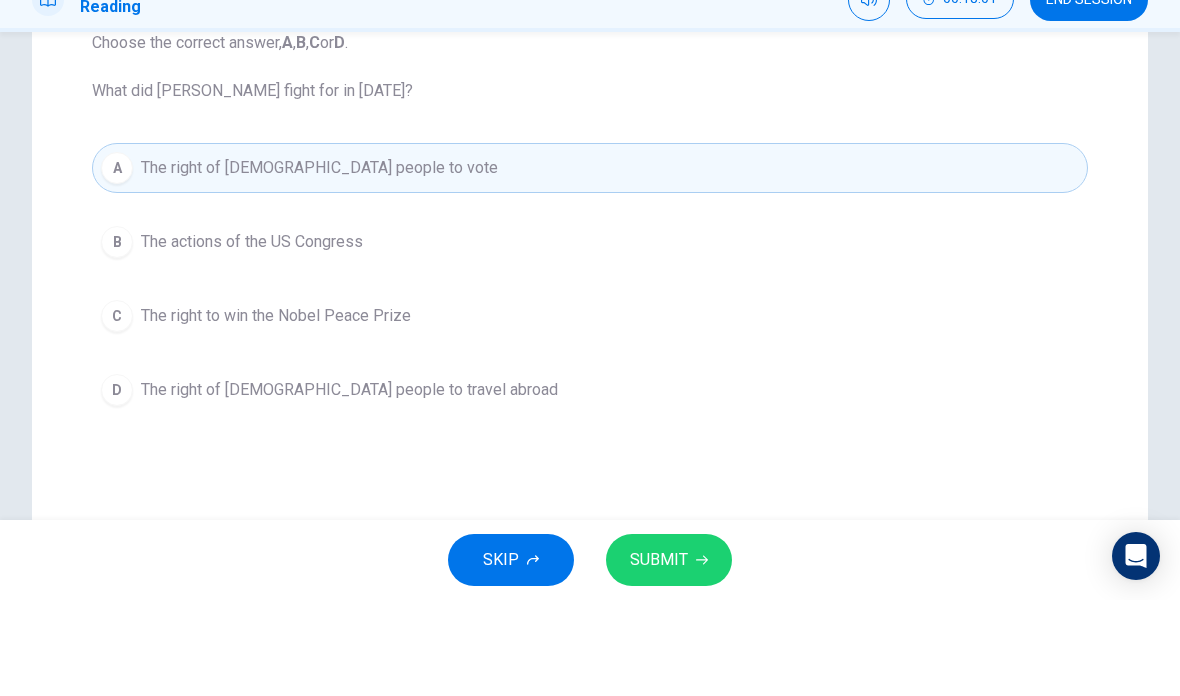 click 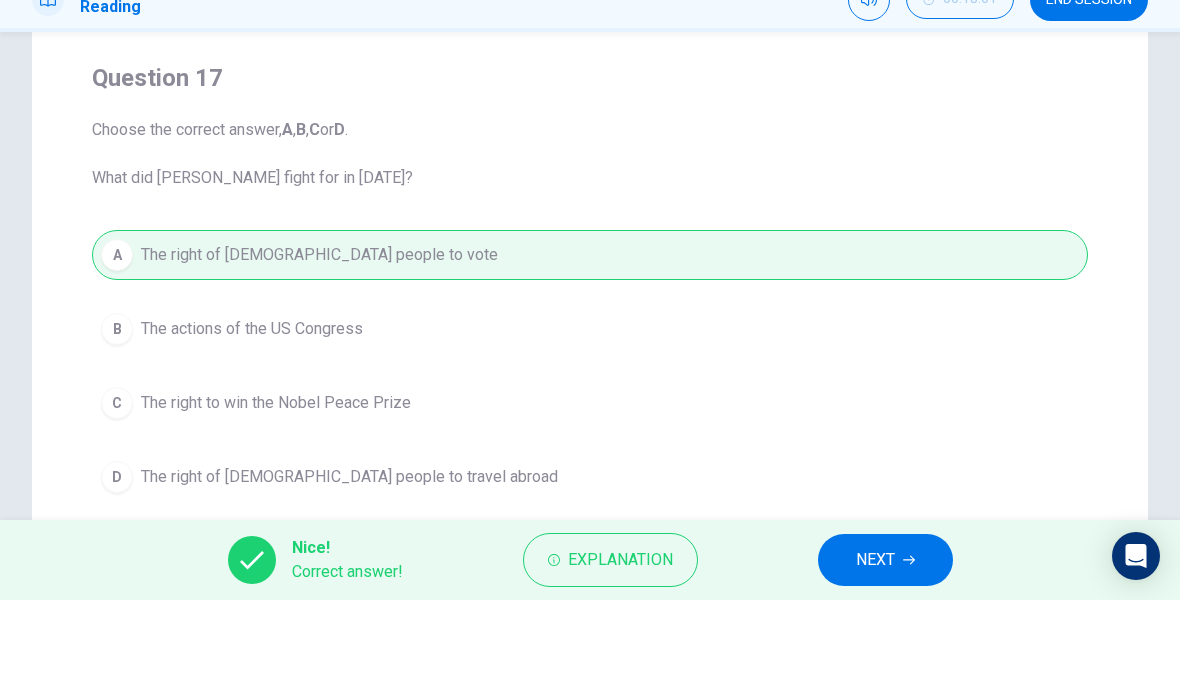 scroll, scrollTop: 183, scrollLeft: 0, axis: vertical 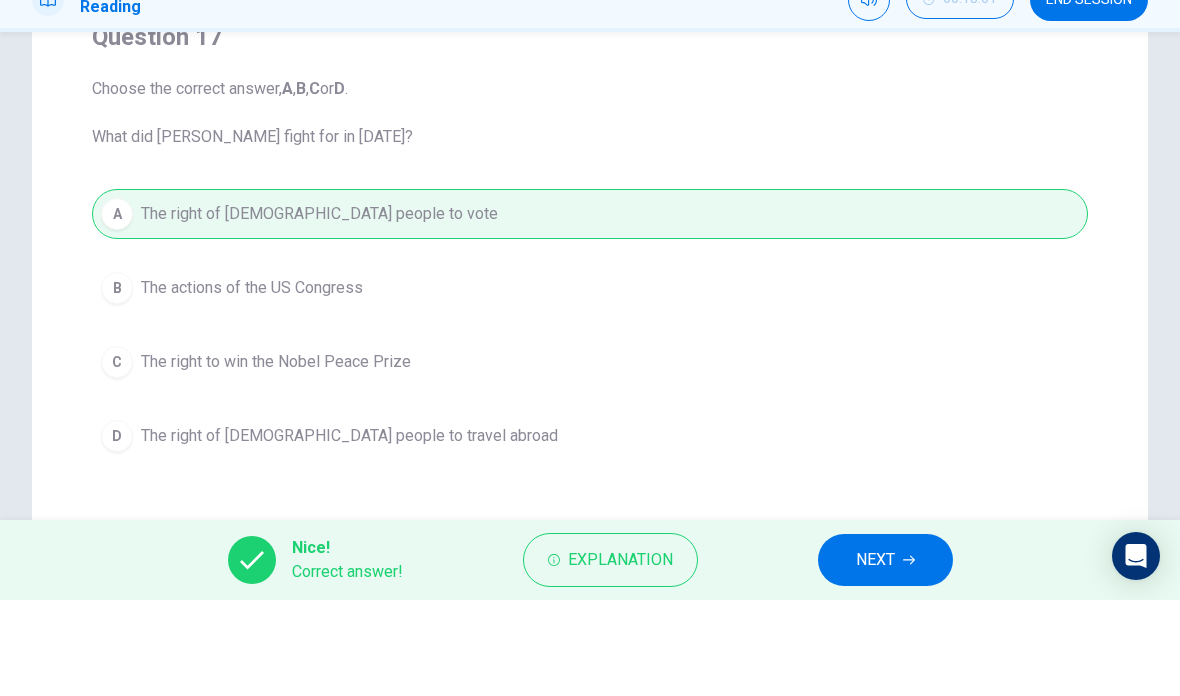 click on "NEXT" at bounding box center [885, 656] 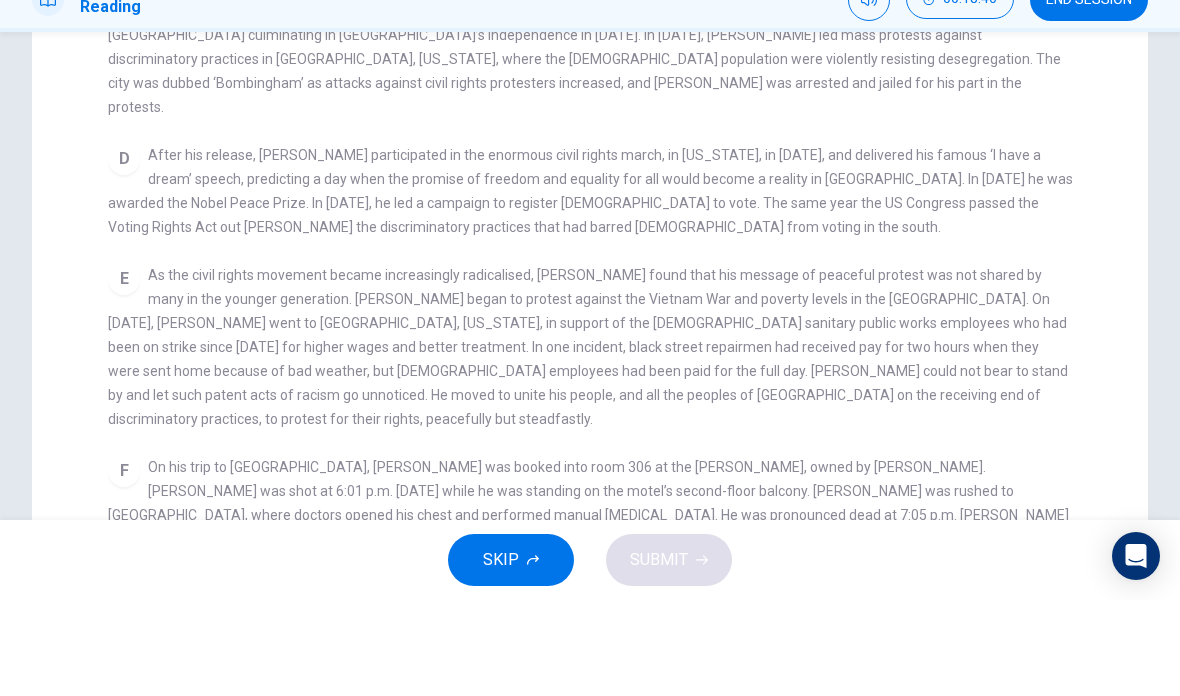 scroll, scrollTop: 446, scrollLeft: 0, axis: vertical 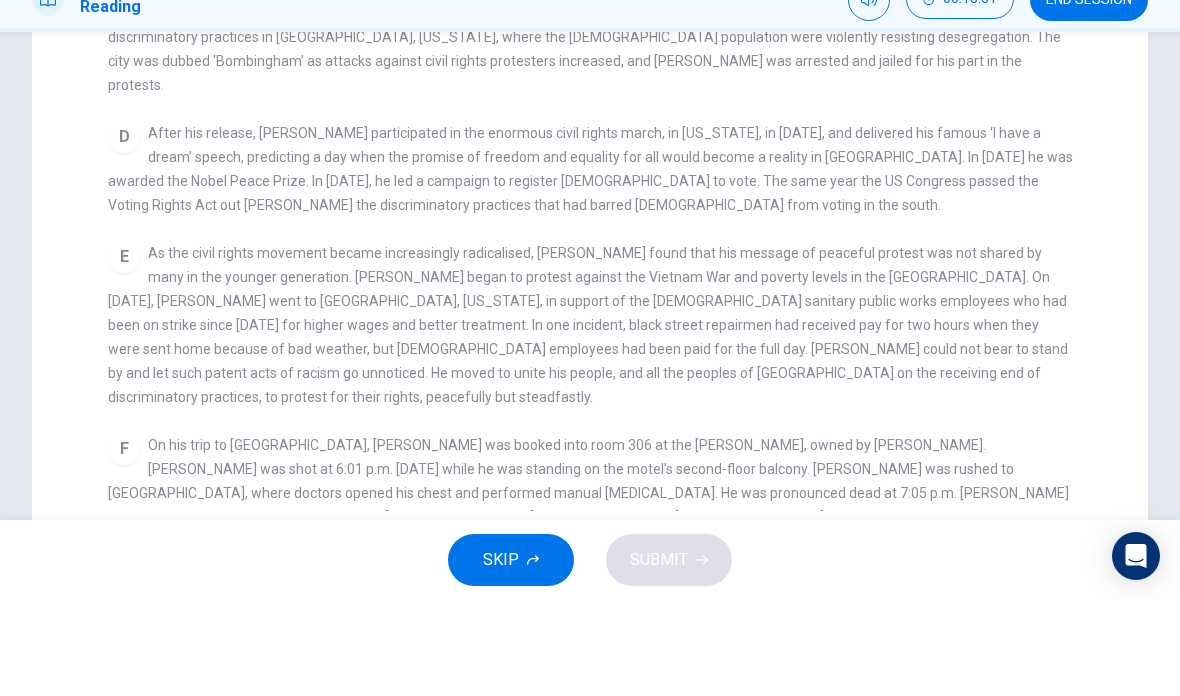 click on "F On his trip to Memphis, King was booked into room 306 at the Lorraine Motel, owned by Walter Bailey. King was shot at 6:01 p.m. April 4, 1968 while he was standing on the motel’s second-floor balcony. King was rushed to St. Joseph’s Hospital, where doctors opened his chest and performed manual heart massage. He was pronounced dead at 7:05 p.m. King’s autopsy revealed that although he was only 39 years old, he had the heart of a 60-year old man." at bounding box center [590, 577] 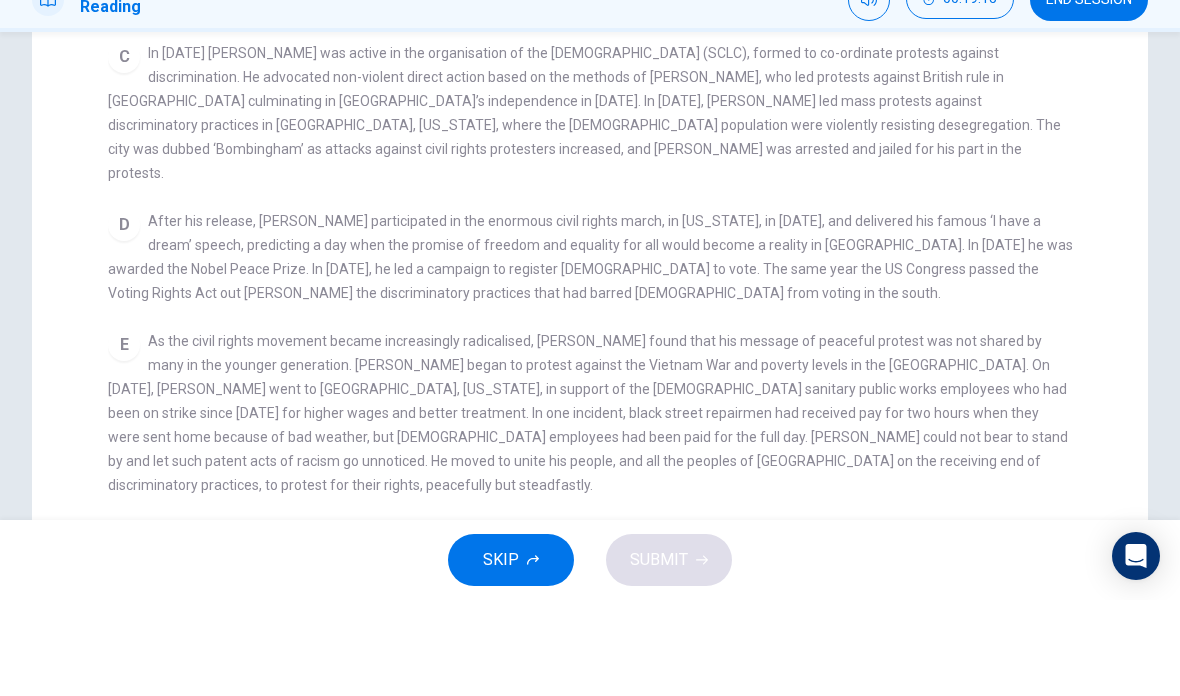 scroll, scrollTop: 378, scrollLeft: 0, axis: vertical 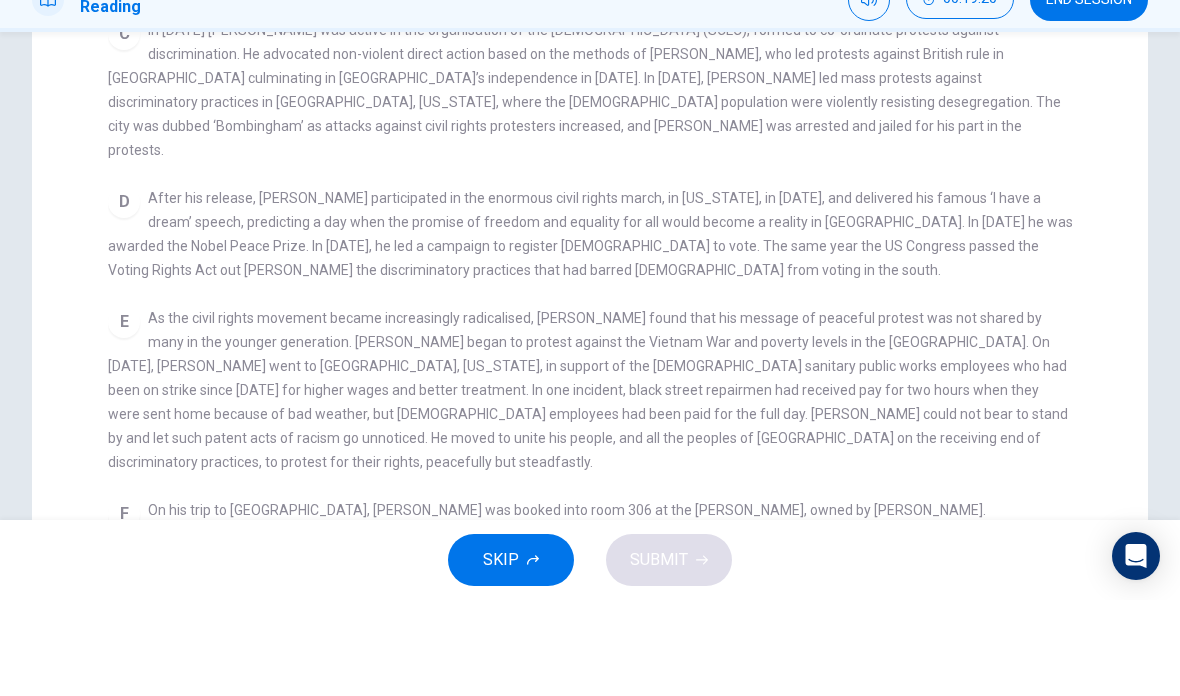 click on "On his trip to Memphis, King was booked into room 306 at the Lorraine Motel, owned by Walter Bailey. King was shot at 6:01 p.m. April 4, 1968 while he was standing on the motel’s second-floor balcony. King was rushed to St. Joseph’s Hospital, where doctors opened his chest and performed manual heart massage. He was pronounced dead at 7:05 p.m. King’s autopsy revealed that although he was only 39 years old, he had the heart of a 60-year old man." at bounding box center [588, 642] 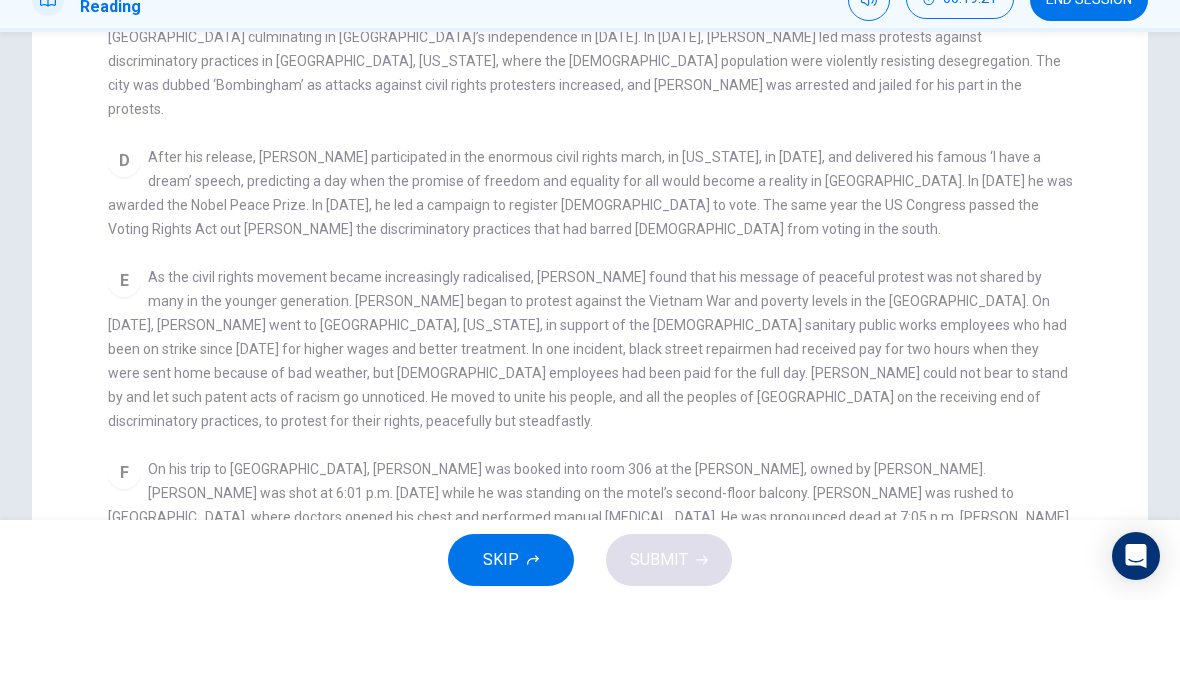 scroll, scrollTop: 443, scrollLeft: 0, axis: vertical 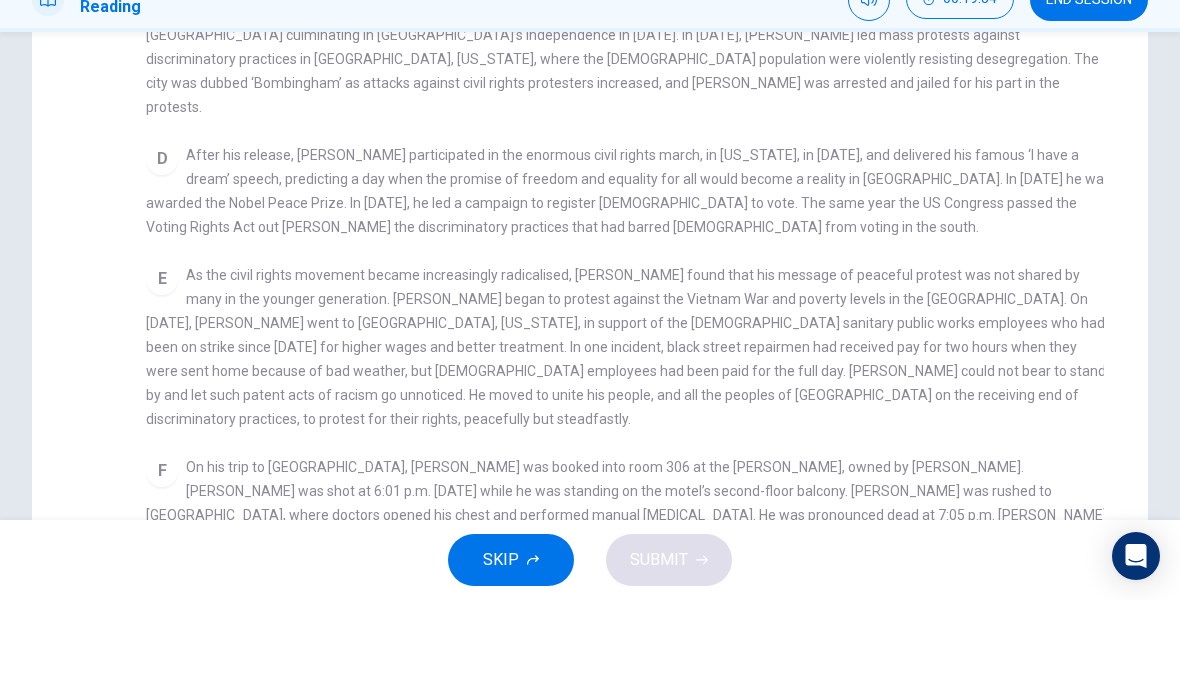 checkbox on "false" 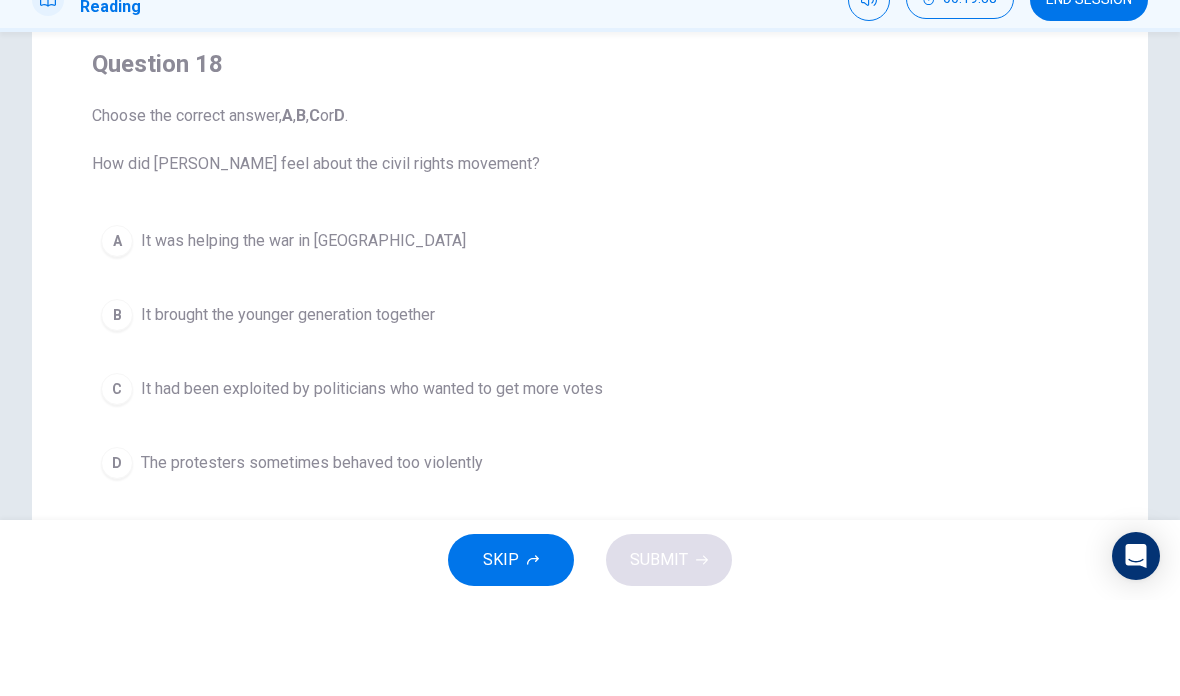 scroll, scrollTop: 153, scrollLeft: 0, axis: vertical 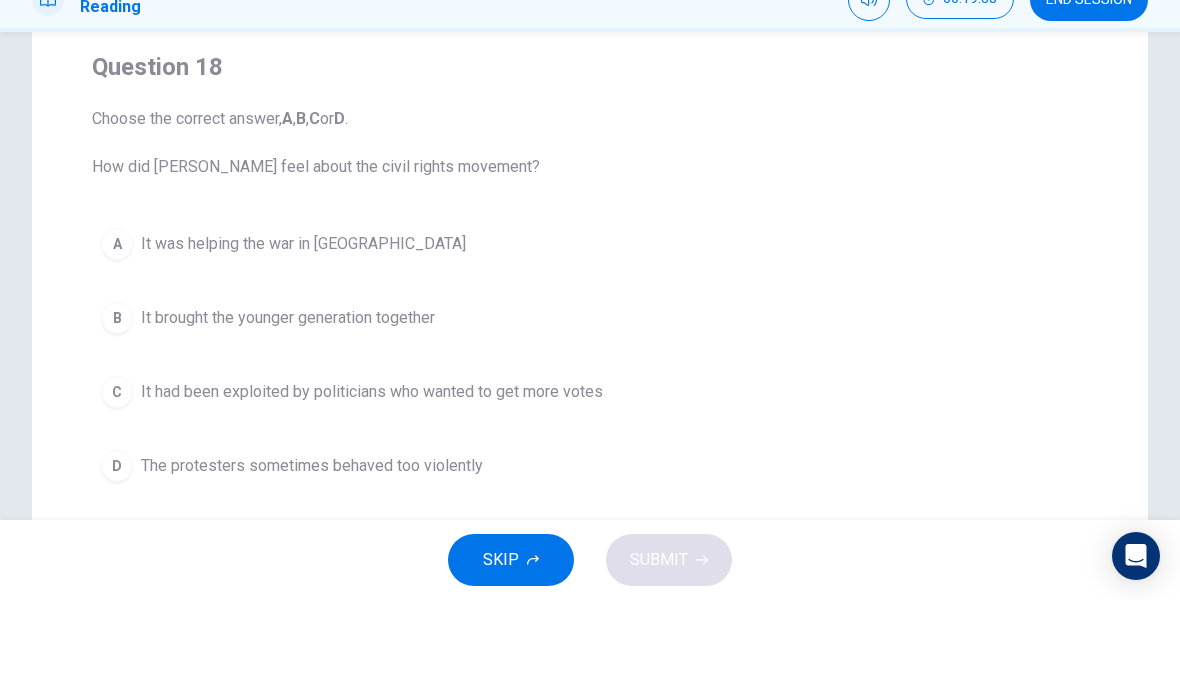 click on "A It was helping the war in Vietnam B It brought the younger generation together C It had been exploited by politicians who wanted to get more votes D The protesters sometimes behaved too violently" at bounding box center [590, 451] 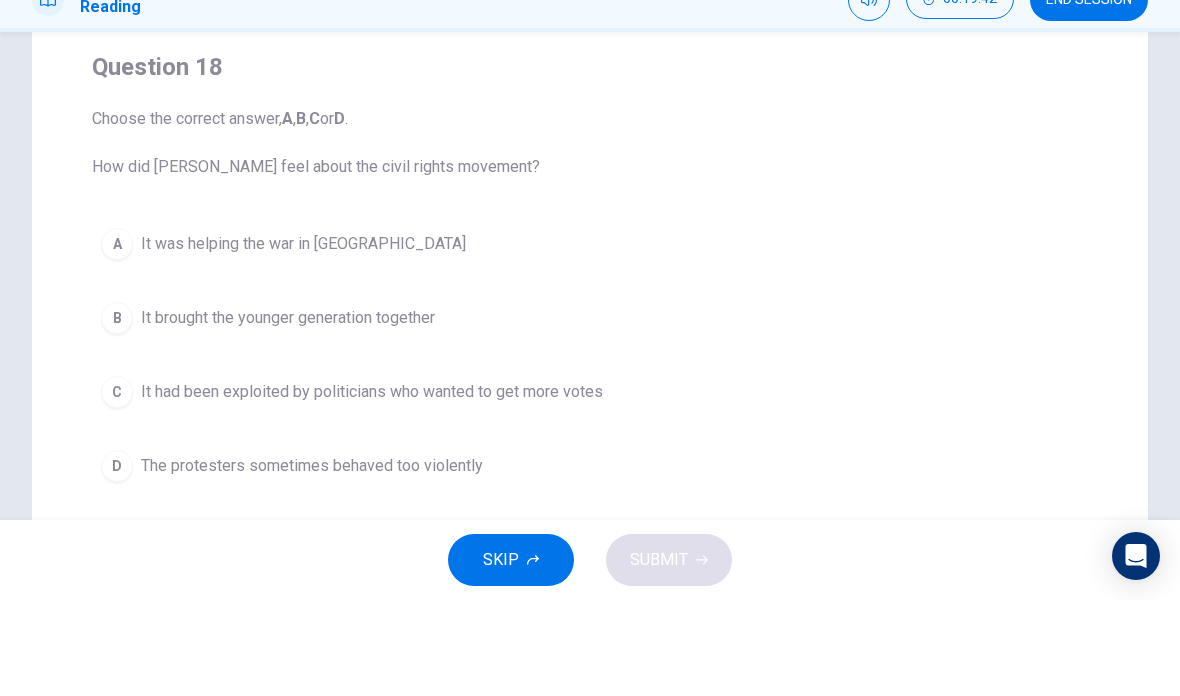 click on "B It brought the younger generation together" at bounding box center (590, 414) 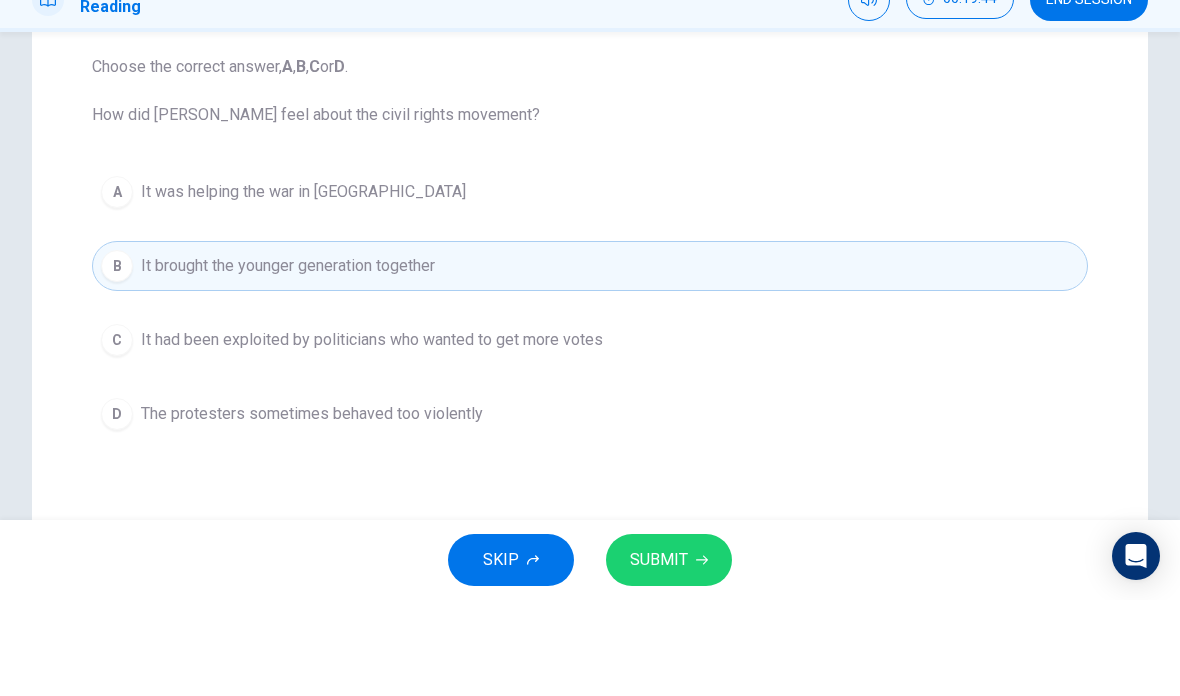 scroll, scrollTop: 206, scrollLeft: 0, axis: vertical 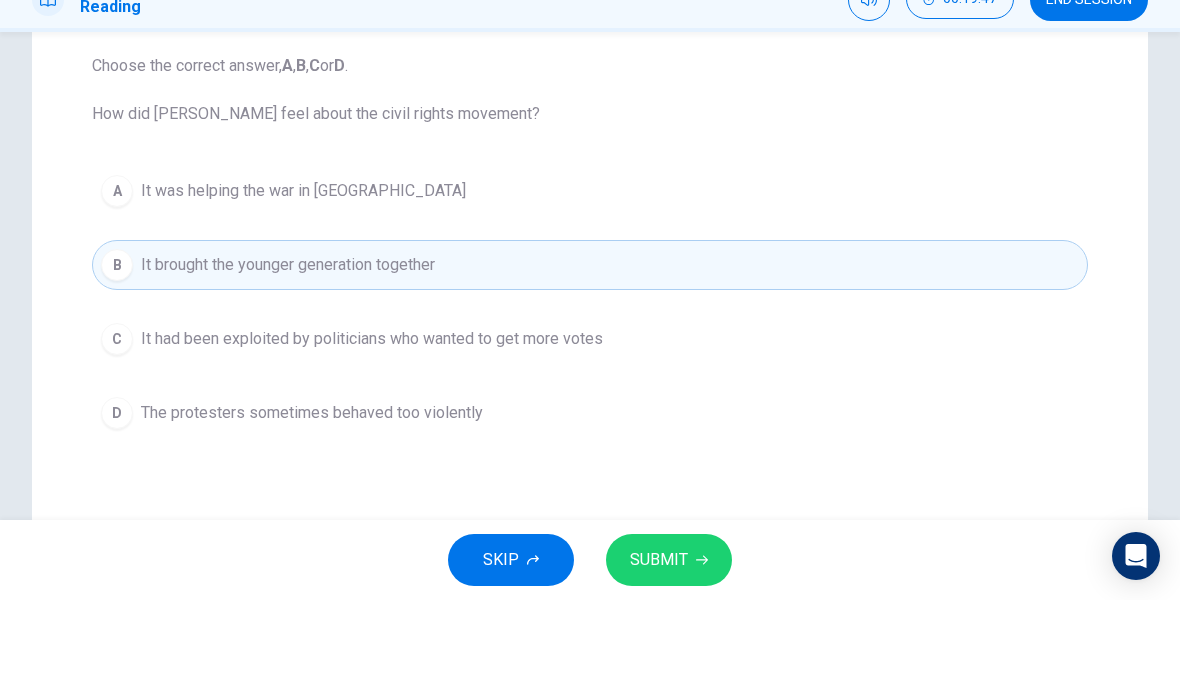 click on "C It had been exploited by politicians who wanted to get more votes" at bounding box center [590, 435] 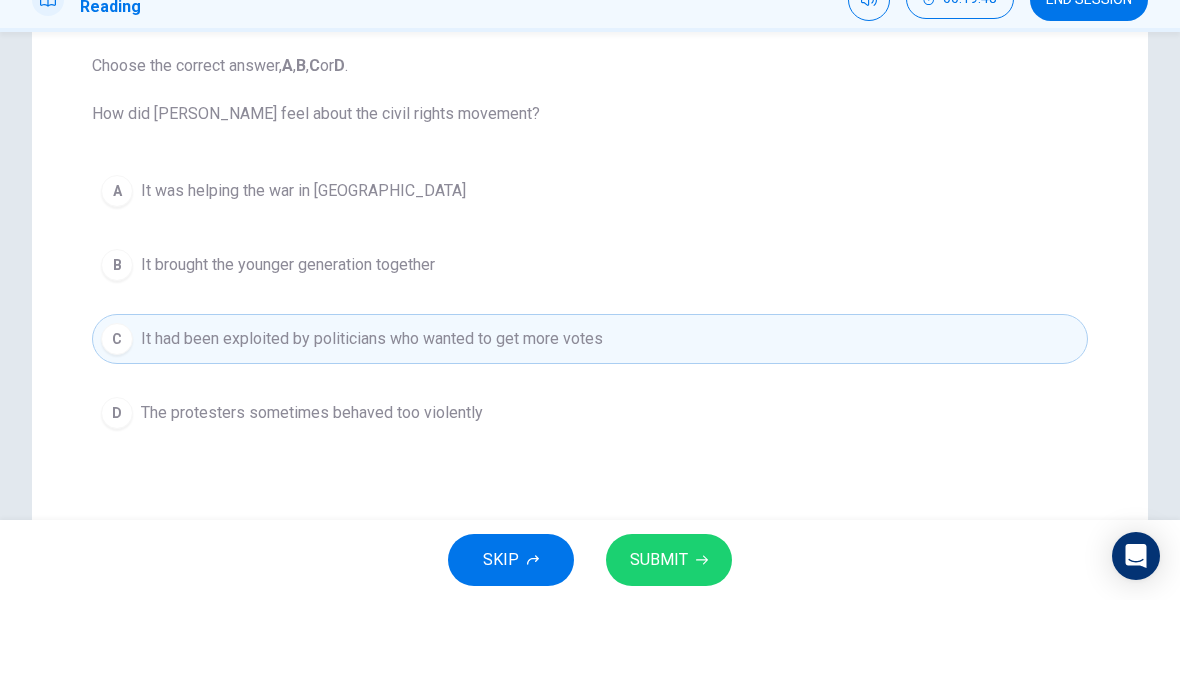 click on "SUBMIT" at bounding box center (659, 656) 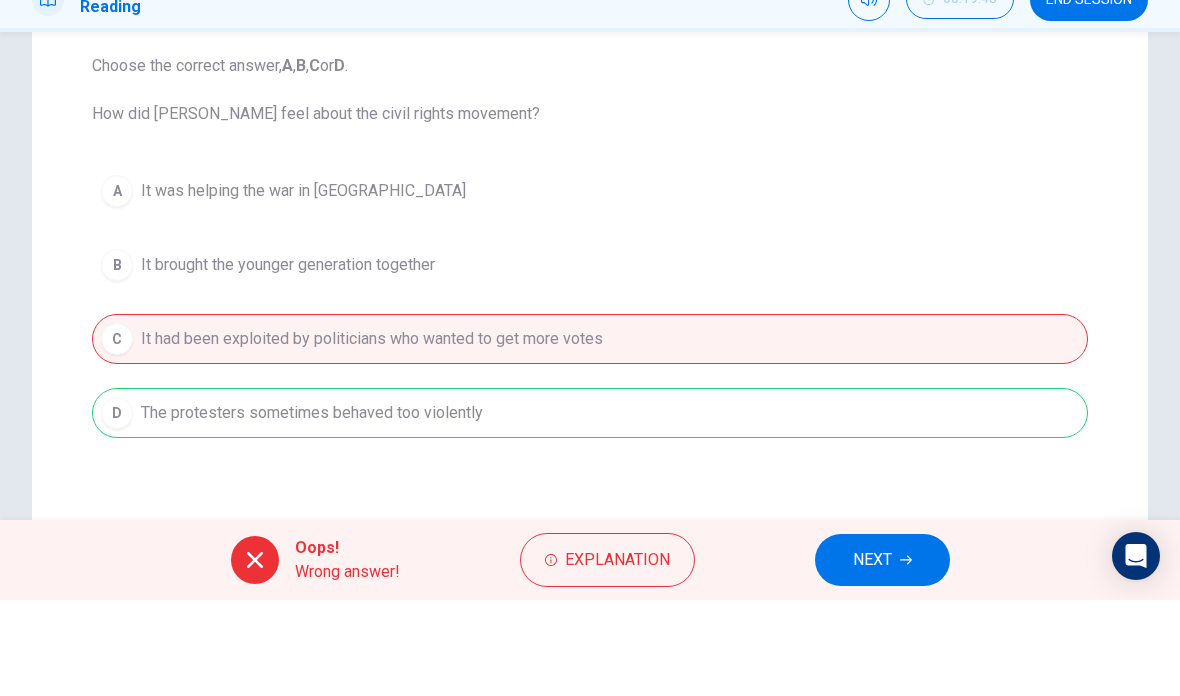 click on "Explanation" at bounding box center [617, 656] 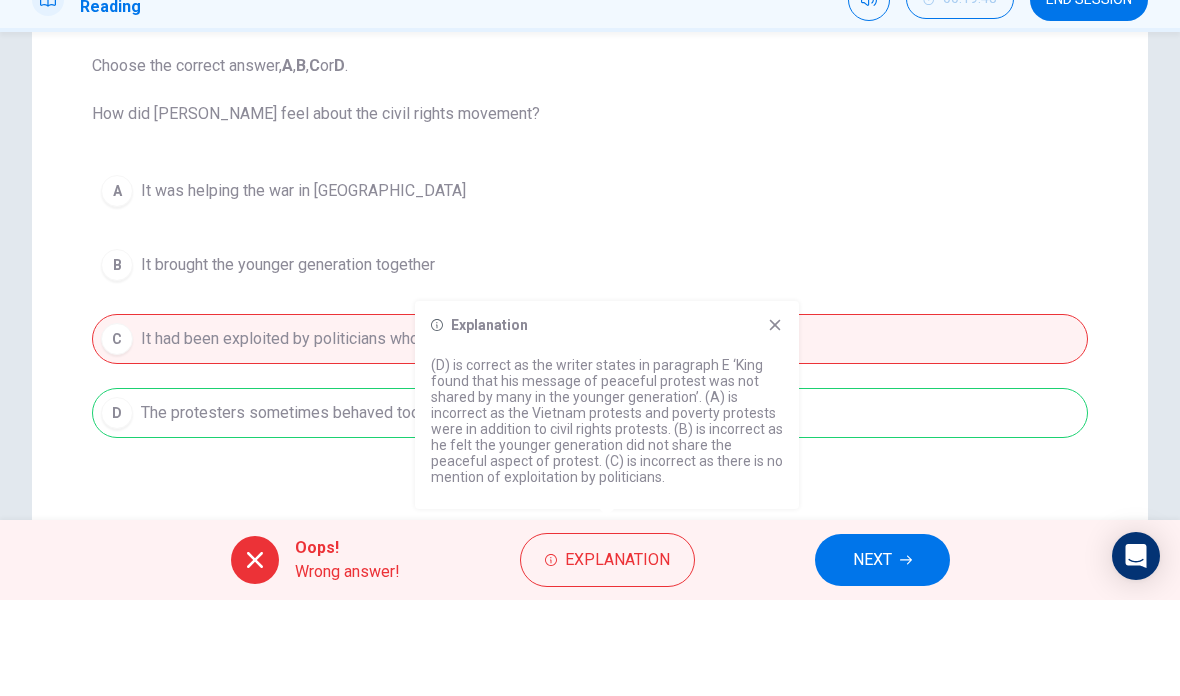click on "NEXT" at bounding box center (872, 656) 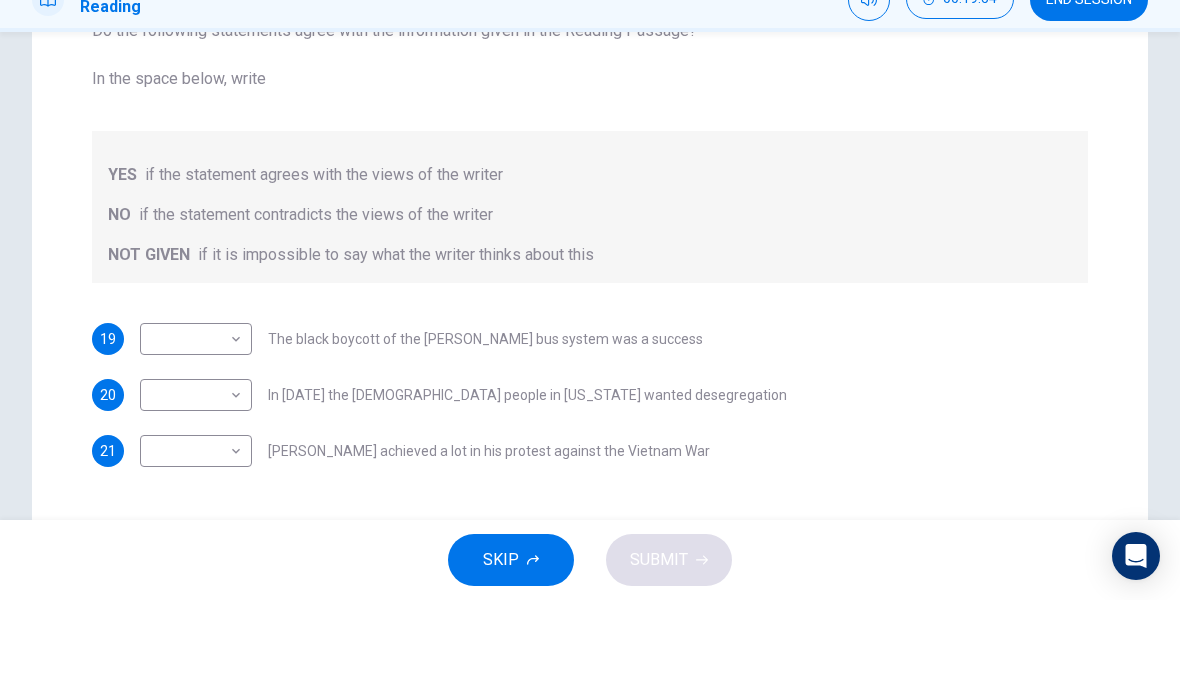 scroll, scrollTop: 281, scrollLeft: 0, axis: vertical 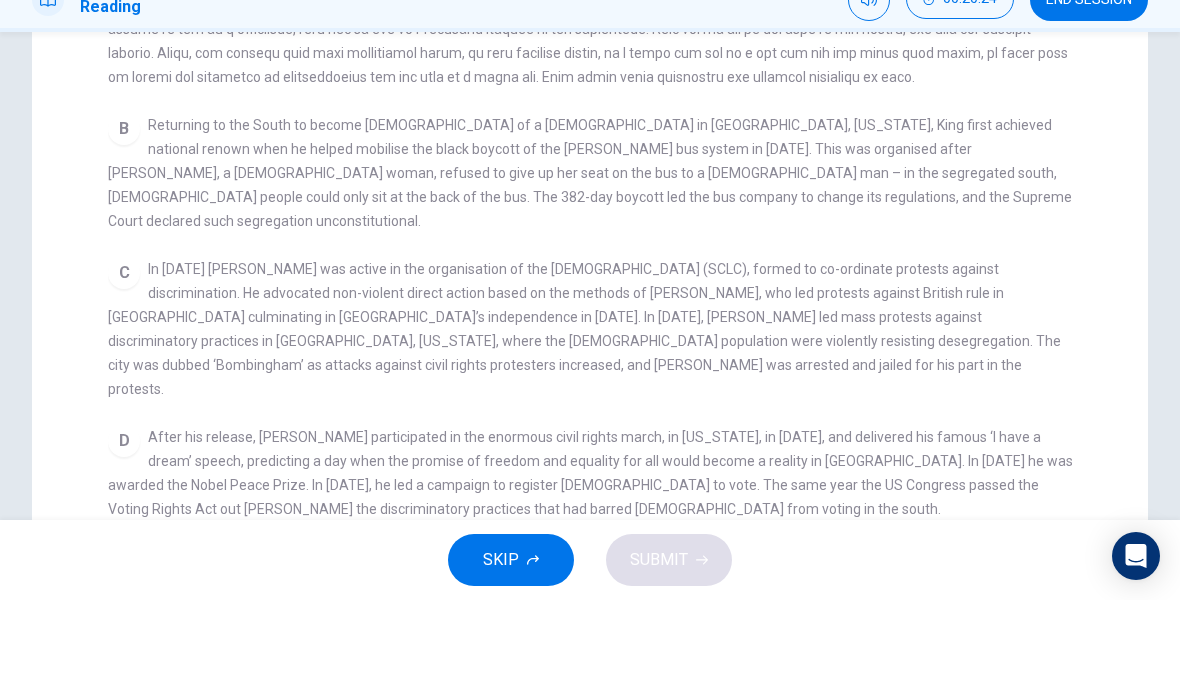 checkbox on "false" 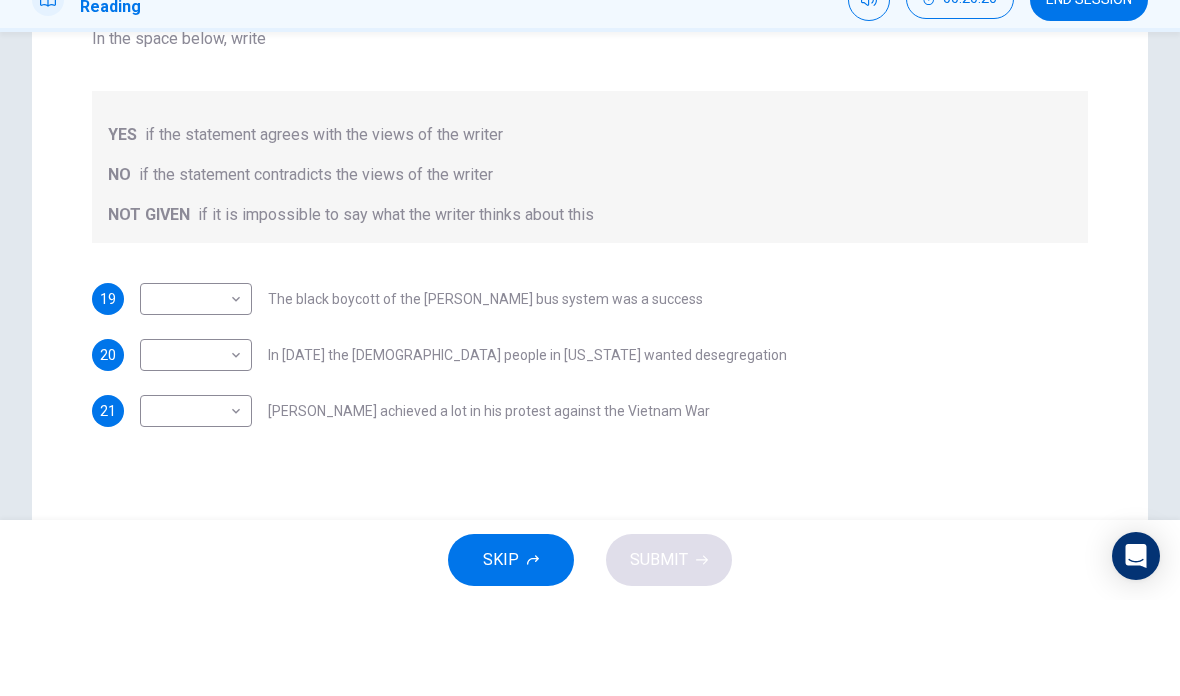 click on "Dashboard Practice Start a test Analysis English en ​ AMALEEN ZAHRA BINTI ZOOL HILMI CEFR Reading 00:20:26 END SESSION Question Passage Questions 19 - 21 Do the following statements agree with the information given in the Reading Passage? In the space below, write YES if the statement agrees with the views of the writer NO if the statement contradicts the views of the writer NOT GIVEN if it is impossible to say what the writer thinks about this 19 ​ ​ The black boycott of the Montgomery bus system was a success 20 ​ ​ In 1963 the white people in Alabama wanted desegregation 21 ​ ​ Martin Luther King achieved a lot in his protest against the Vietnam War Martin Luther King CLICK TO ZOOM Click to Zoom A B C D E F SKIP SUBMIT EduSynch - Online Language Proficiency Testing
Dashboard Practice Start a test Analysis Notifications © Copyright  2025" at bounding box center (590, 348) 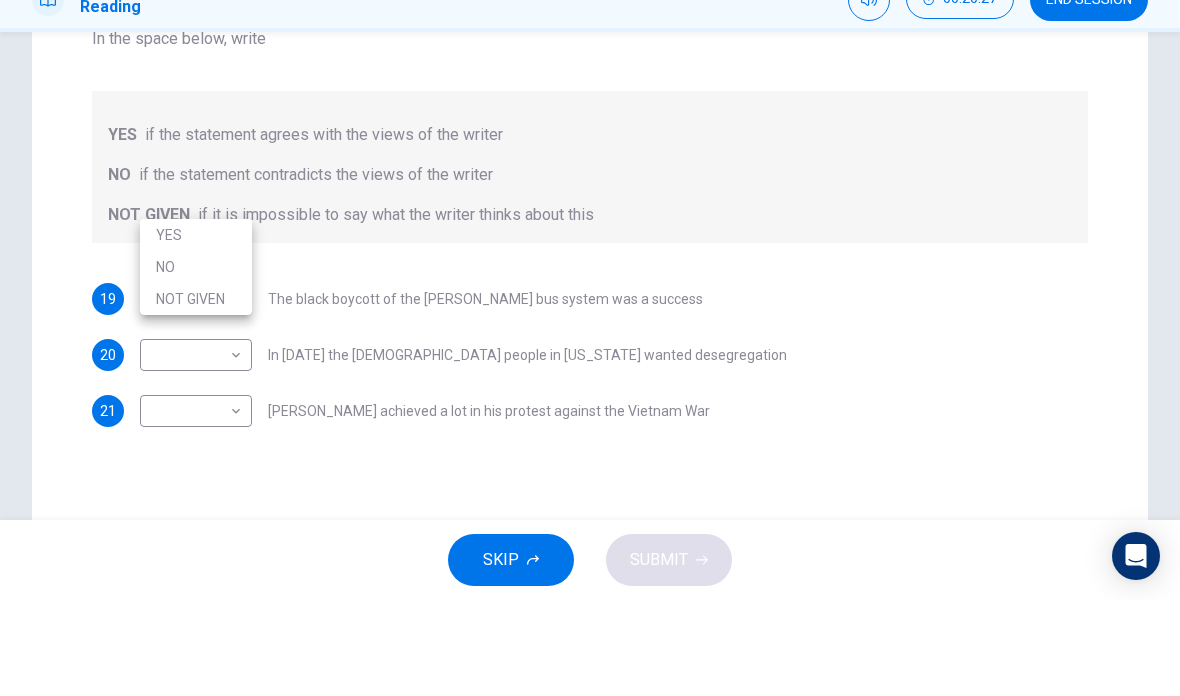 click on "YES" at bounding box center [196, 331] 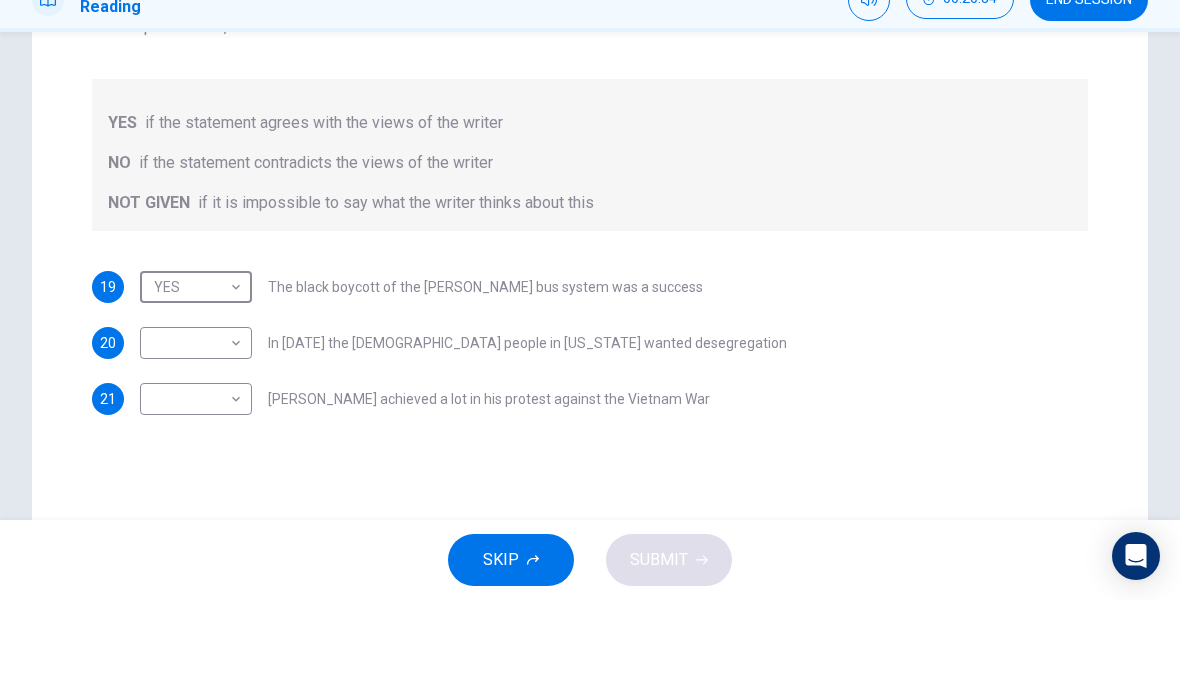 scroll, scrollTop: 305, scrollLeft: 0, axis: vertical 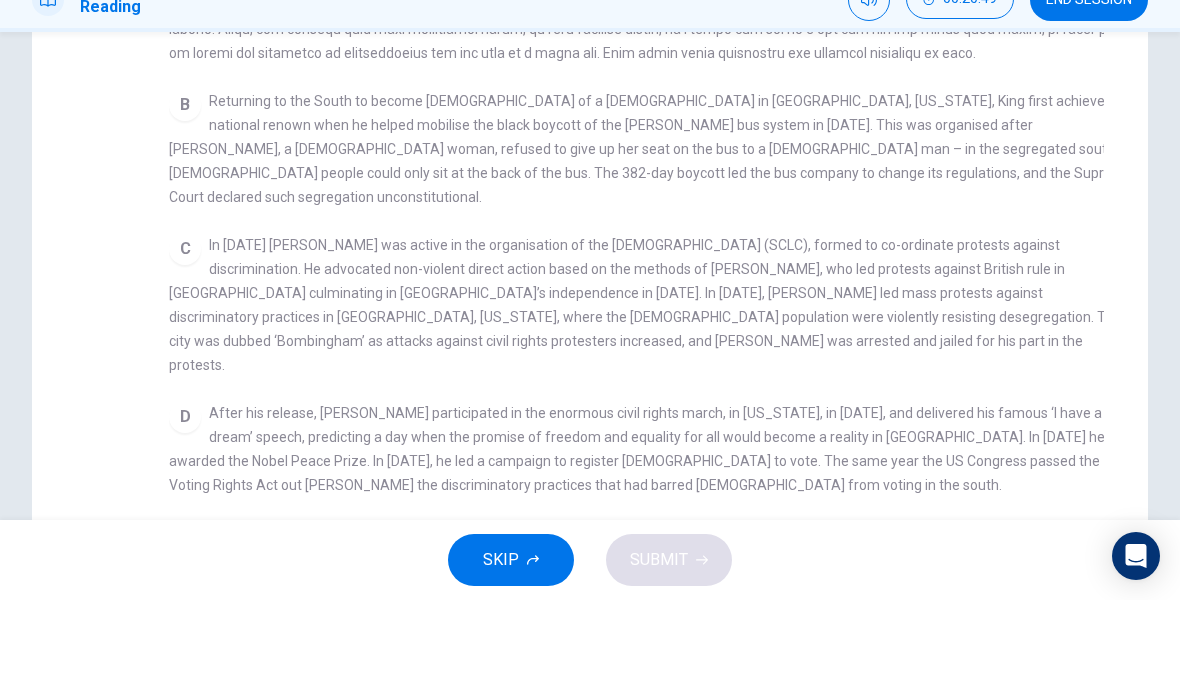 checkbox on "false" 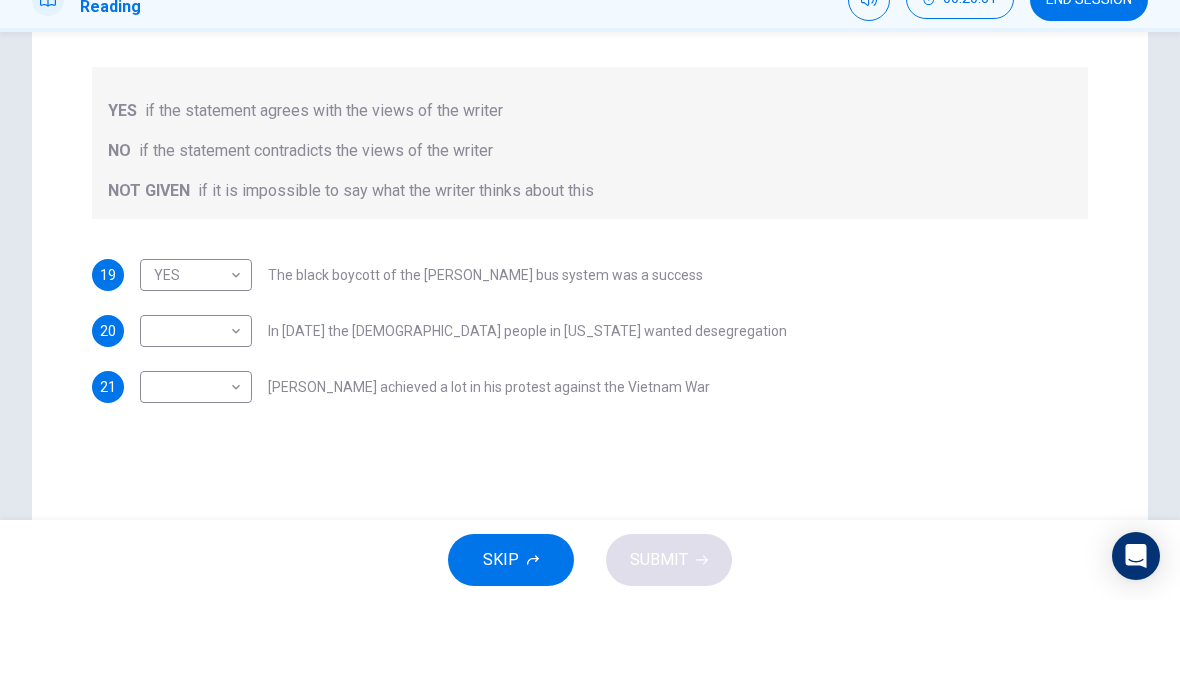 click on "Dashboard Practice Start a test Analysis English en ​ AMALEEN ZAHRA BINTI ZOOL HILMI CEFR Reading 00:20:51 END SESSION Question Passage Questions 19 - 21 Do the following statements agree with the information given in the Reading Passage? In the space below, write YES if the statement agrees with the views of the writer NO if the statement contradicts the views of the writer NOT GIVEN if it is impossible to say what the writer thinks about this 19 YES YES ​ The black boycott of the Montgomery bus system was a success 20 ​ ​ In 1963 the white people in Alabama wanted desegregation 21 ​ ​ Martin Luther King achieved a lot in his protest against the Vietnam War Martin Luther King CLICK TO ZOOM Click to Zoom A B C D E F SKIP SUBMIT EduSynch - Online Language Proficiency Testing
Dashboard Practice Start a test Analysis Notifications © Copyright  2025" at bounding box center (590, 348) 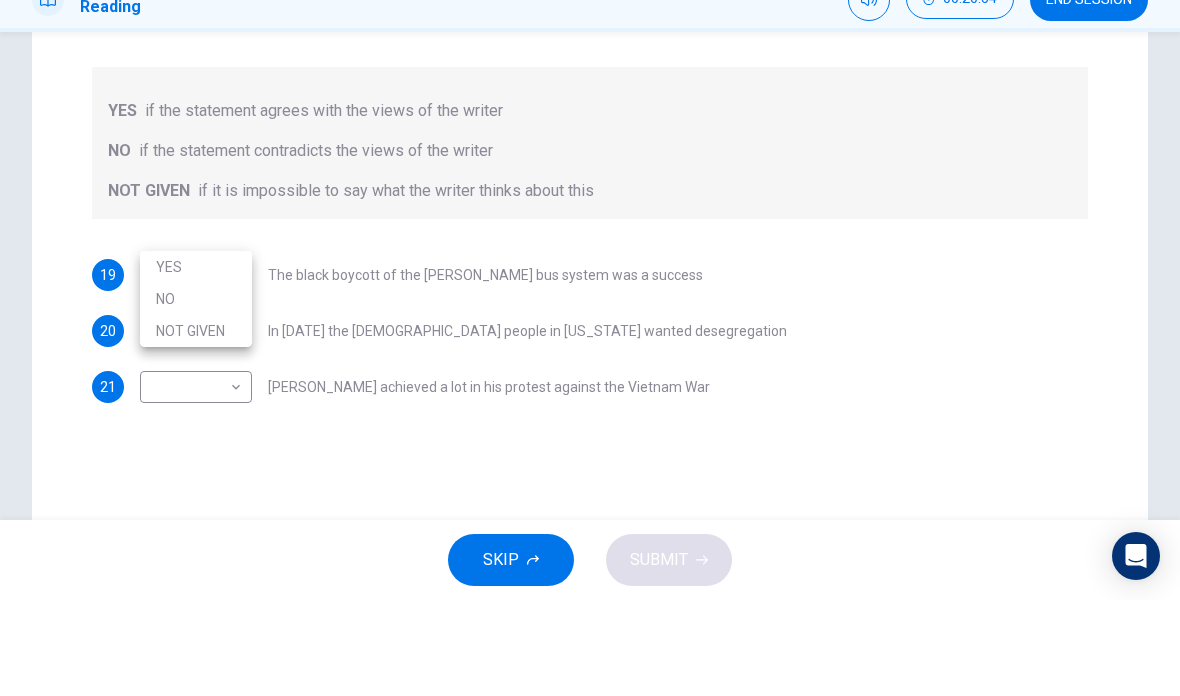 click on "NOT GIVEN" at bounding box center [196, 427] 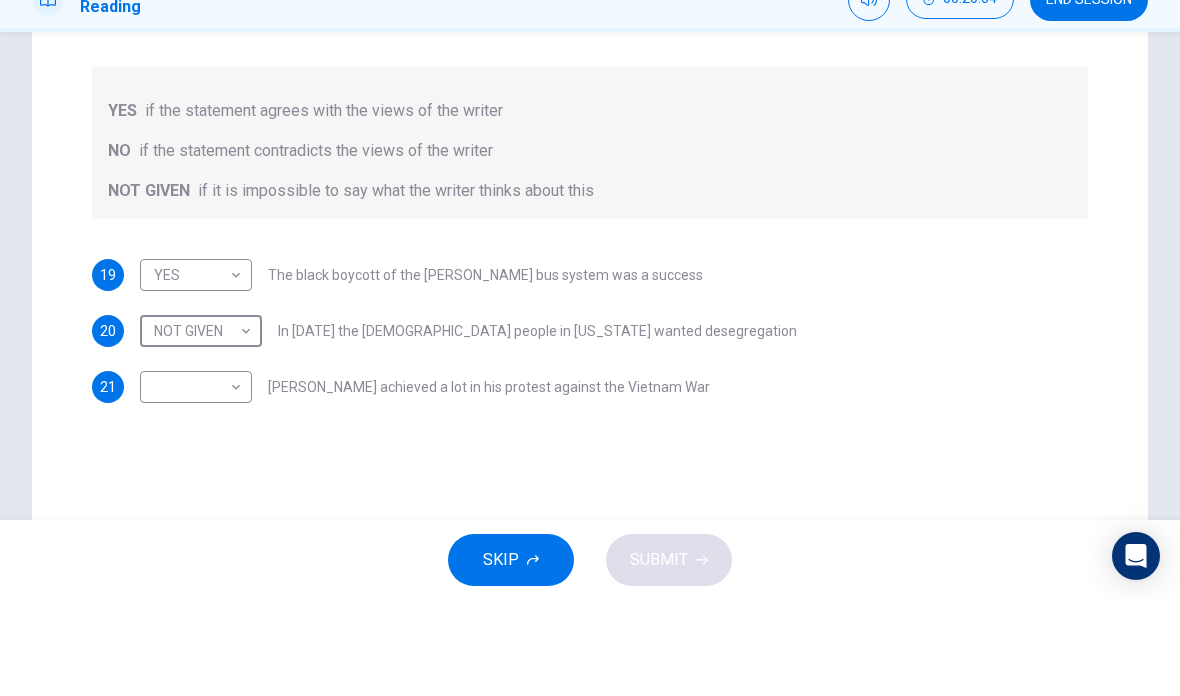 click on "Dashboard Practice Start a test Analysis English en ​ AMALEEN ZAHRA BINTI ZOOL HILMI CEFR Reading 00:20:54 END SESSION Question Passage Questions 19 - 21 Do the following statements agree with the information given in the Reading Passage? In the space below, write YES if the statement agrees with the views of the writer NO if the statement contradicts the views of the writer NOT GIVEN if it is impossible to say what the writer thinks about this 19 YES YES ​ The black boycott of the Montgomery bus system was a success 20 NOT GIVEN NOT GIVEN ​ In 1963 the white people in Alabama wanted desegregation 21 ​ ​ Martin Luther King achieved a lot in his protest against the Vietnam War Martin Luther King CLICK TO ZOOM Click to Zoom A B C D E F SKIP SUBMIT EduSynch - Online Language Proficiency Testing
Dashboard Practice Start a test Analysis Notifications © Copyright  2025" at bounding box center [590, 348] 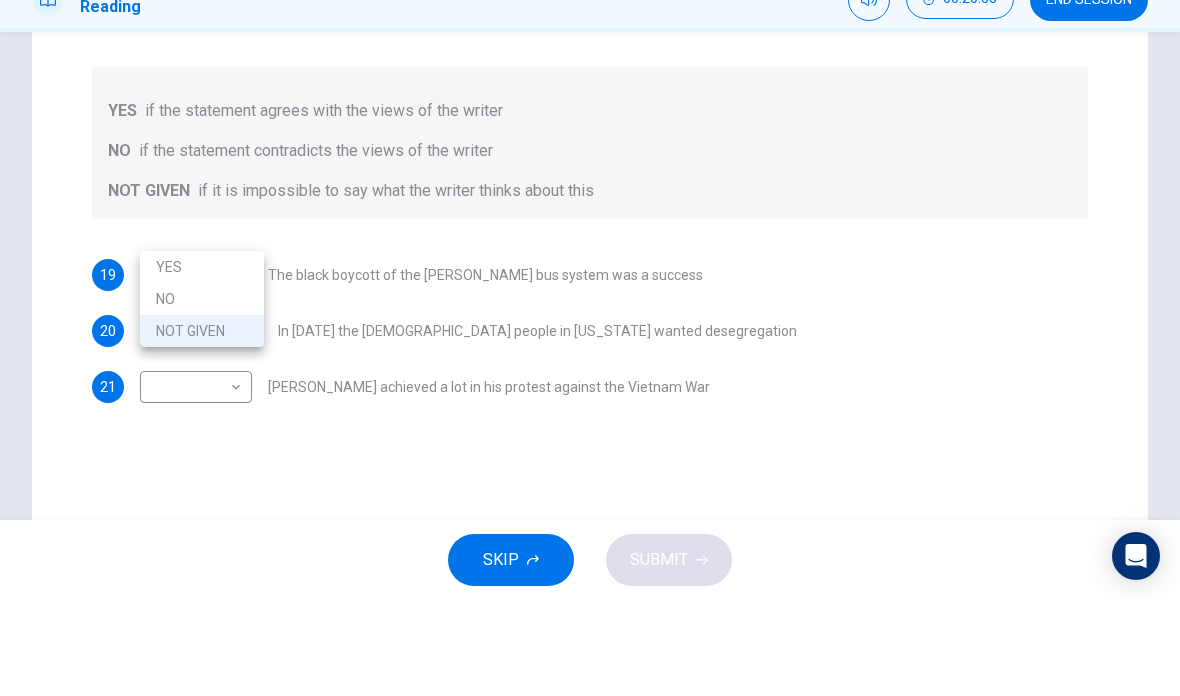 click on "NO" at bounding box center (202, 395) 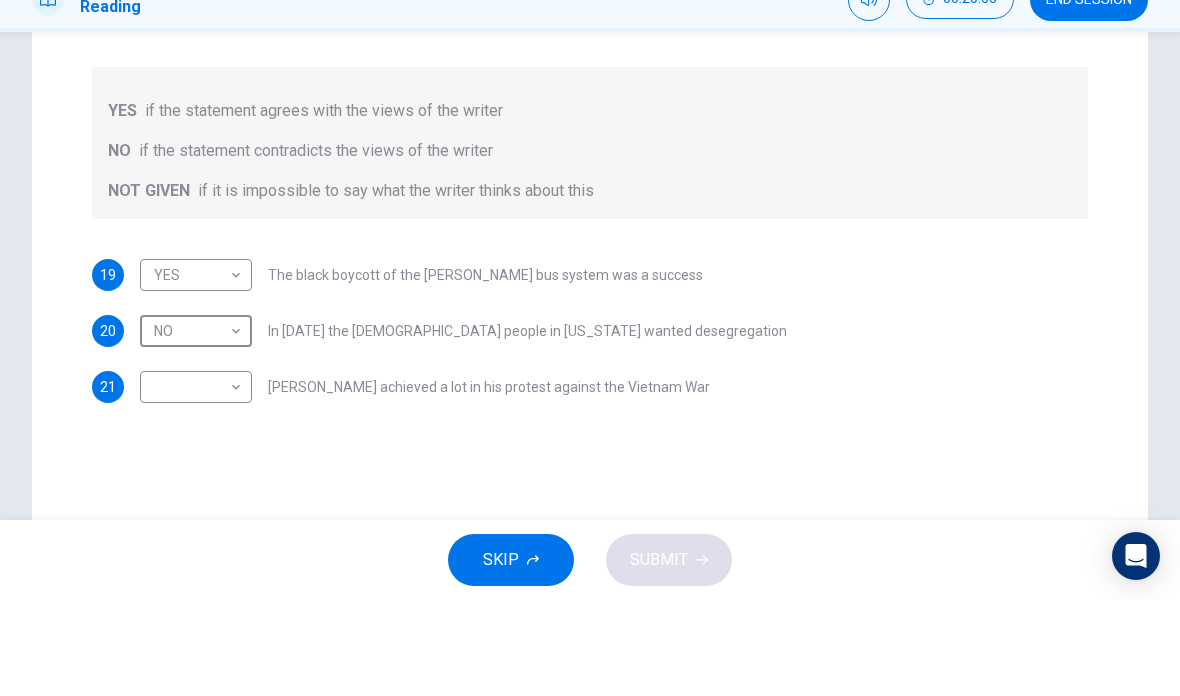 type on "NO" 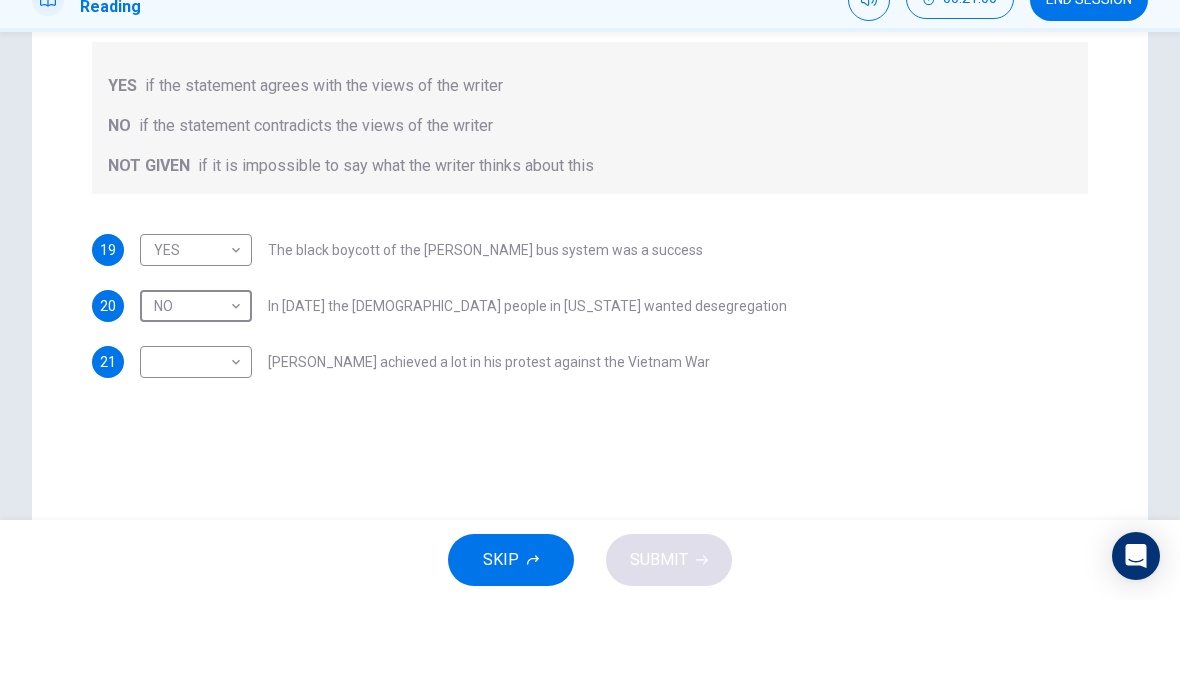 scroll, scrollTop: 331, scrollLeft: 0, axis: vertical 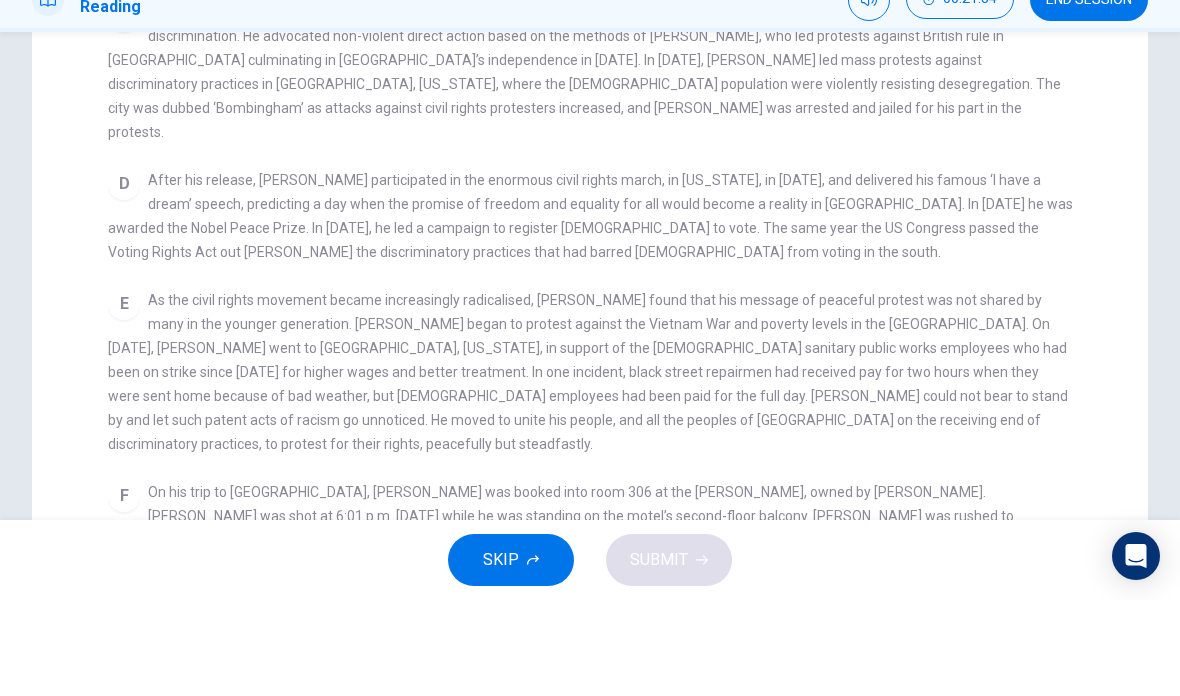 click on "F On his trip to Memphis, King was booked into room 306 at the Lorraine Motel, owned by Walter Bailey. King was shot at 6:01 p.m. April 4, 1968 while he was standing on the motel’s second-floor balcony. King was rushed to St. Joseph’s Hospital, where doctors opened his chest and performed manual heart massage. He was pronounced dead at 7:05 p.m. King’s autopsy revealed that although he was only 39 years old, he had the heart of a 60-year old man." at bounding box center (590, 624) 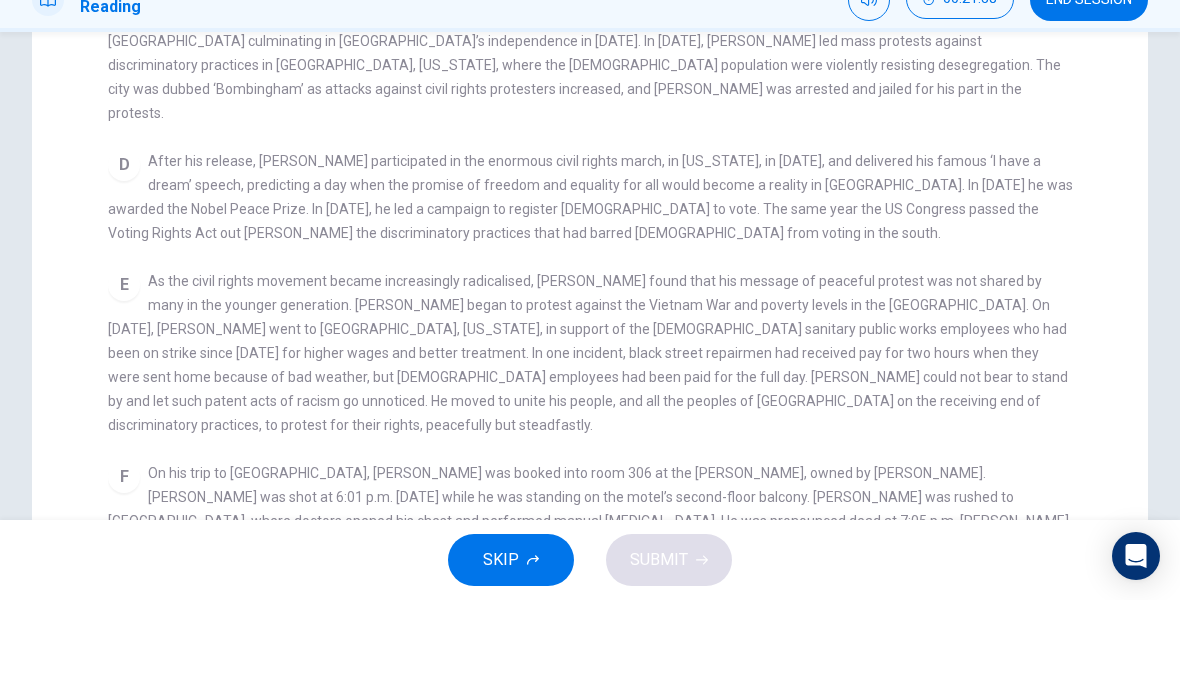 scroll, scrollTop: 439, scrollLeft: 0, axis: vertical 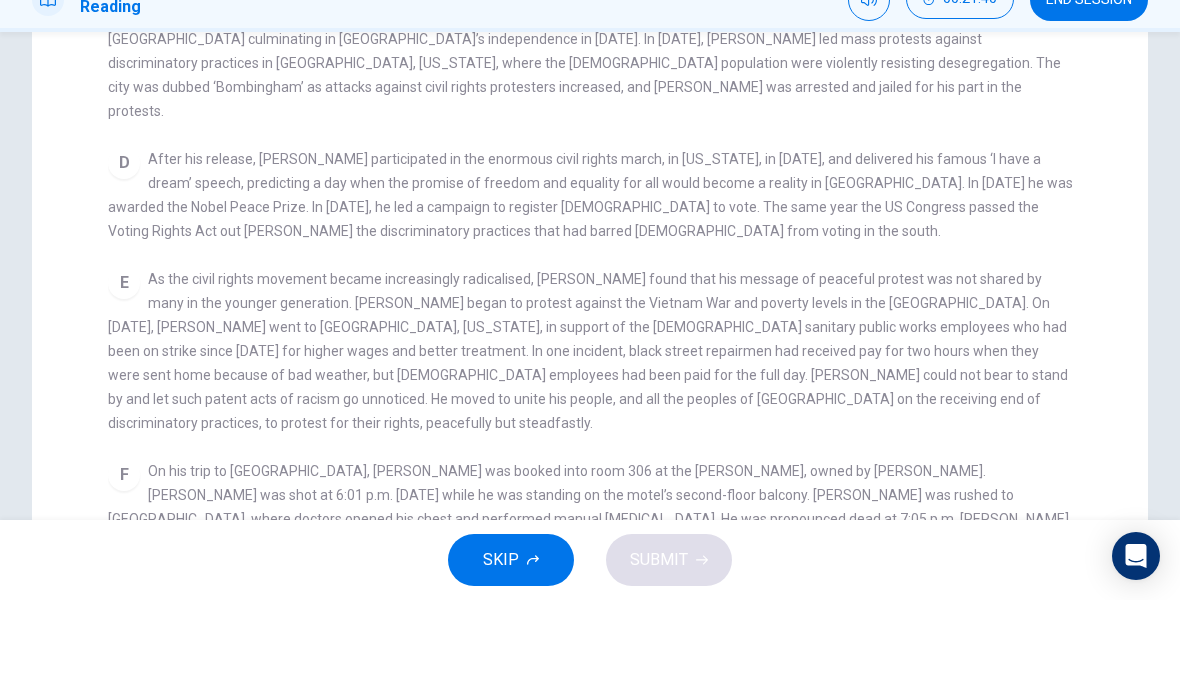 click on "On his trip to Memphis, King was booked into room 306 at the Lorraine Motel, owned by Walter Bailey. King was shot at 6:01 p.m. April 4, 1968 while he was standing on the motel’s second-floor balcony. King was rushed to St. Joseph’s Hospital, where doctors opened his chest and performed manual heart massage. He was pronounced dead at 7:05 p.m. King’s autopsy revealed that although he was only 39 years old, he had the heart of a 60-year old man." at bounding box center (588, 603) 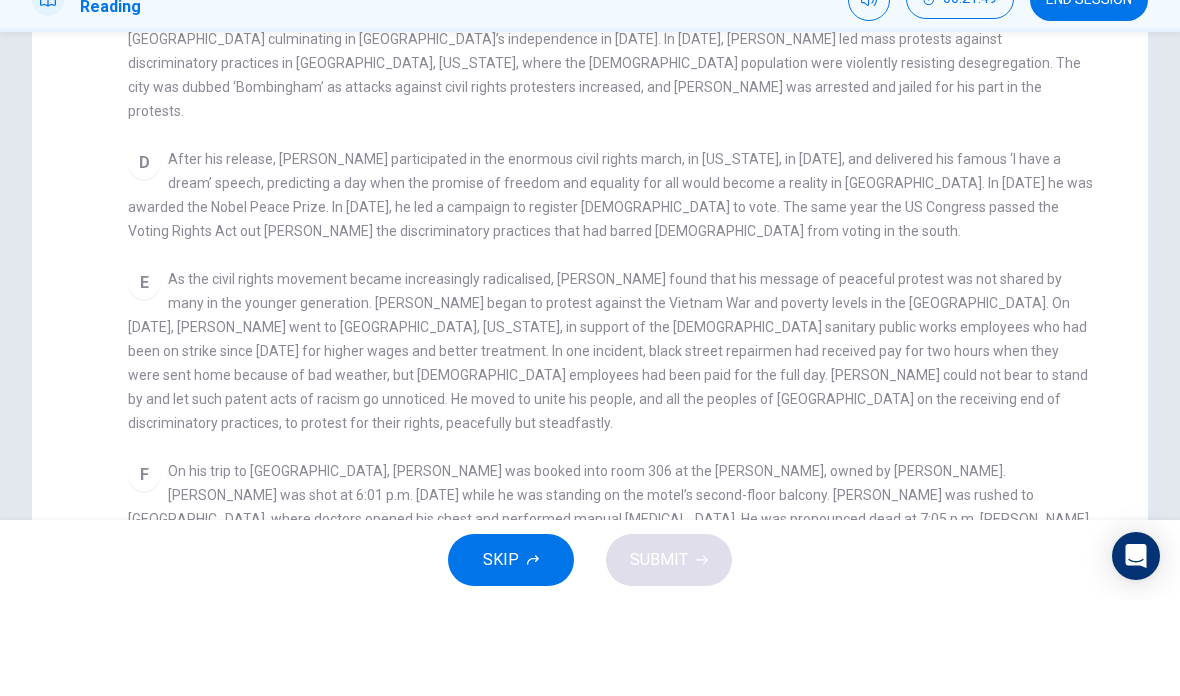 checkbox on "false" 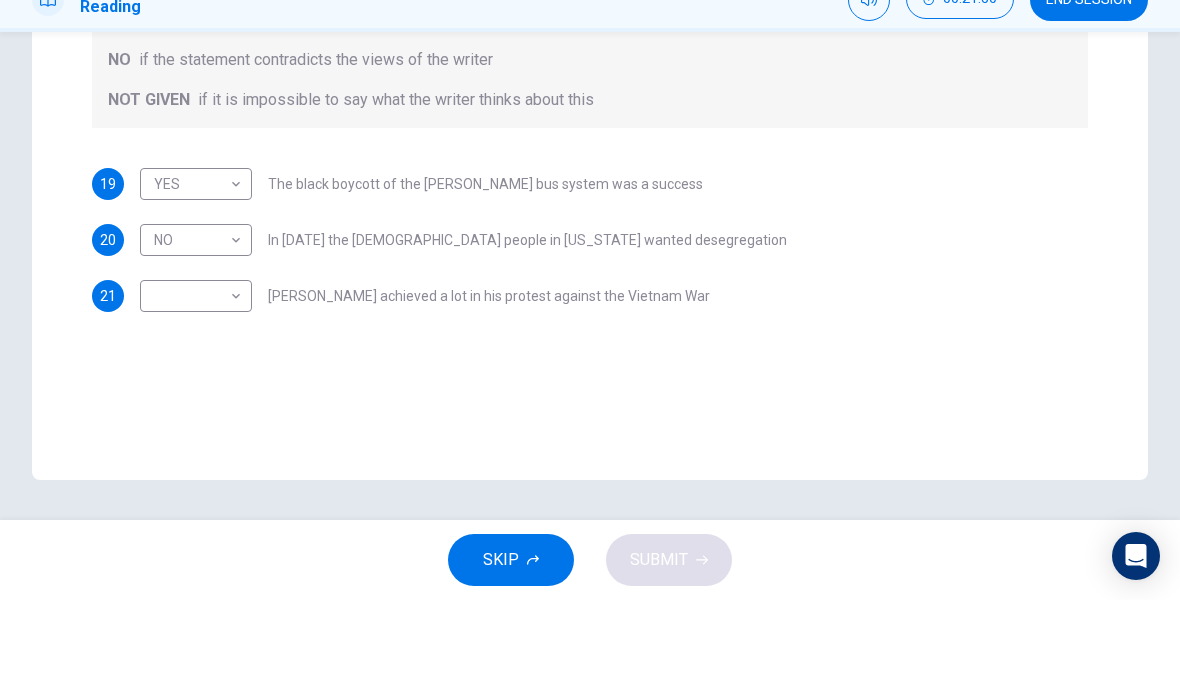 click on "Dashboard Practice Start a test Analysis English en ​ AMALEEN ZAHRA BINTI ZOOL HILMI CEFR Reading 00:21:50 END SESSION Question Passage Questions 19 - 21 Do the following statements agree with the information given in the Reading Passage? In the space below, write YES if the statement agrees with the views of the writer NO if the statement contradicts the views of the writer NOT GIVEN if it is impossible to say what the writer thinks about this 19 YES YES ​ The black boycott of the Montgomery bus system was a success 20 NO NO ​ In 1963 the white people in Alabama wanted desegregation 21 ​ ​ Martin Luther King achieved a lot in his protest against the Vietnam War Martin Luther King CLICK TO ZOOM Click to Zoom A B C D E F SKIP SUBMIT EduSynch - Online Language Proficiency Testing
Dashboard Practice Start a test Analysis Notifications © Copyright  2025" at bounding box center (590, 348) 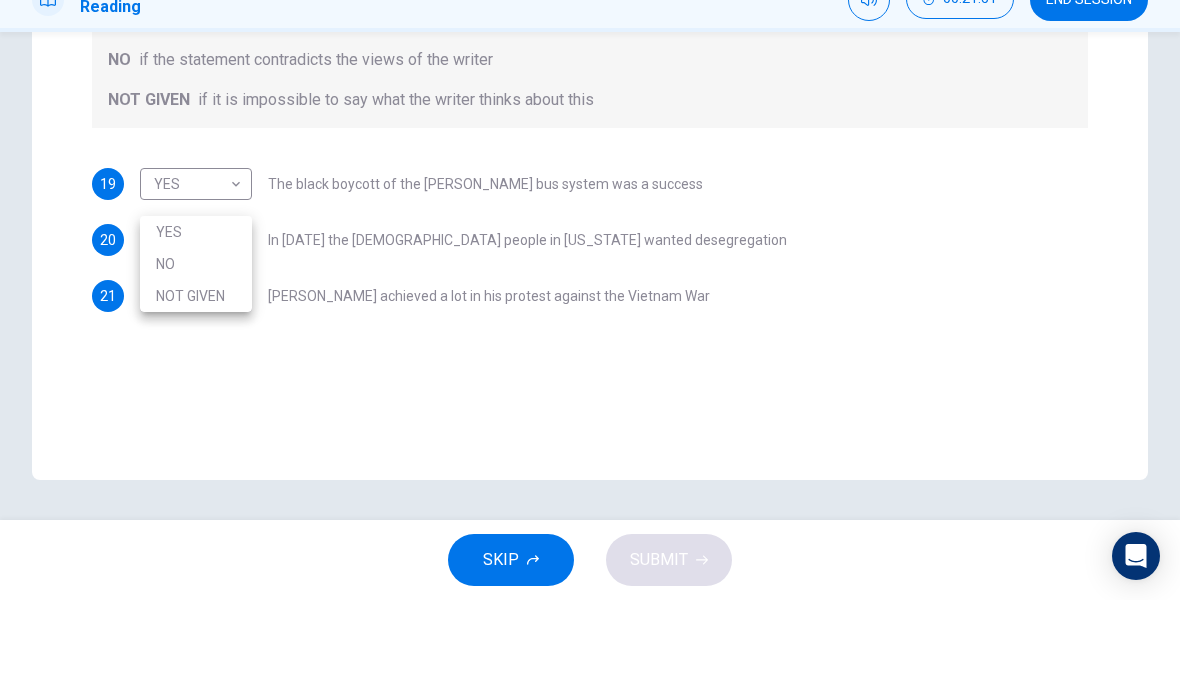 click on "NOT GIVEN" at bounding box center [196, 392] 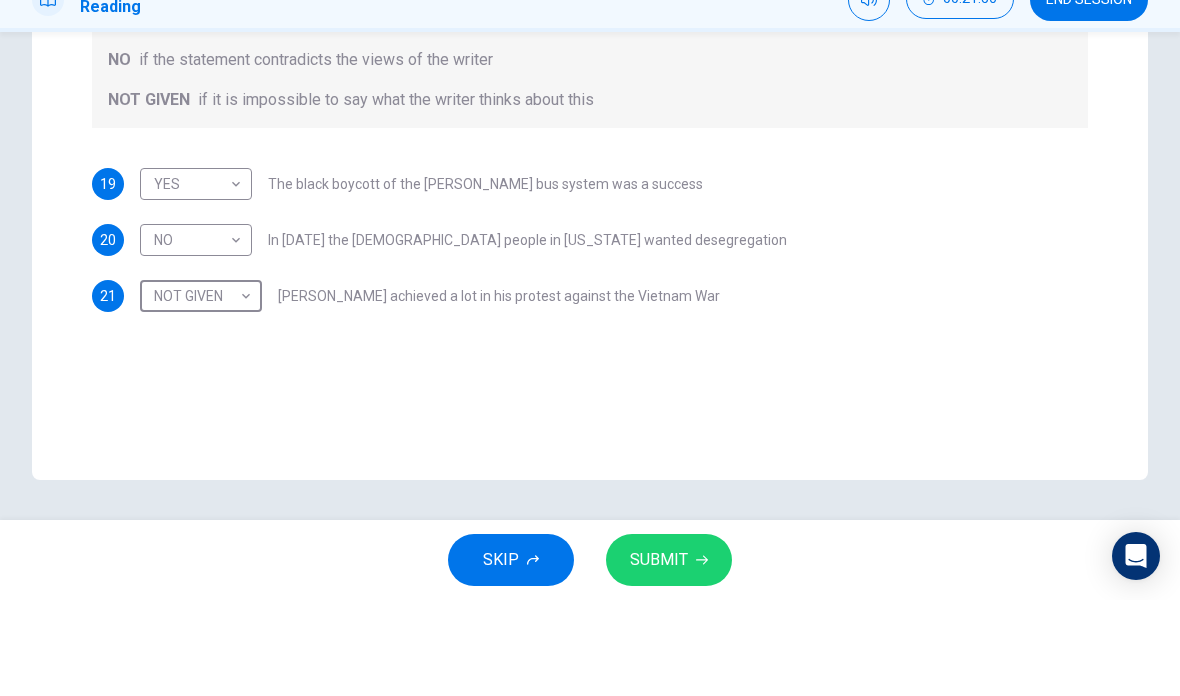 click on "SUBMIT" at bounding box center [659, 656] 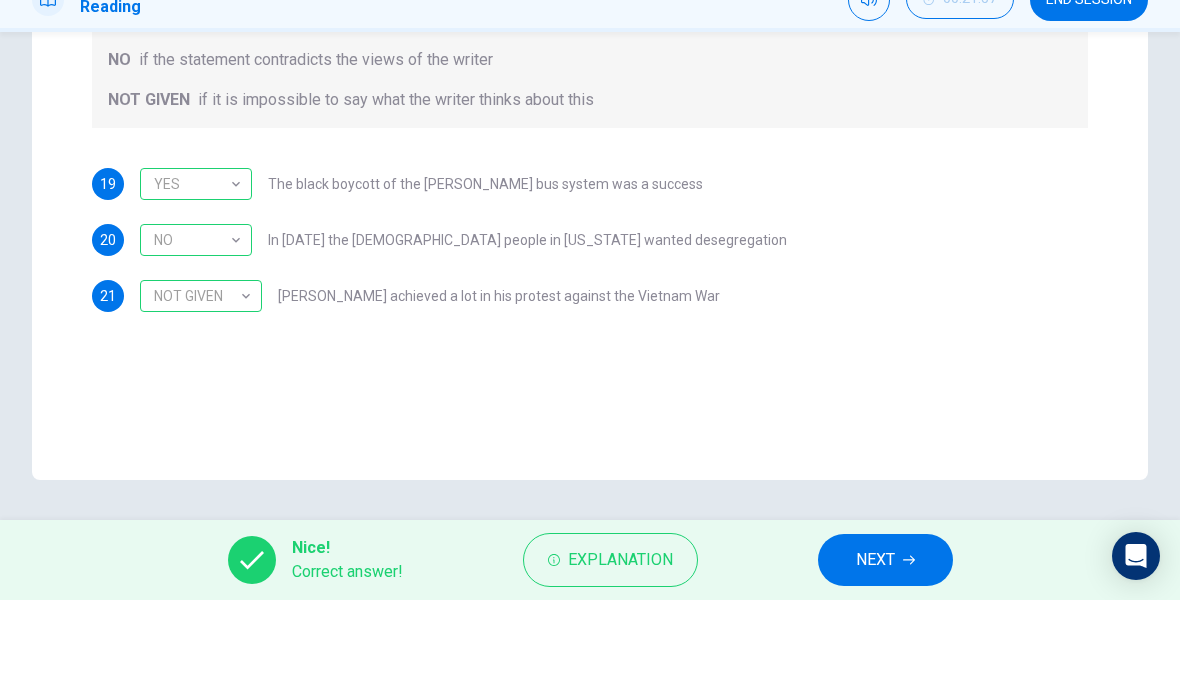 click on "Explanation" at bounding box center [620, 656] 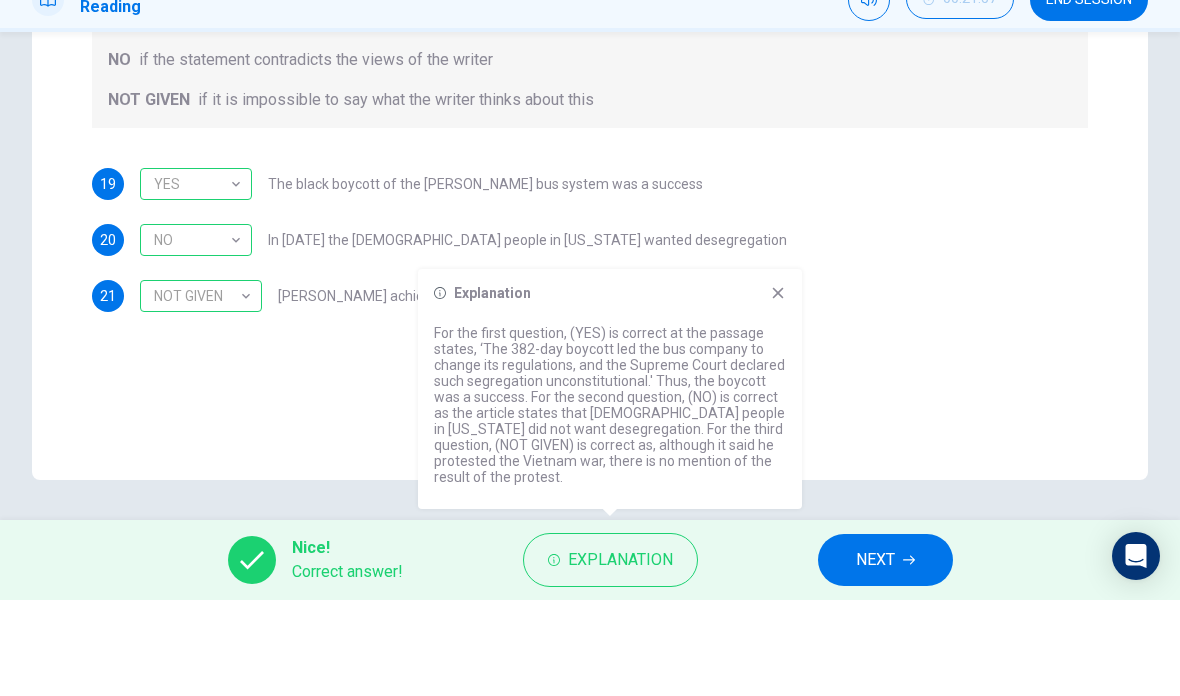 click 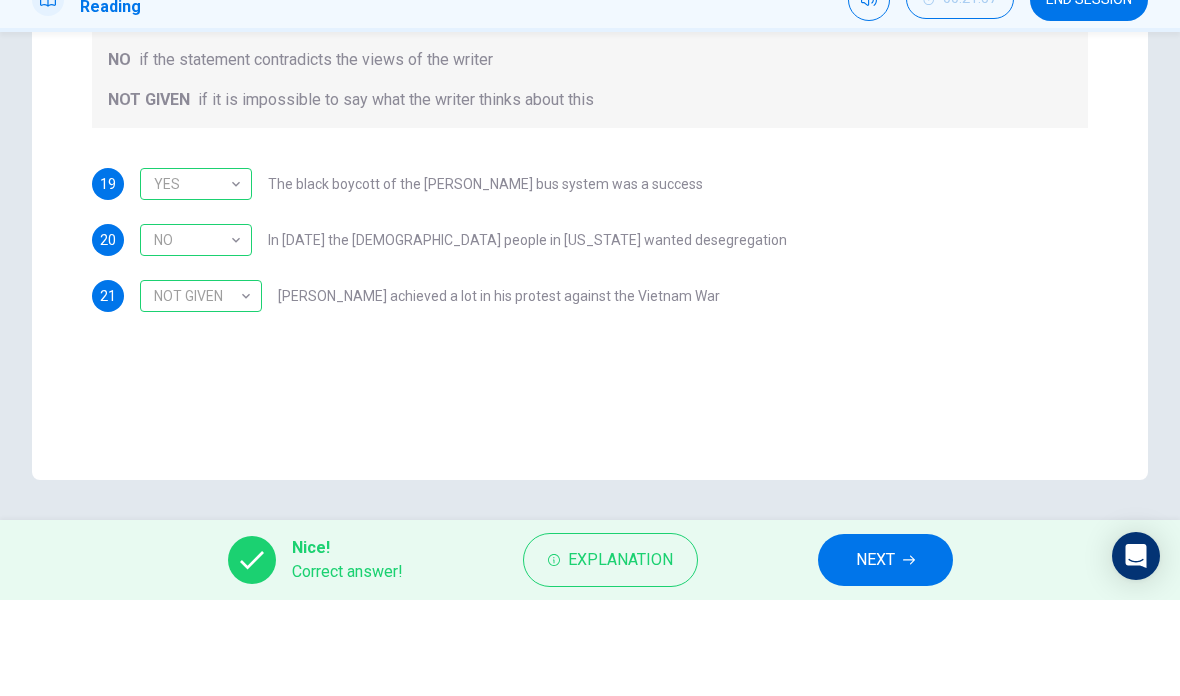 click on "NEXT" at bounding box center [875, 656] 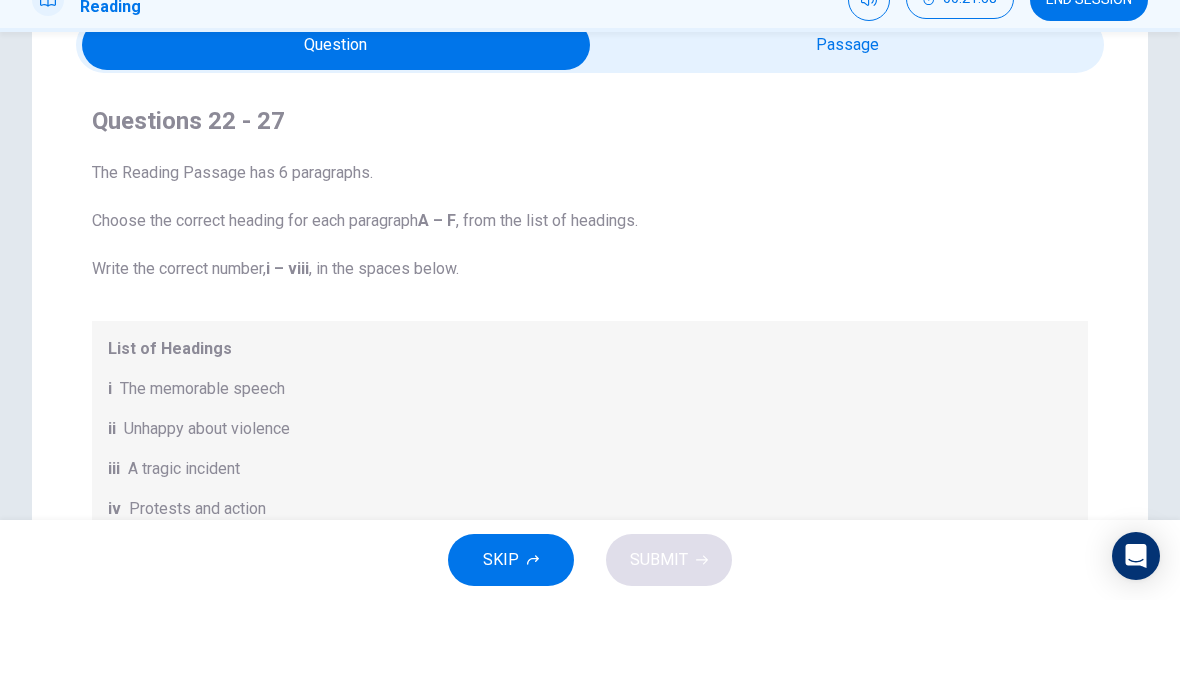 scroll, scrollTop: 99, scrollLeft: 0, axis: vertical 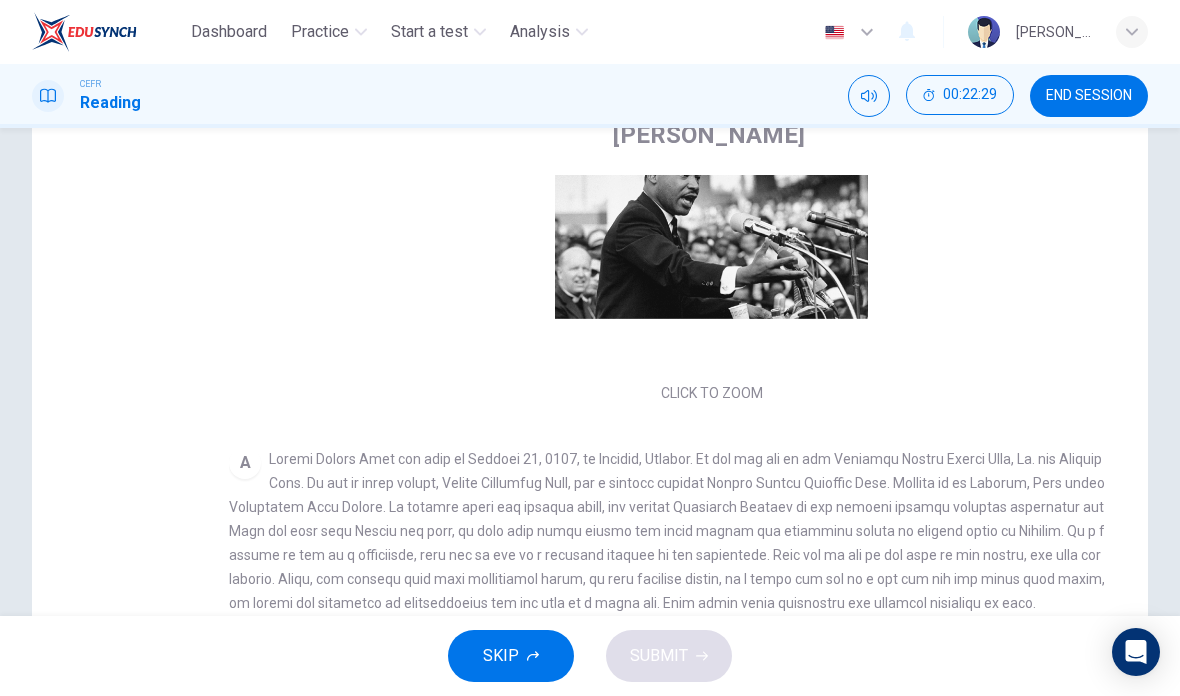 checkbox on "false" 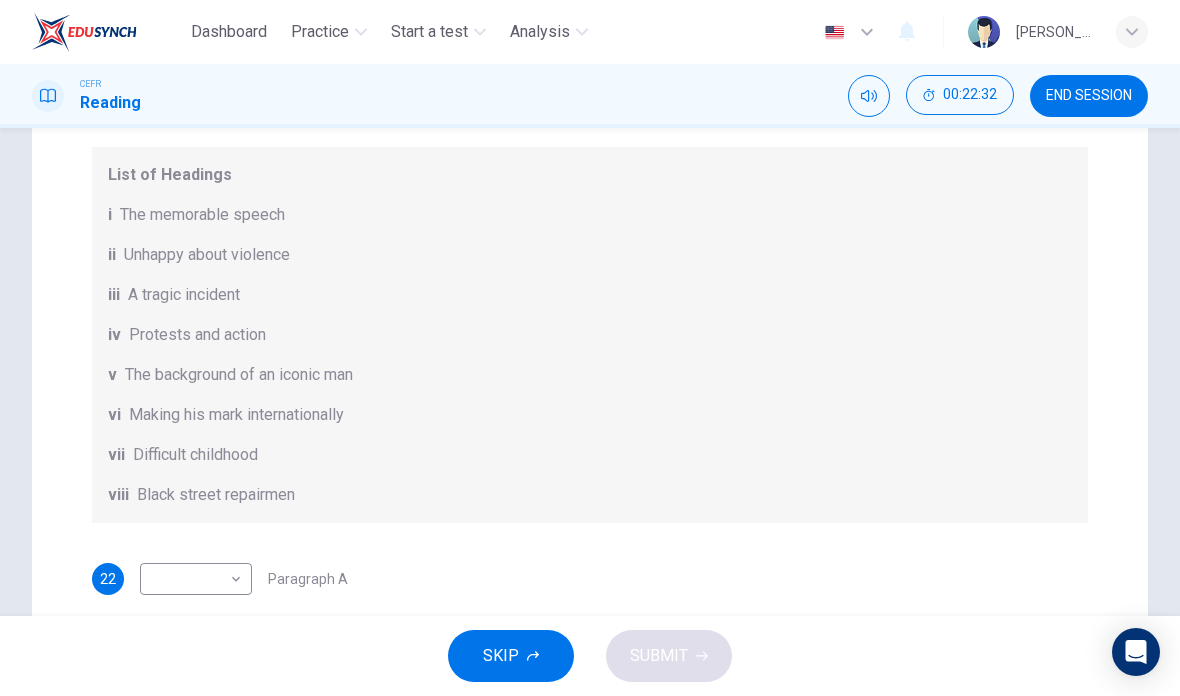 scroll, scrollTop: 188, scrollLeft: 0, axis: vertical 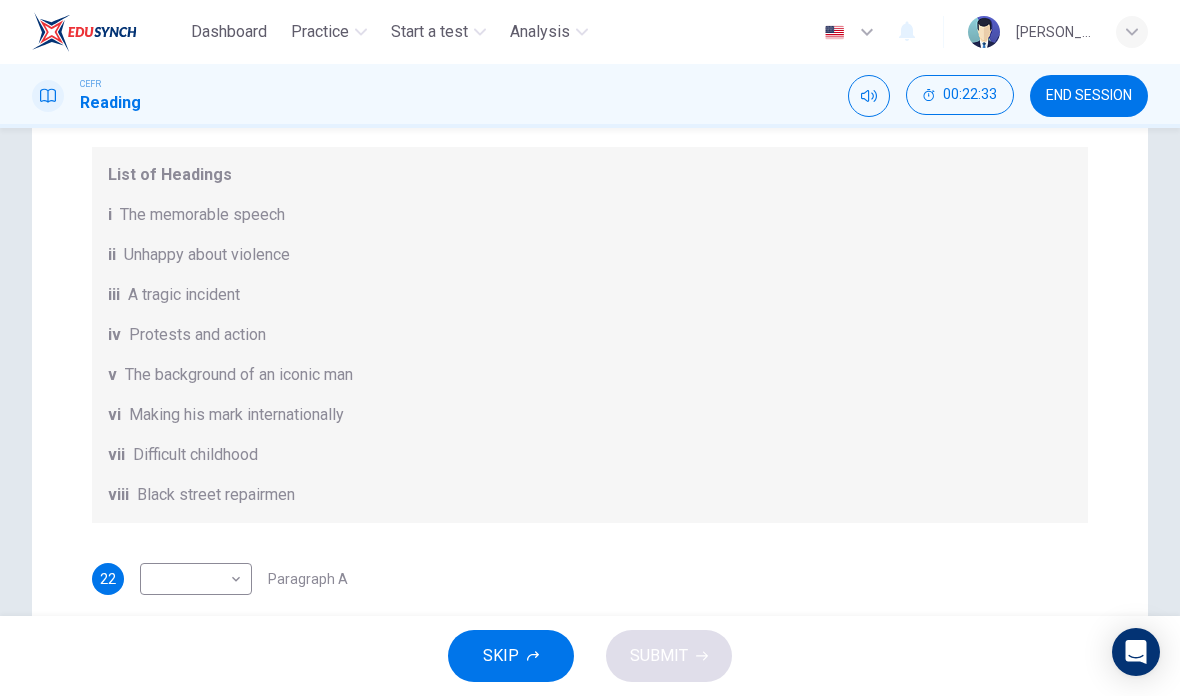 click on "Dashboard Practice Start a test Analysis English en ​ AMALEEN ZAHRA BINTI ZOOL HILMI CEFR Reading 00:22:33 END SESSION Question Passage Questions 22 - 27 The Reading Passage has 6 paragraphs.
Choose the correct heading for each paragraph  A – F , from the list of headings.
Write the correct number,  i – viii , in the spaces below. List of Headings i The memorable speech ii Unhappy about violence iii A tragic incident iv Protests and action v The background of an iconic man vi Making his mark internationally vii Difficult childhood viii Black street repairmen 22 ​ ​ Paragraph A 23 ​ ​ Paragraph B 24 ​ ​ Paragraph C 25 ​ ​ Paragraph D 26 ​ ​ Paragraph E 27 ​ ​ Paragraph F Martin Luther King CLICK TO ZOOM Click to Zoom A B C D E F SKIP SUBMIT EduSynch - Online Language Proficiency Testing
Dashboard Practice Start a test Analysis Notifications © Copyright  2025" at bounding box center [590, 348] 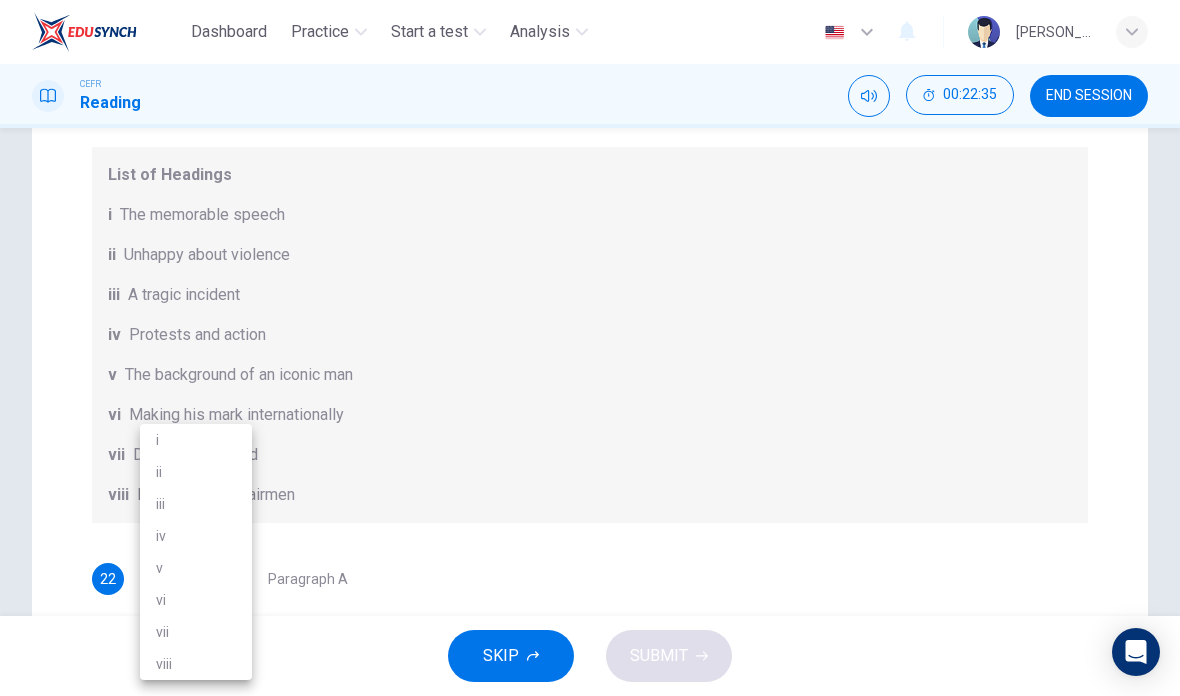click on "v" at bounding box center (196, 568) 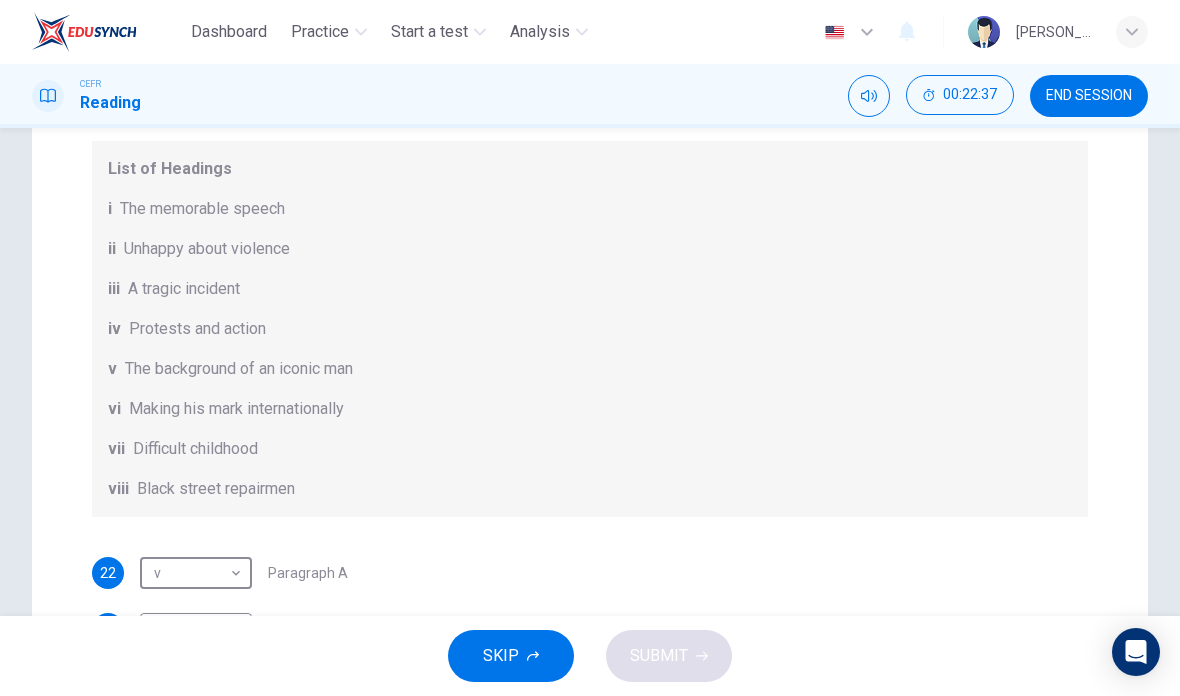 scroll, scrollTop: 185, scrollLeft: 0, axis: vertical 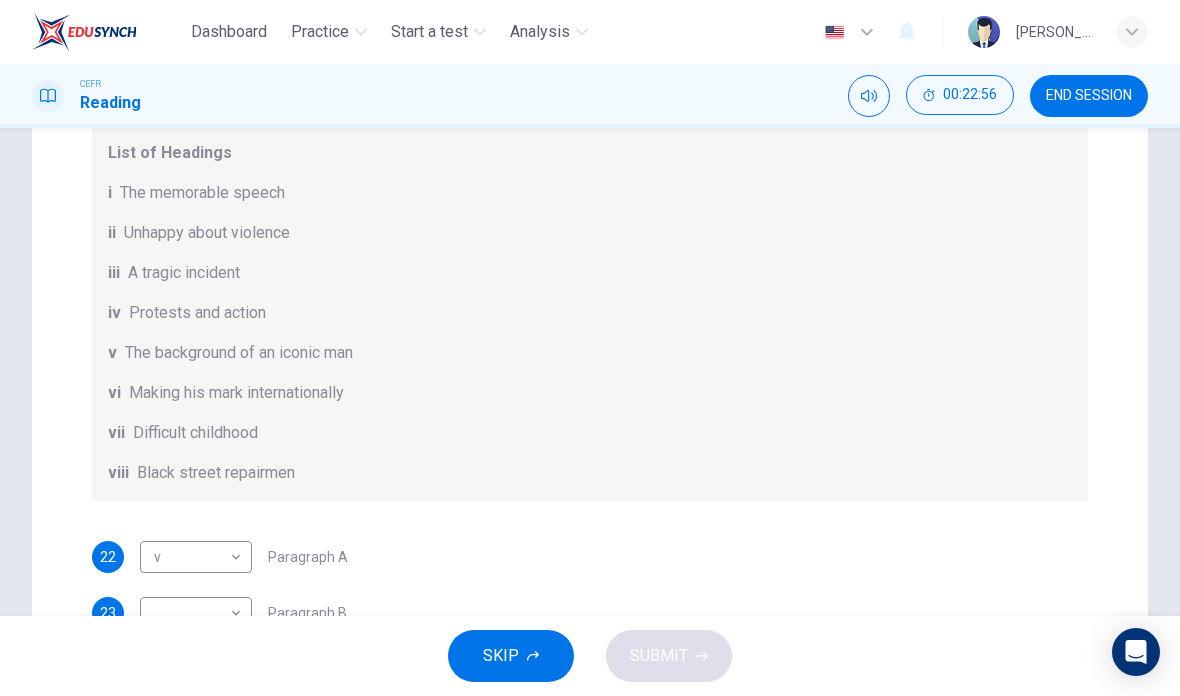 click on "Questions 22 - 27 The Reading Passage has 6 paragraphs.
Choose the correct heading for each paragraph  A – F , from the list of headings.
Write the correct number,  i – viii , in the spaces below. List of Headings i The memorable speech ii Unhappy about violence iii A tragic incident iv Protests and action v The background of an iconic man vi Making his mark internationally vii Difficult childhood viii Black street repairmen 22 v v ​ Paragraph A 23 ​ ​ Paragraph B 24 ​ ​ Paragraph C 25 ​ ​ Paragraph D 26 ​ ​ Paragraph E 27 ​ ​ Paragraph F" at bounding box center [590, 381] 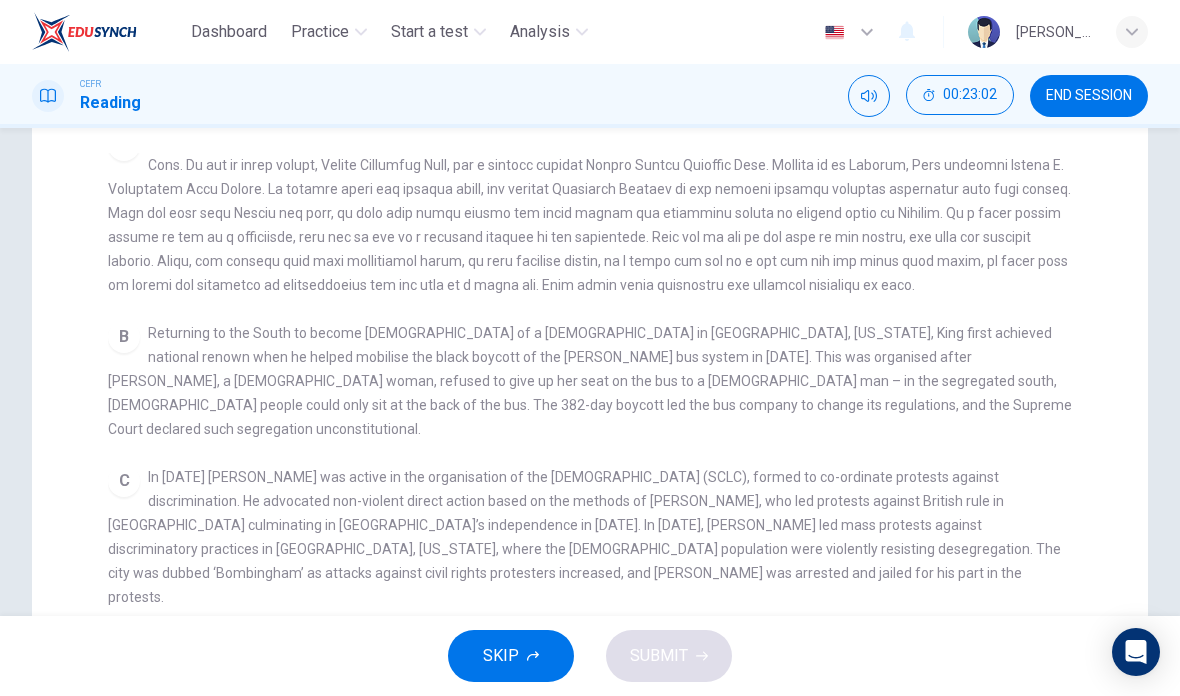 scroll, scrollTop: 429, scrollLeft: 0, axis: vertical 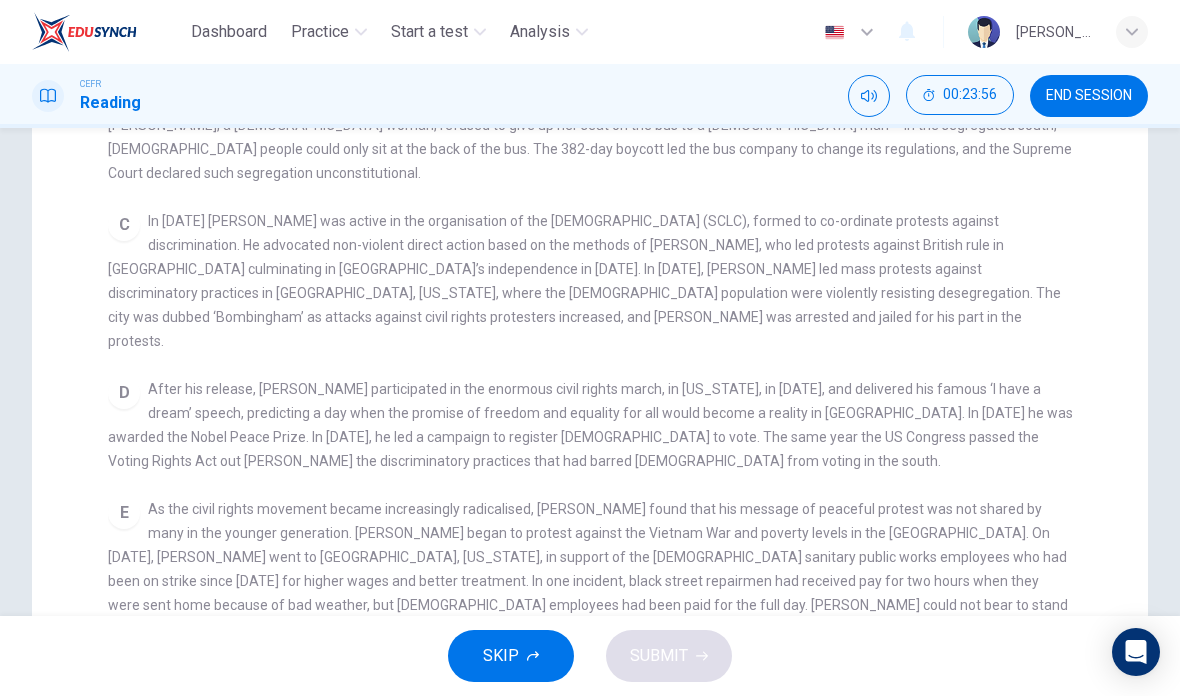 checkbox on "false" 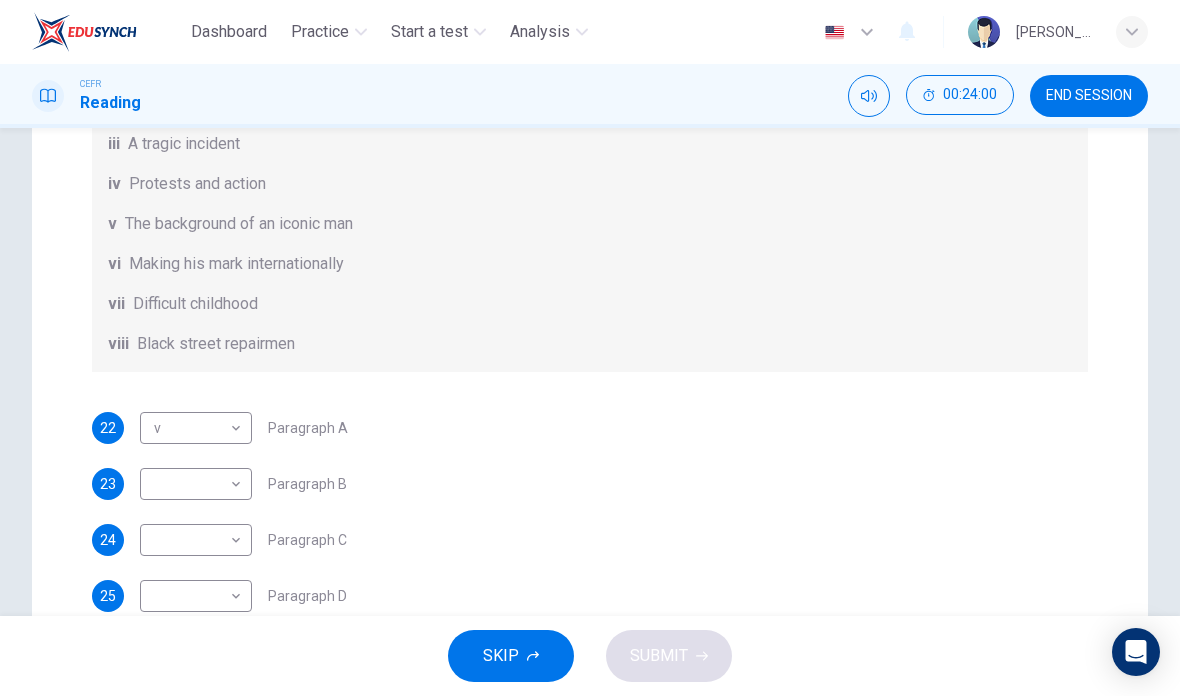 scroll, scrollTop: 188, scrollLeft: 0, axis: vertical 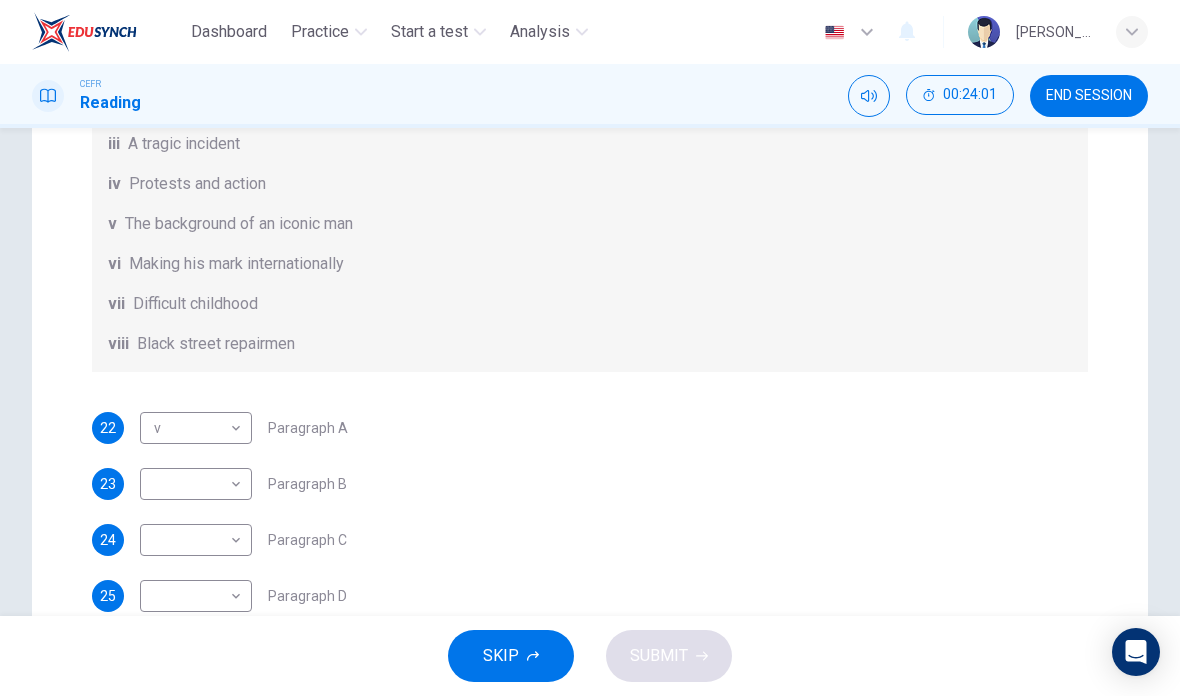 click on "Dashboard Practice Start a test Analysis English en ​ AMALEEN ZAHRA BINTI ZOOL HILMI CEFR Reading 00:24:01 END SESSION Question Passage Questions 22 - 27 The Reading Passage has 6 paragraphs.
Choose the correct heading for each paragraph  A – F , from the list of headings.
Write the correct number,  i – viii , in the spaces below. List of Headings i The memorable speech ii Unhappy about violence iii A tragic incident iv Protests and action v The background of an iconic man vi Making his mark internationally vii Difficult childhood viii Black street repairmen 22 v v ​ Paragraph A 23 ​ ​ Paragraph B 24 ​ ​ Paragraph C 25 ​ ​ Paragraph D 26 ​ ​ Paragraph E 27 ​ ​ Paragraph F Martin Luther King CLICK TO ZOOM Click to Zoom A B C D E F SKIP SUBMIT EduSynch - Online Language Proficiency Testing
Dashboard Practice Start a test Analysis Notifications © Copyright  2025" at bounding box center (590, 348) 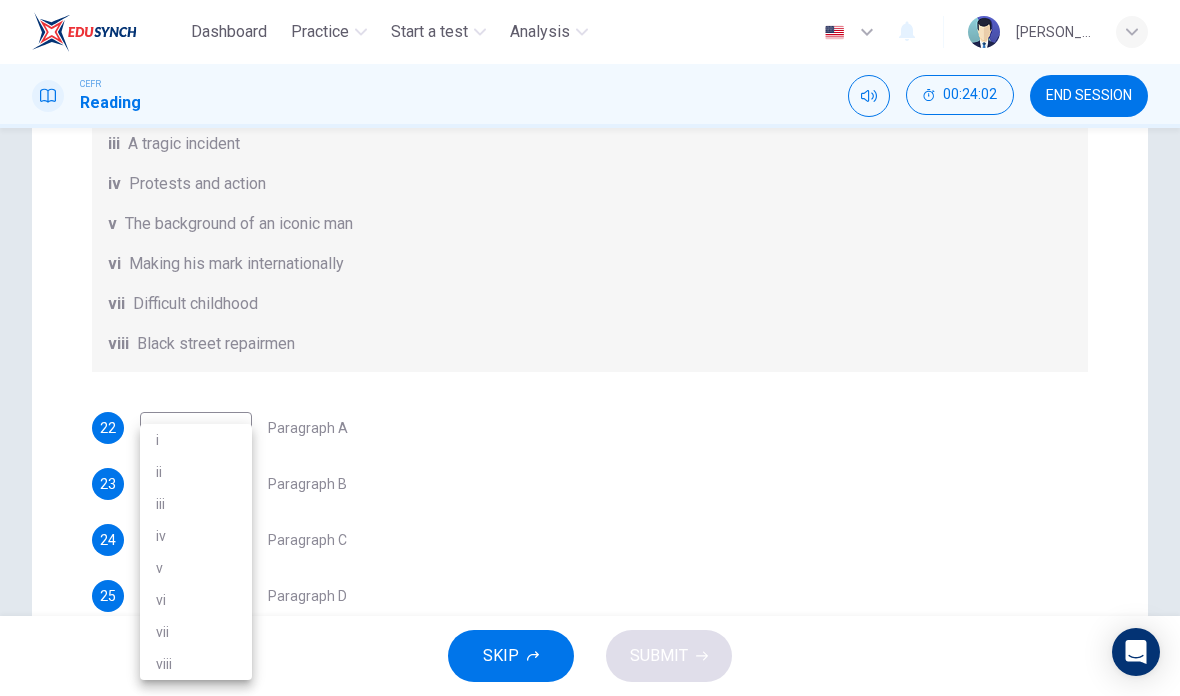 click on "i" at bounding box center (196, 440) 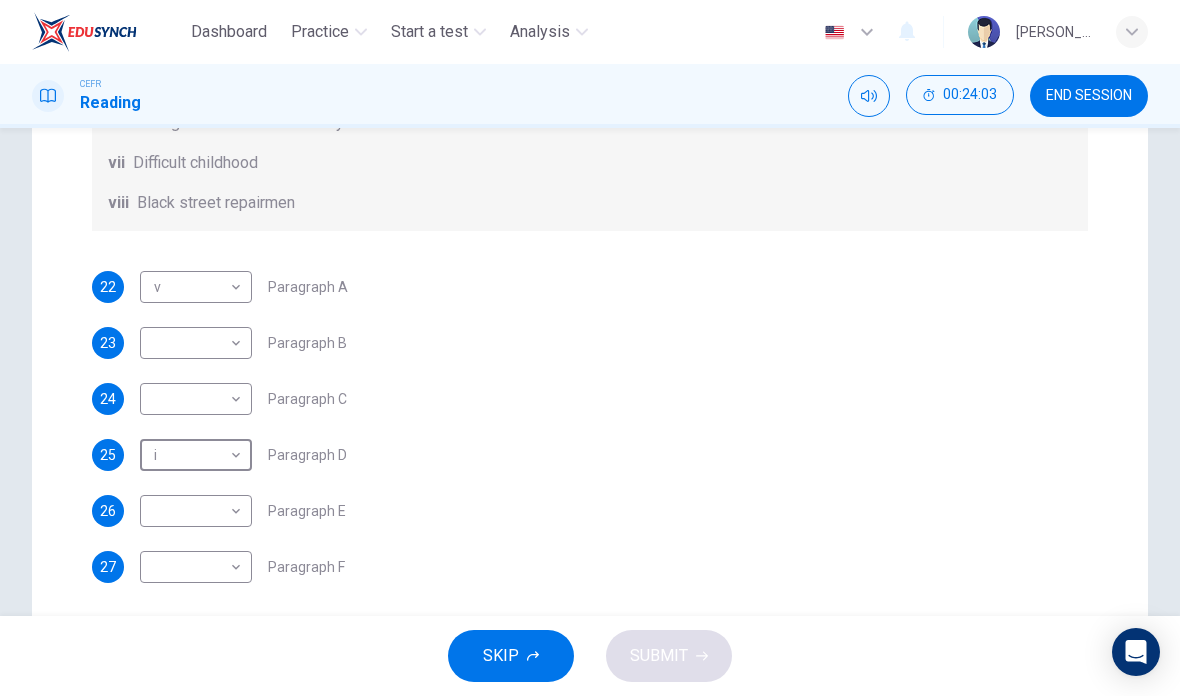 scroll, scrollTop: 471, scrollLeft: 0, axis: vertical 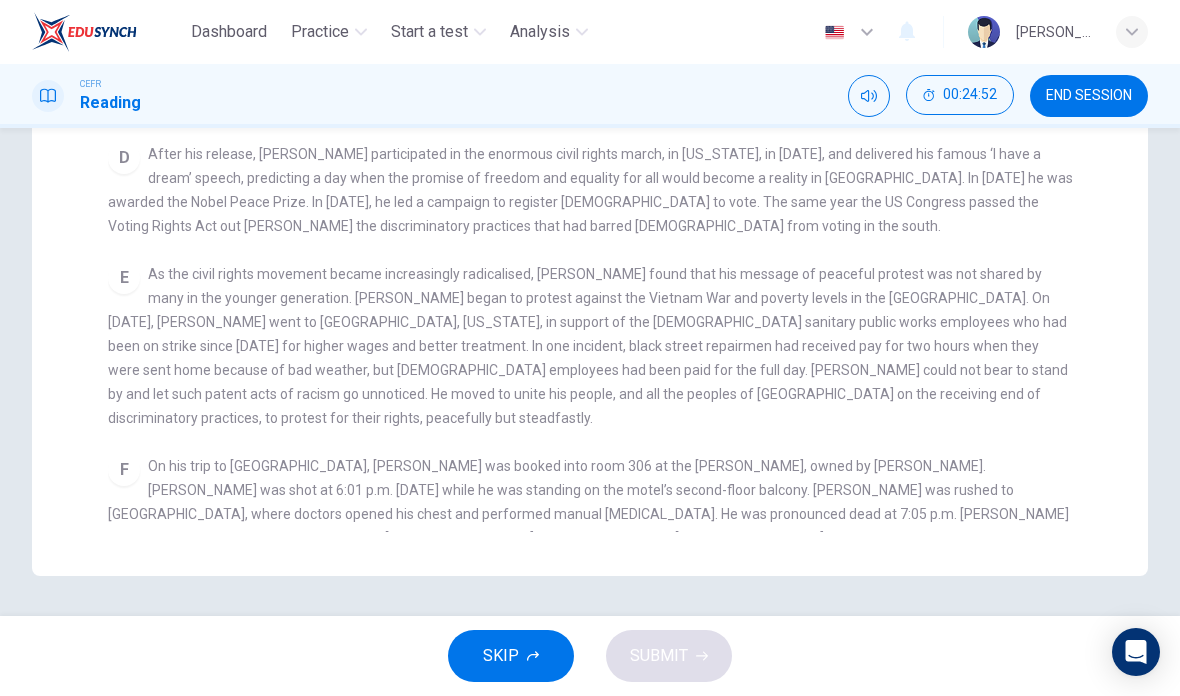 checkbox on "false" 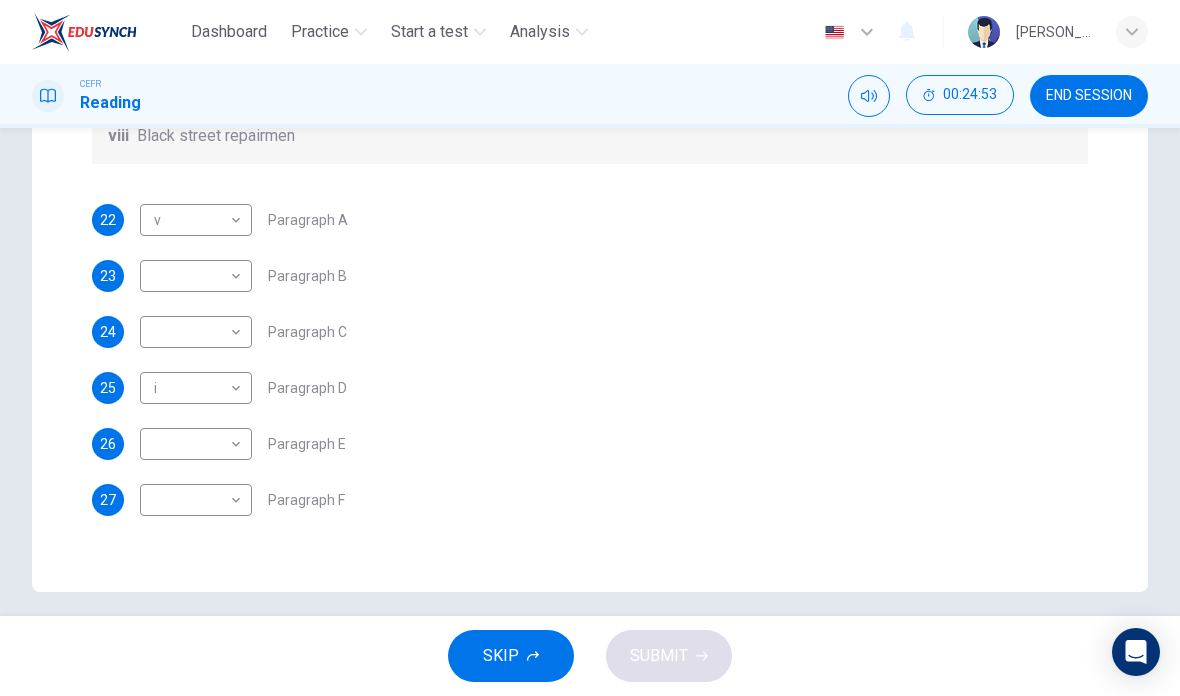 click on "Dashboard Practice Start a test Analysis English en ​ AMALEEN ZAHRA BINTI ZOOL HILMI CEFR Reading 00:24:53 END SESSION Question Passage Questions 22 - 27 The Reading Passage has 6 paragraphs.
Choose the correct heading for each paragraph  A – F , from the list of headings.
Write the correct number,  i – viii , in the spaces below. List of Headings i The memorable speech ii Unhappy about violence iii A tragic incident iv Protests and action v The background of an iconic man vi Making his mark internationally vii Difficult childhood viii Black street repairmen 22 v v ​ Paragraph A 23 ​ ​ Paragraph B 24 ​ ​ Paragraph C 25 i i ​ Paragraph D 26 ​ ​ Paragraph E 27 ​ ​ Paragraph F Martin Luther King CLICK TO ZOOM Click to Zoom A B C D E F SKIP SUBMIT EduSynch - Online Language Proficiency Testing
Dashboard Practice Start a test Analysis Notifications © Copyright  2025" at bounding box center [590, 348] 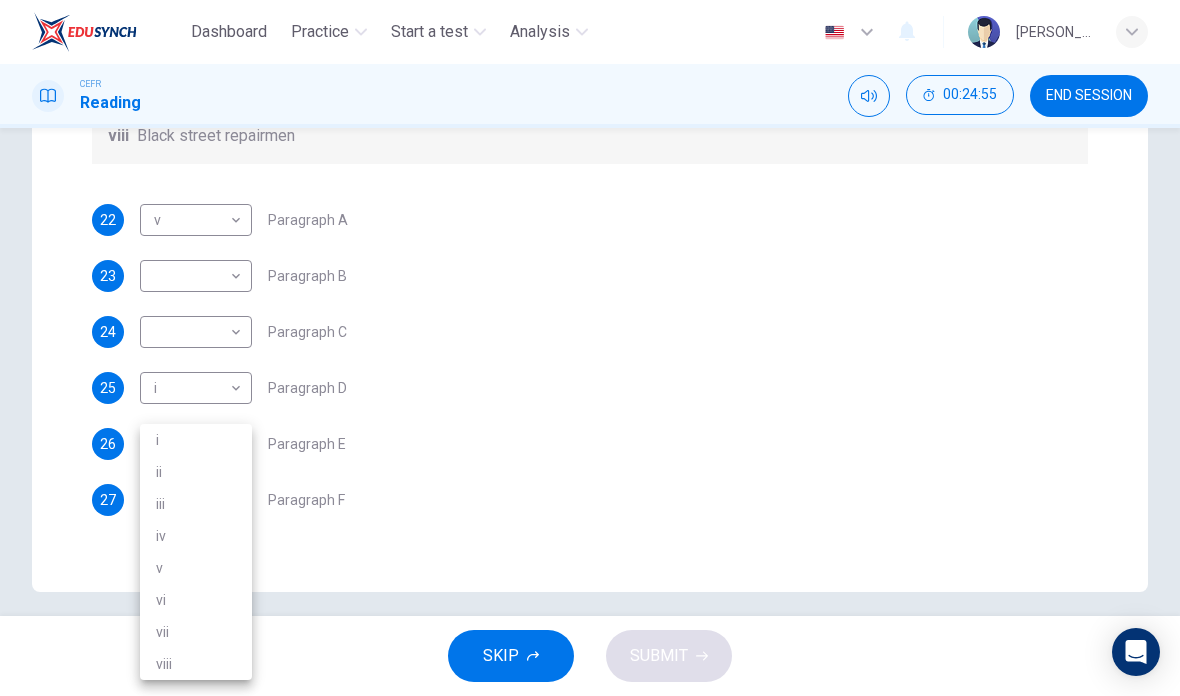 click on "viii" at bounding box center [196, 664] 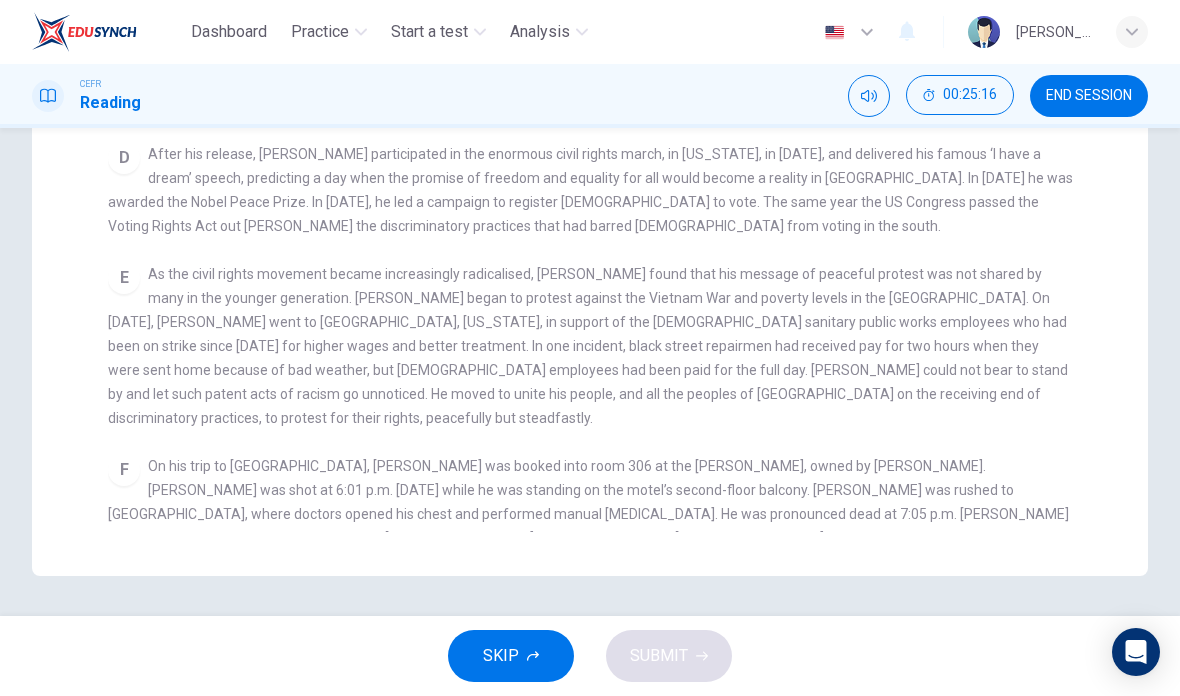 click on "Question Passage Questions 22 - 27 The Reading Passage has 6 paragraphs.
Choose the correct heading for each paragraph  A – F , from the list of headings.
Write the correct number,  i – viii , in the spaces below. List of Headings i The memorable speech ii Unhappy about violence iii A tragic incident iv Protests and action v The background of an iconic man vi Making his mark internationally vii Difficult childhood viii Black street repairmen 22 v v ​ Paragraph A 23 ​ ​ Paragraph B 24 ​ ​ Paragraph C 25 i i ​ Paragraph D 26 viii viii ​ Paragraph E 27 ​ ​ Paragraph F Martin Luther King CLICK TO ZOOM Click to Zoom A B C D E F" at bounding box center [590, 102] 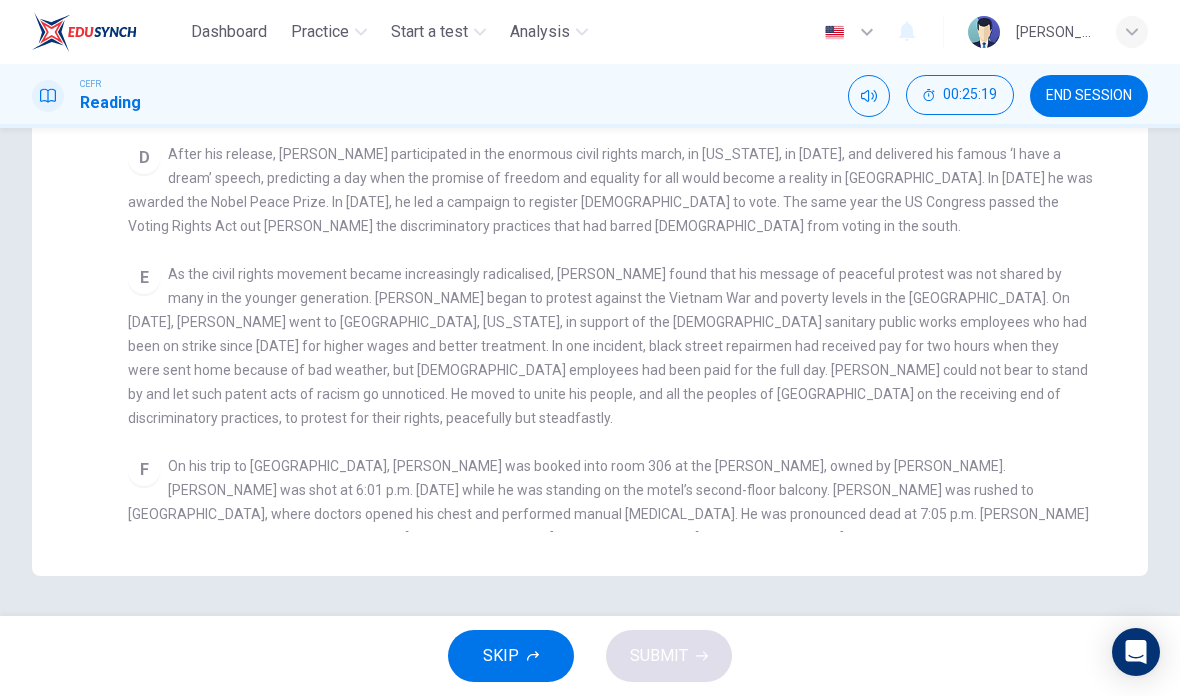 checkbox on "false" 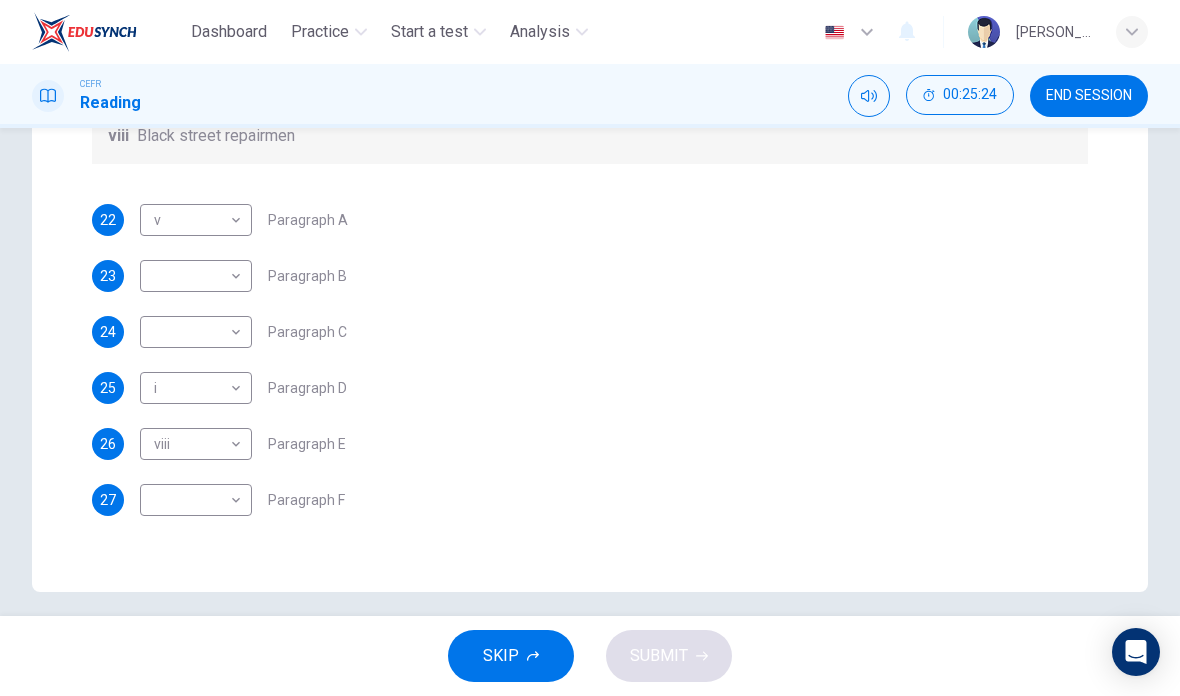 scroll, scrollTop: 188, scrollLeft: 0, axis: vertical 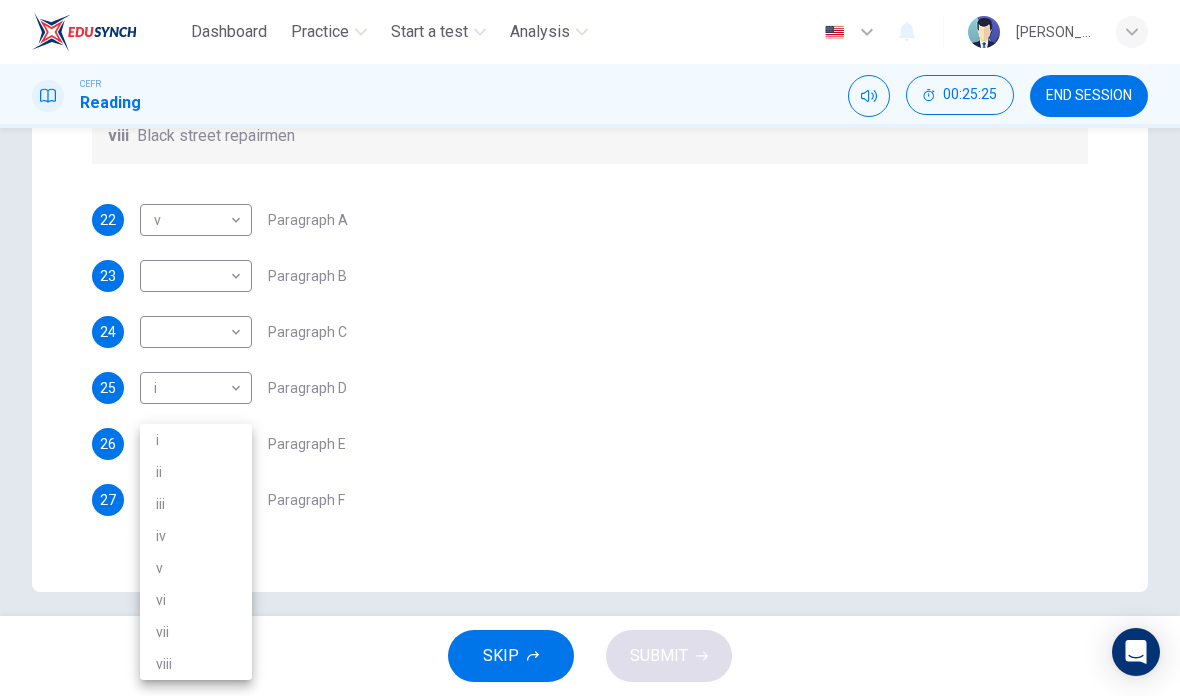 click on "iii" at bounding box center (196, 504) 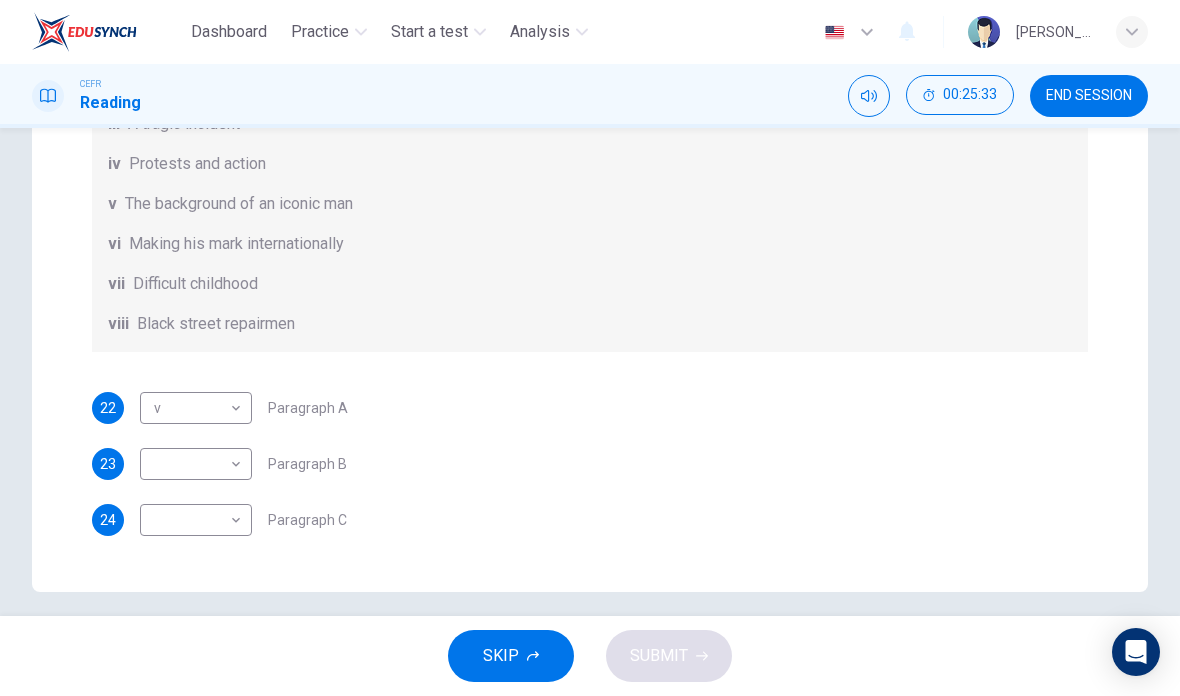 scroll, scrollTop: 0, scrollLeft: 0, axis: both 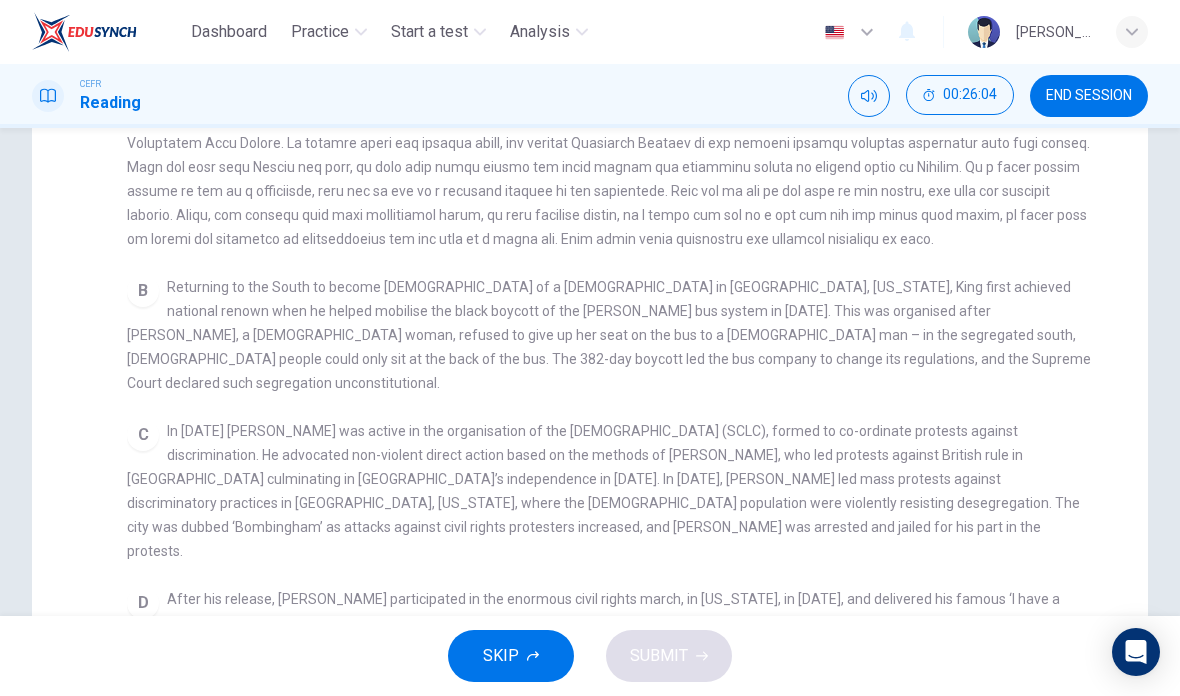 checkbox on "false" 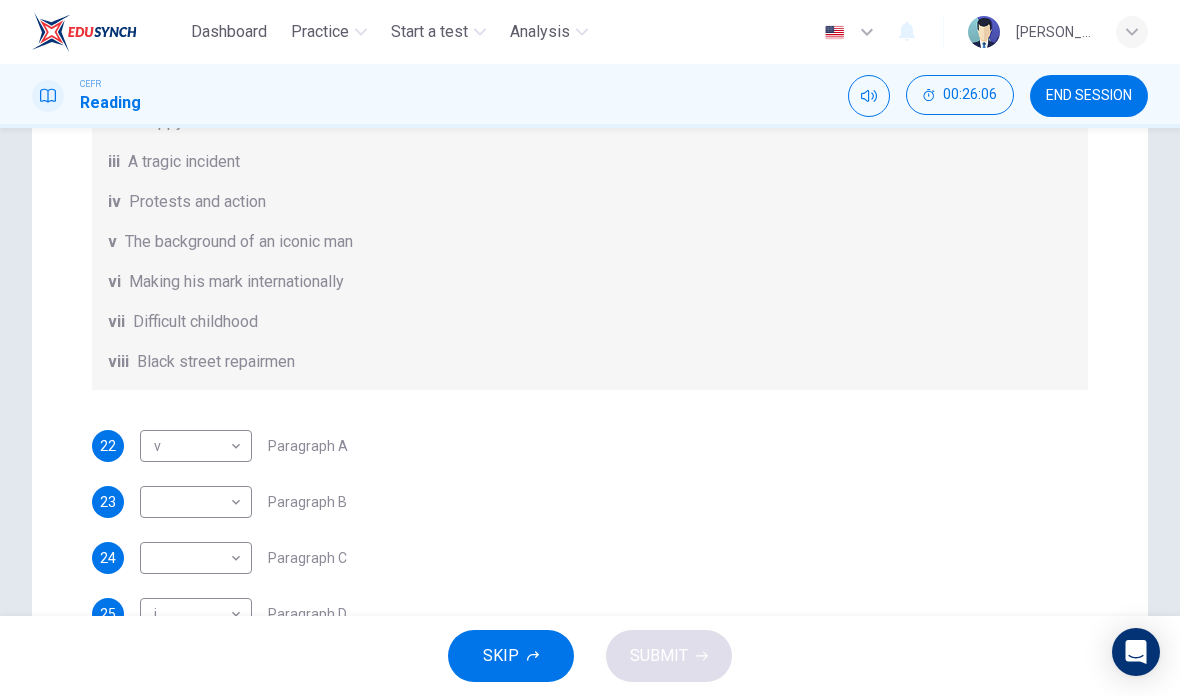 scroll, scrollTop: 106, scrollLeft: 0, axis: vertical 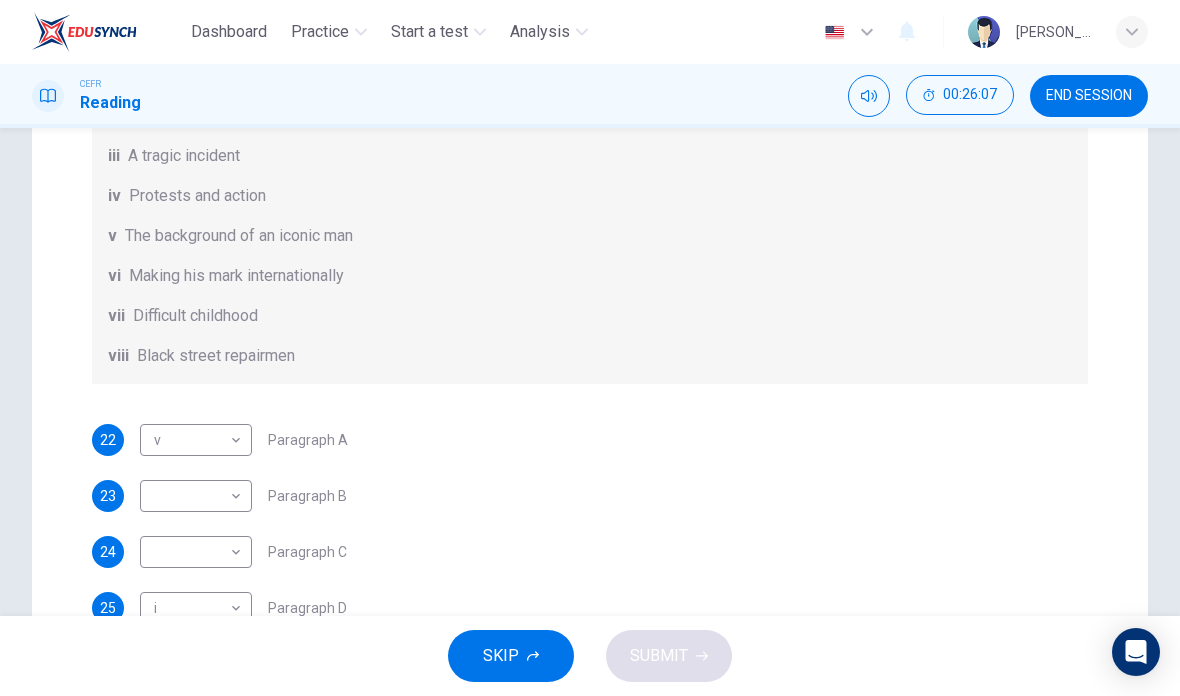 click on "Dashboard Practice Start a test Analysis English en ​ AMALEEN ZAHRA BINTI ZOOL HILMI CEFR Reading 00:26:07 END SESSION Question Passage Questions 22 - 27 The Reading Passage has 6 paragraphs.
Choose the correct heading for each paragraph  A – F , from the list of headings.
Write the correct number,  i – viii , in the spaces below. List of Headings i The memorable speech ii Unhappy about violence iii A tragic incident iv Protests and action v The background of an iconic man vi Making his mark internationally vii Difficult childhood viii Black street repairmen 22 v v ​ Paragraph A 23 ​ ​ Paragraph B 24 ​ ​ Paragraph C 25 i i ​ Paragraph D 26 viii viii ​ Paragraph E 27 iii iii ​ Paragraph F Martin Luther King CLICK TO ZOOM Click to Zoom A B C D E F SKIP SUBMIT EduSynch - Online Language Proficiency Testing
Dashboard Practice Start a test Analysis Notifications © Copyright  2025" at bounding box center (590, 348) 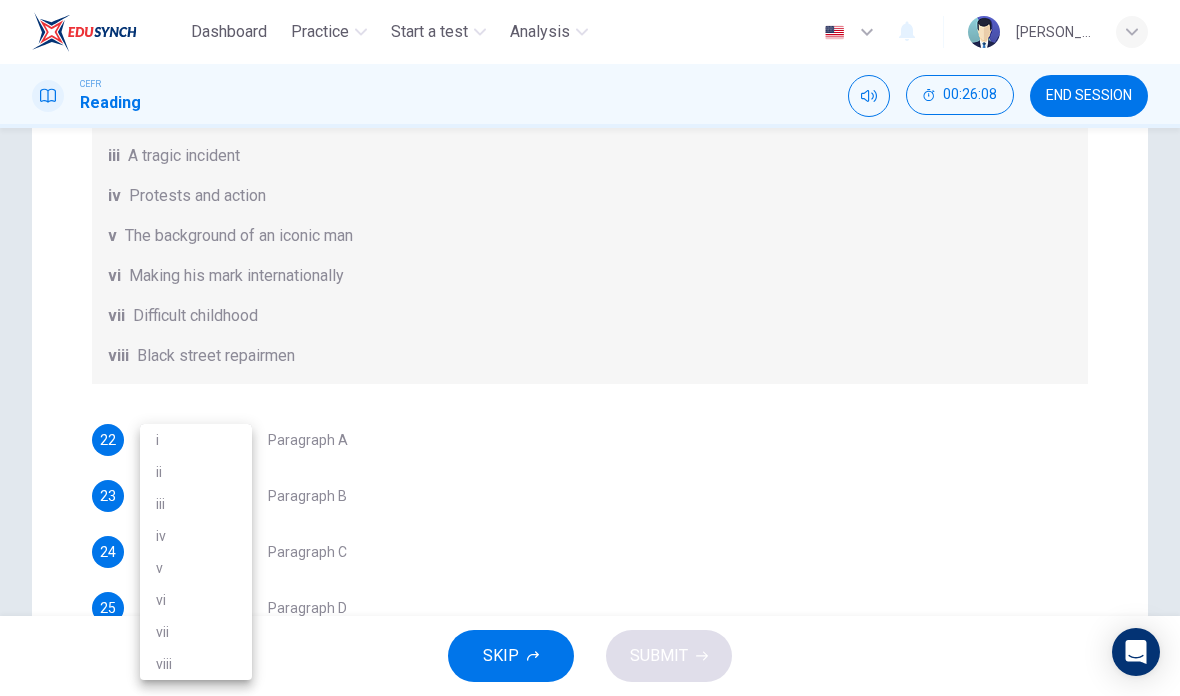 click on "iv" at bounding box center (196, 536) 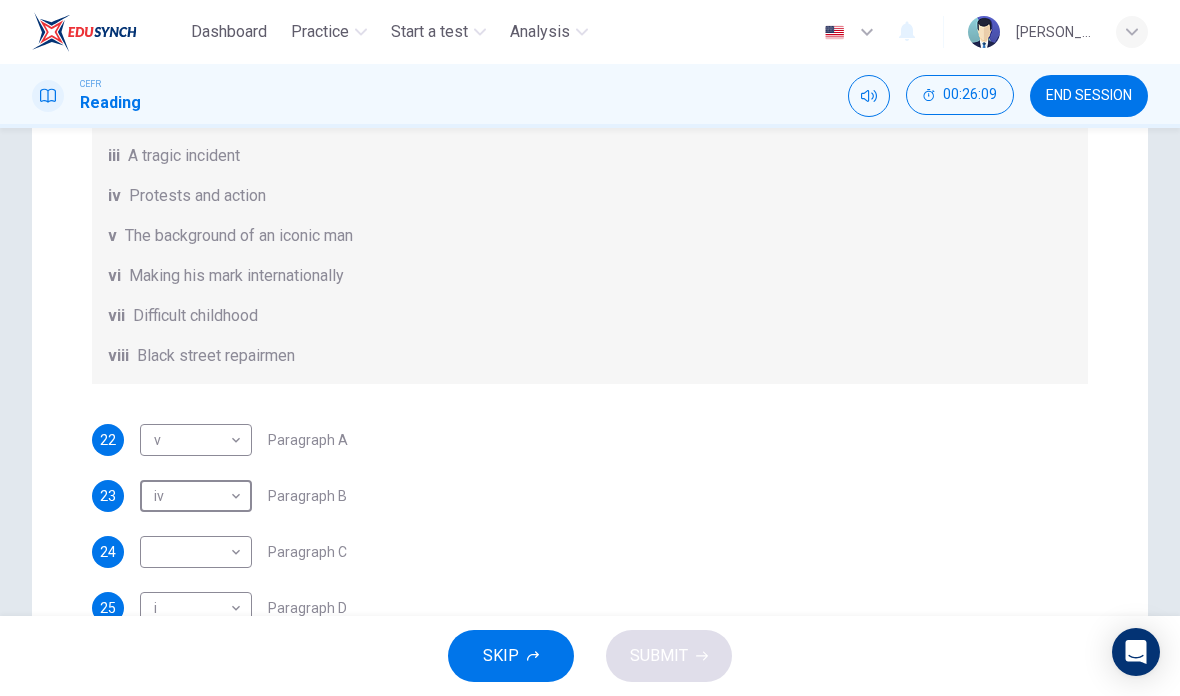 click on "Dashboard Practice Start a test Analysis English en ​ AMALEEN ZAHRA BINTI ZOOL HILMI CEFR Reading 00:26:09 END SESSION Question Passage Questions 22 - 27 The Reading Passage has 6 paragraphs.
Choose the correct heading for each paragraph  A – F , from the list of headings.
Write the correct number,  i – viii , in the spaces below. List of Headings i The memorable speech ii Unhappy about violence iii A tragic incident iv Protests and action v The background of an iconic man vi Making his mark internationally vii Difficult childhood viii Black street repairmen 22 v v ​ Paragraph A 23 iv iv ​ Paragraph B 24 ​ ​ Paragraph C 25 i i ​ Paragraph D 26 viii viii ​ Paragraph E 27 iii iii ​ Paragraph F Martin Luther King CLICK TO ZOOM Click to Zoom A B C D E F SKIP SUBMIT EduSynch - Online Language Proficiency Testing
Dashboard Practice Start a test Analysis Notifications © Copyright  2025" at bounding box center [590, 348] 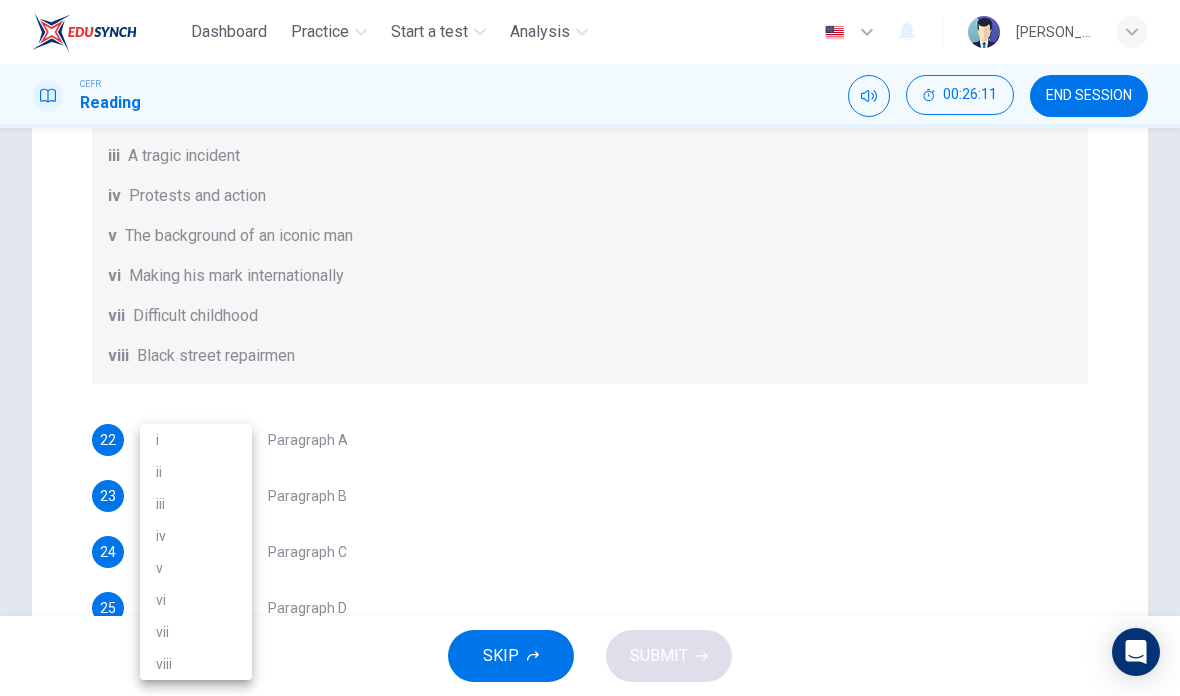 click on "vi" at bounding box center [196, 600] 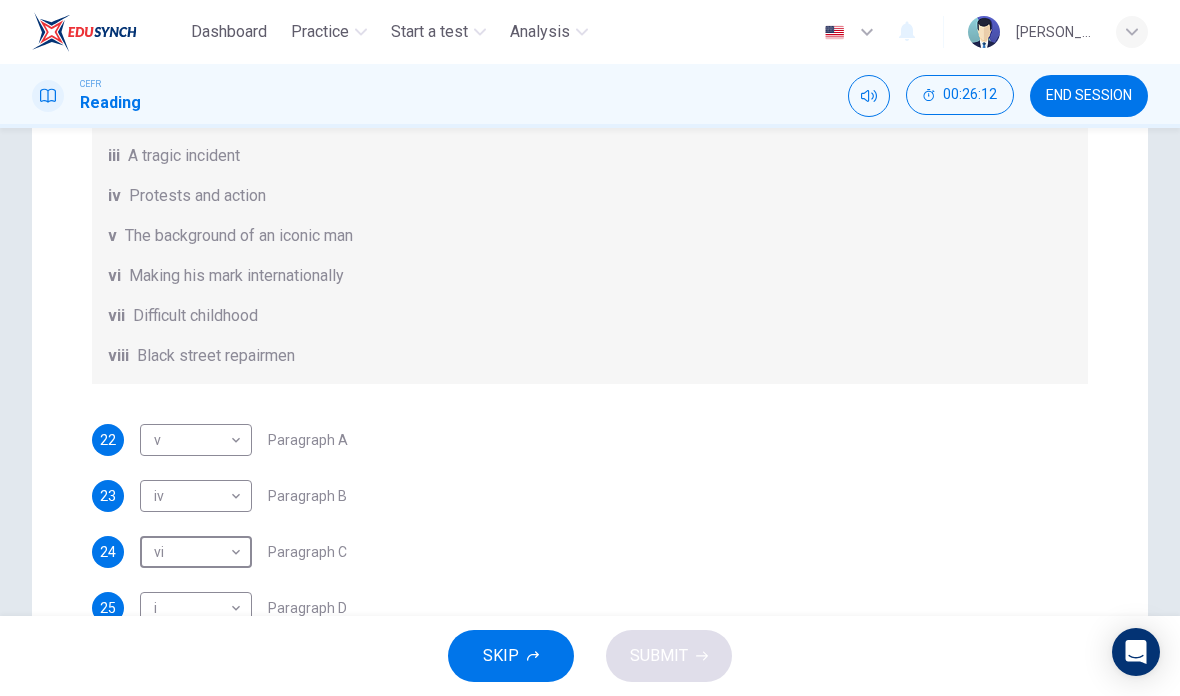 type on "vi" 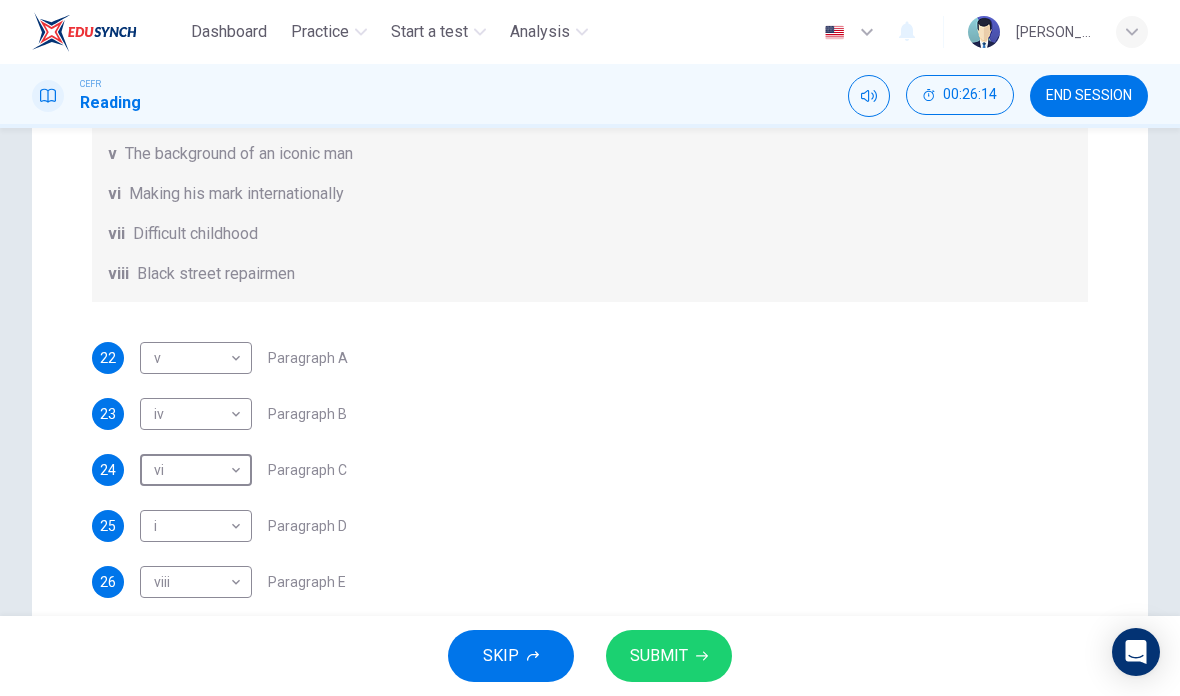 scroll, scrollTop: 188, scrollLeft: 0, axis: vertical 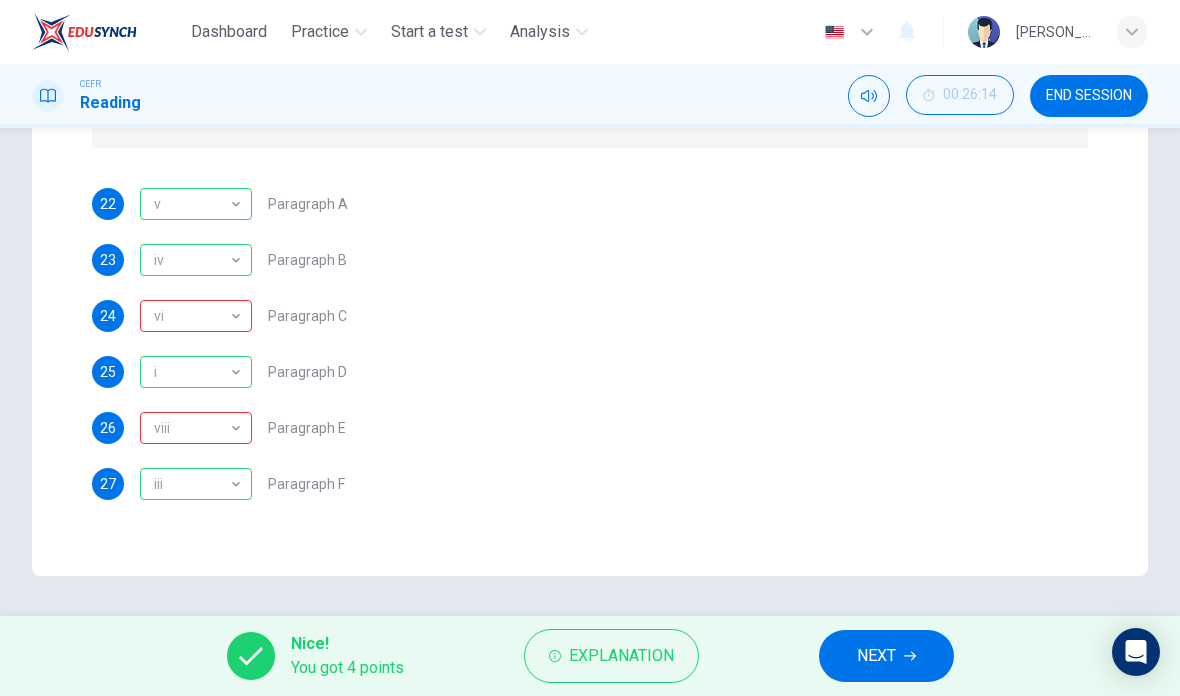 click on "Explanation" at bounding box center (621, 656) 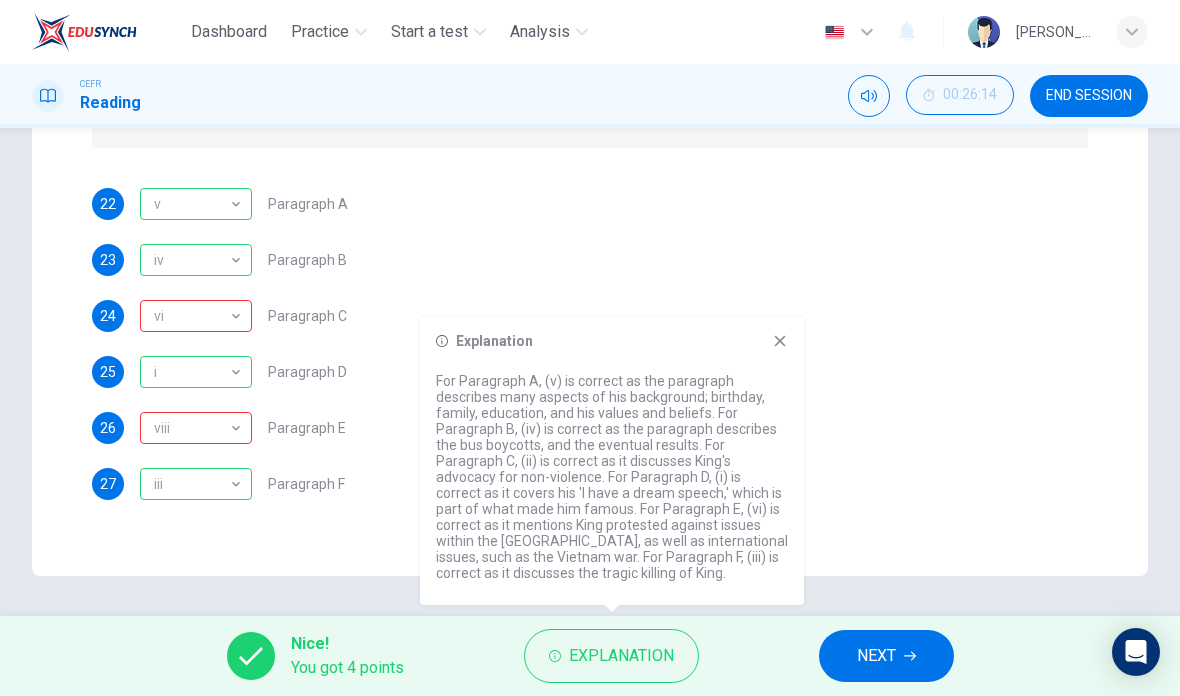 click on "26 viii viii ​ Paragraph E" at bounding box center [590, 428] 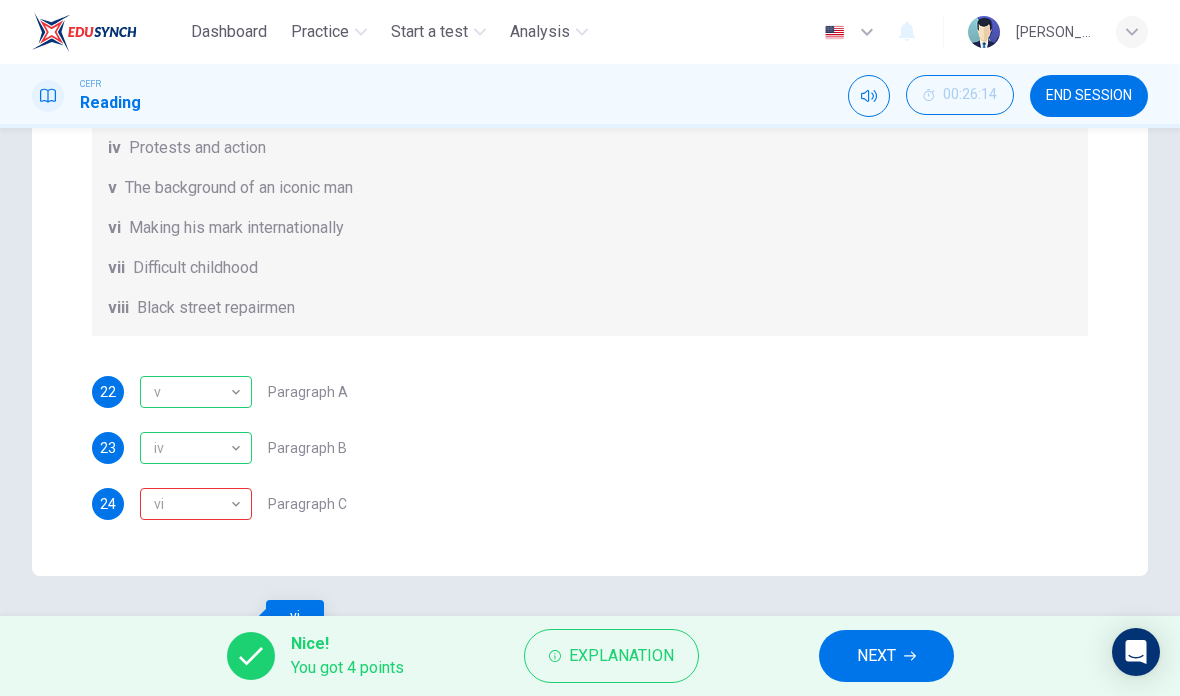 scroll, scrollTop: 0, scrollLeft: 0, axis: both 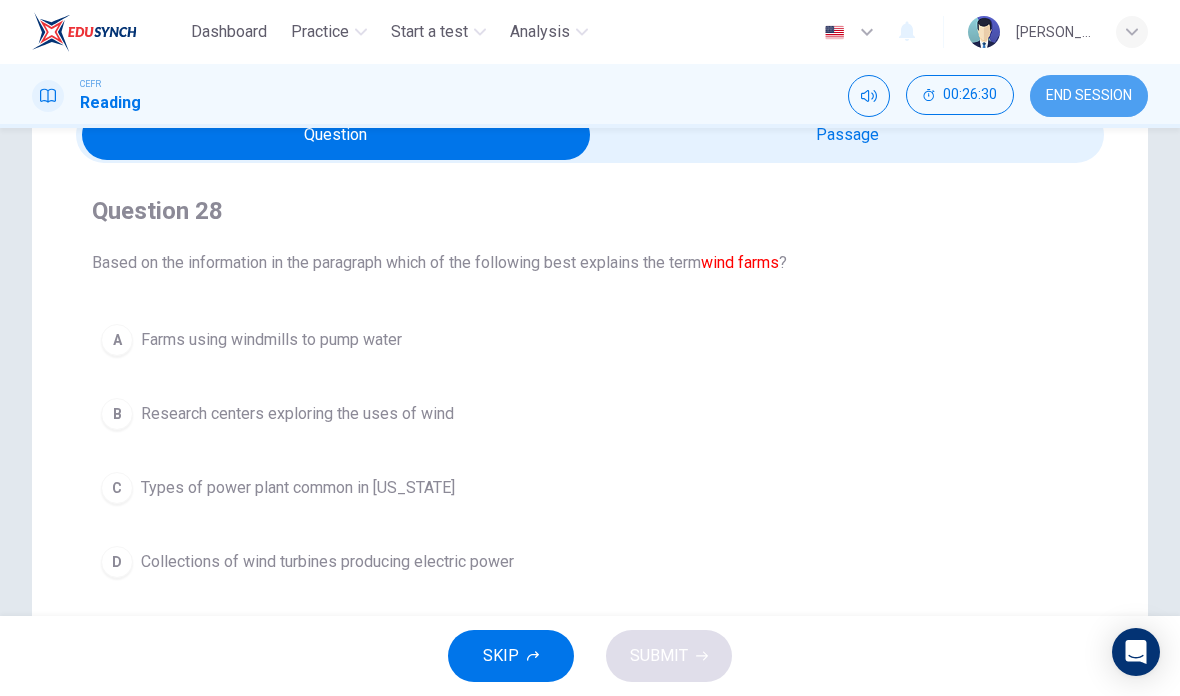 click on "END SESSION" at bounding box center [1089, 96] 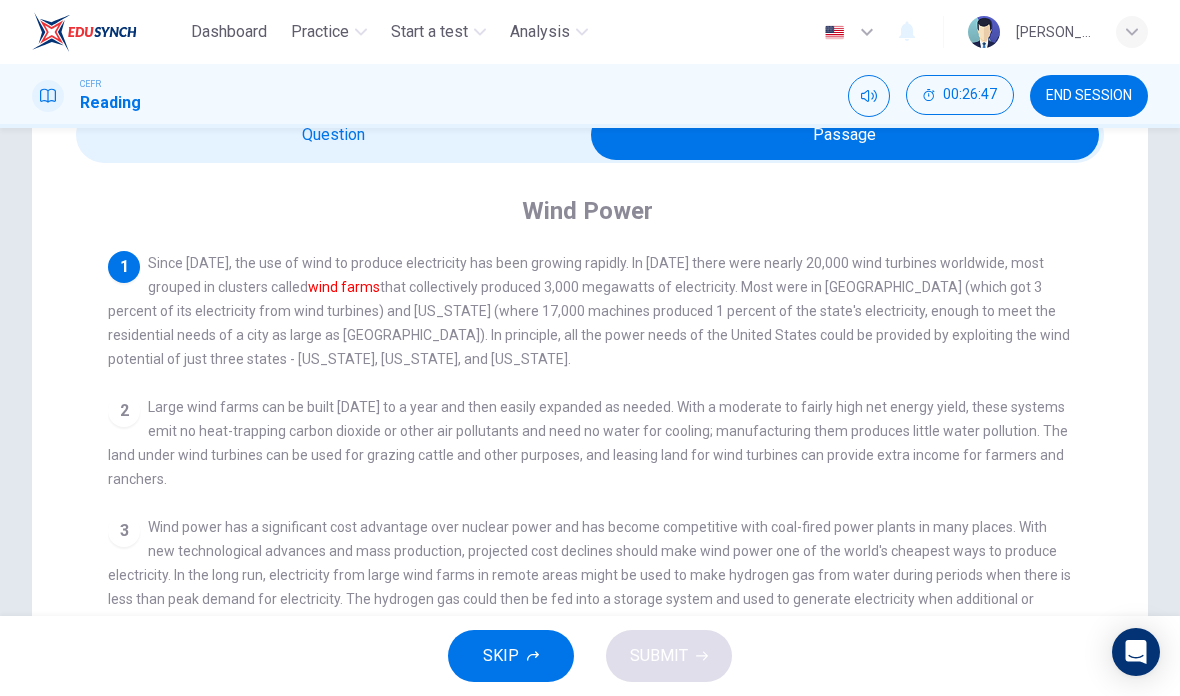 scroll, scrollTop: 0, scrollLeft: 0, axis: both 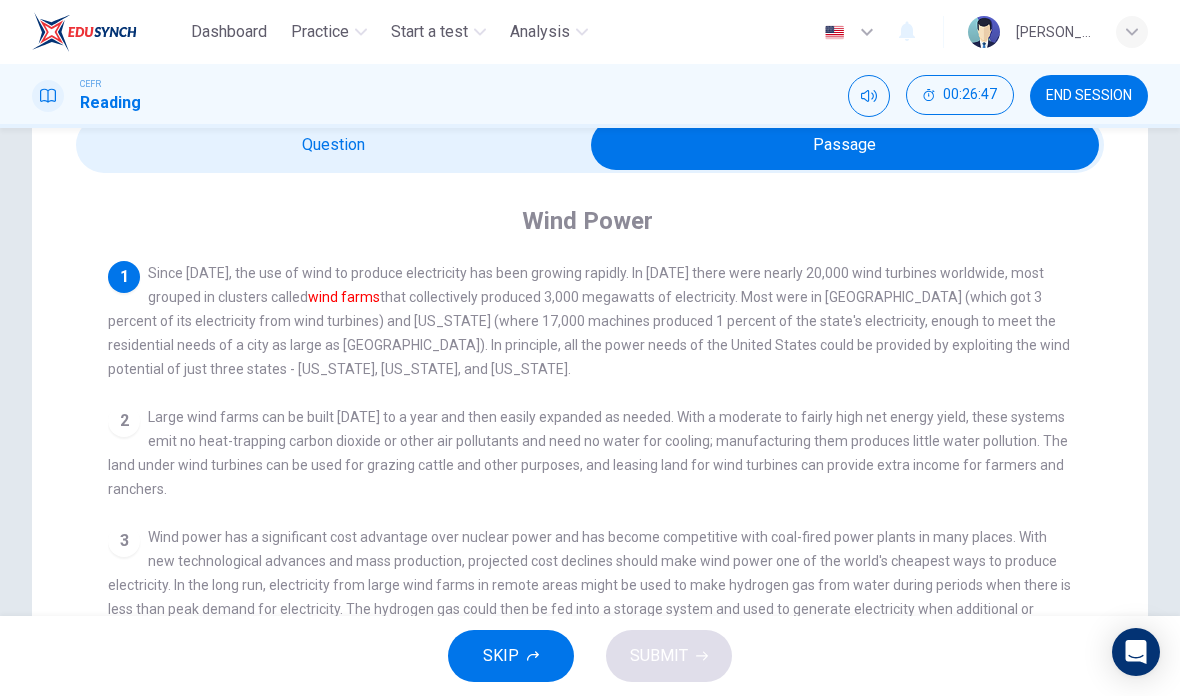click on "Large wind farms can be built in six months to a year and then easily expanded as needed. With a moderate to fairly high net energy yield, these systems emit no heat-trapping carbon dioxide or other air pollutants and need no water for cooling; manufacturing them produces little water pollution. The land under wind turbines can be used for grazing cattle and other purposes, and leasing land for wind turbines can provide extra income for farmers and ranchers." at bounding box center [588, 453] 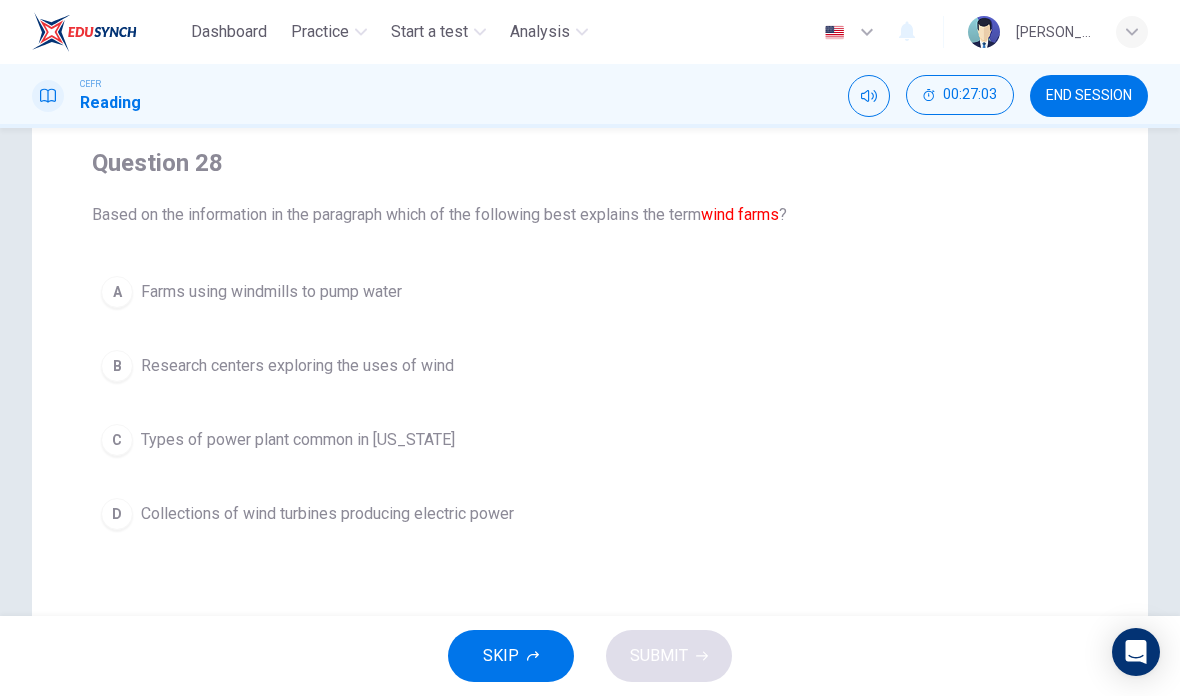 scroll, scrollTop: 156, scrollLeft: 0, axis: vertical 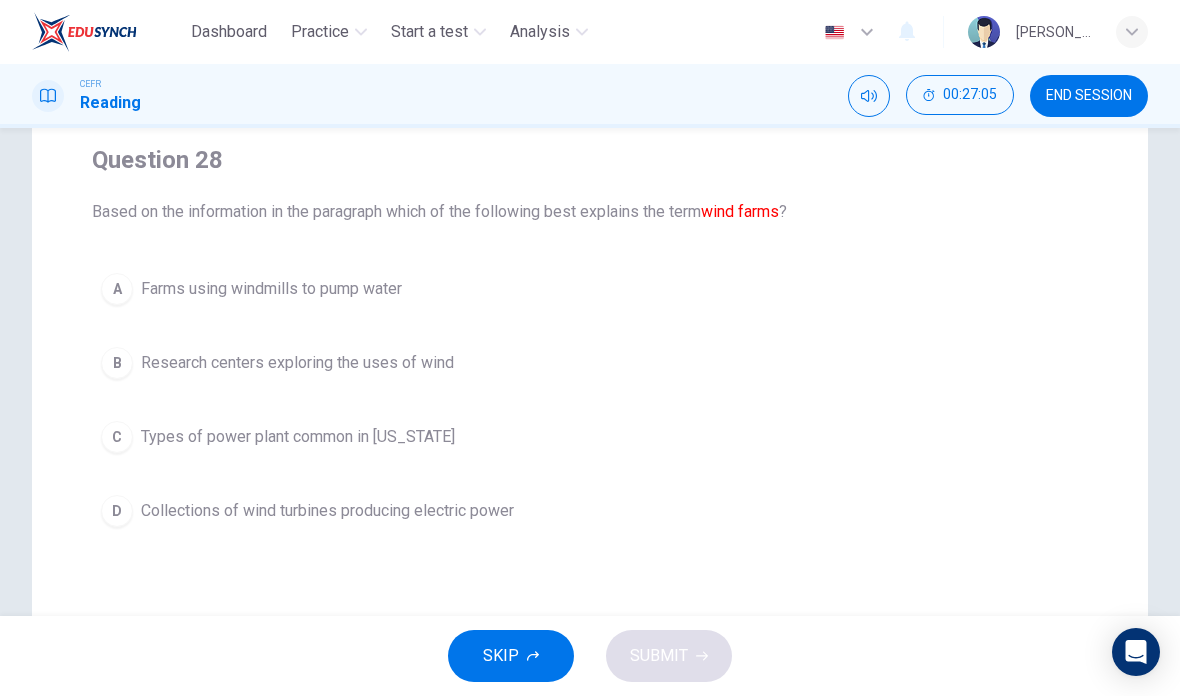 click on "D Collections of wind turbines producing electric power" at bounding box center [590, 511] 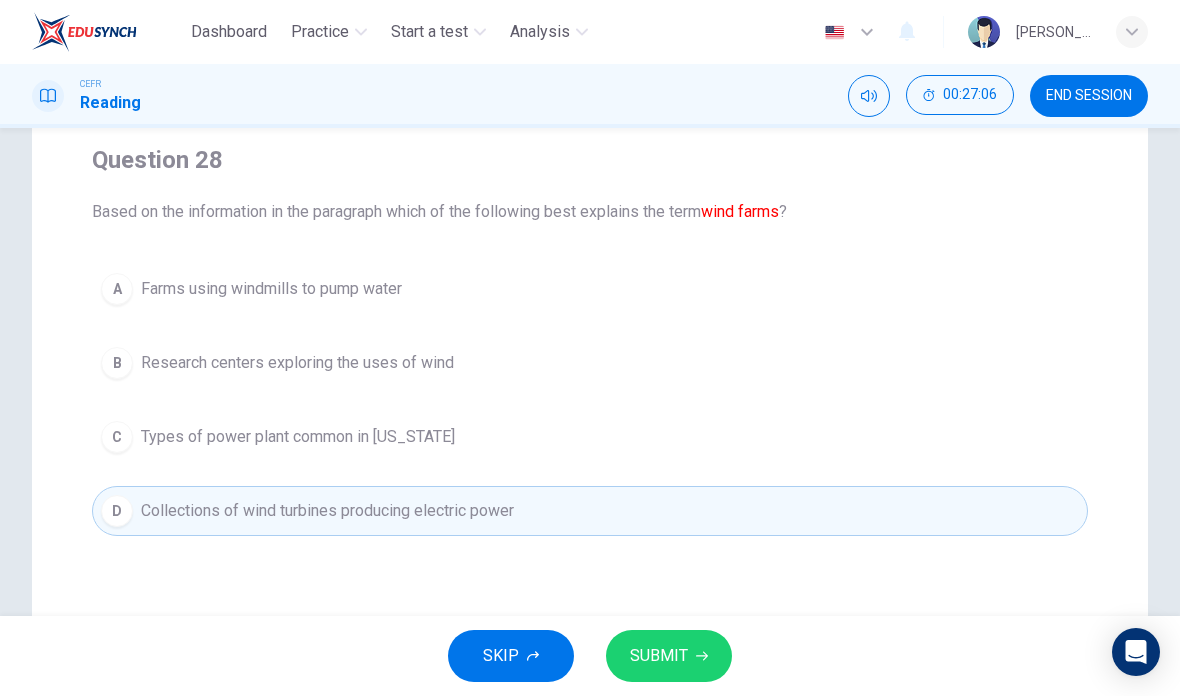 click on "SUBMIT" at bounding box center [669, 656] 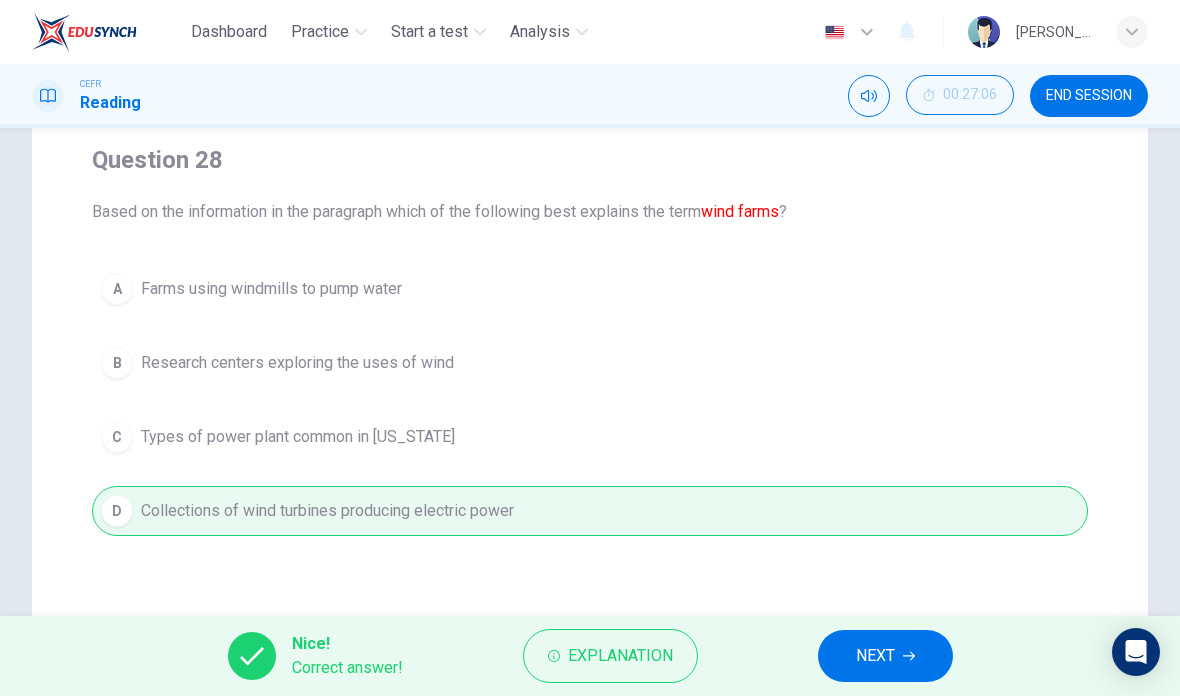 click on "NEXT" at bounding box center [885, 656] 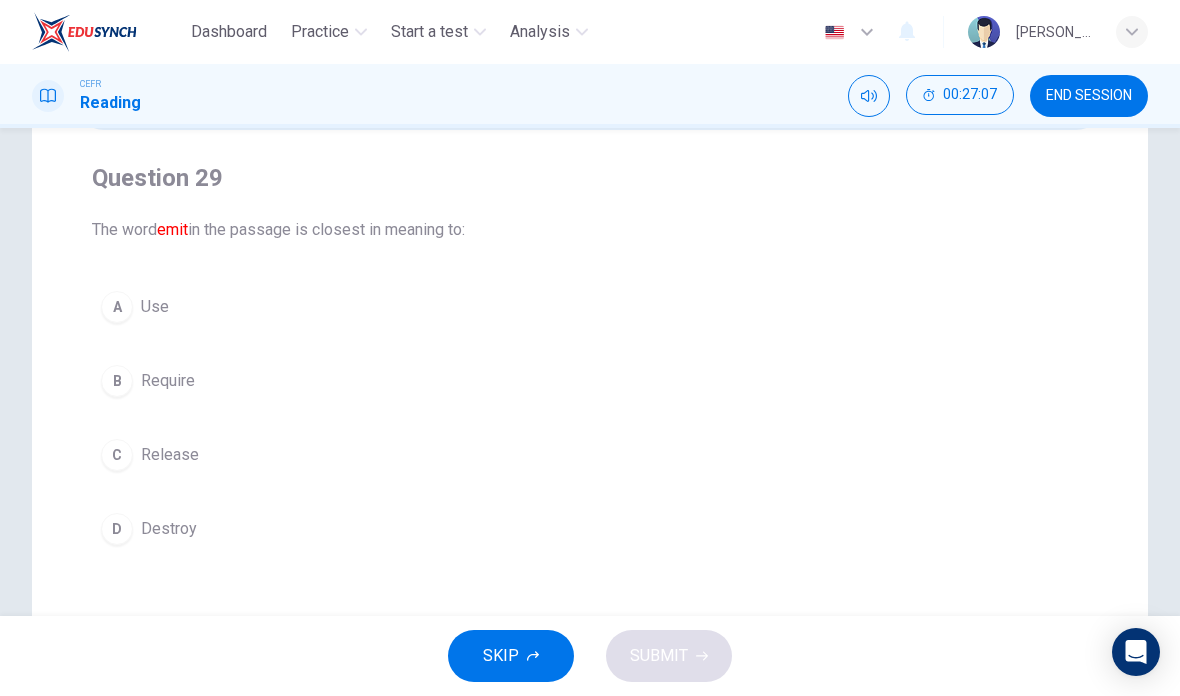 scroll, scrollTop: 137, scrollLeft: 0, axis: vertical 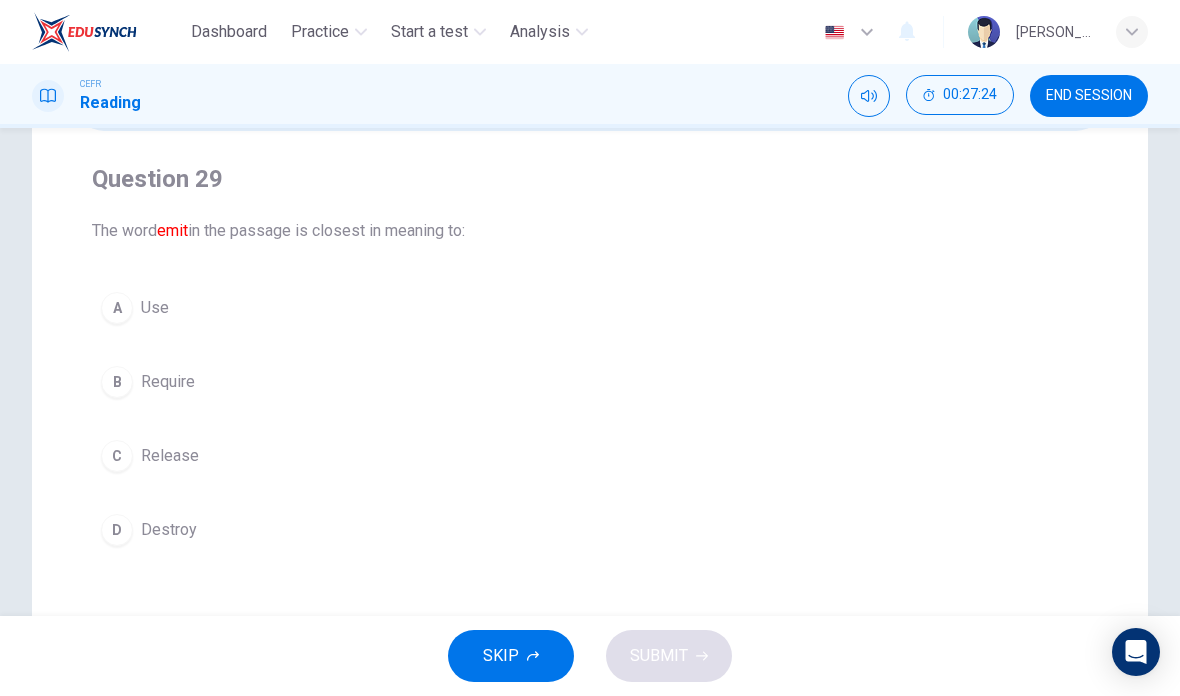 click on "C Release" at bounding box center [590, 456] 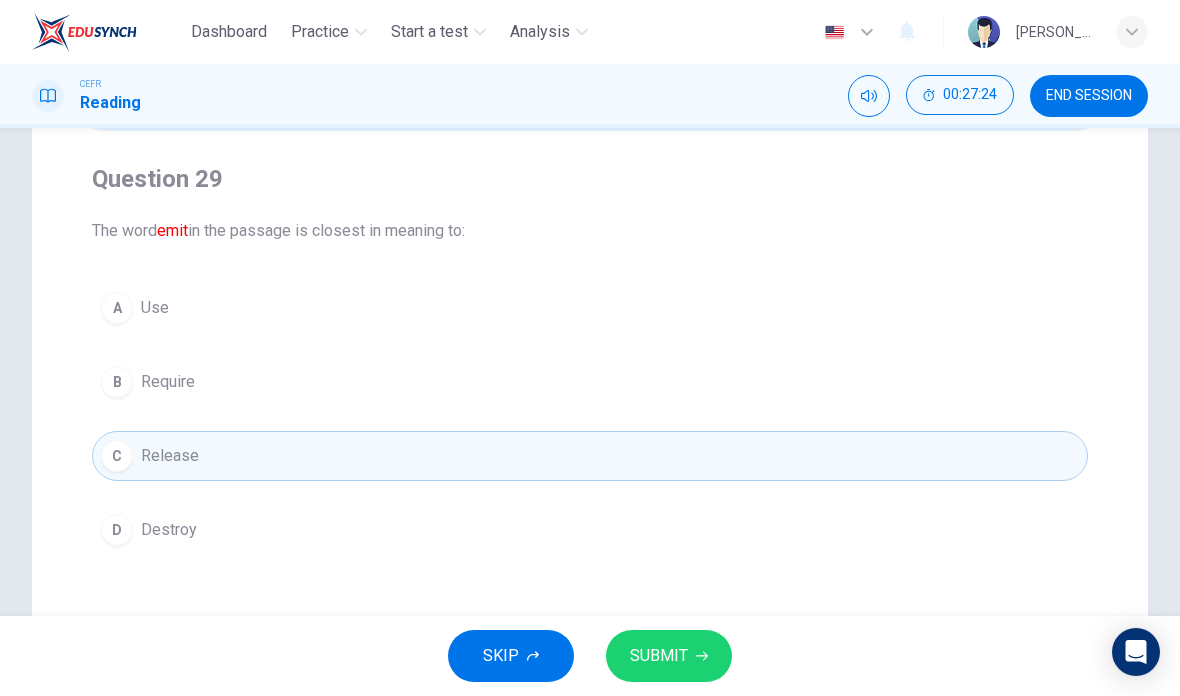 click on "SUBMIT" at bounding box center (669, 656) 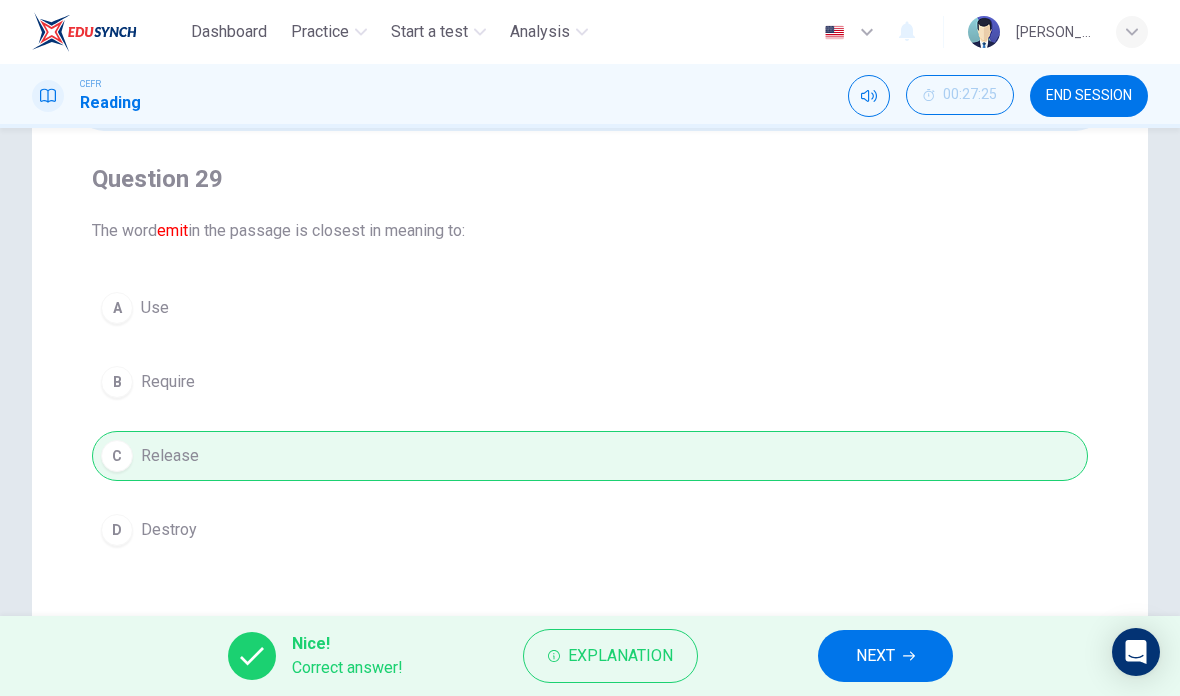 click on "NEXT" at bounding box center [885, 656] 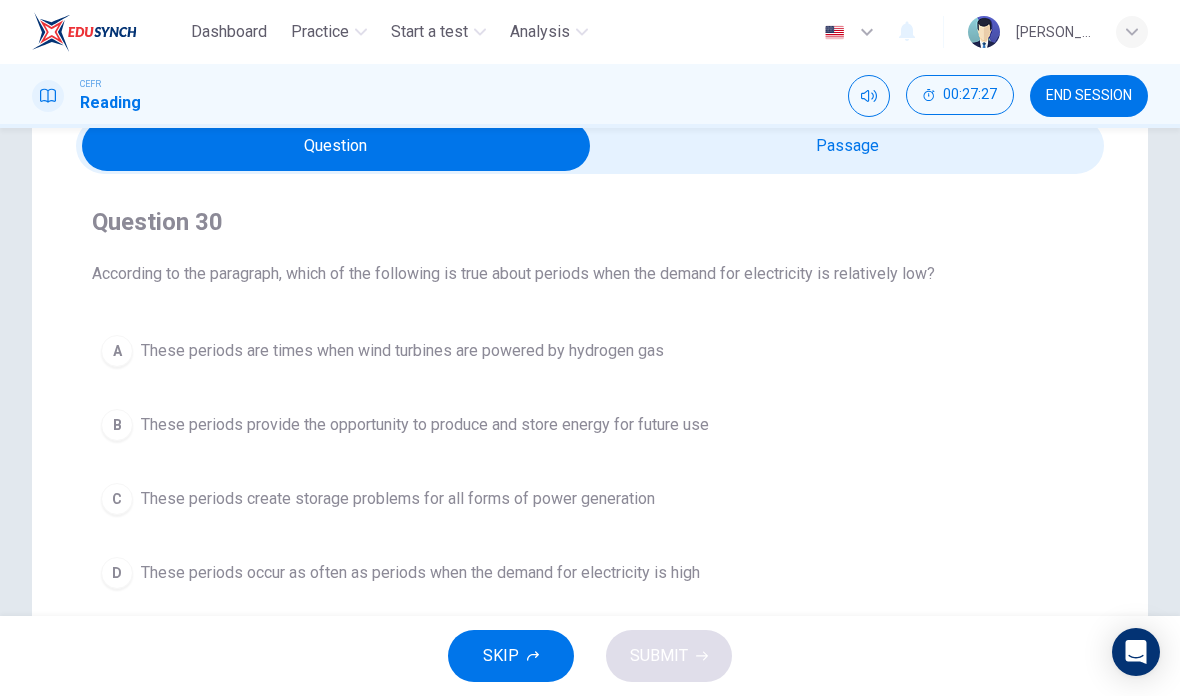 scroll, scrollTop: 92, scrollLeft: 0, axis: vertical 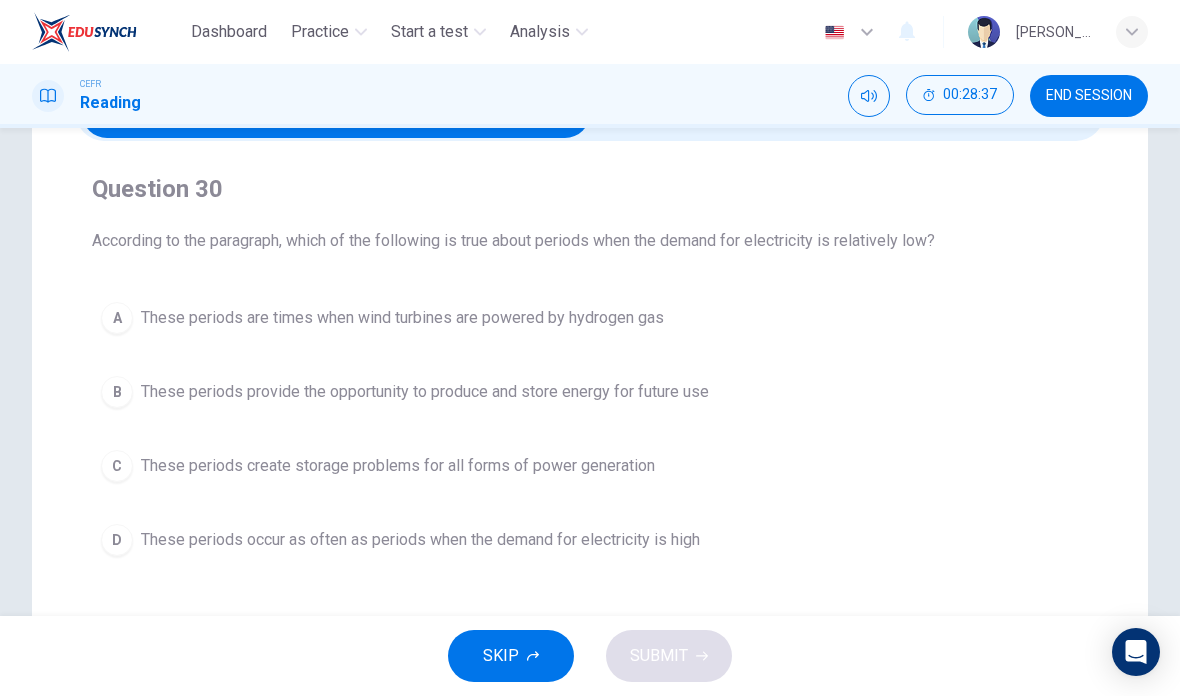click on "A These periods are times when wind turbines are powered by hydrogen gas" at bounding box center (590, 318) 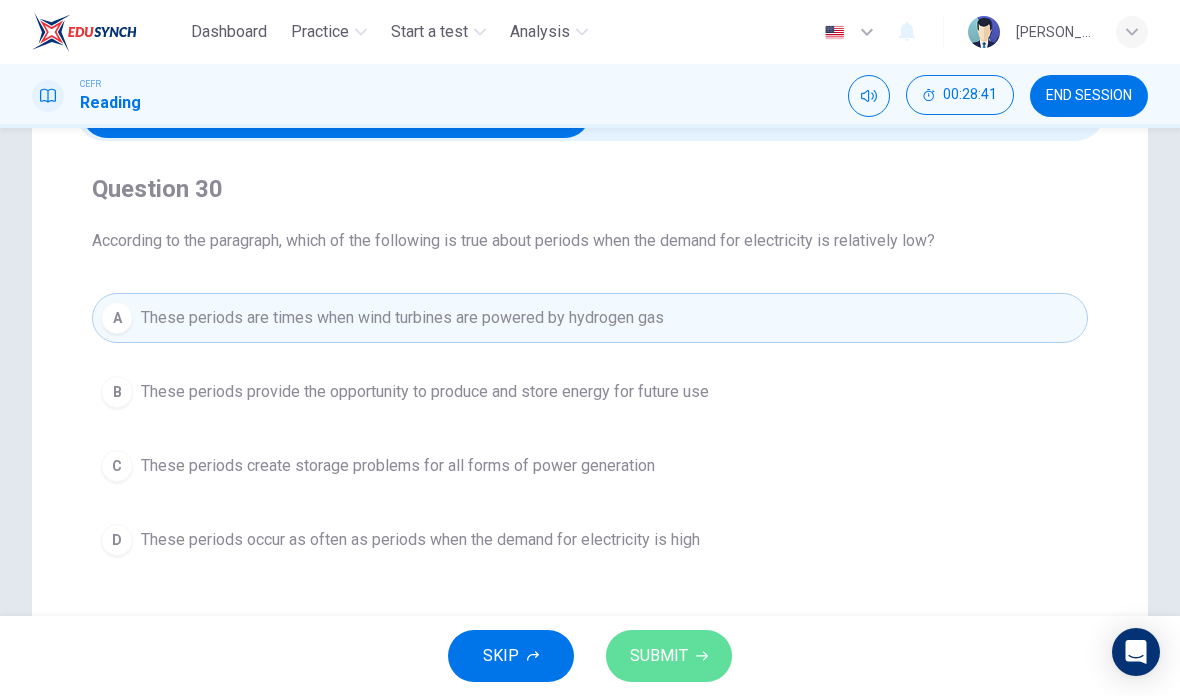 click on "SUBMIT" at bounding box center (669, 656) 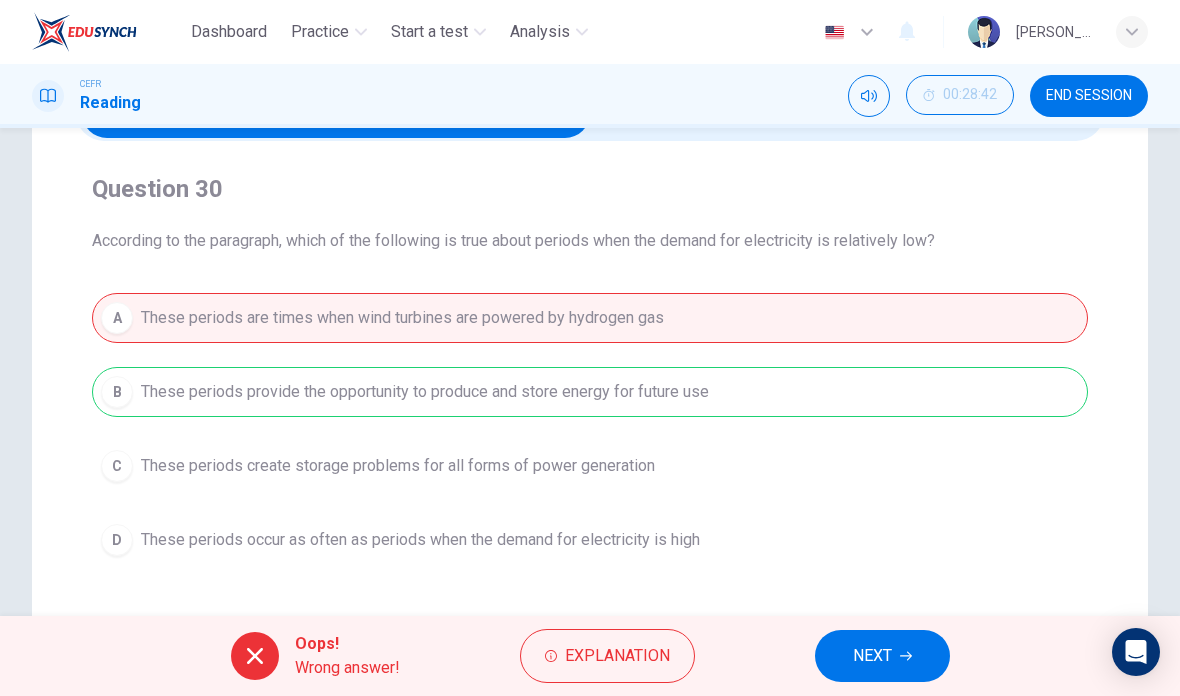 click on "NEXT" at bounding box center (882, 656) 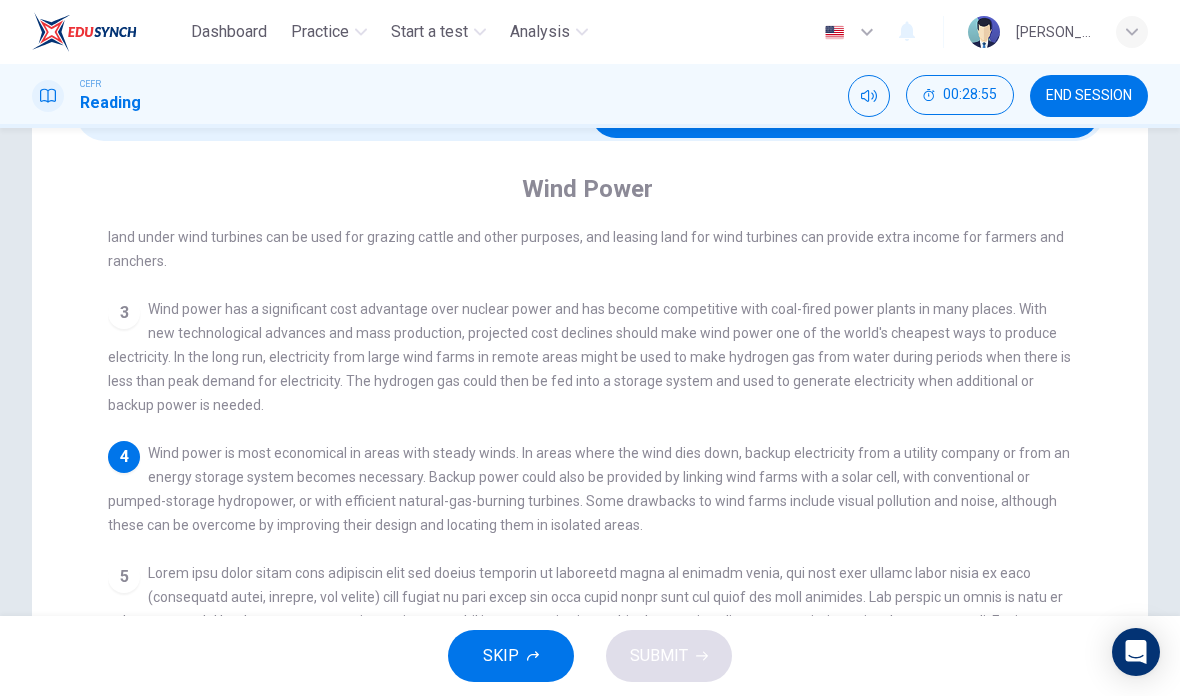 scroll, scrollTop: 228, scrollLeft: 0, axis: vertical 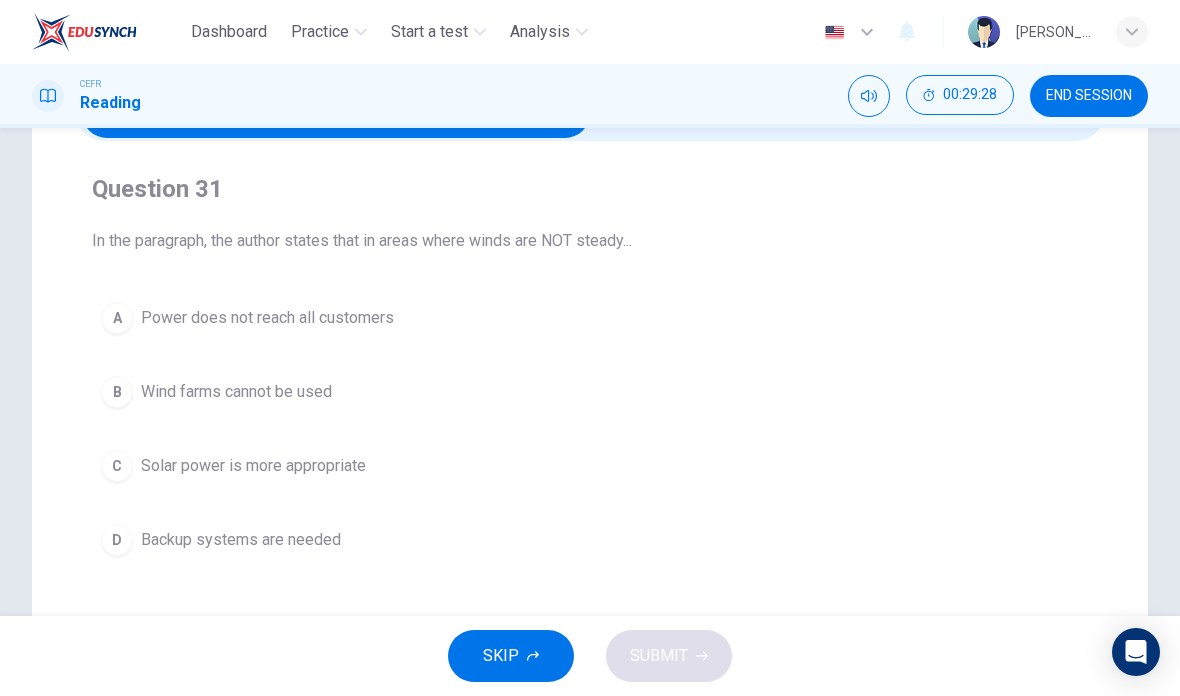 click on "D Backup systems are needed" at bounding box center [590, 540] 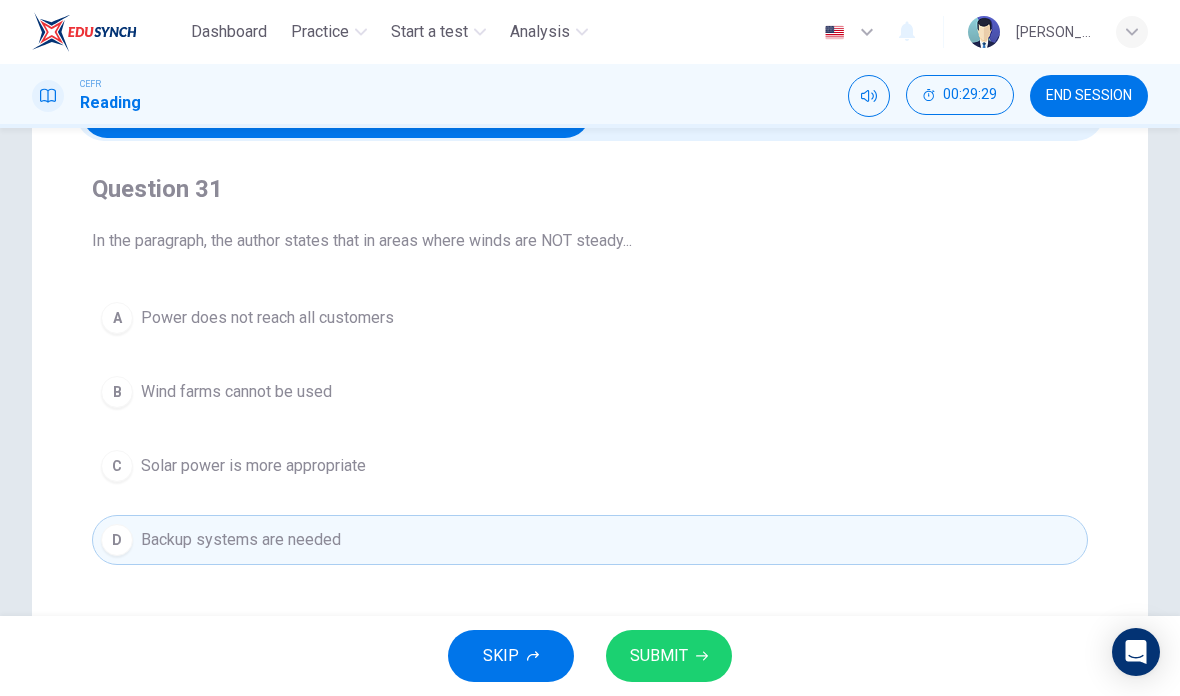 click on "SUBMIT" at bounding box center (669, 656) 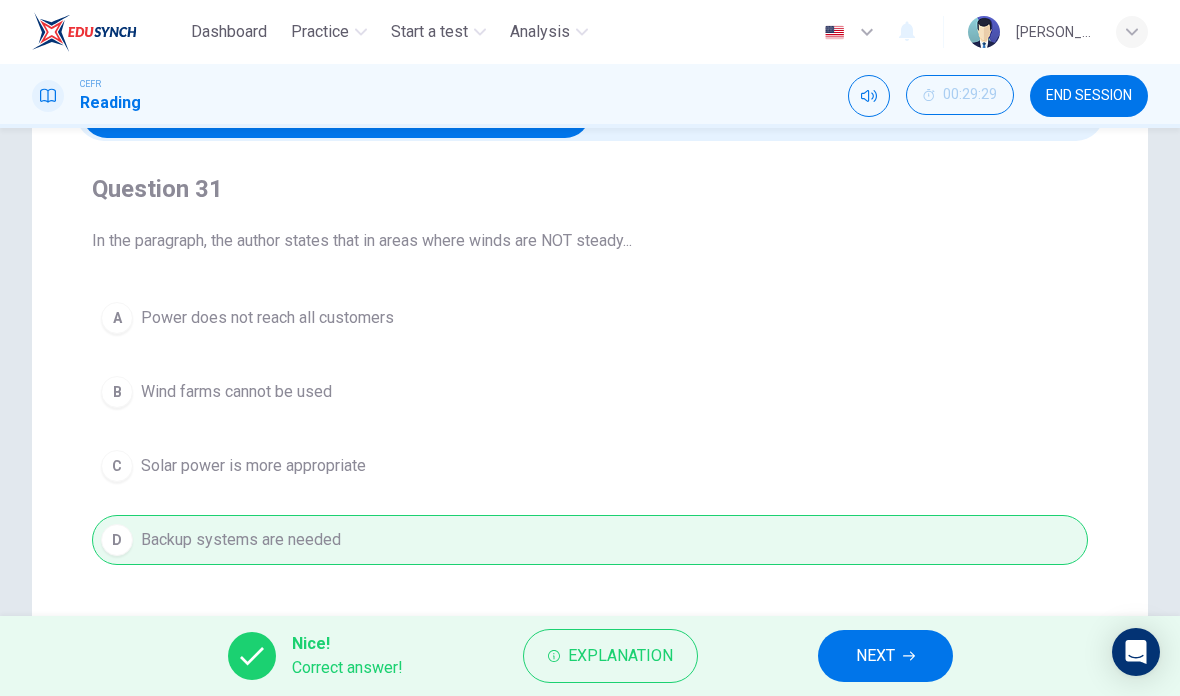 click on "NEXT" at bounding box center [885, 656] 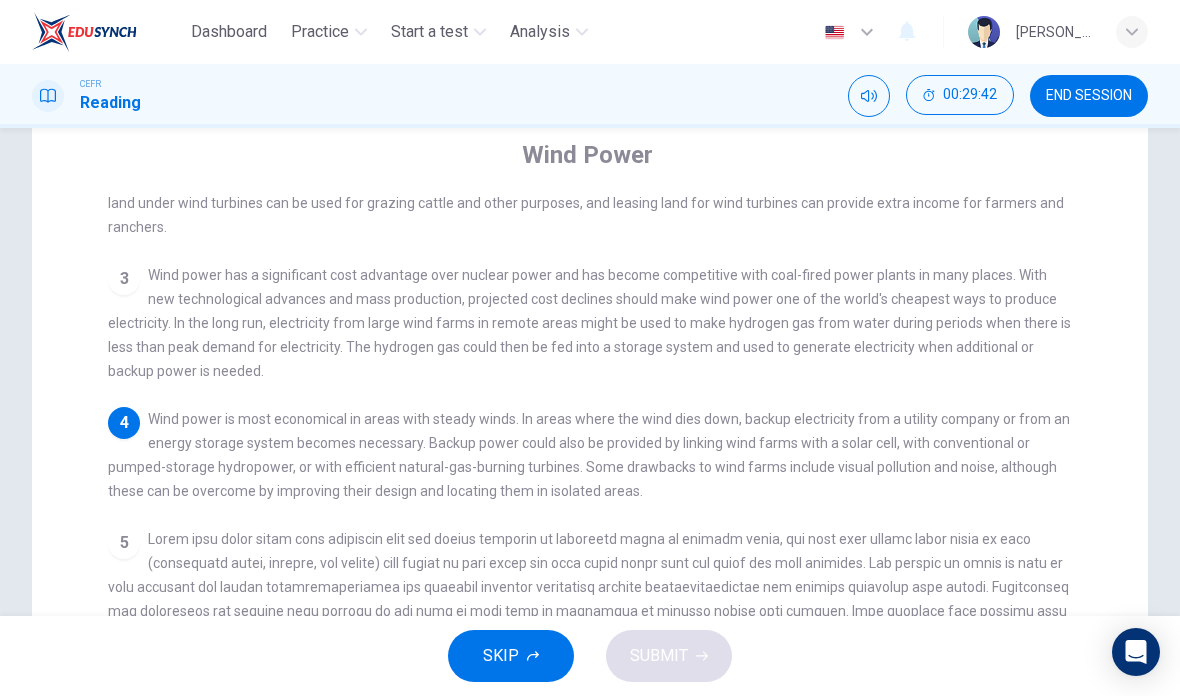 scroll, scrollTop: 162, scrollLeft: 0, axis: vertical 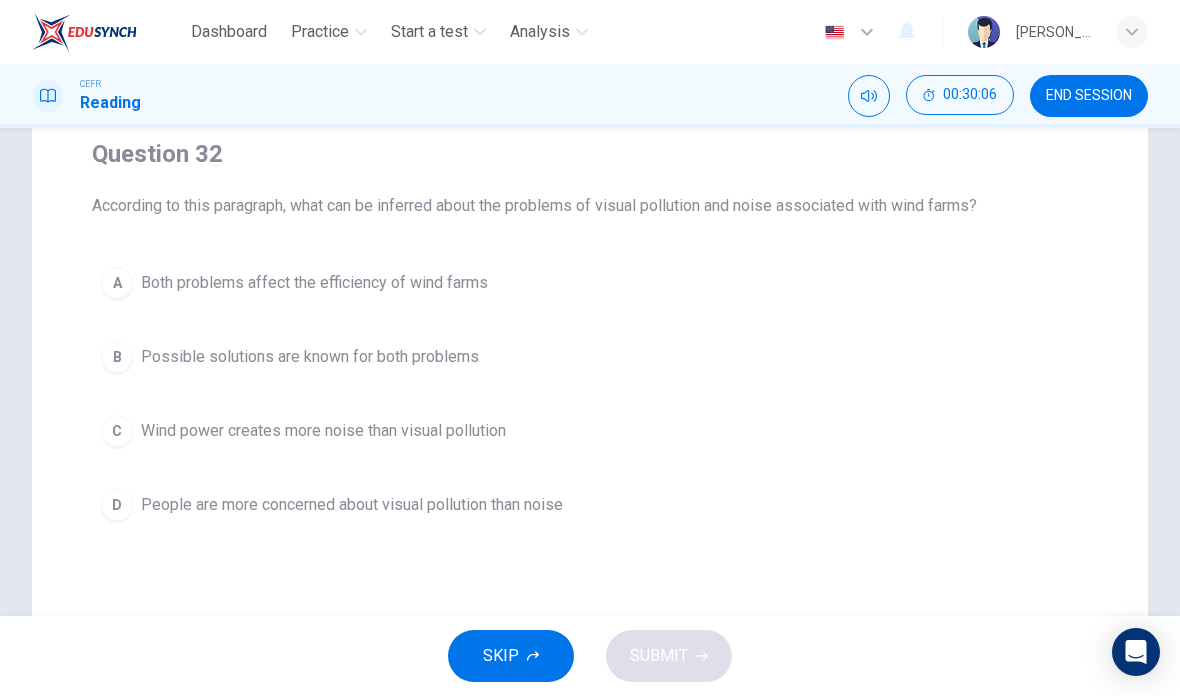click on "B Possible solutions are known for both problems" at bounding box center (590, 357) 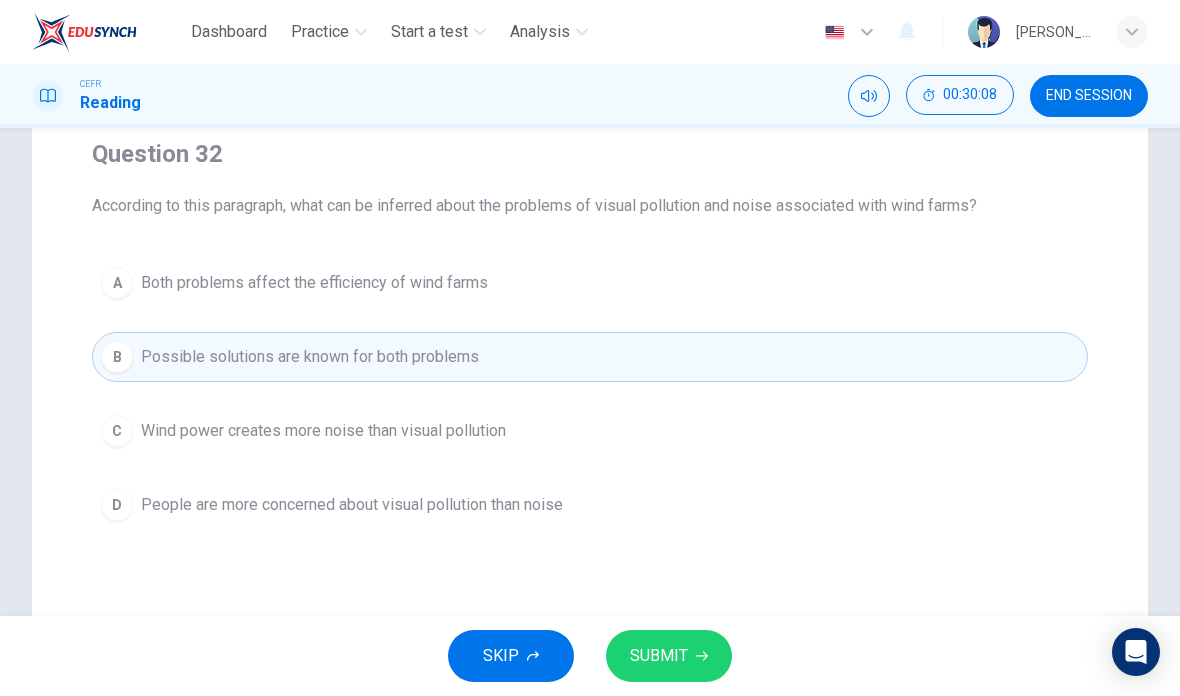 click on "SUBMIT" at bounding box center [669, 656] 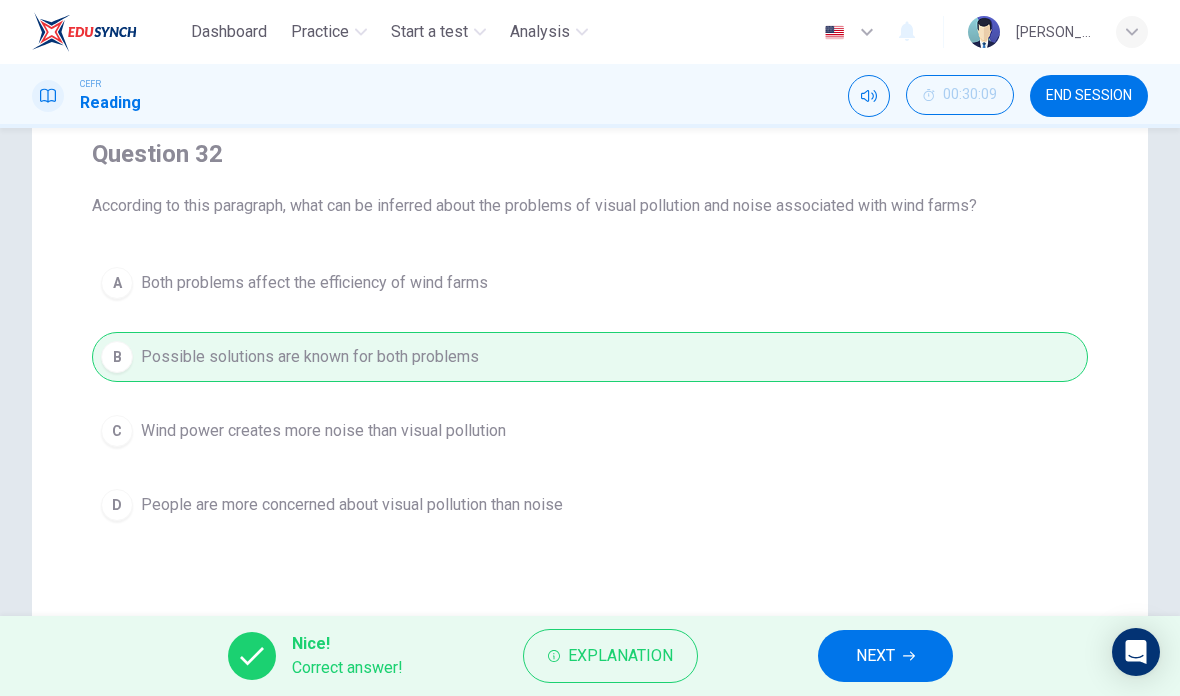 click on "NEXT" at bounding box center [885, 656] 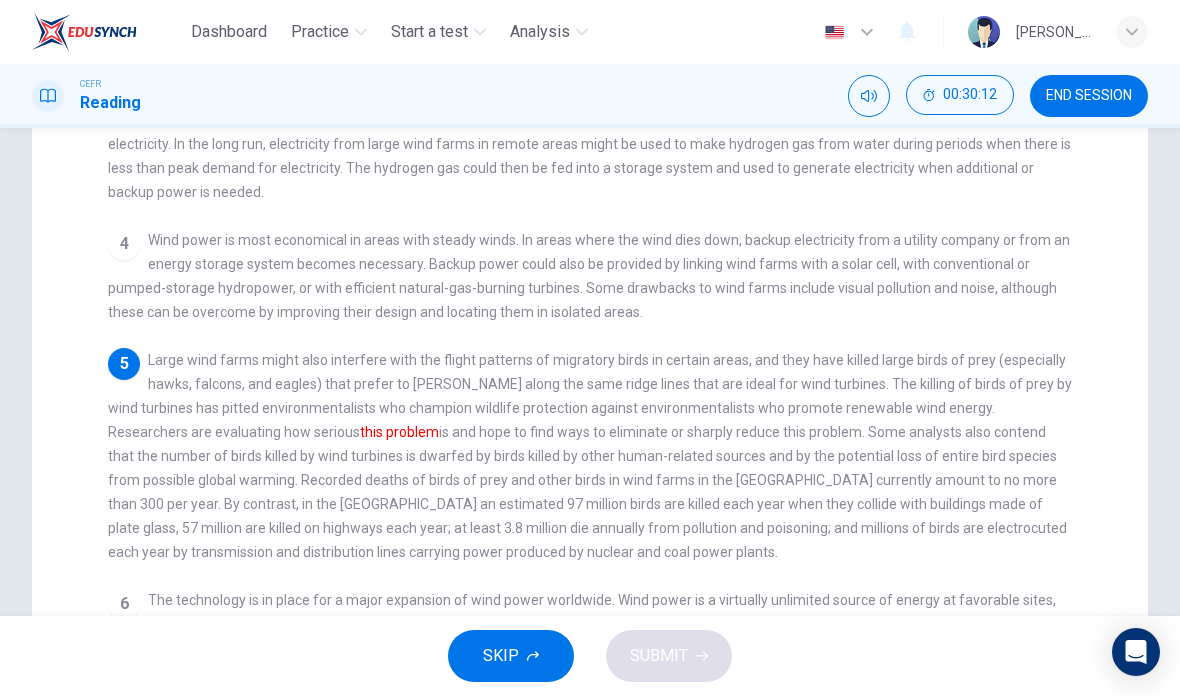 scroll, scrollTop: 345, scrollLeft: 0, axis: vertical 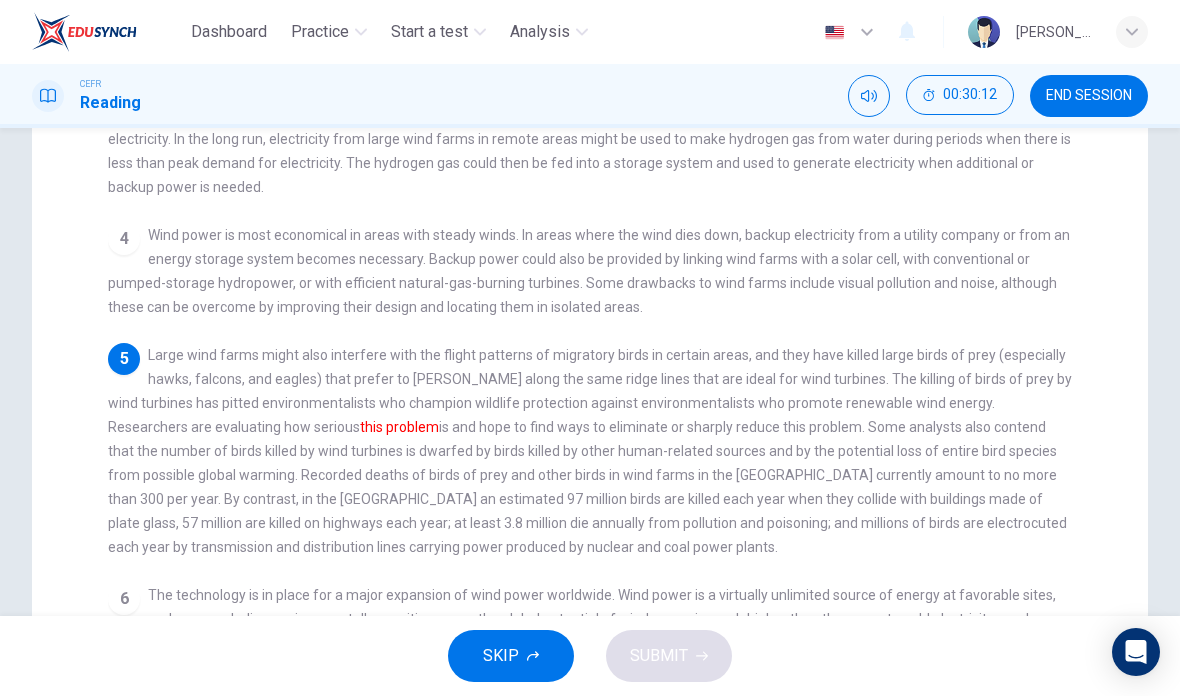 click on "5 Large wind farms might also interfere with the flight patterns of migratory birds in certain areas, and they have killed large birds of prey (especially hawks, falcons, and eagles) that prefer to hunt along the same ridge lines that are ideal for wind turbines. The killing of birds of prey by wind turbines has pitted environmentalists who champion wildlife protection against environmentalists who promote renewable wind energy. Researchers are evaluating how serious  this problem" at bounding box center [590, 451] 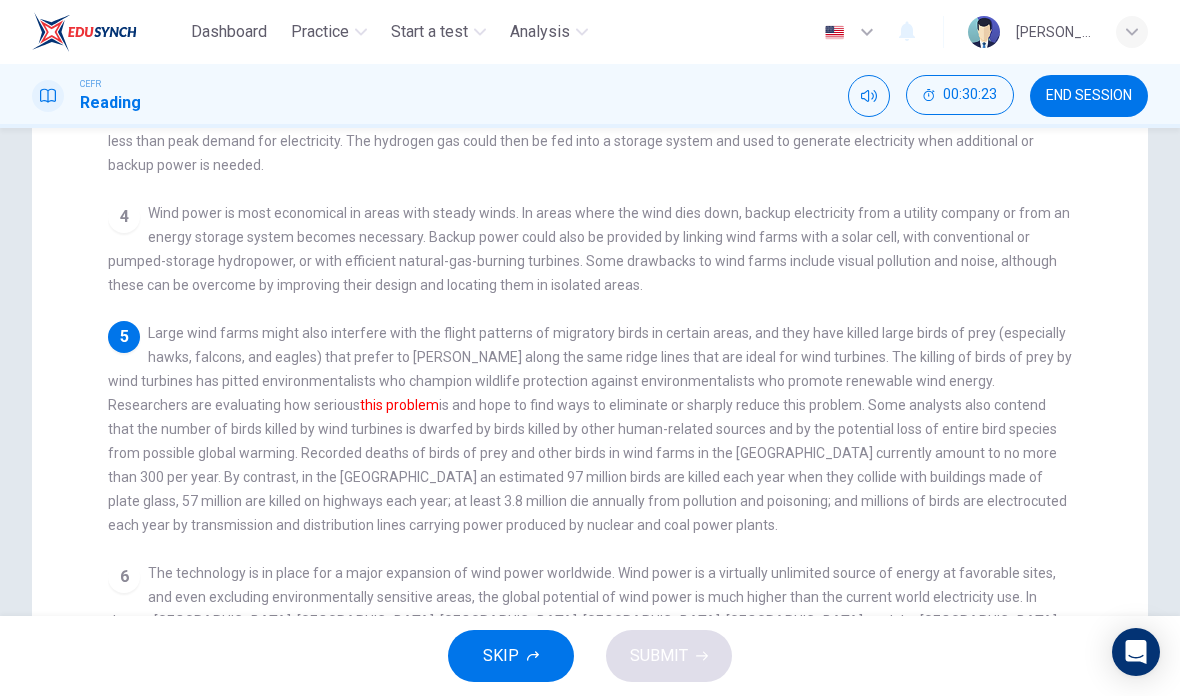 scroll, scrollTop: 368, scrollLeft: 0, axis: vertical 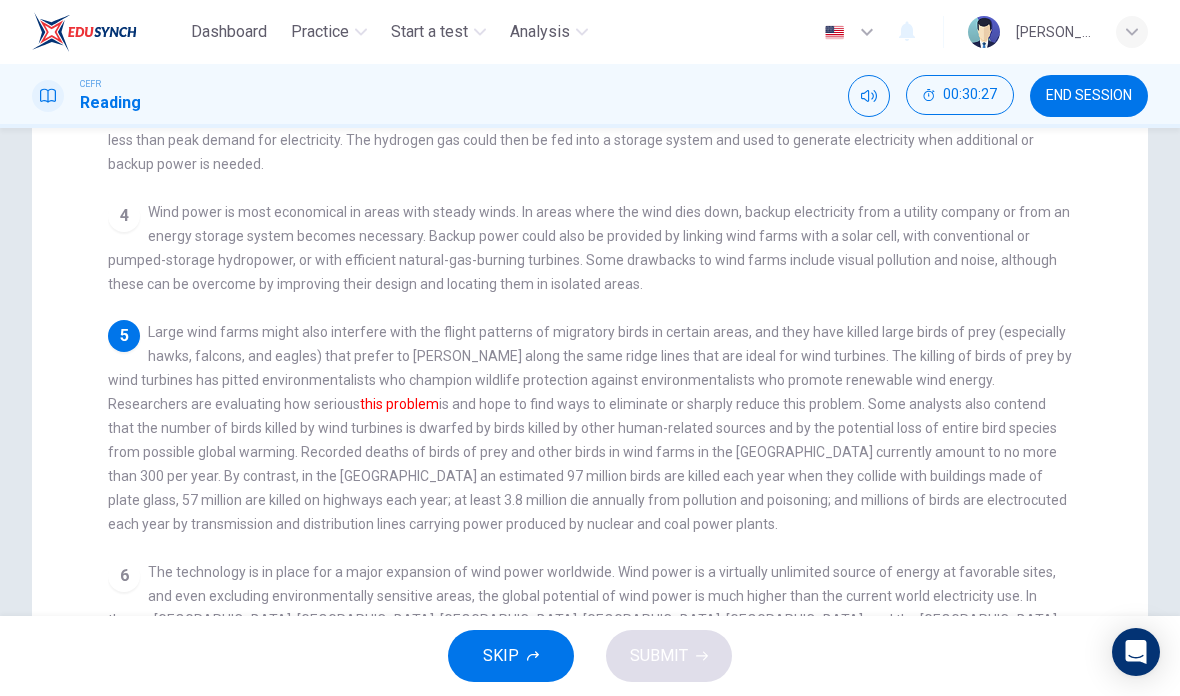 click on "6 The technology is in place for a major expansion of wind power worldwide. Wind power is a virtually unlimited source of energy at favorable sites, and even excluding environmentally sensitive areas, the global potential of wind power is much higher than the current world electricity use. In theory, Argentina, Canada, Chile, China, Russia, and the United Kingdom could use wind to meet all of their energy needs. Wind power experts project that by the middle of the twenty-first century wind power could supply more than 10 percent of the world's electricity and 10-25 percent of the electricity used in the United States." at bounding box center [590, 620] 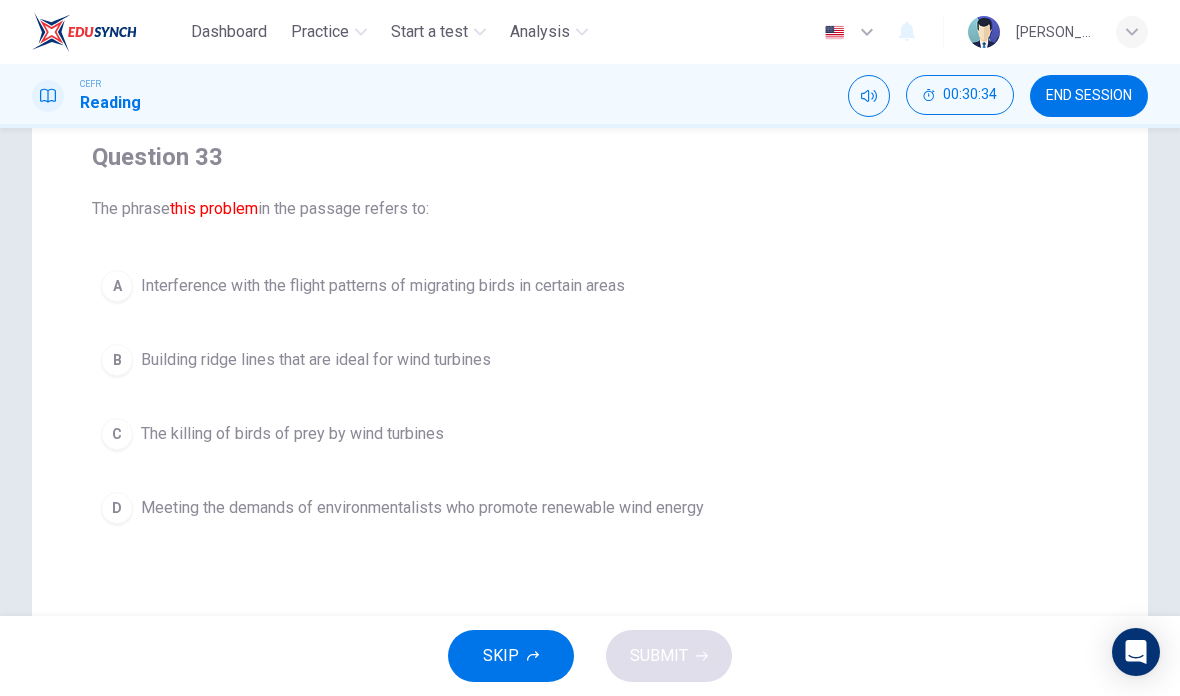 scroll, scrollTop: 136, scrollLeft: 0, axis: vertical 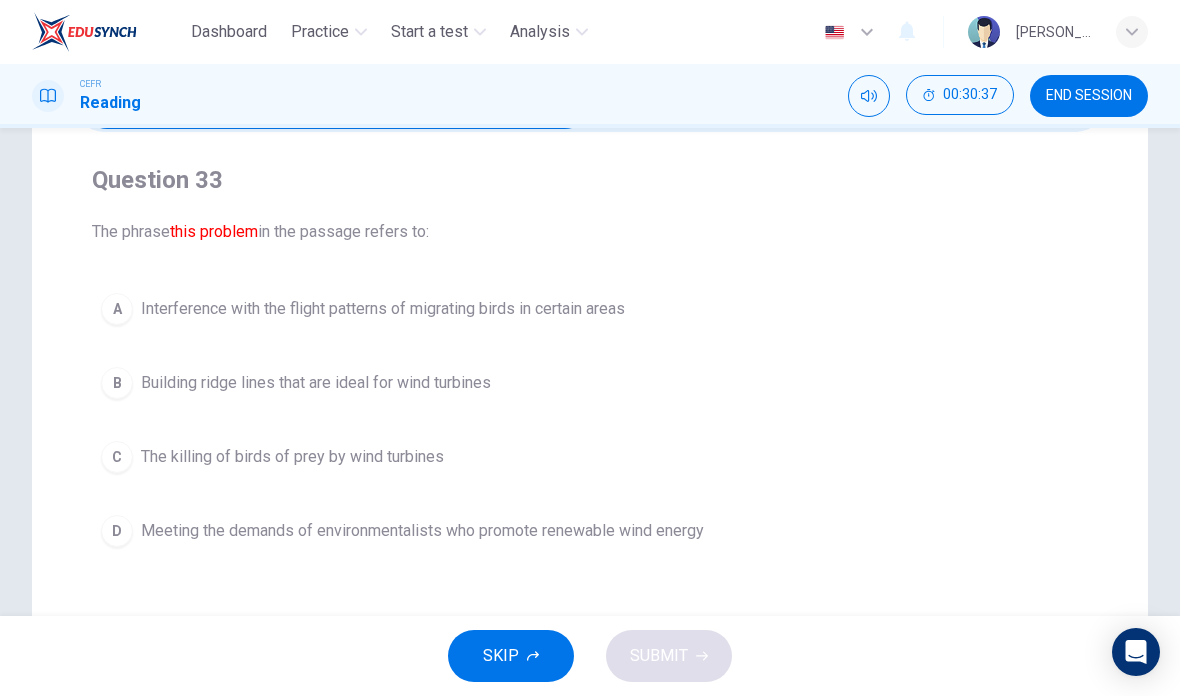 click on "A Interference with the flight patterns of migrating birds in certain areas" at bounding box center (590, 309) 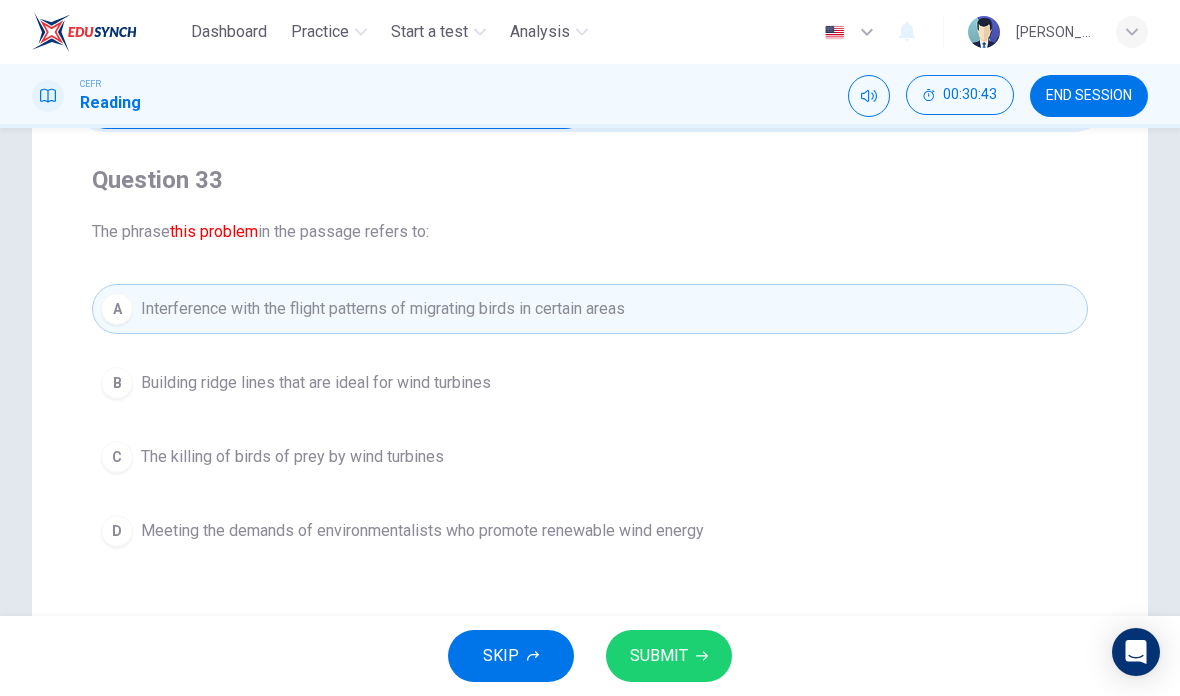 click on "SUBMIT" at bounding box center (669, 656) 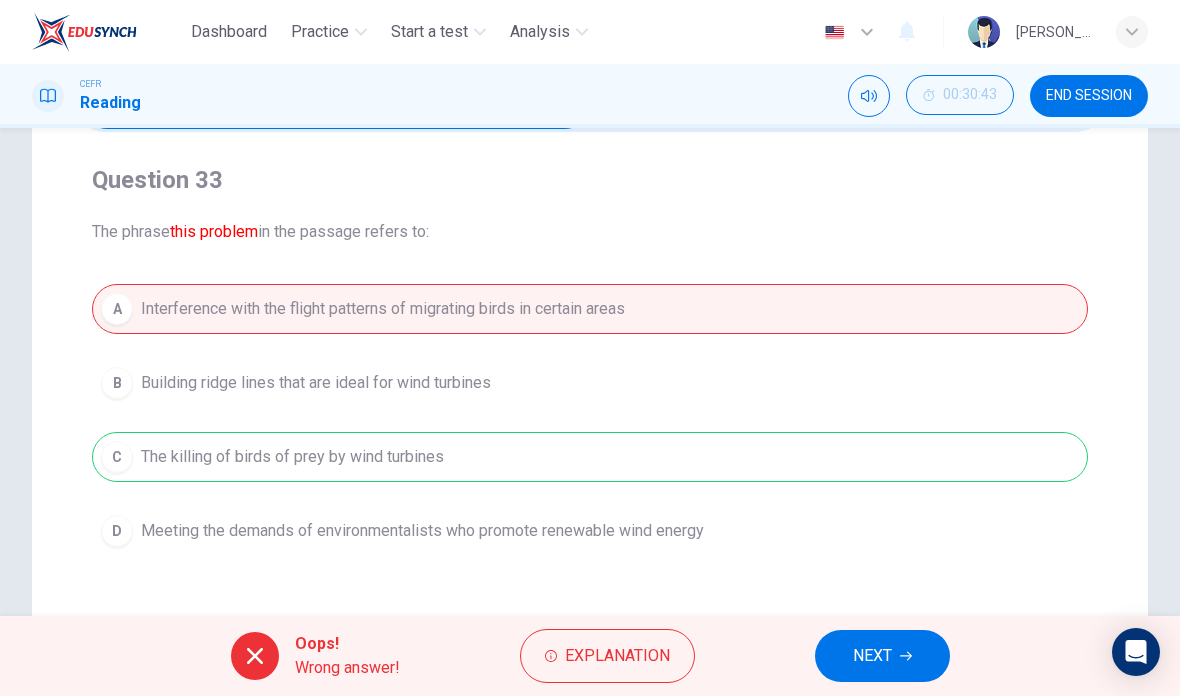 click on "NEXT" at bounding box center [882, 656] 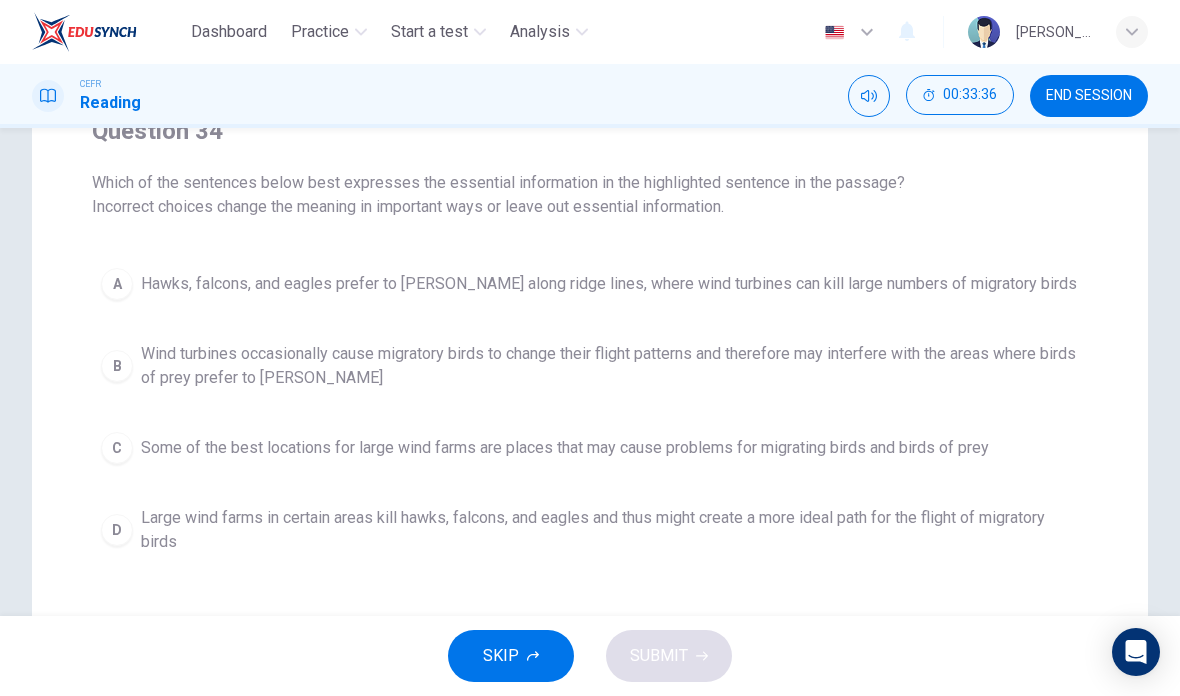 scroll, scrollTop: 183, scrollLeft: 0, axis: vertical 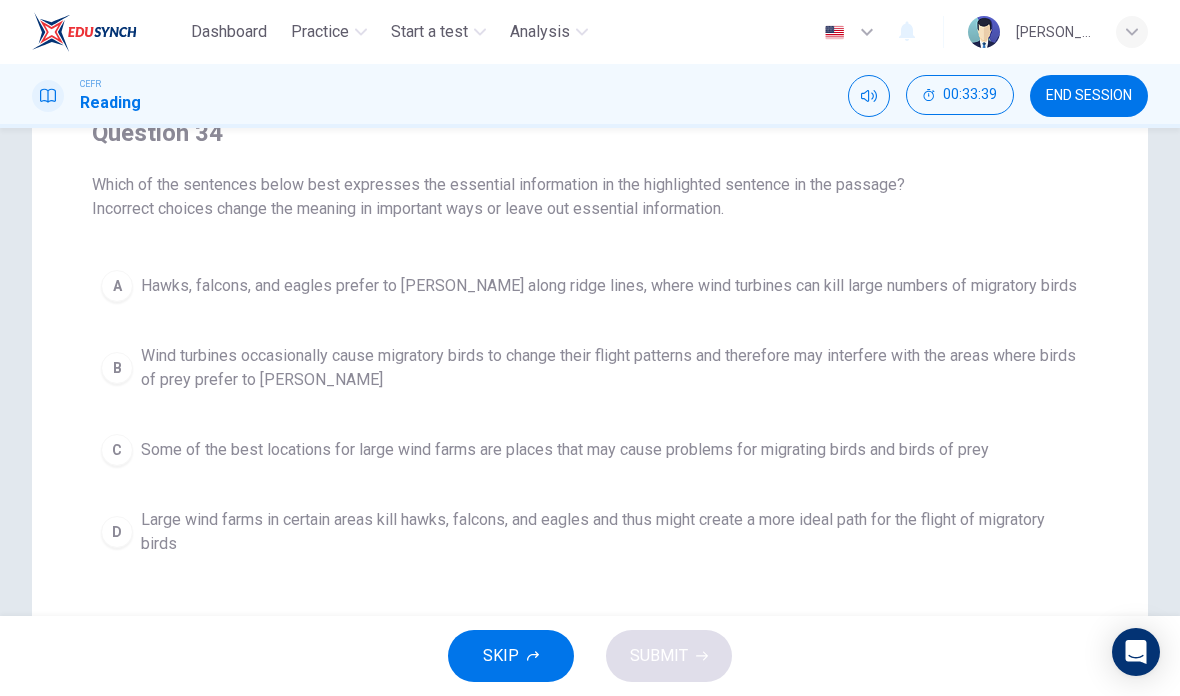 click on "C Some of the best locations for large wind farms are places that may cause problems for migrating birds and birds of prey" at bounding box center (590, 450) 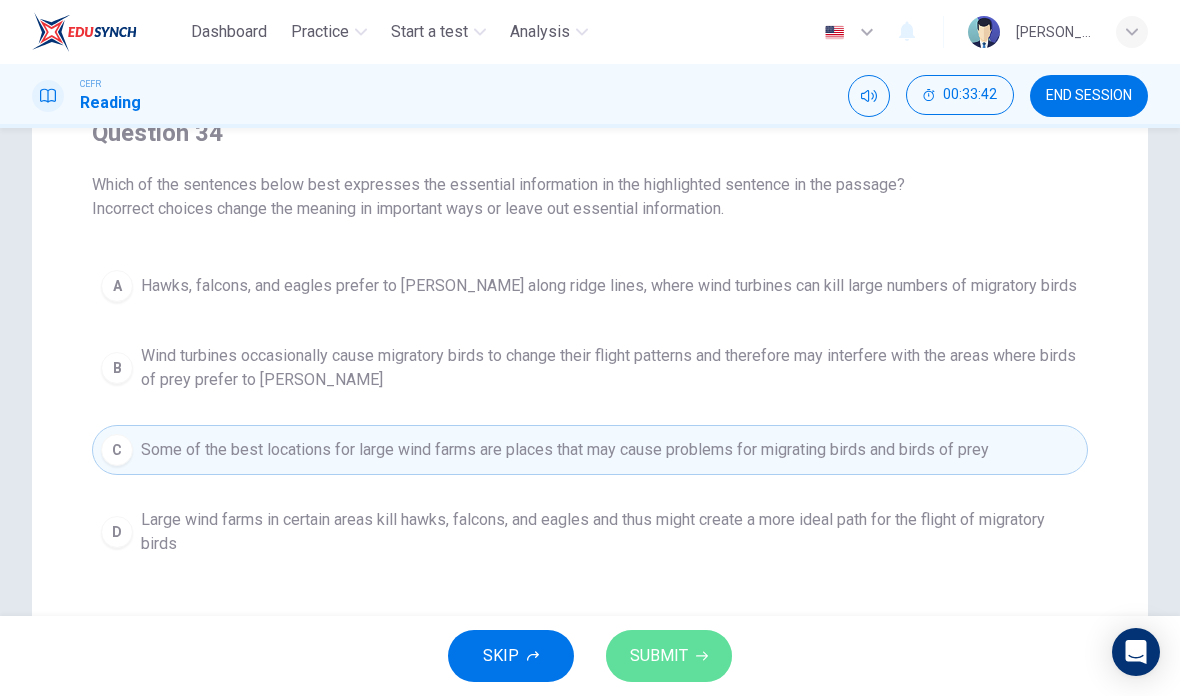 click 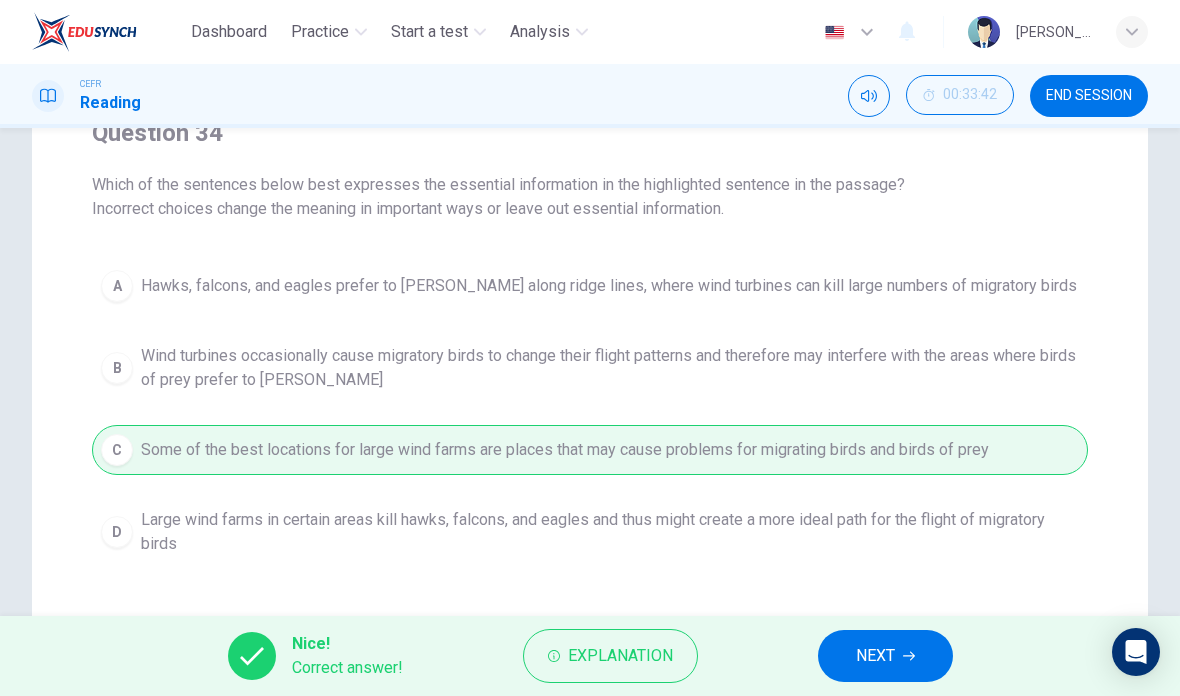 click on "NEXT" at bounding box center [875, 656] 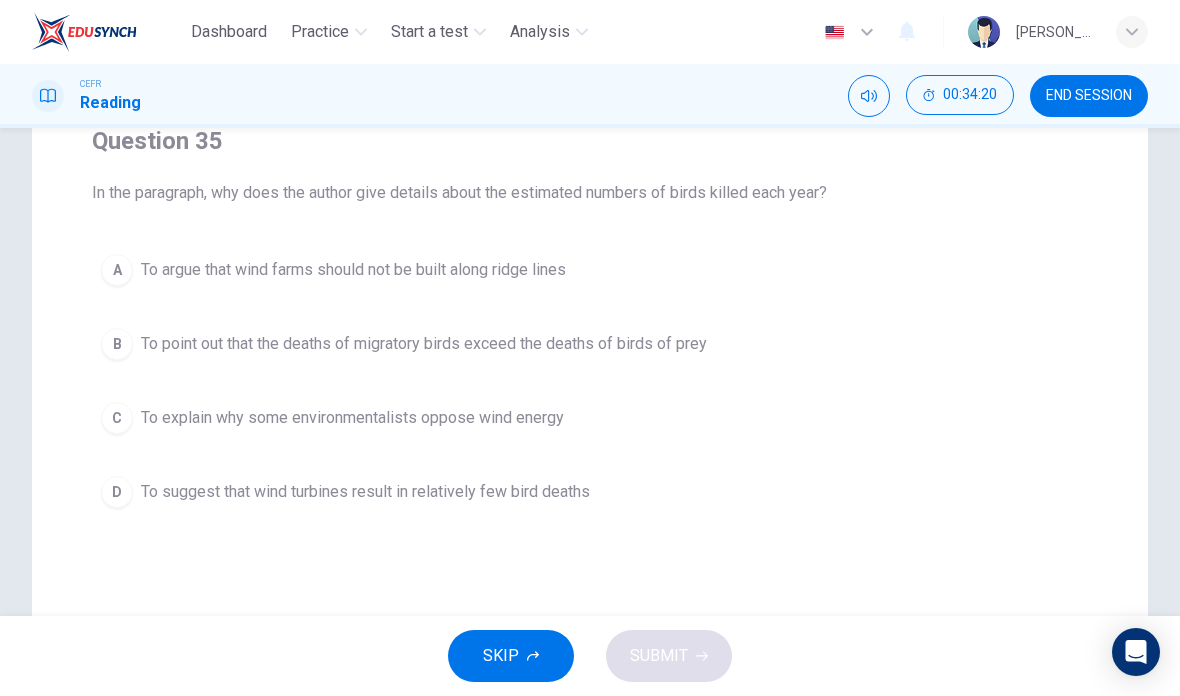 scroll, scrollTop: 177, scrollLeft: 0, axis: vertical 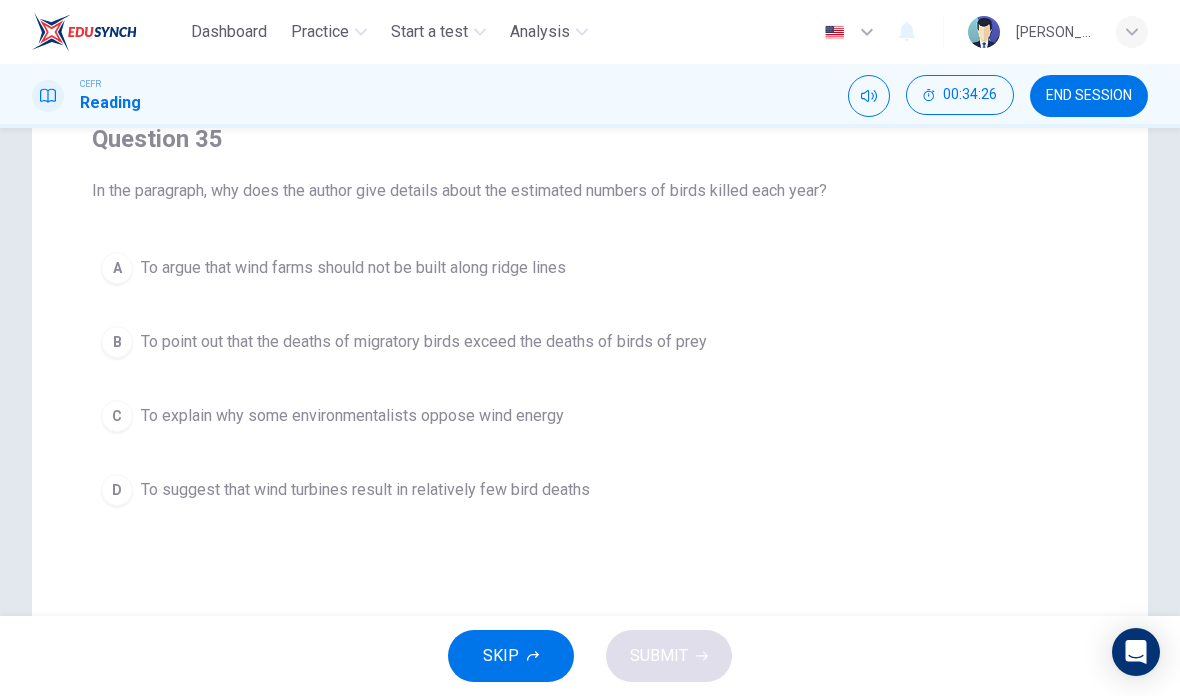 click on "C To explain why some environmentalists oppose wind energy" at bounding box center (590, 416) 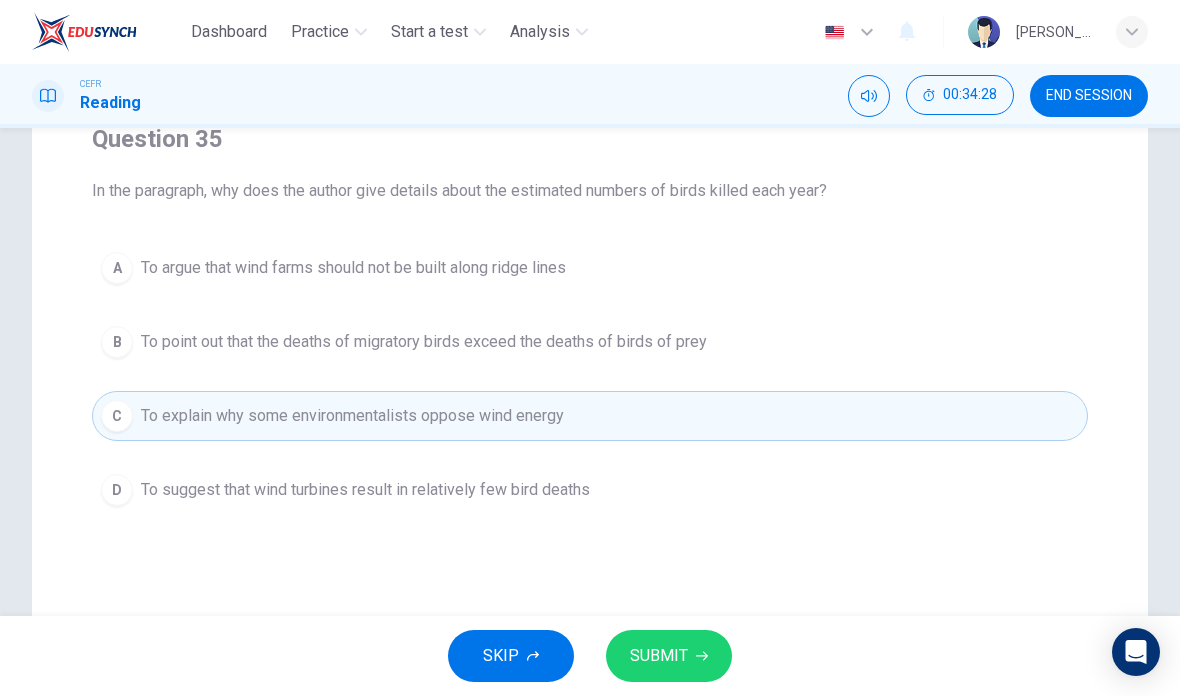 click 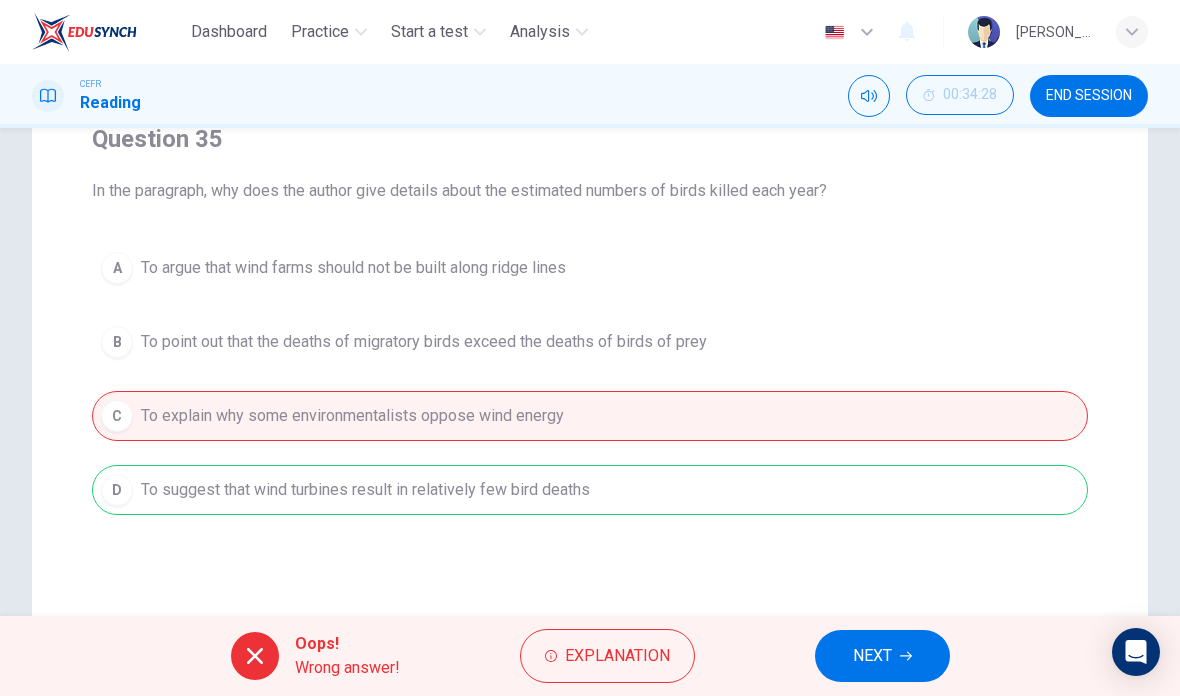 click on "Explanation" at bounding box center (607, 656) 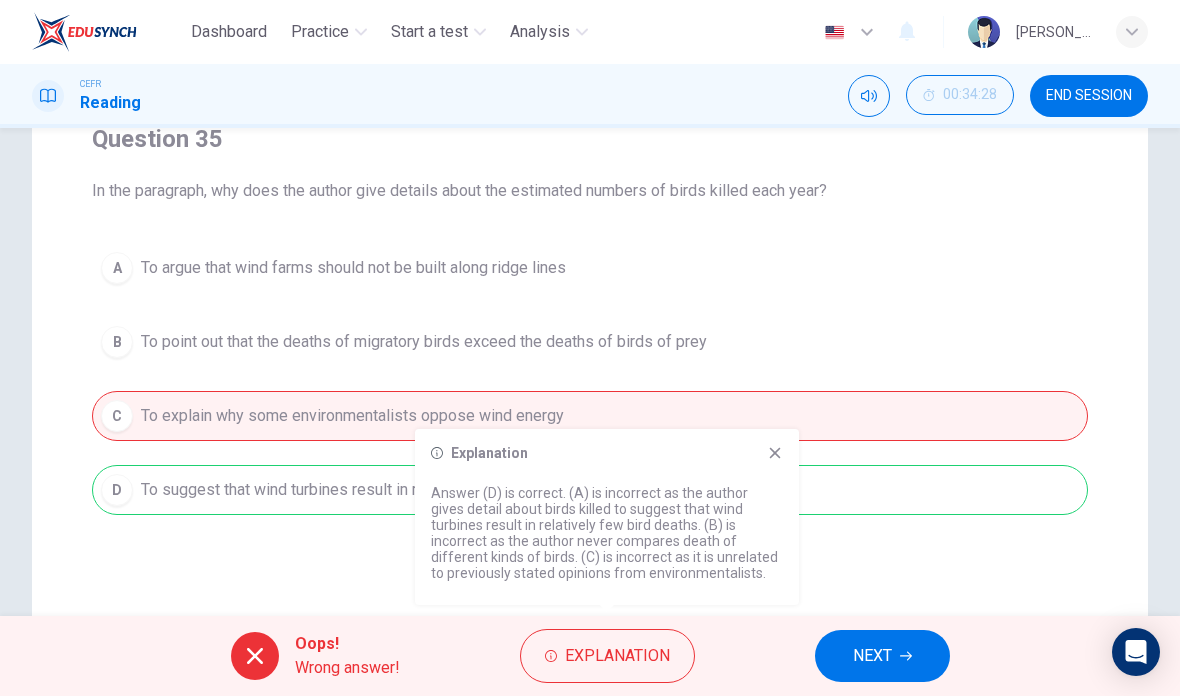 click 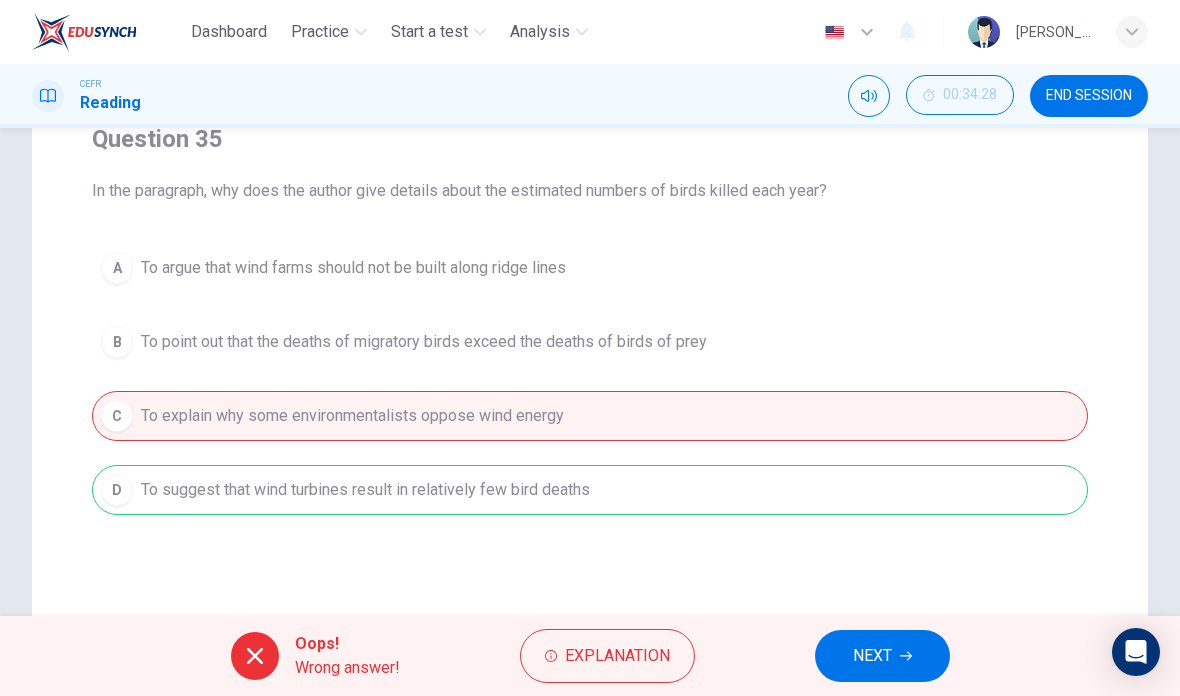 click on "Oops! Wrong answer! Explanation NEXT" at bounding box center [590, 656] 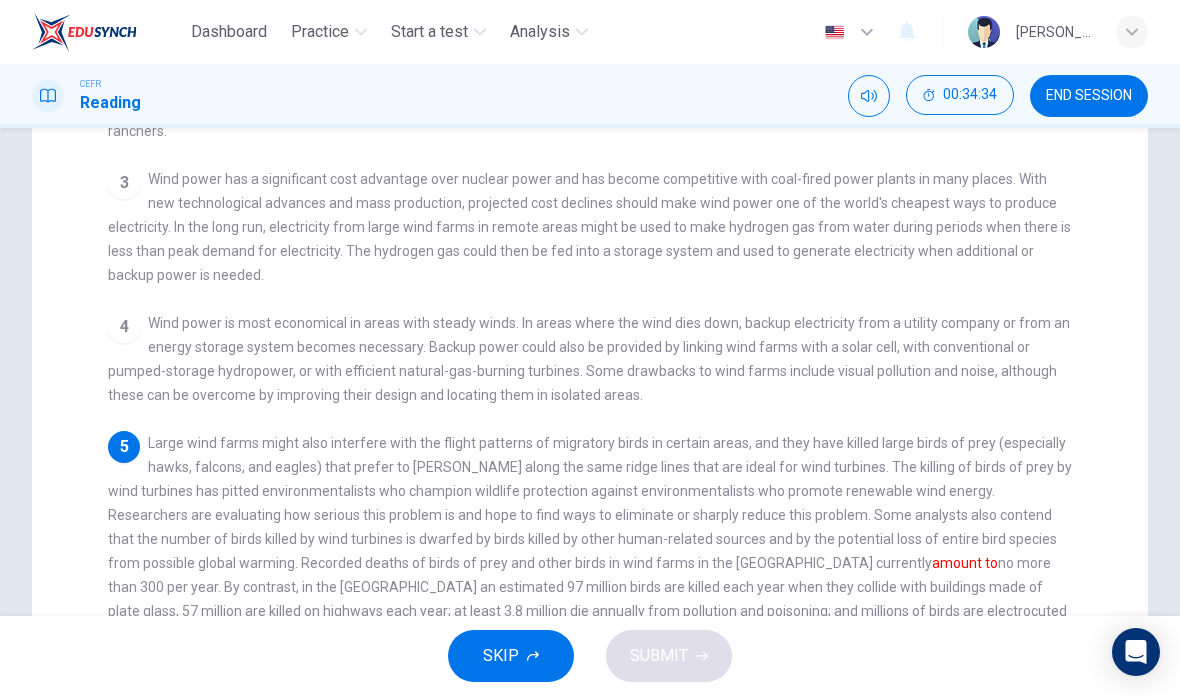 scroll, scrollTop: 267, scrollLeft: 0, axis: vertical 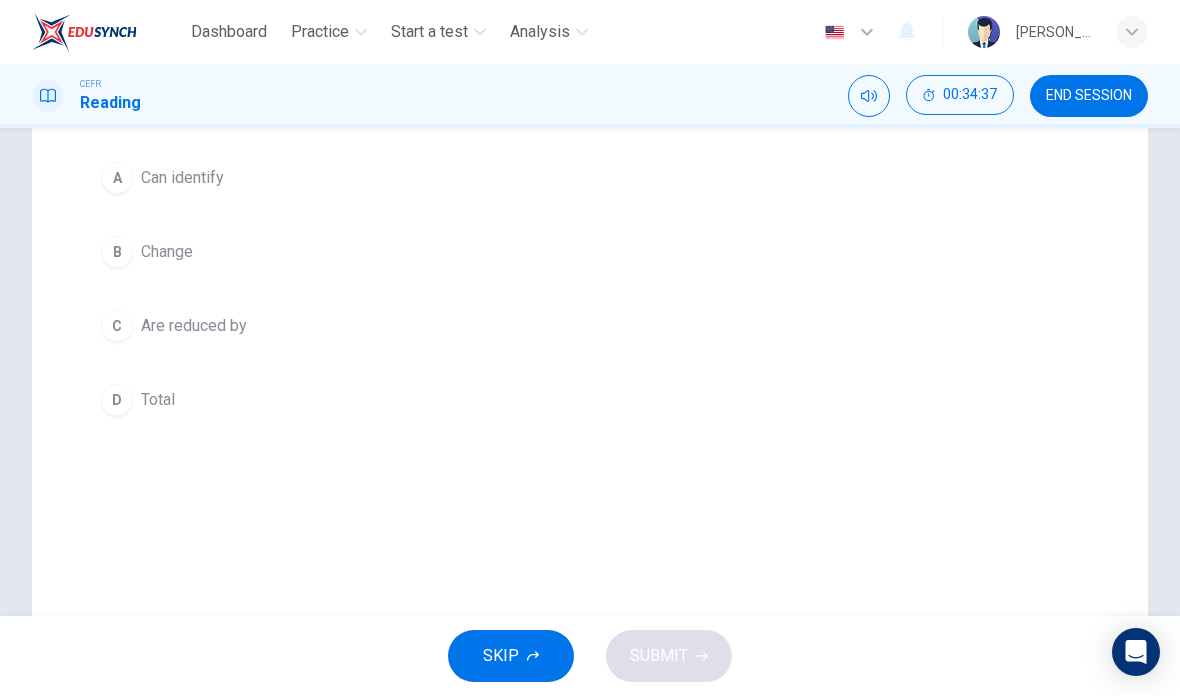 click on "D Total" at bounding box center (590, 400) 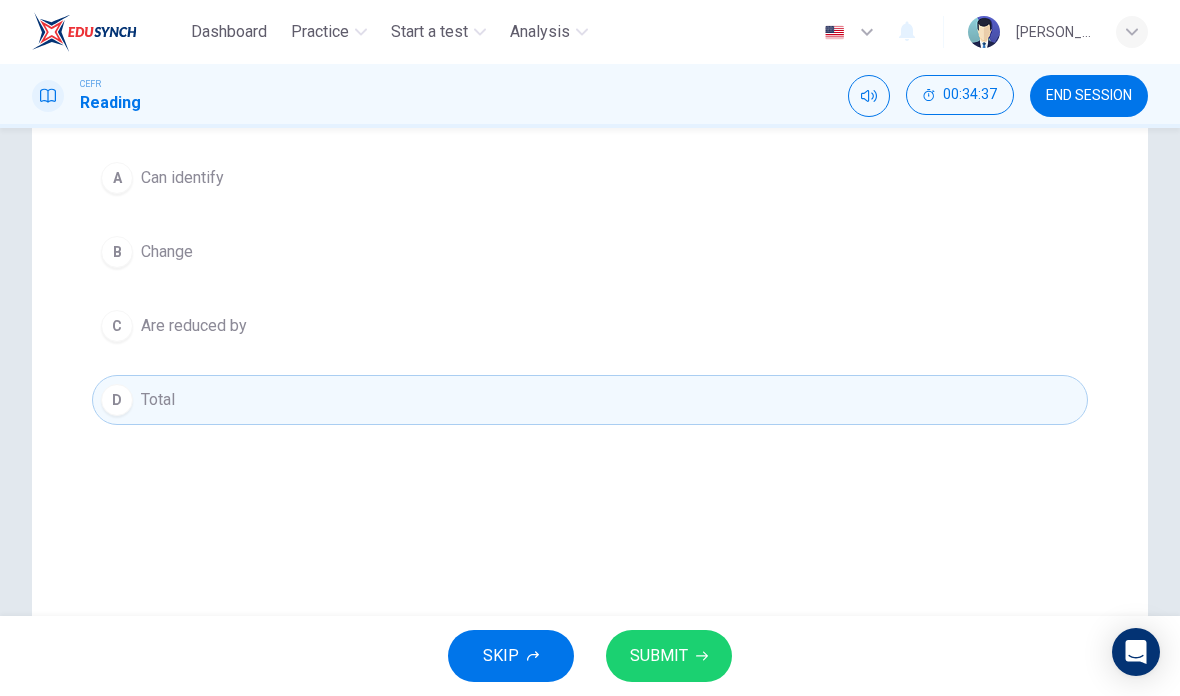 click 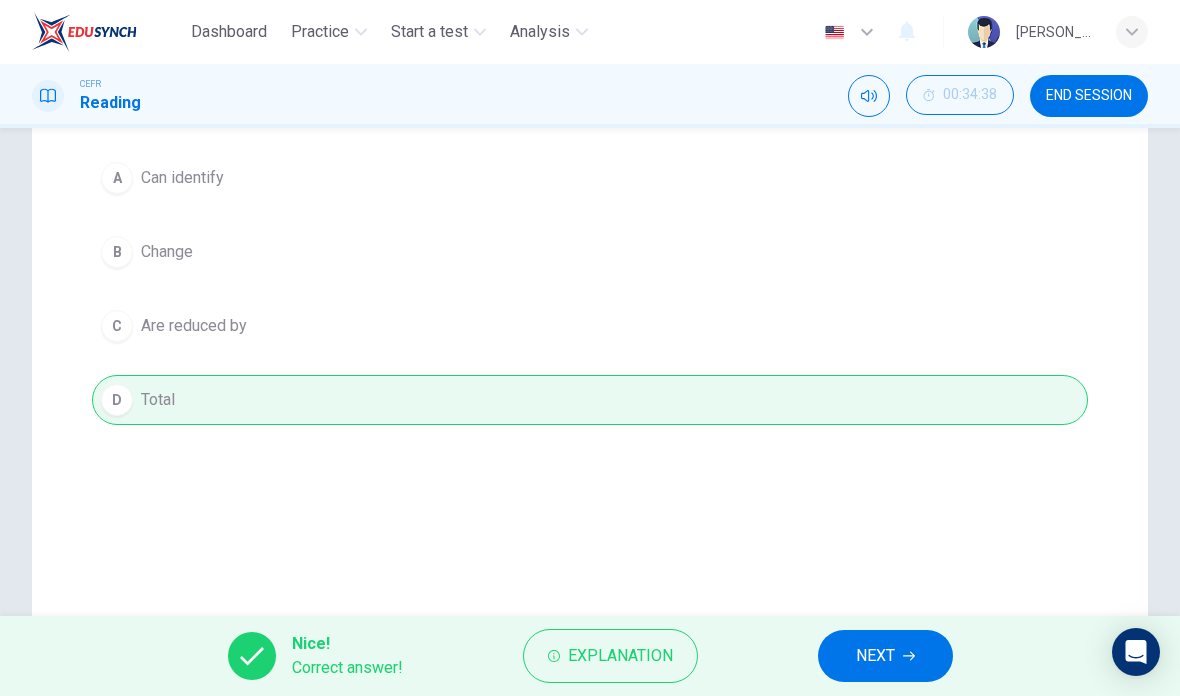 click on "NEXT" at bounding box center (885, 656) 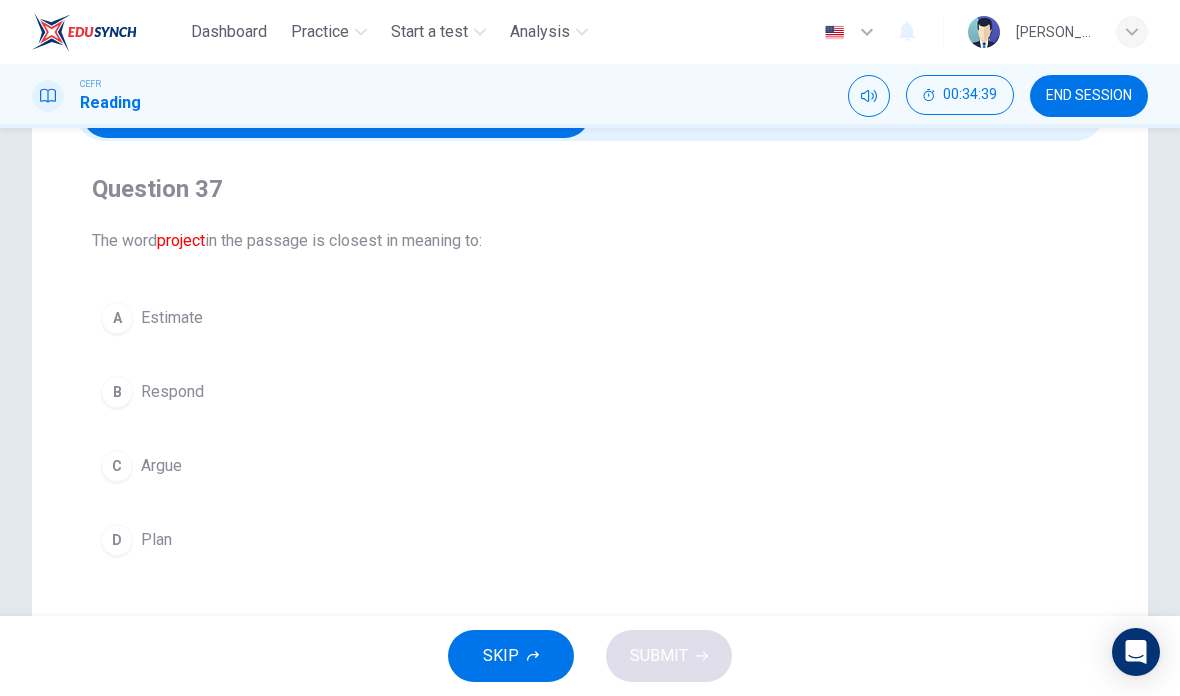 scroll, scrollTop: 128, scrollLeft: 0, axis: vertical 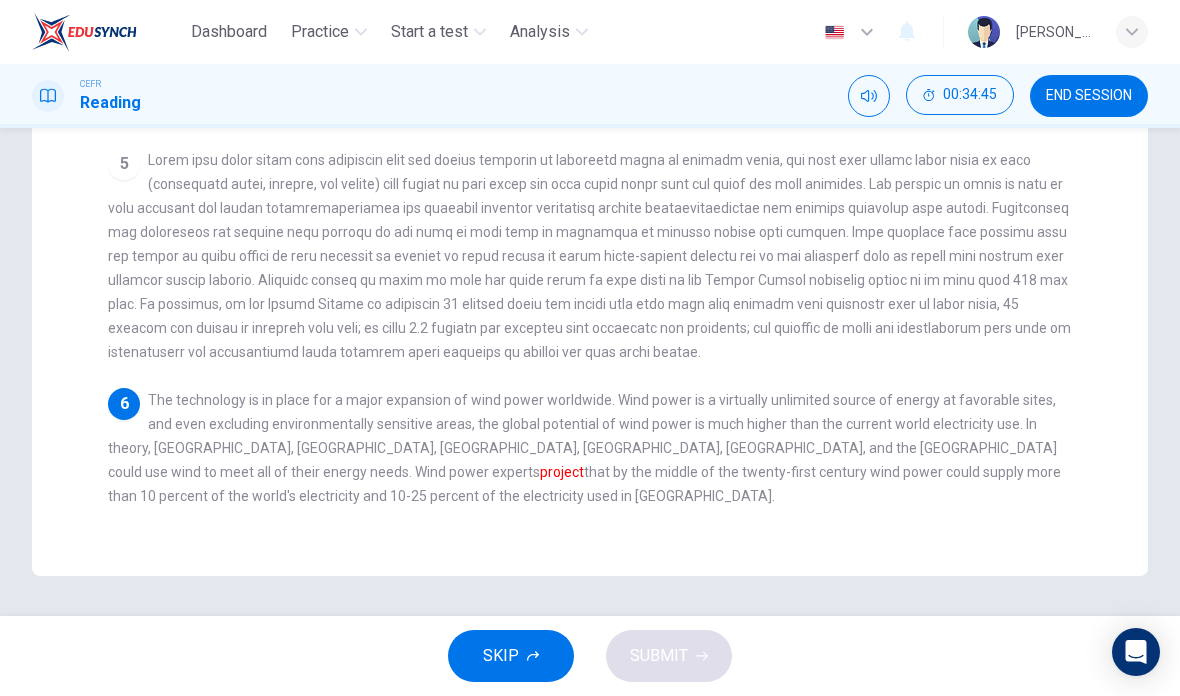 click on "5" at bounding box center [590, 256] 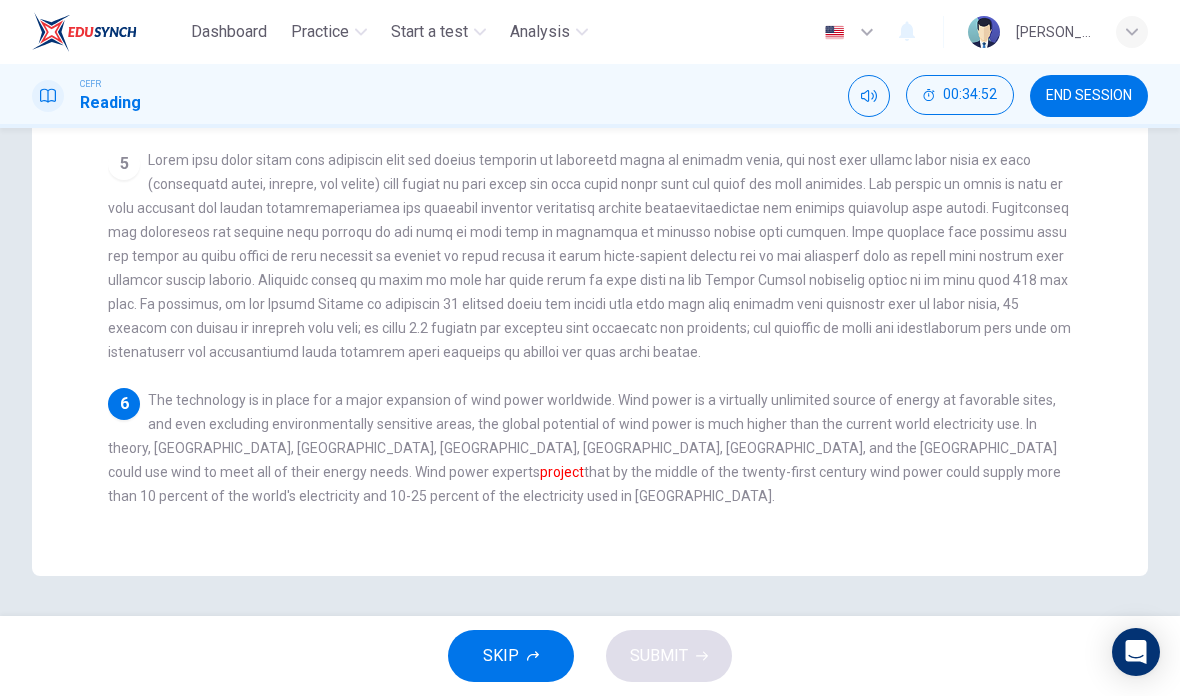 checkbox on "false" 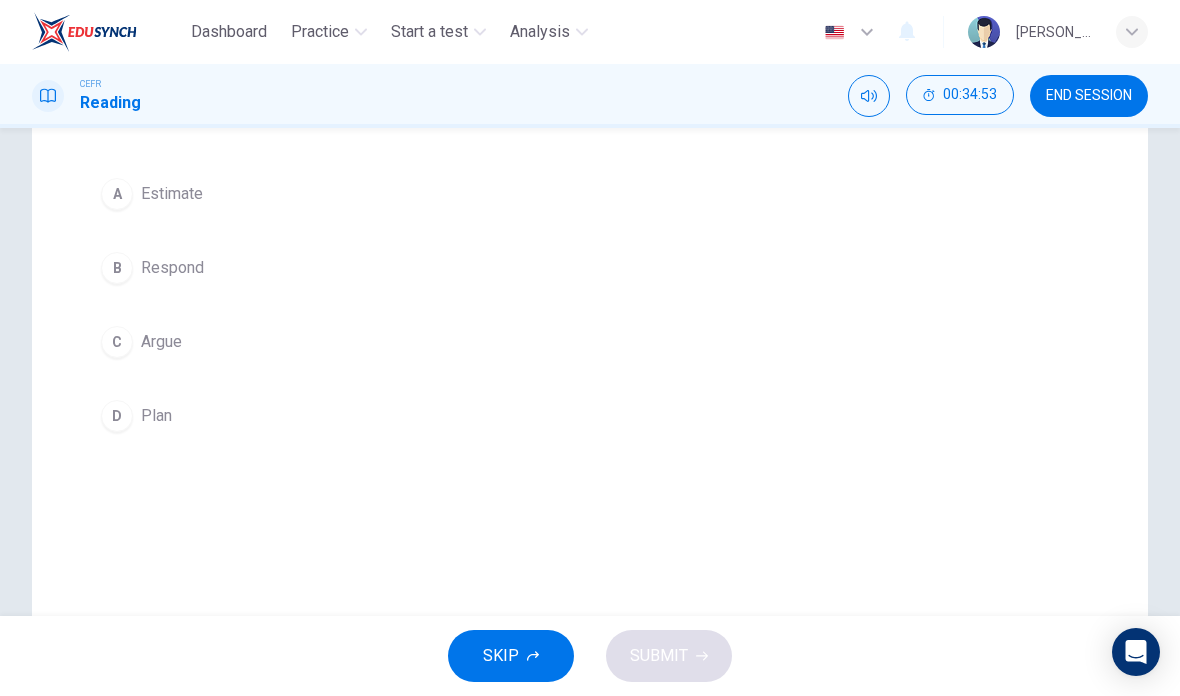 scroll, scrollTop: 241, scrollLeft: 0, axis: vertical 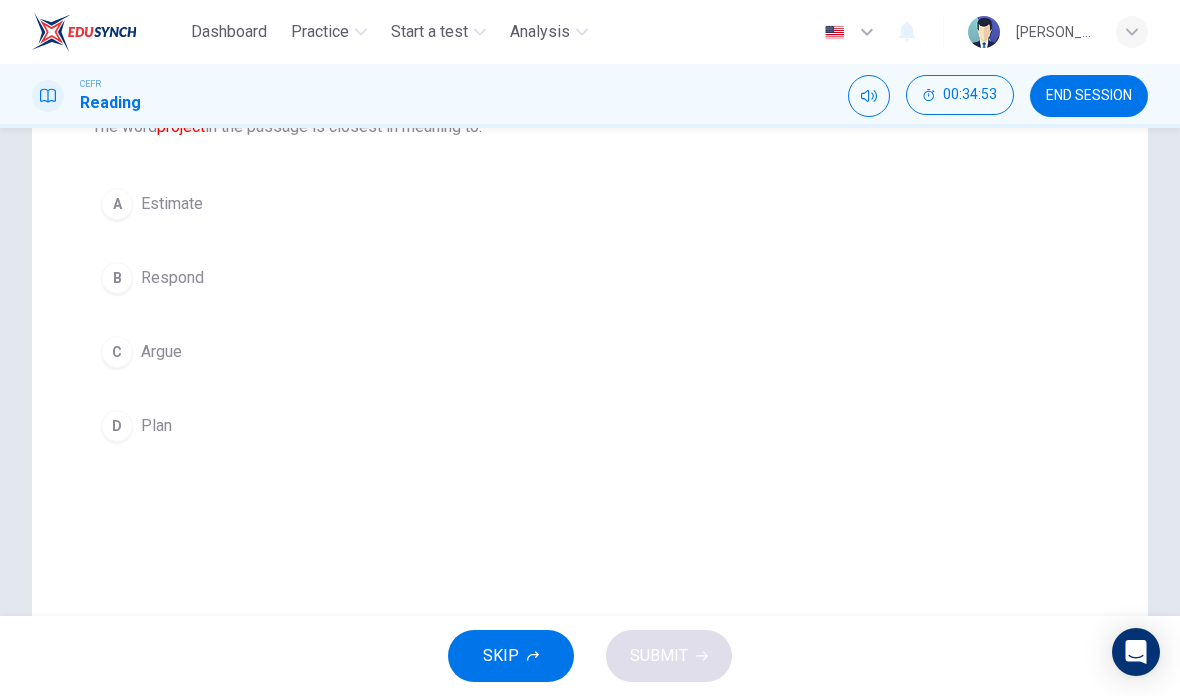 click on "C Argue" at bounding box center (590, 352) 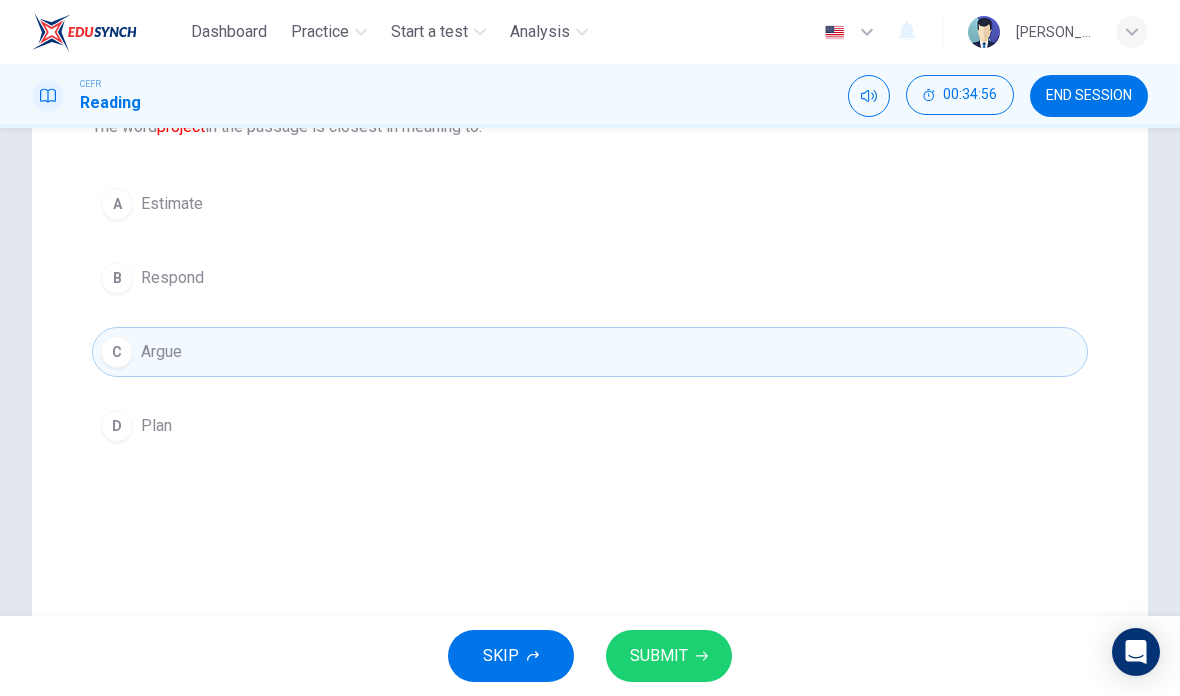 click on "SUBMIT" at bounding box center [669, 656] 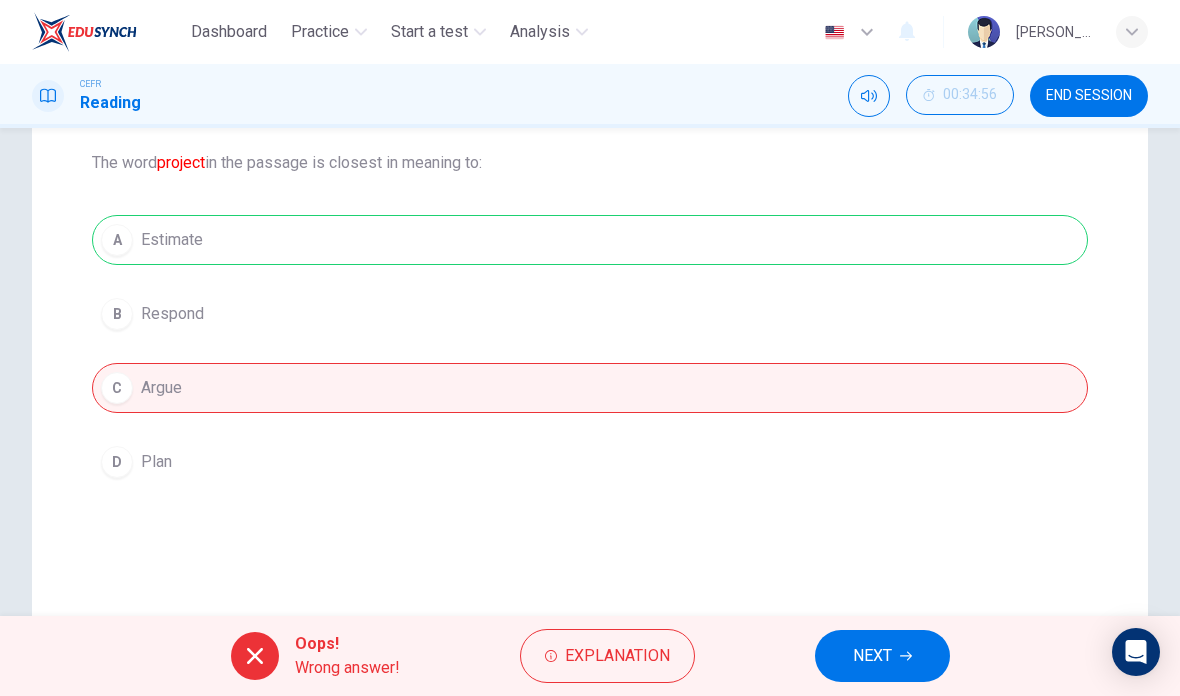 scroll, scrollTop: 208, scrollLeft: 0, axis: vertical 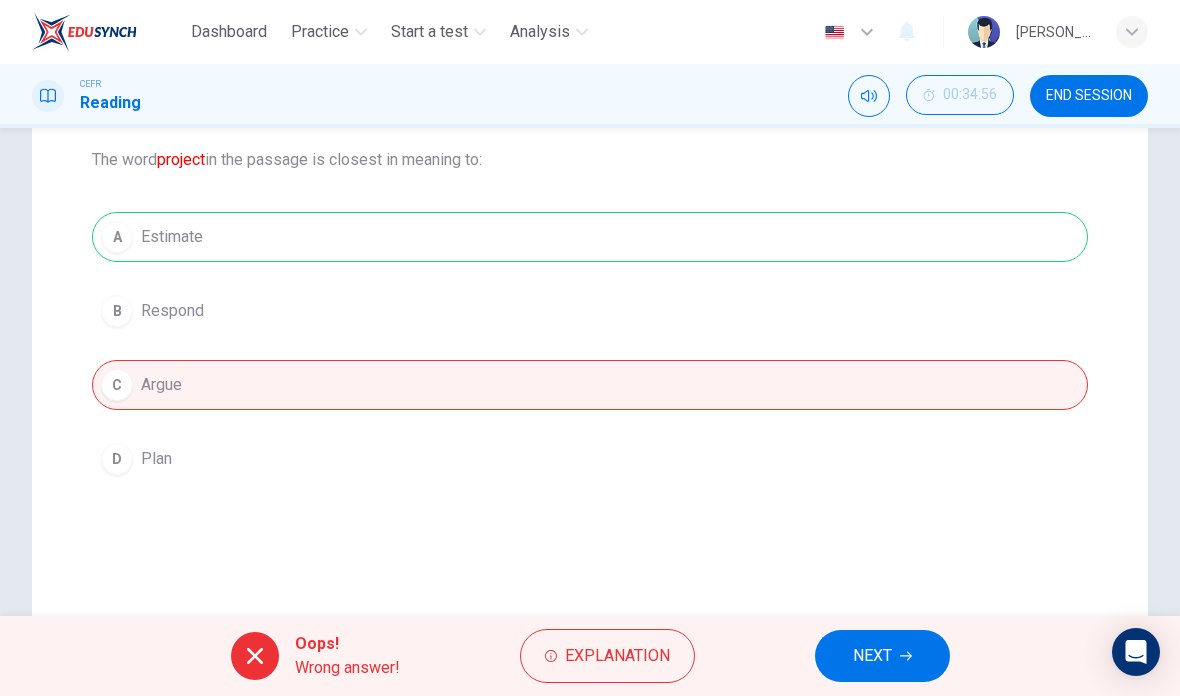 click on "NEXT" at bounding box center (882, 656) 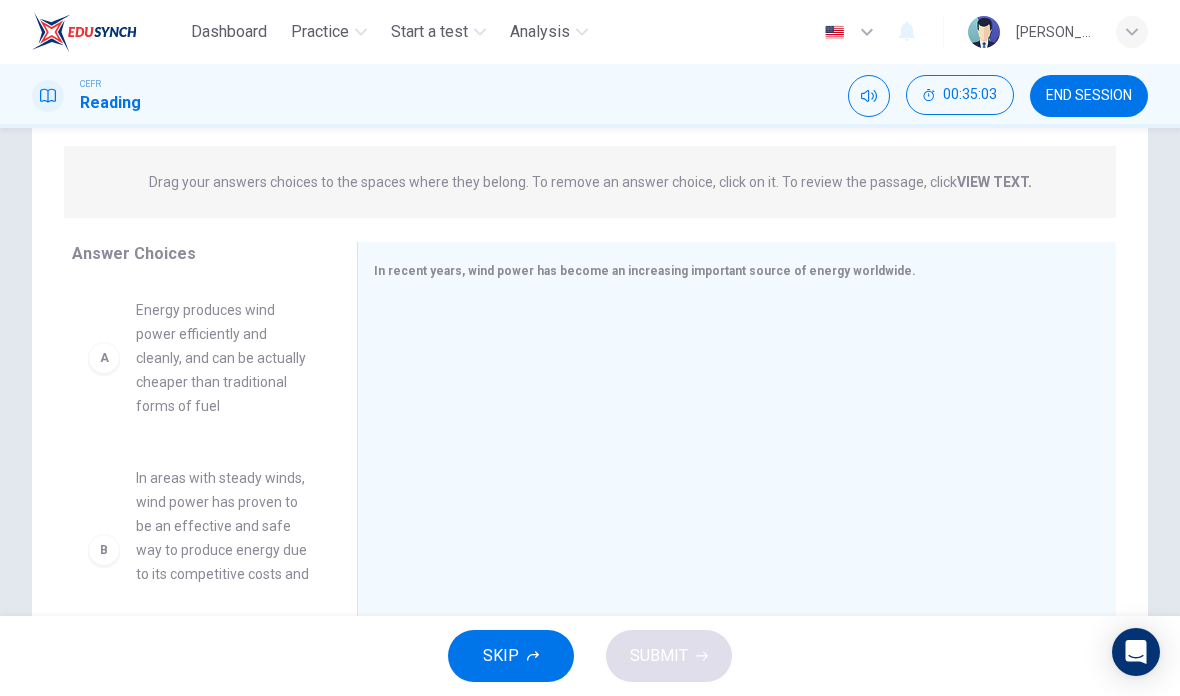 scroll, scrollTop: 230, scrollLeft: 0, axis: vertical 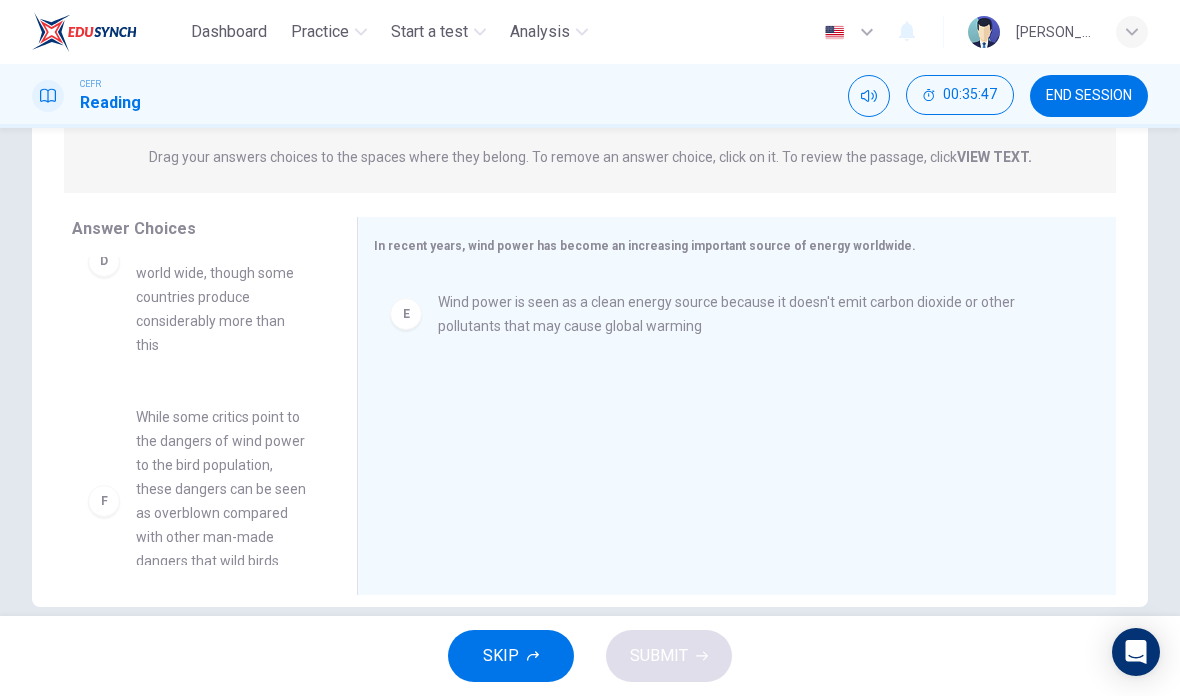 click on "While some critics point to the dangers of wind power to the bird population, these dangers can be seen as overblown compared with other man-made dangers that wild birds face" at bounding box center (222, 501) 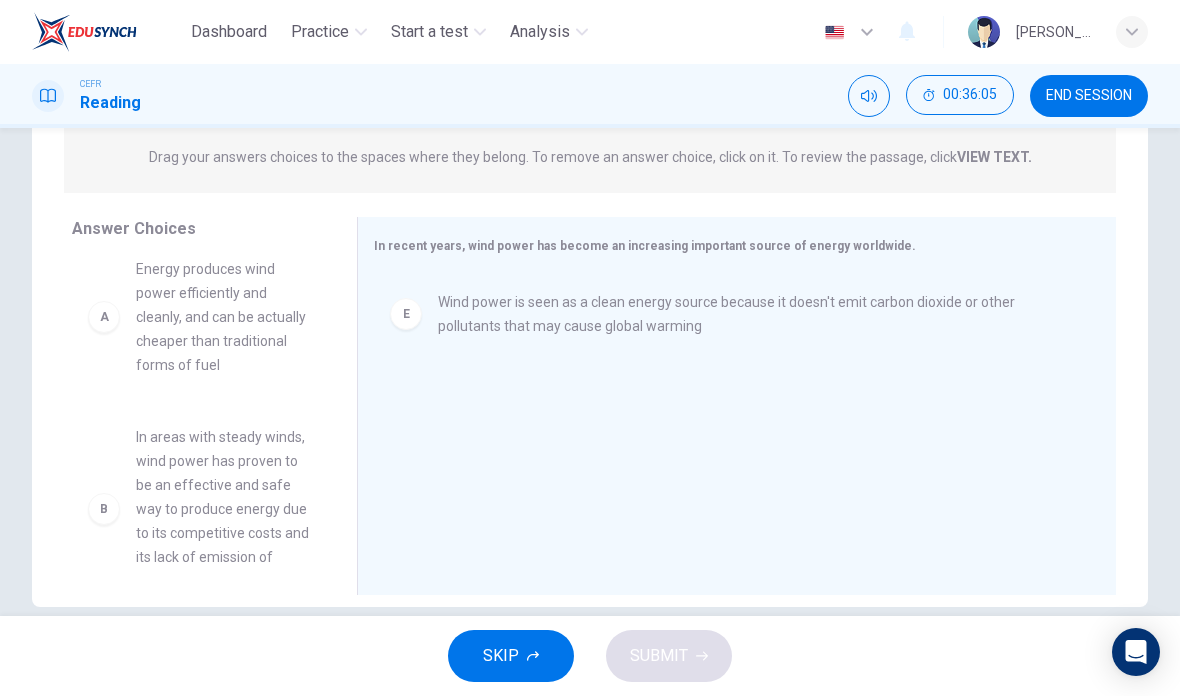 scroll, scrollTop: 10, scrollLeft: 0, axis: vertical 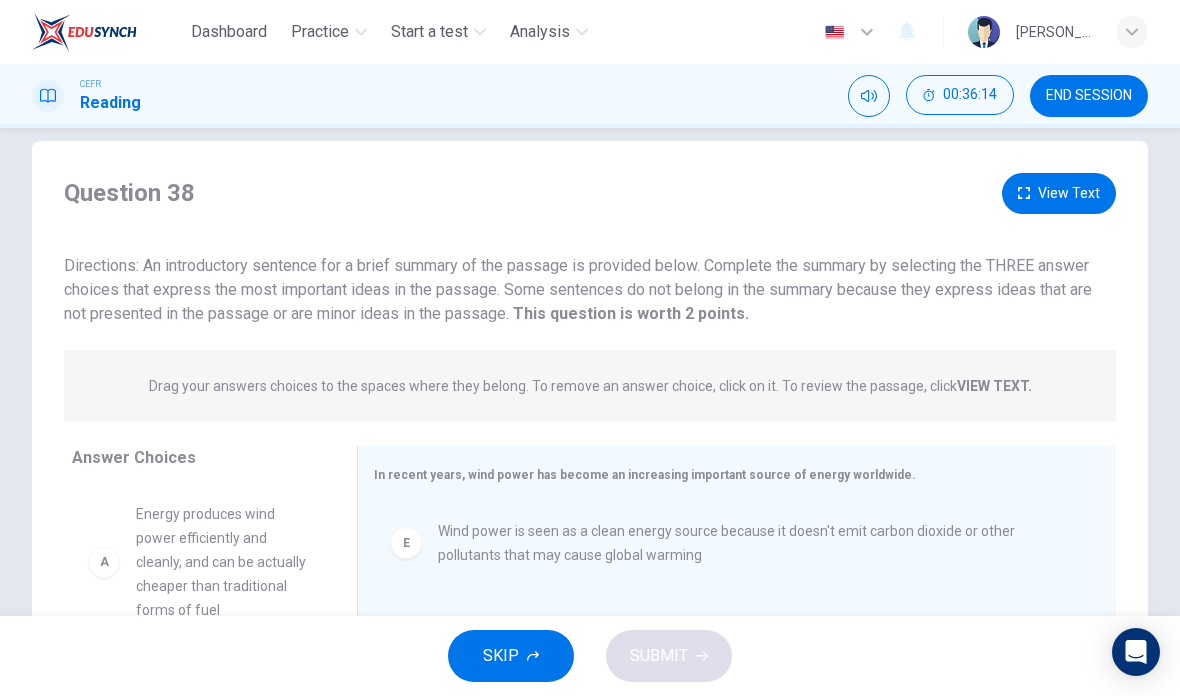 click on "View Text" at bounding box center (1059, 193) 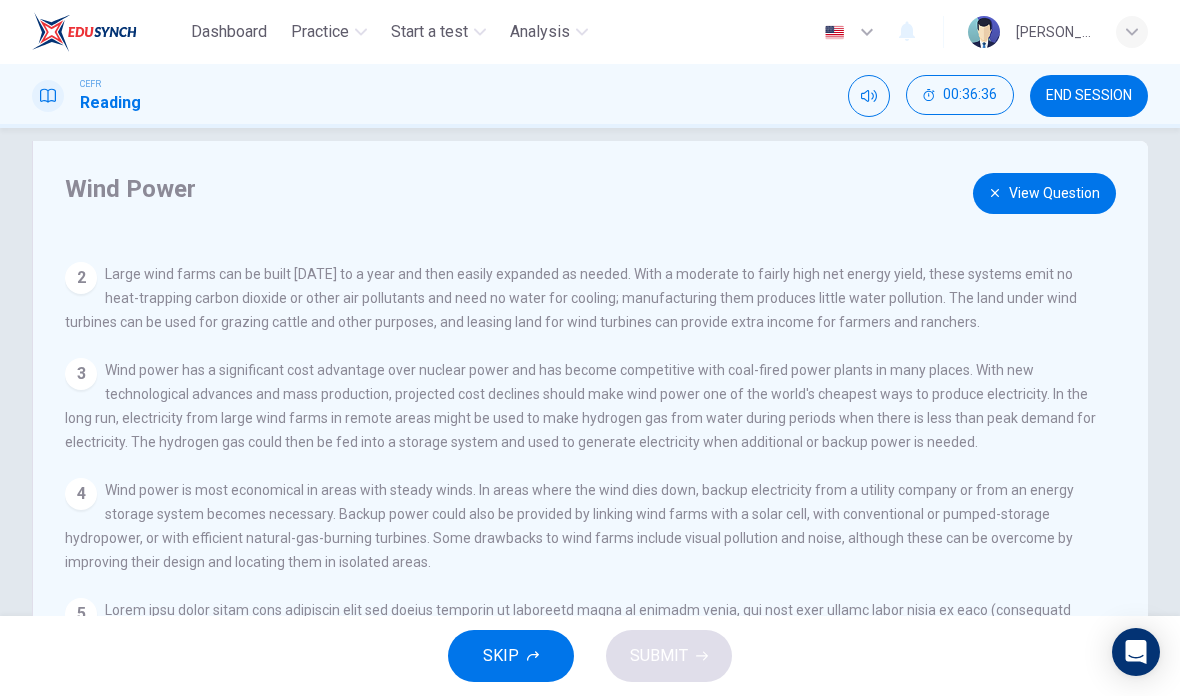 scroll, scrollTop: 143, scrollLeft: 0, axis: vertical 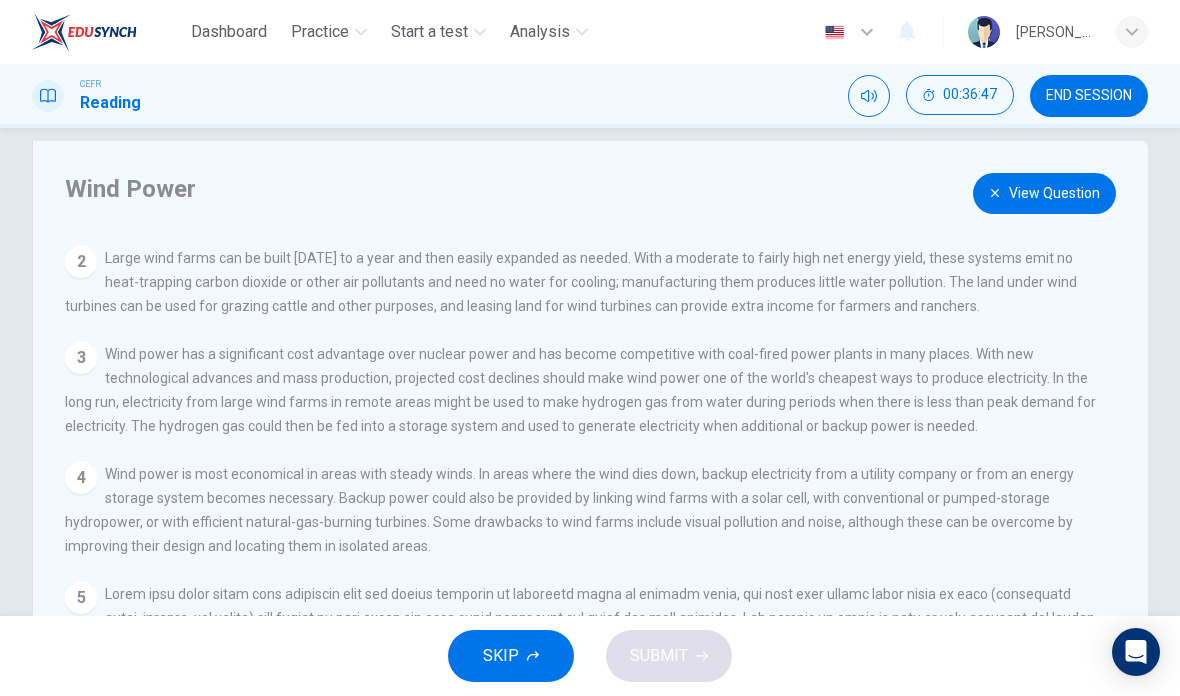 click on "View Question" at bounding box center [1044, 193] 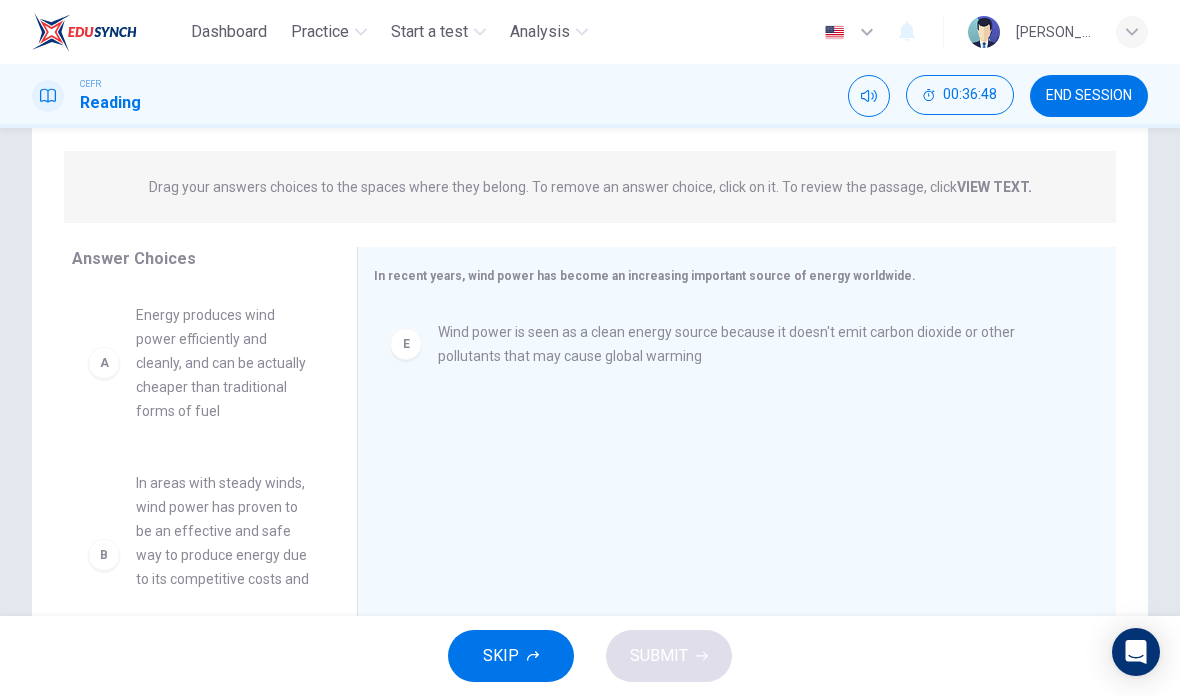 scroll, scrollTop: 233, scrollLeft: 0, axis: vertical 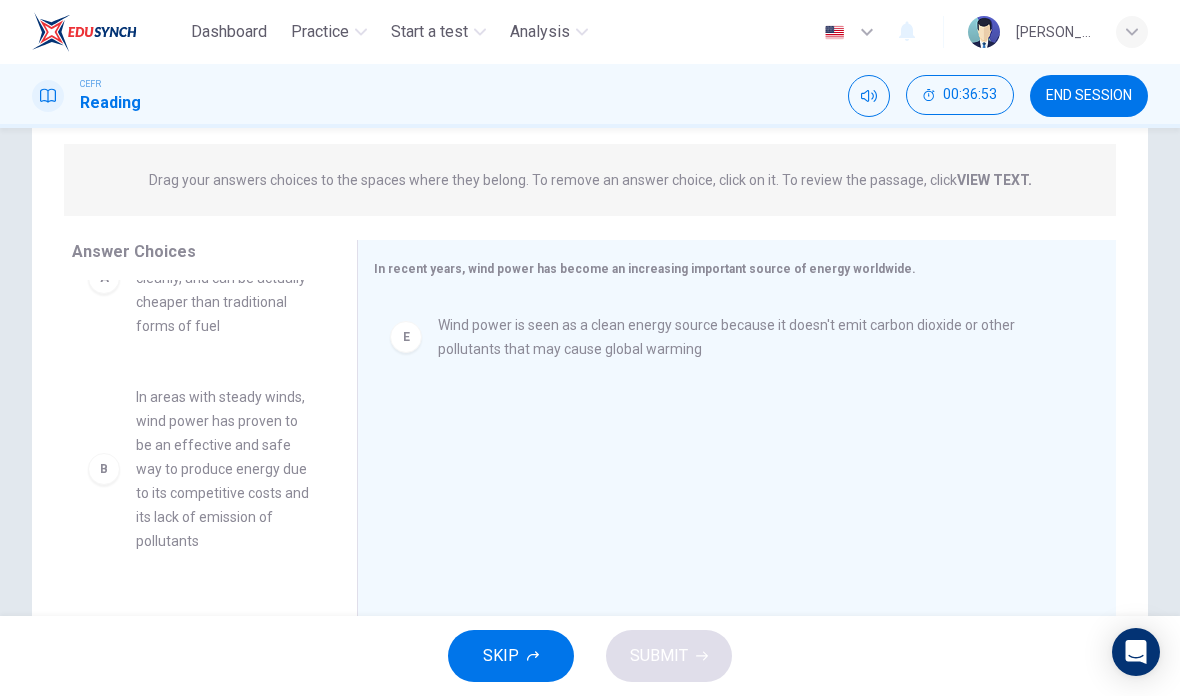 click on "A Energy produces wind power efficiently and cleanly, and can be actually cheaper than traditional forms of fuel C As technology improves, the future of wind power remains bright, and in the future it is possible that some countries could generate all their power from this one clean source D Officials estimate power generated from wind sources to be around 2.5 percent of the current total world wide, though some countries produce considerably more than this F While some critics point to the dangers of wind power to the bird population, these dangers can be seen as overblown compared with other man-made dangers that wild birds face" at bounding box center (198, 356) 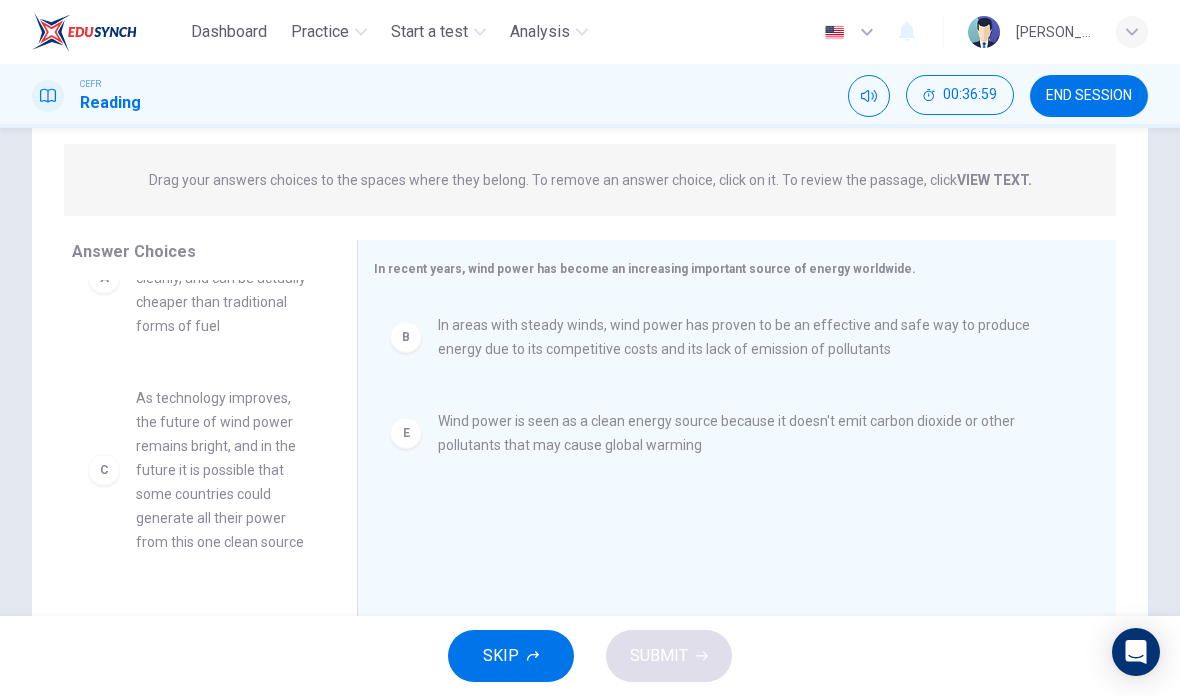 click on "VIEW TEXT." at bounding box center [994, 180] 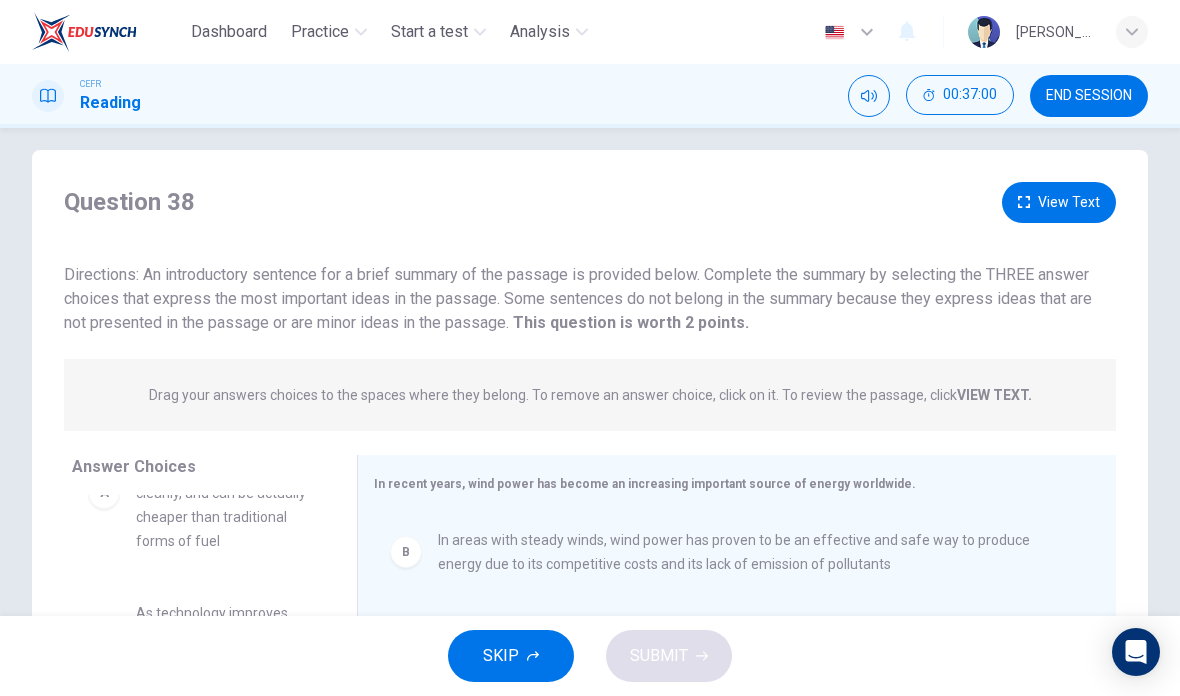 scroll, scrollTop: 22, scrollLeft: 0, axis: vertical 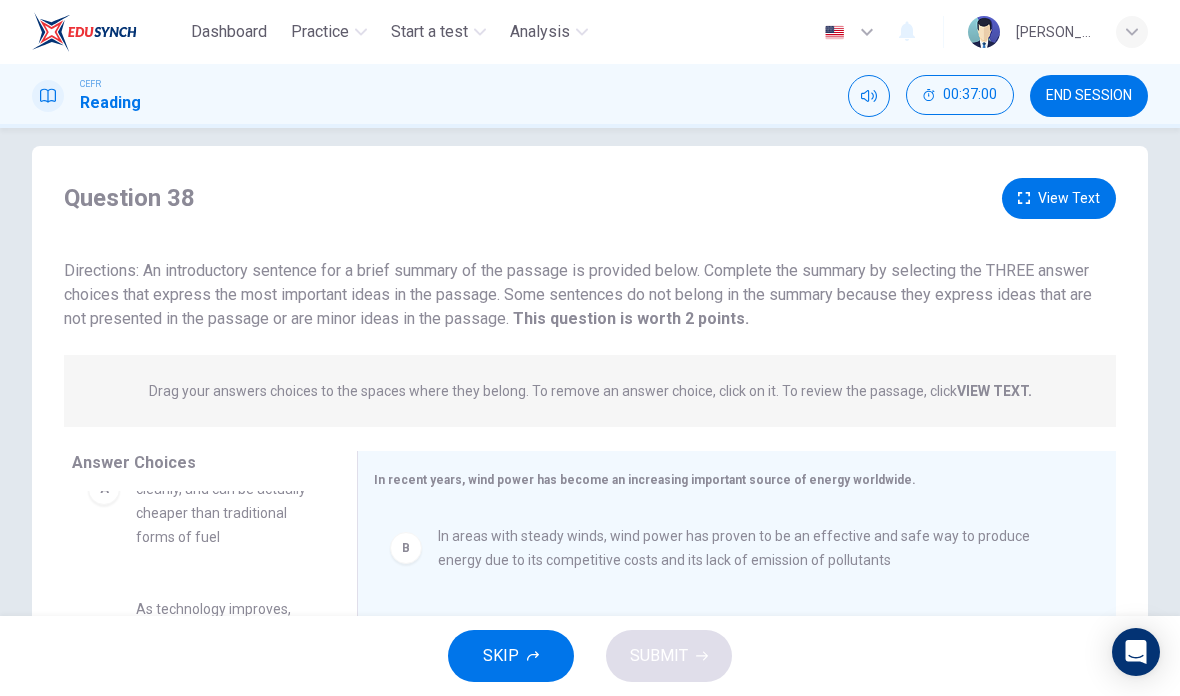 click on "View Text" at bounding box center (1059, 198) 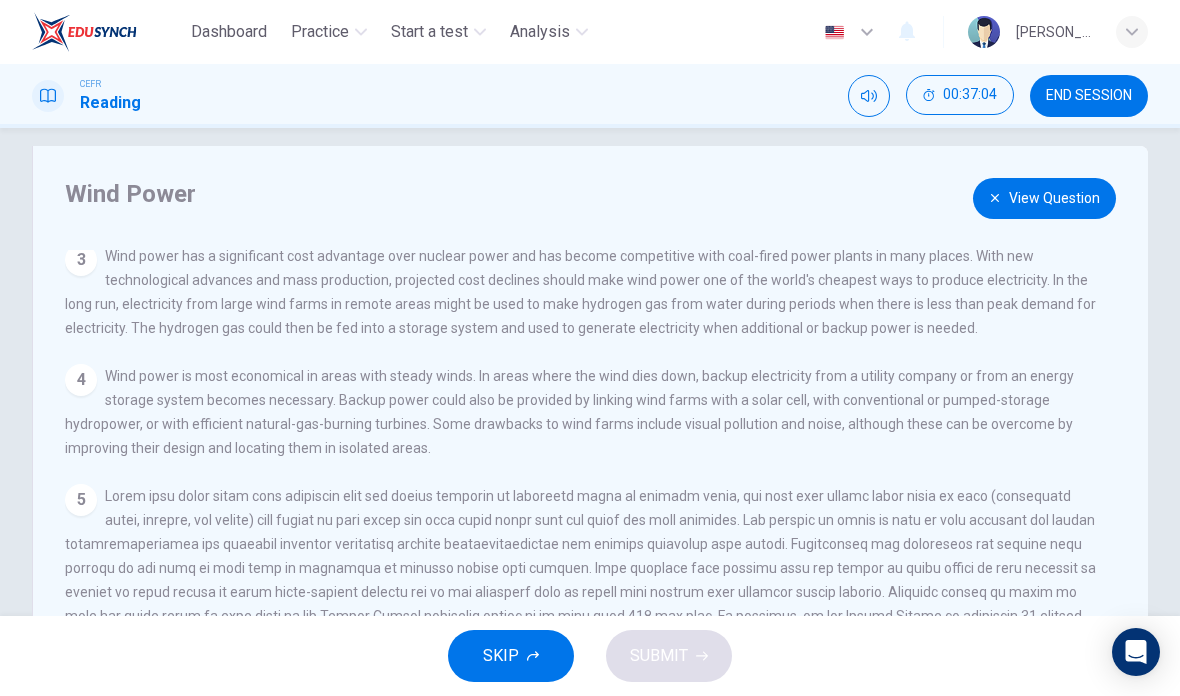 scroll, scrollTop: 244, scrollLeft: 0, axis: vertical 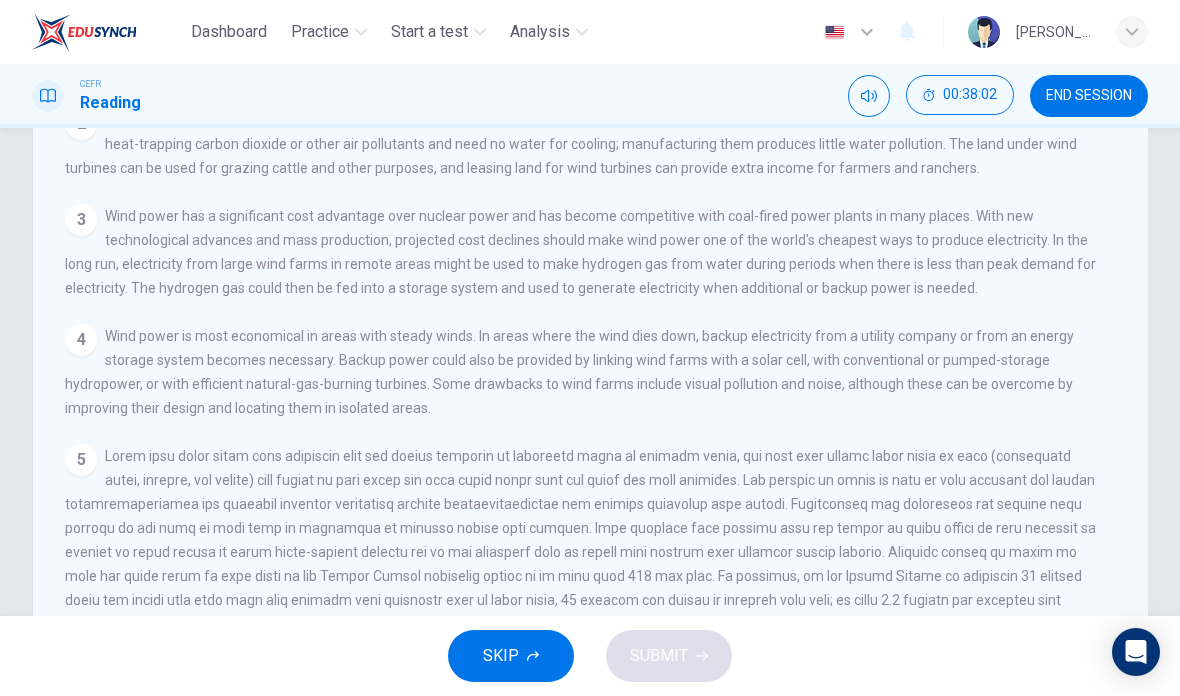 click on "Wind power is most economical in areas with steady winds. In areas where the wind dies down, backup electricity from a utility company or from an energy storage system becomes necessary. Backup power could also be provided by linking wind farms with a solar cell, with conventional or pumped-storage hydropower, or with efficient natural-gas-burning turbines. Some drawbacks to wind farms include visual pollution and noise, although these can be overcome by improving their design and locating them in isolated areas." at bounding box center (569, 372) 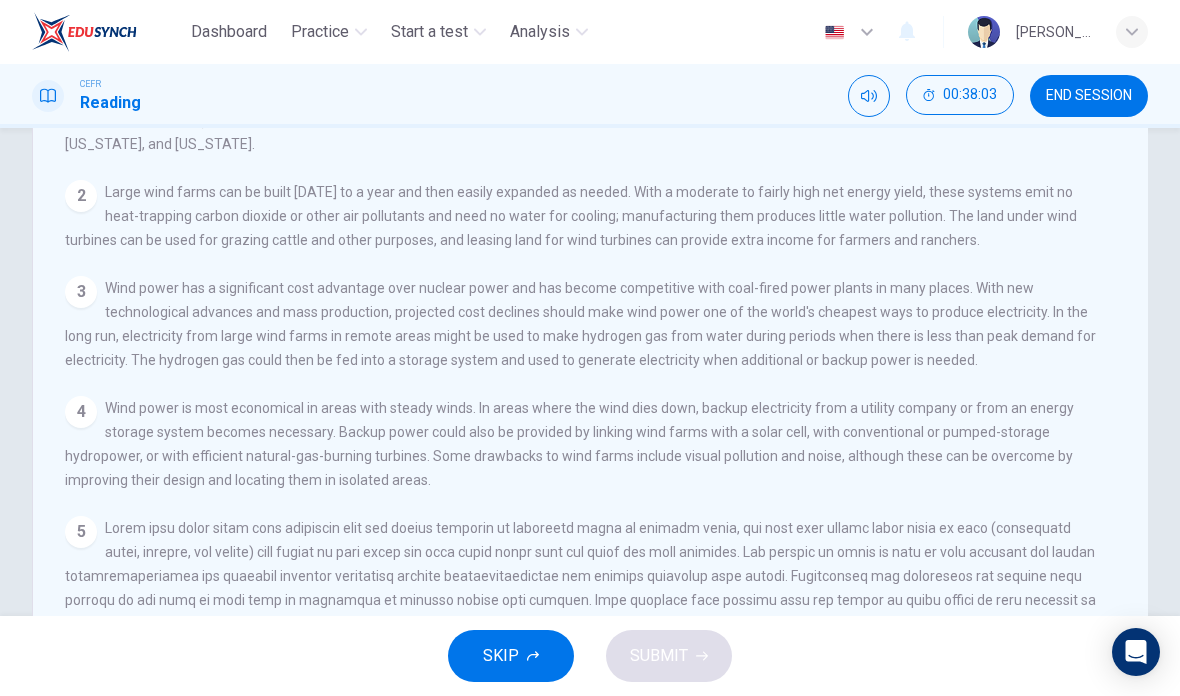 scroll, scrollTop: 0, scrollLeft: 0, axis: both 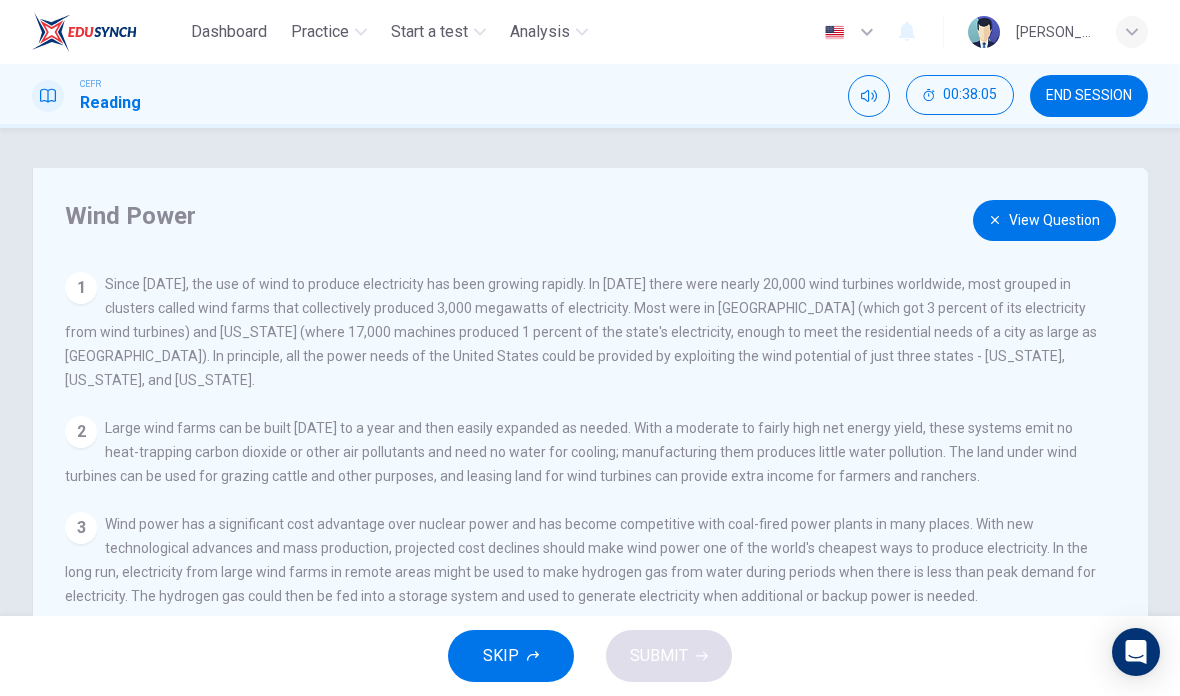 click on "View Question" at bounding box center (1044, 220) 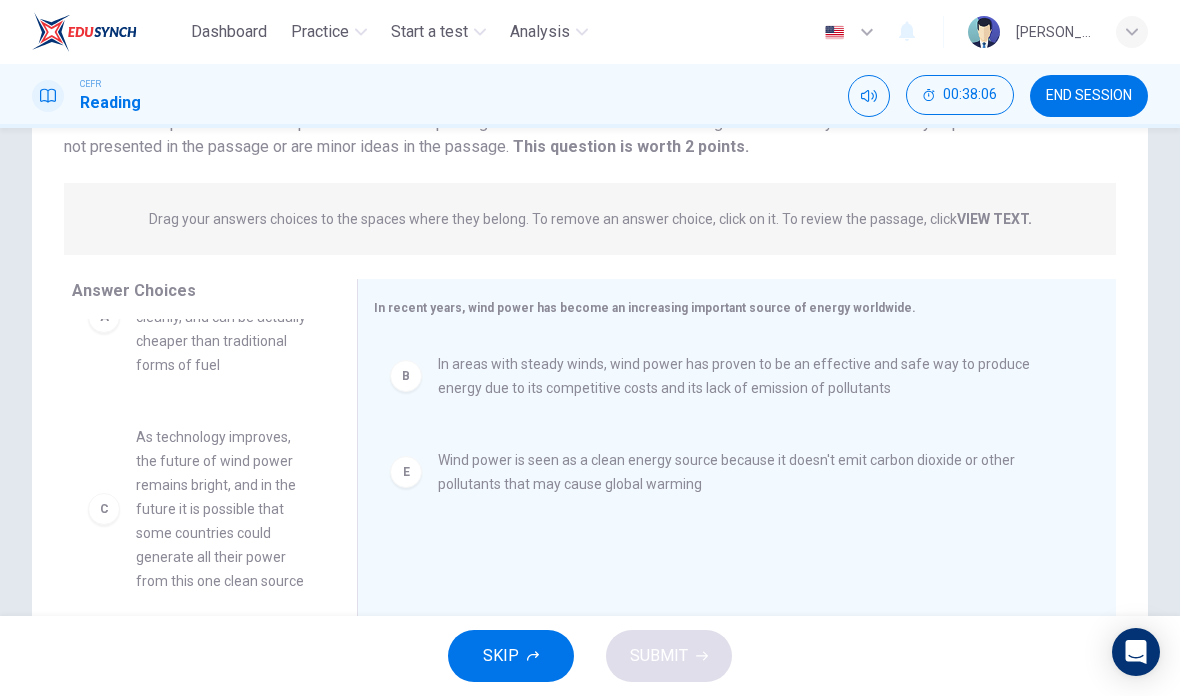 scroll, scrollTop: 193, scrollLeft: 0, axis: vertical 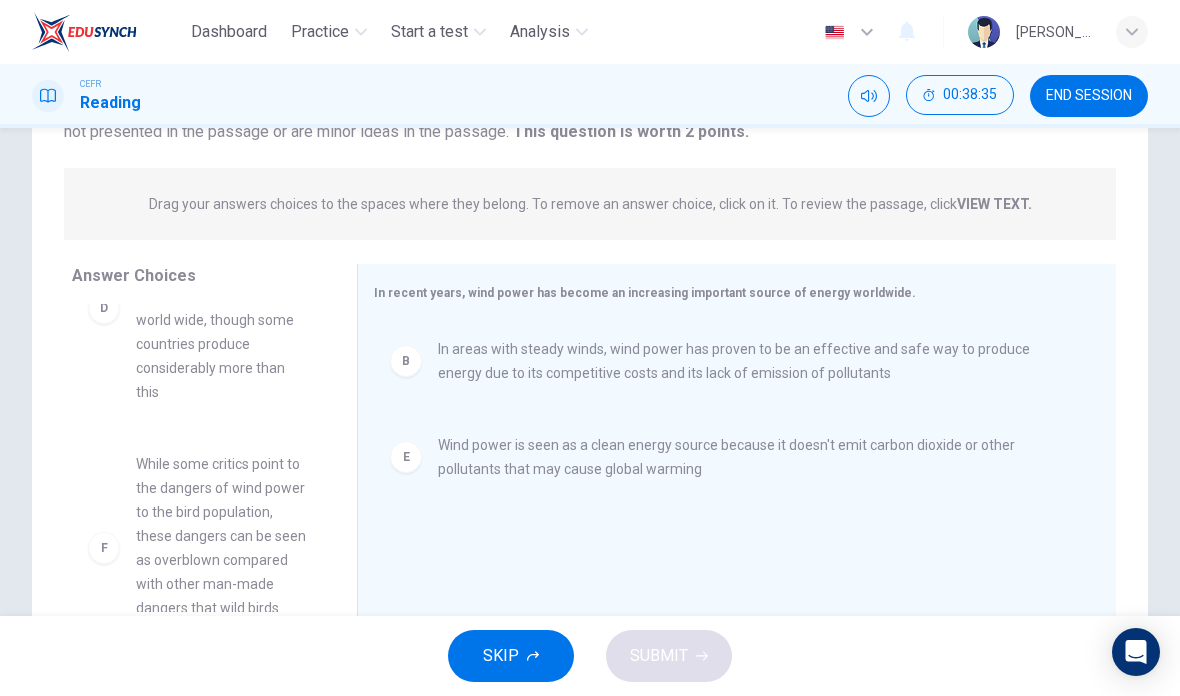click on "F While some critics point to the dangers of wind power to the bird population, these dangers can be seen as overblown compared with other man-made dangers that wild birds face" at bounding box center (198, 548) 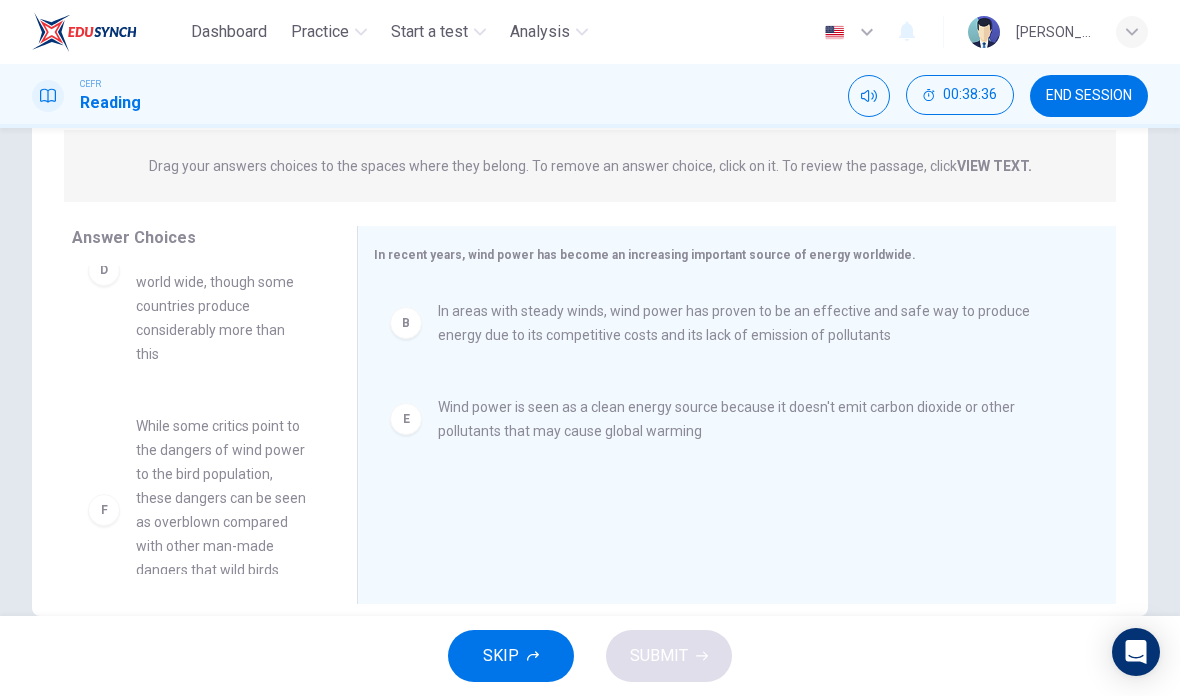 scroll, scrollTop: 250, scrollLeft: 0, axis: vertical 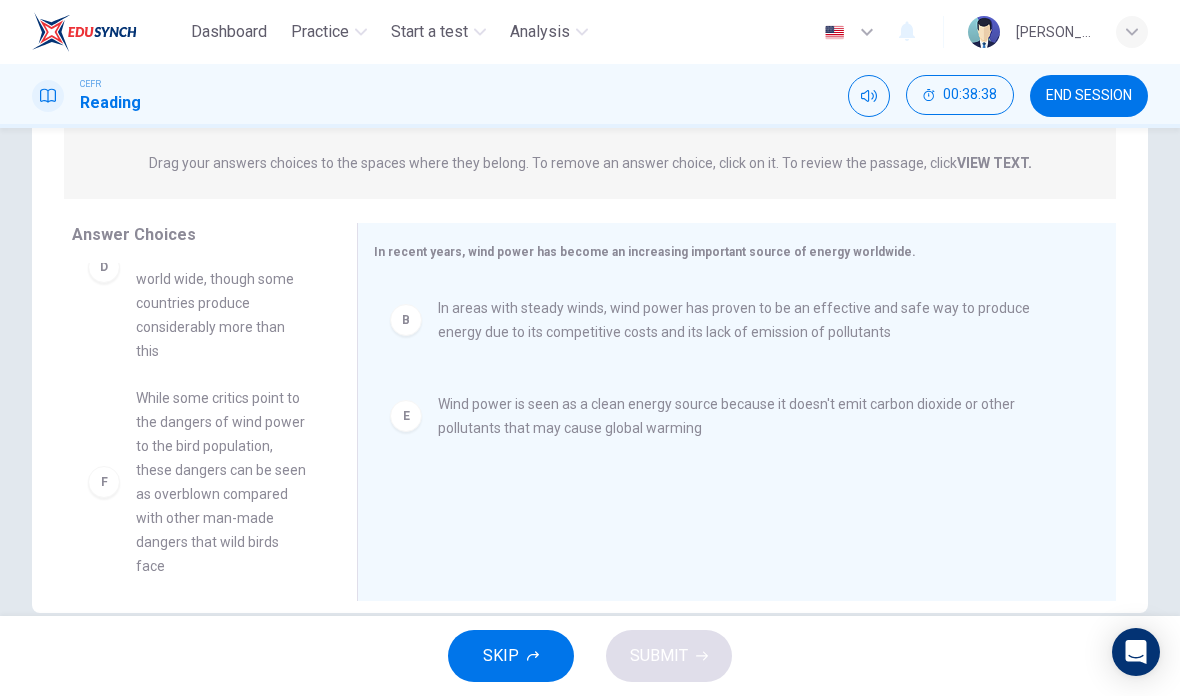 click on "A Energy produces wind power efficiently and cleanly, and can be actually cheaper than traditional forms of fuel C As technology improves, the future of wind power remains bright, and in the future it is possible that some countries could generate all their power from this one clean source D Officials estimate power generated from wind sources to be around 2.5 percent of the current total world wide, though some countries produce considerably more than this" at bounding box center (206, 417) 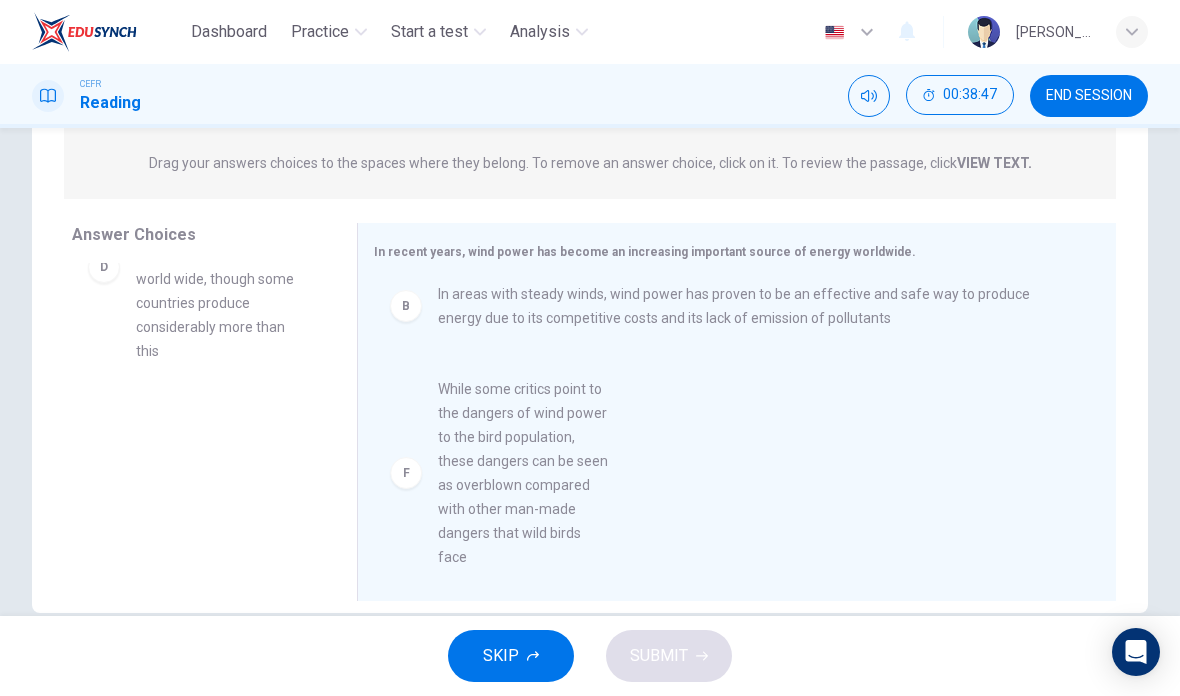 scroll, scrollTop: 4, scrollLeft: 0, axis: vertical 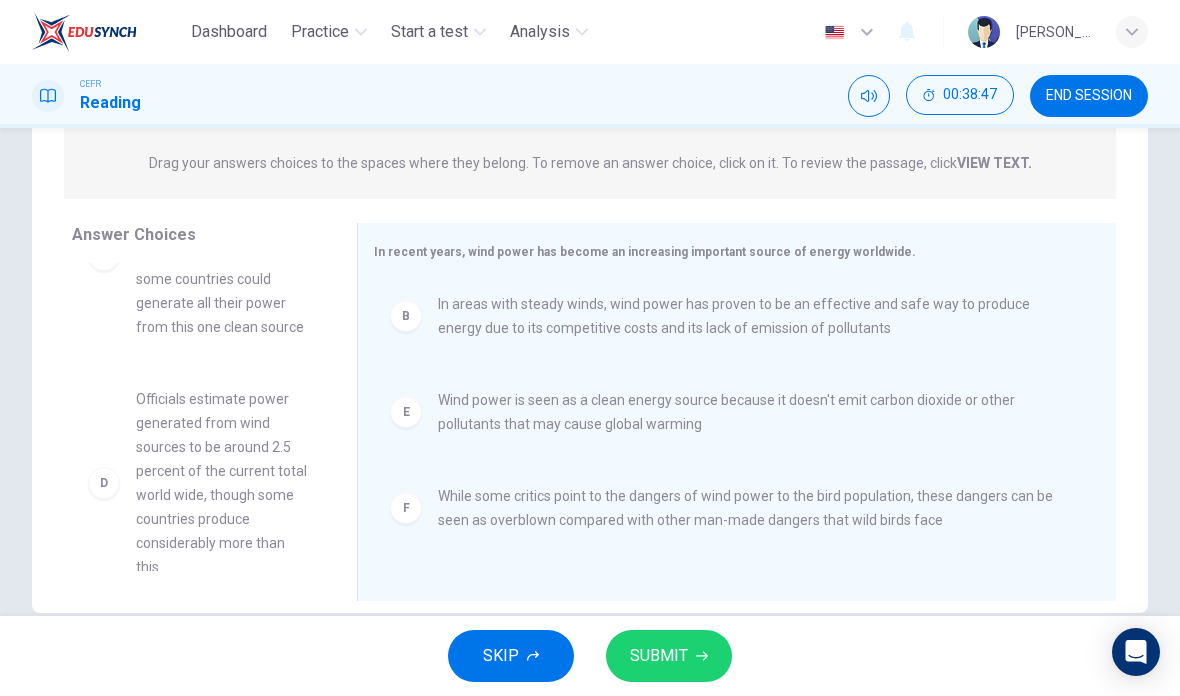 click on "SUBMIT" at bounding box center [669, 656] 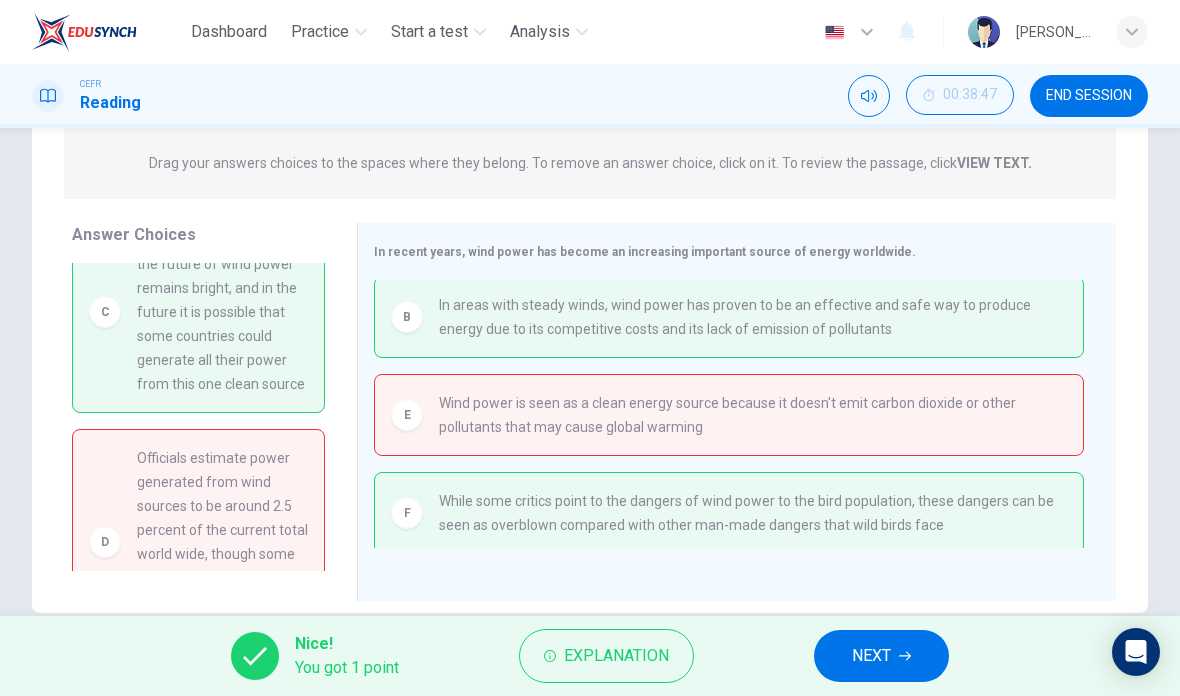 scroll, scrollTop: 232, scrollLeft: 0, axis: vertical 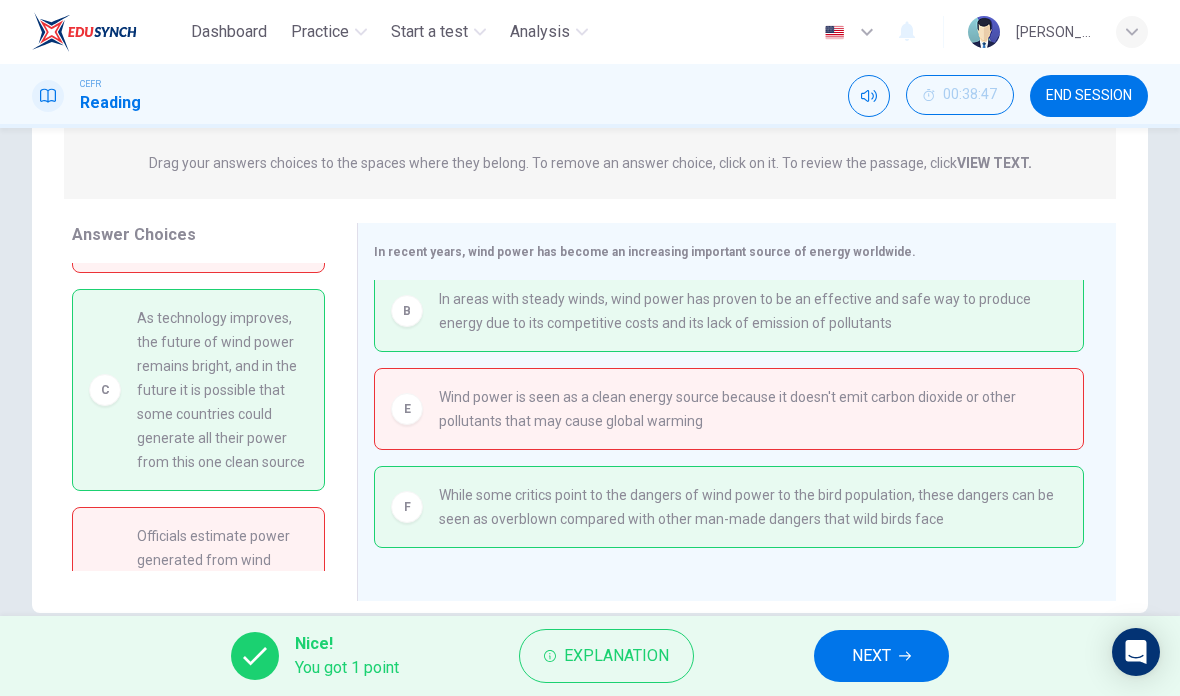 click on "NEXT" at bounding box center (881, 656) 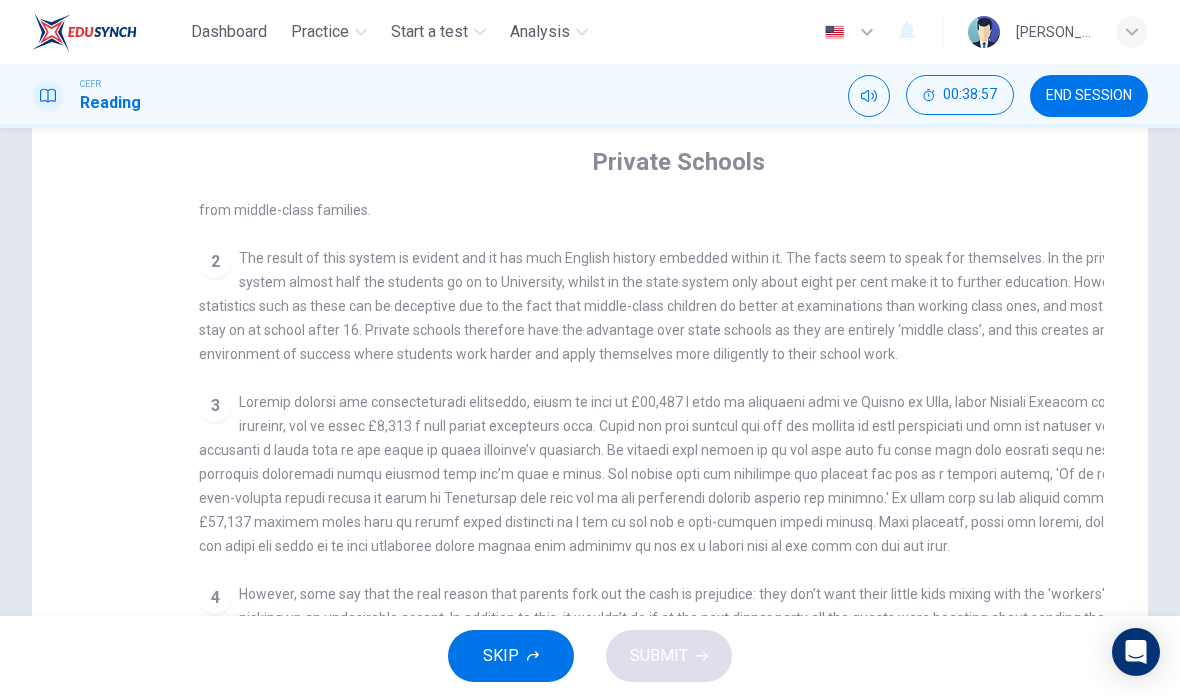 checkbox on "false" 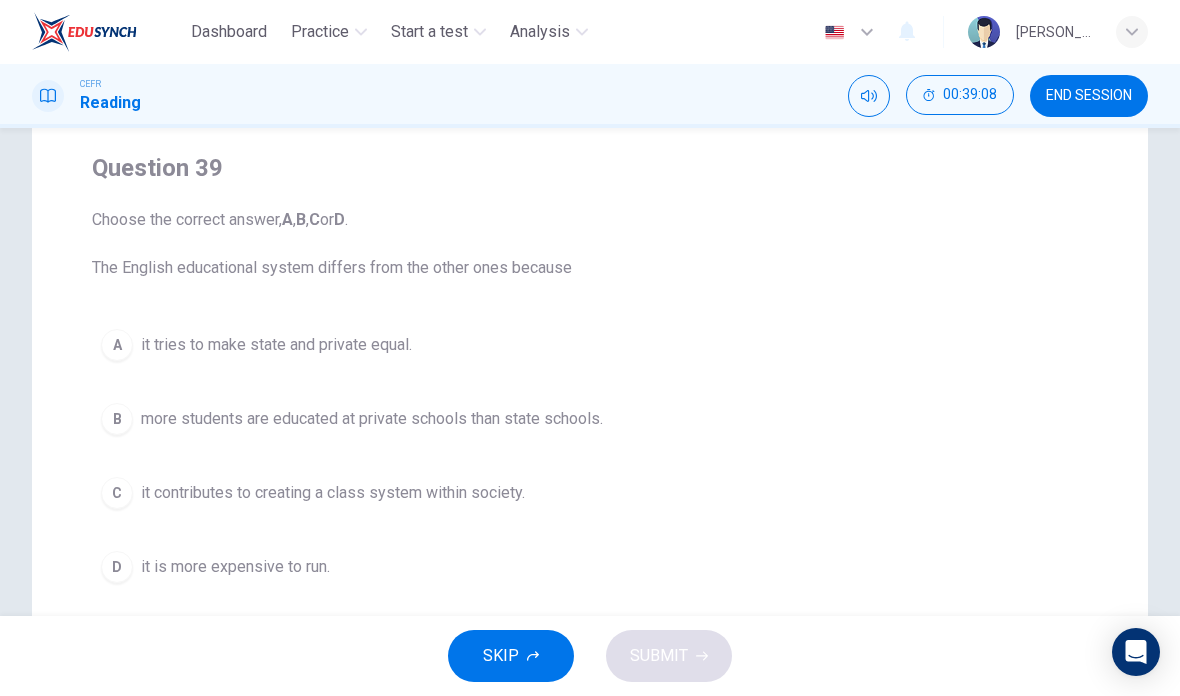 click on "END SESSION" at bounding box center [1089, 96] 